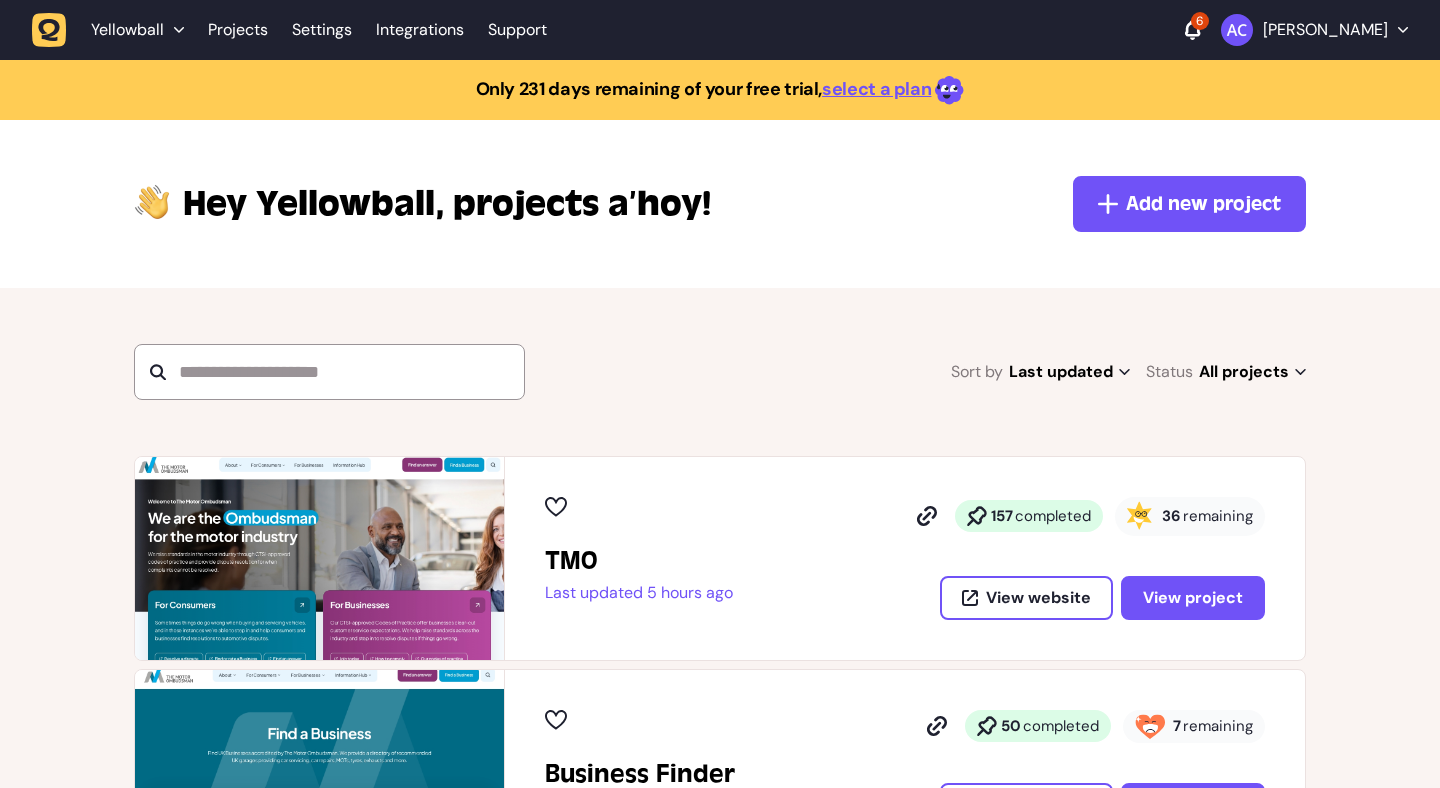 scroll, scrollTop: 0, scrollLeft: 0, axis: both 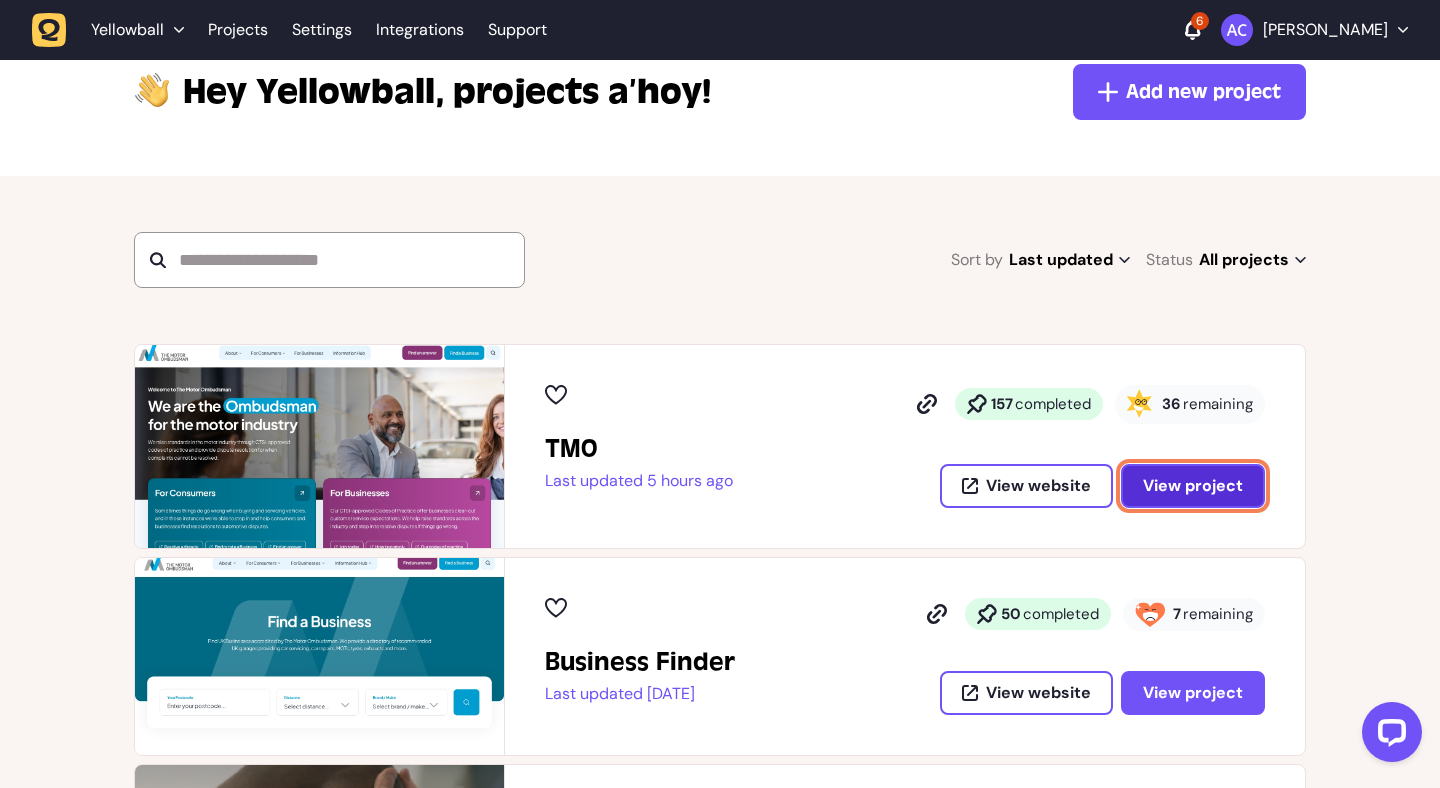 click on "View project" 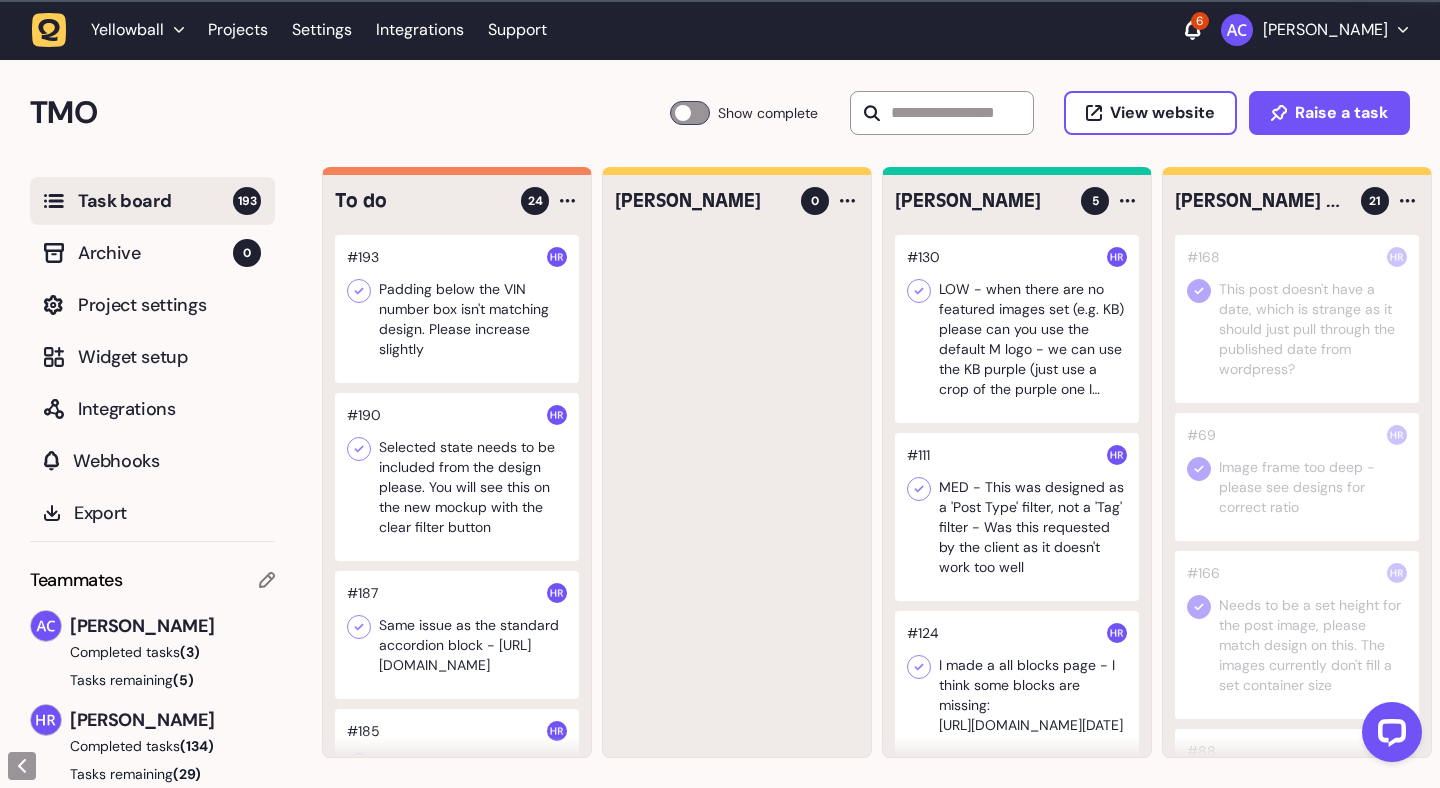 scroll, scrollTop: 0, scrollLeft: 0, axis: both 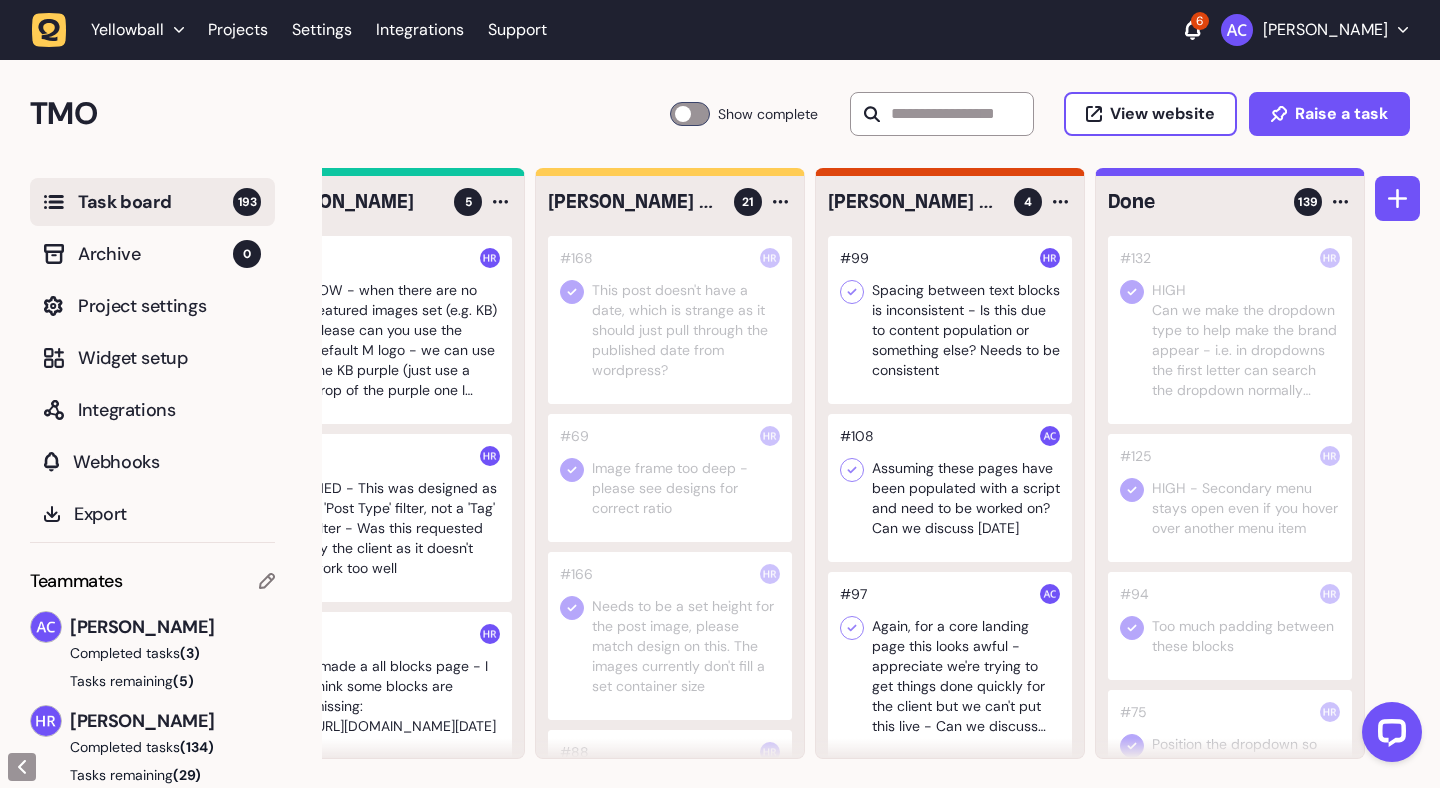 click 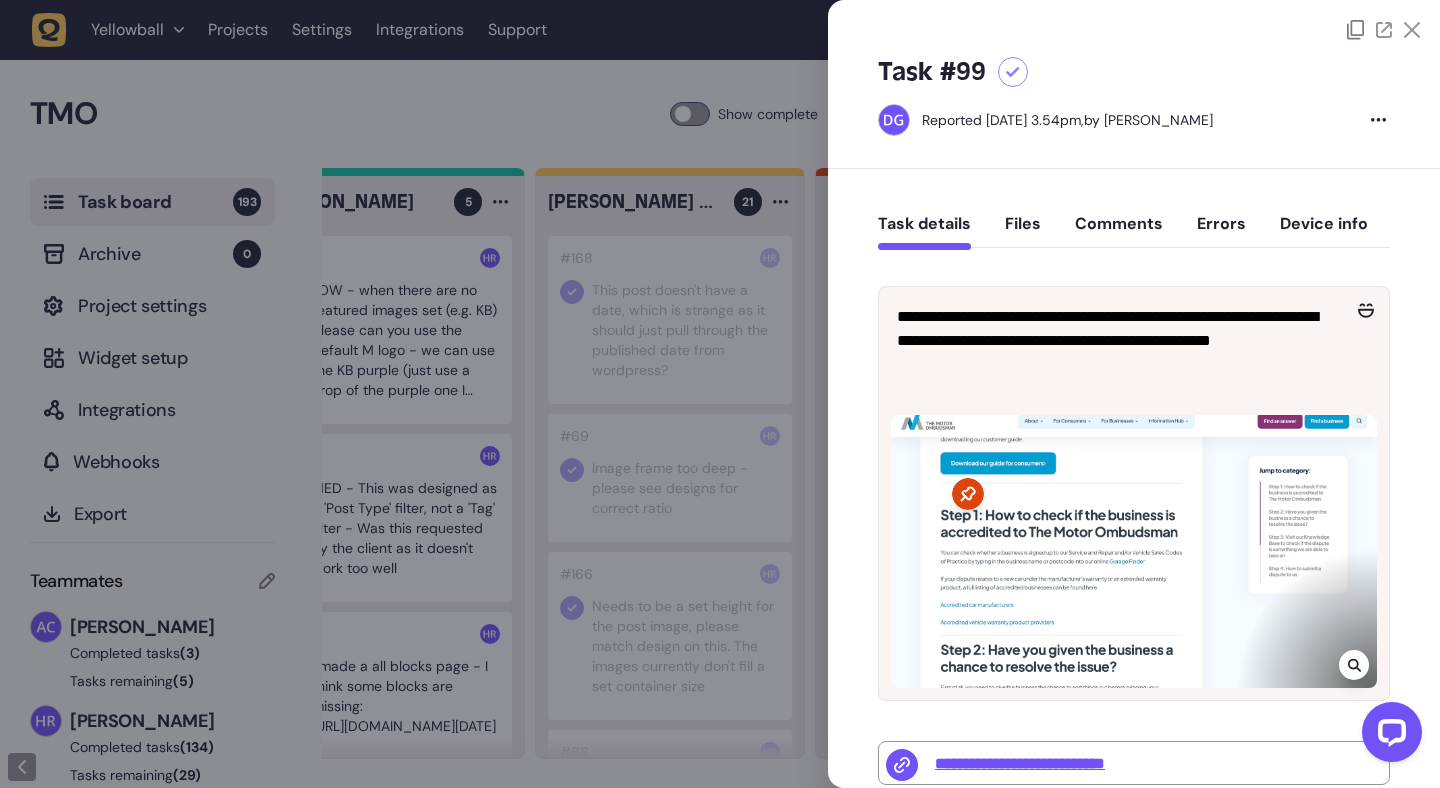 scroll, scrollTop: 482, scrollLeft: 0, axis: vertical 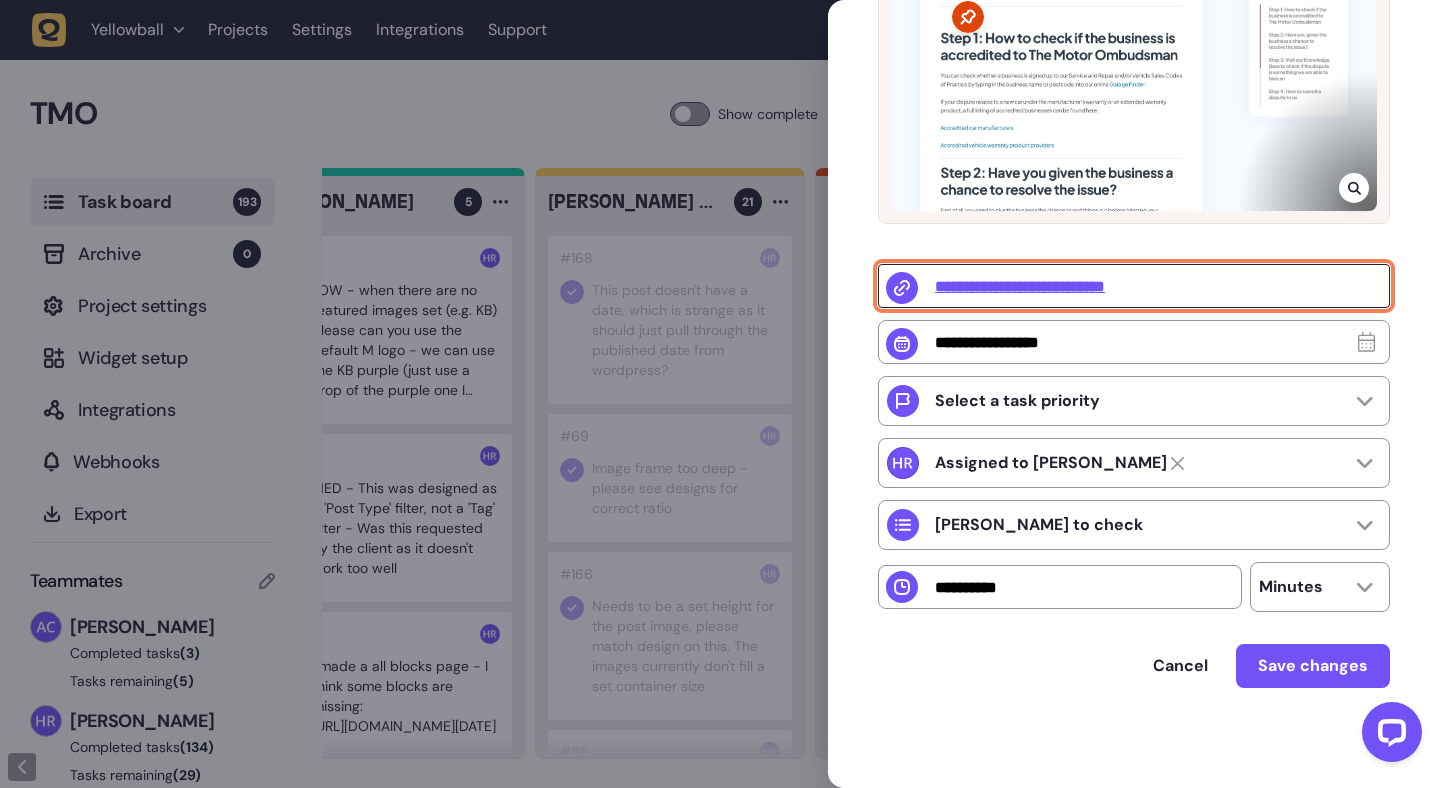 click on "**********" 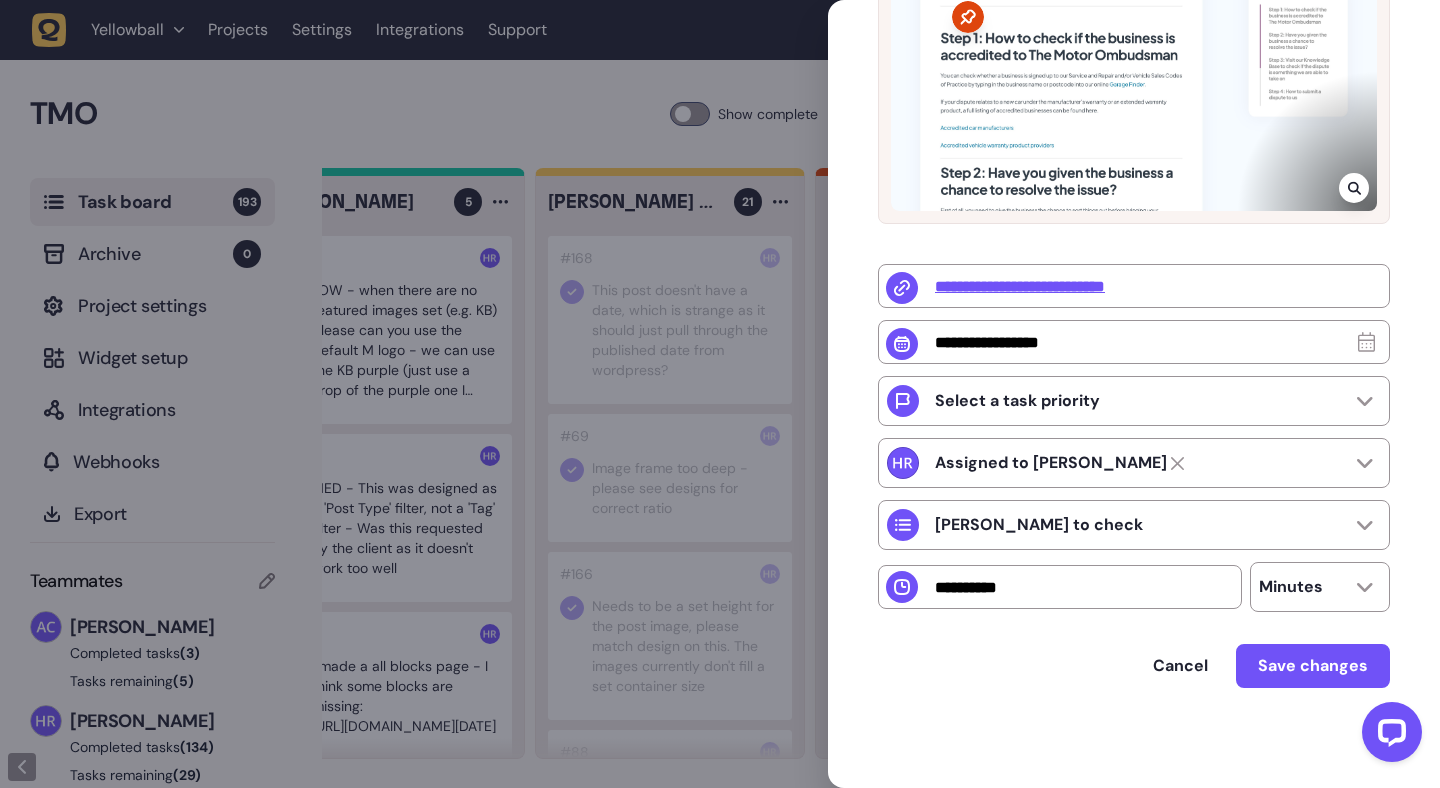 click 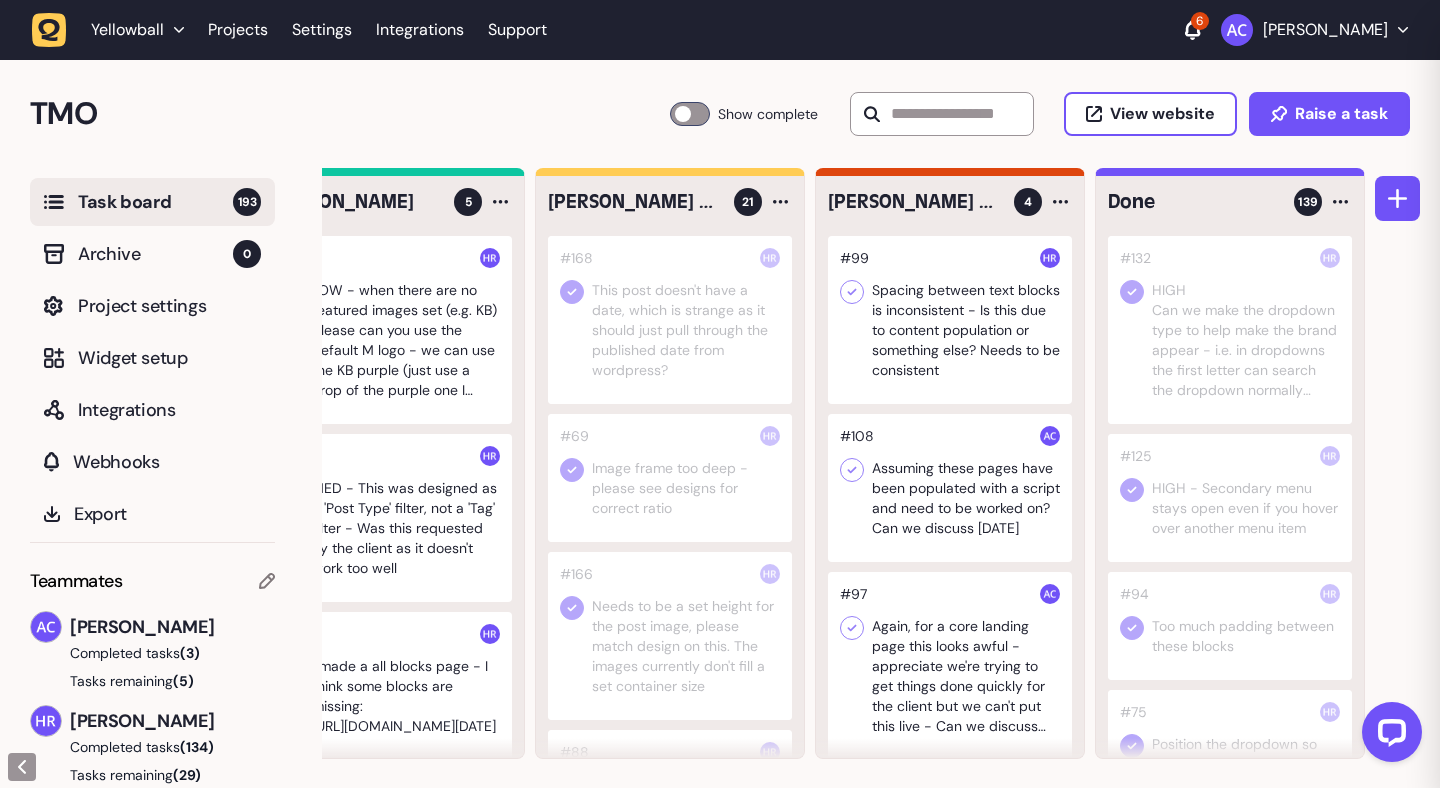 scroll, scrollTop: 0, scrollLeft: 0, axis: both 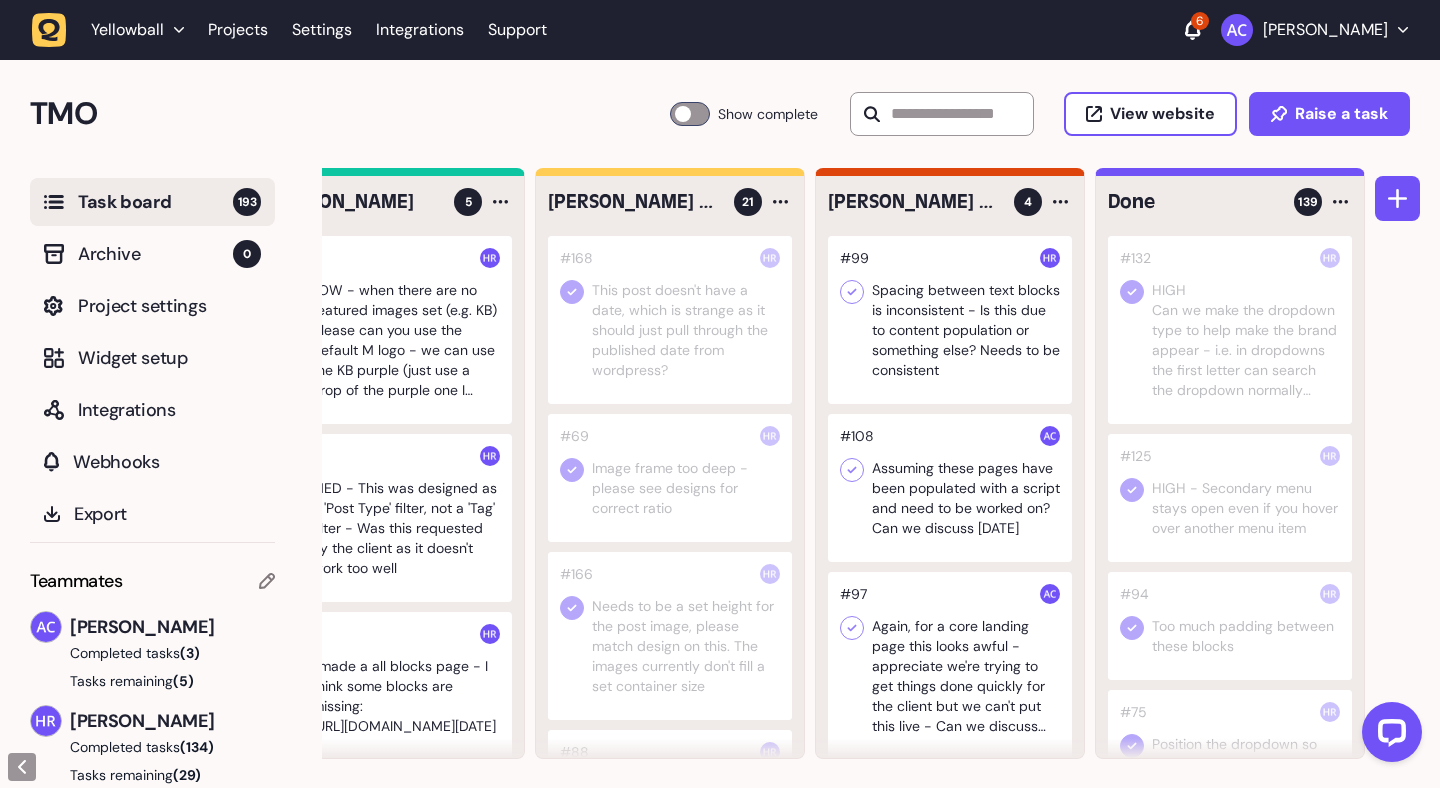type 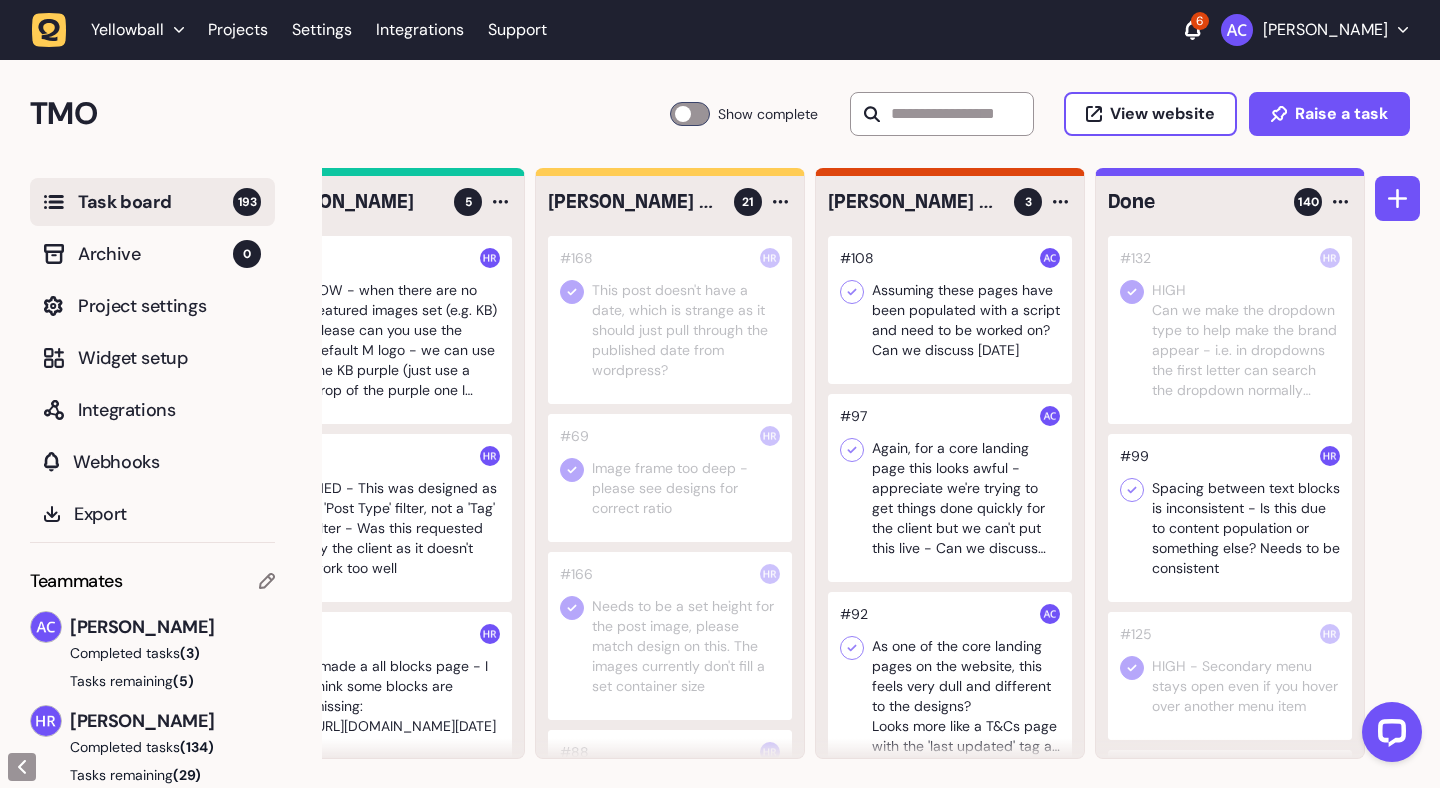 click 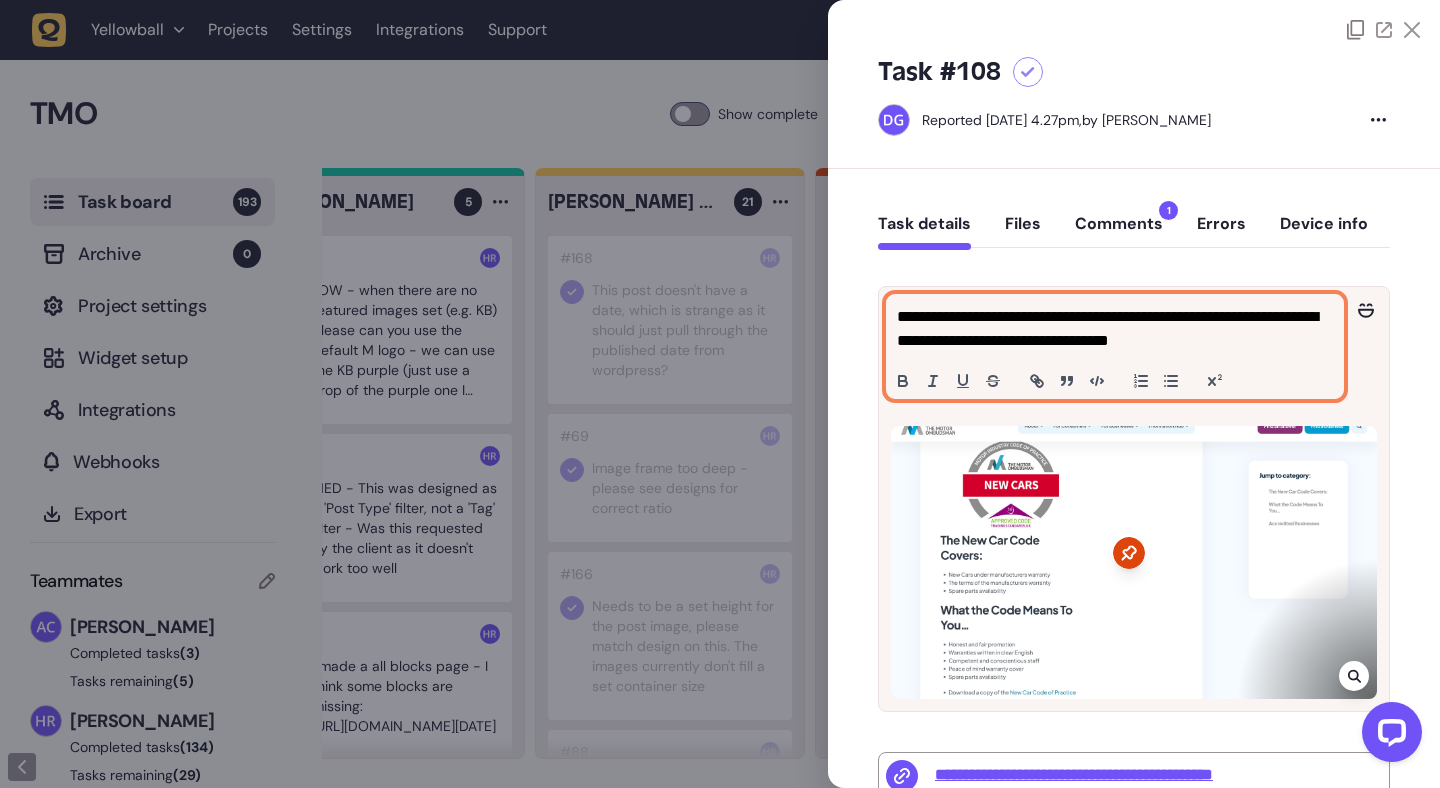 click on "**********" 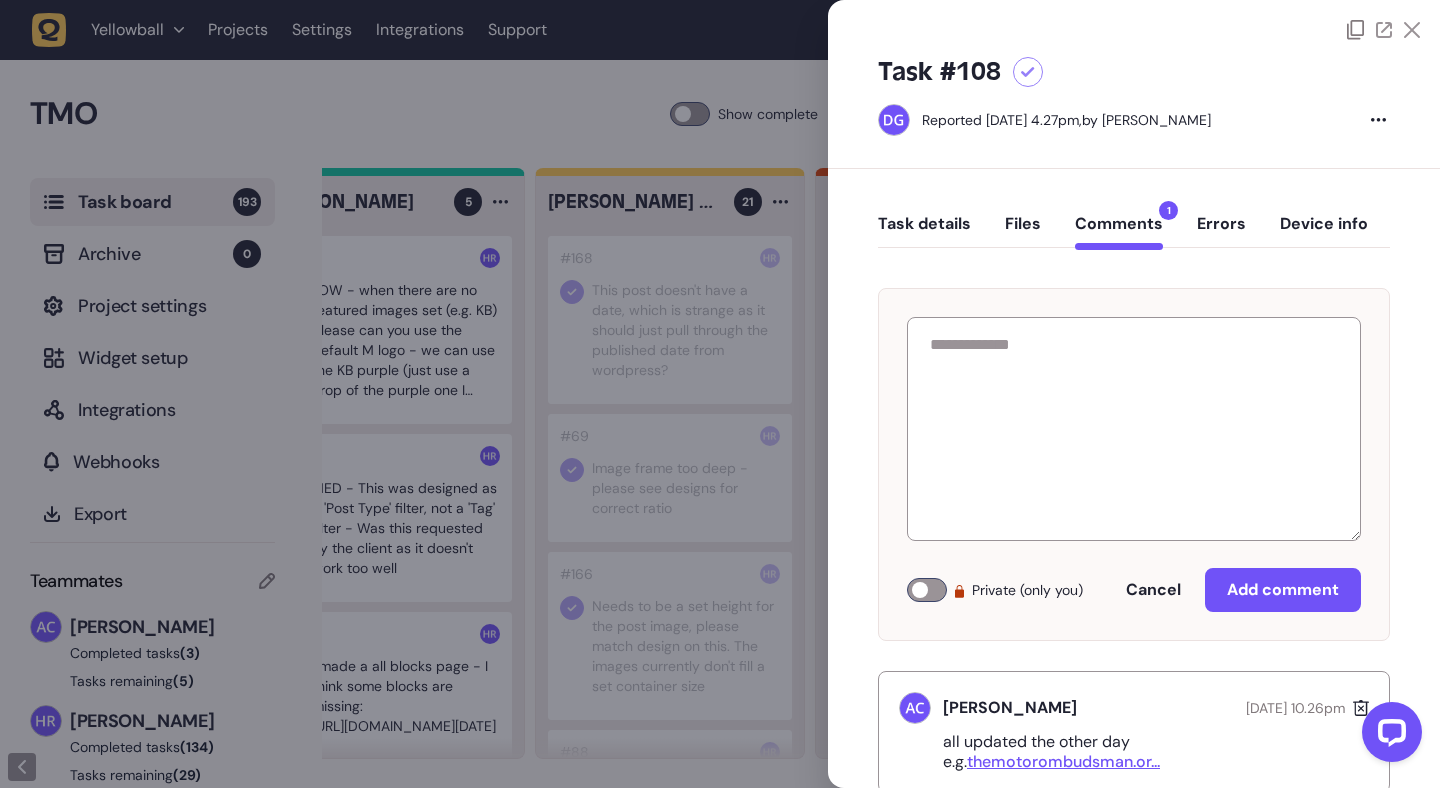 click 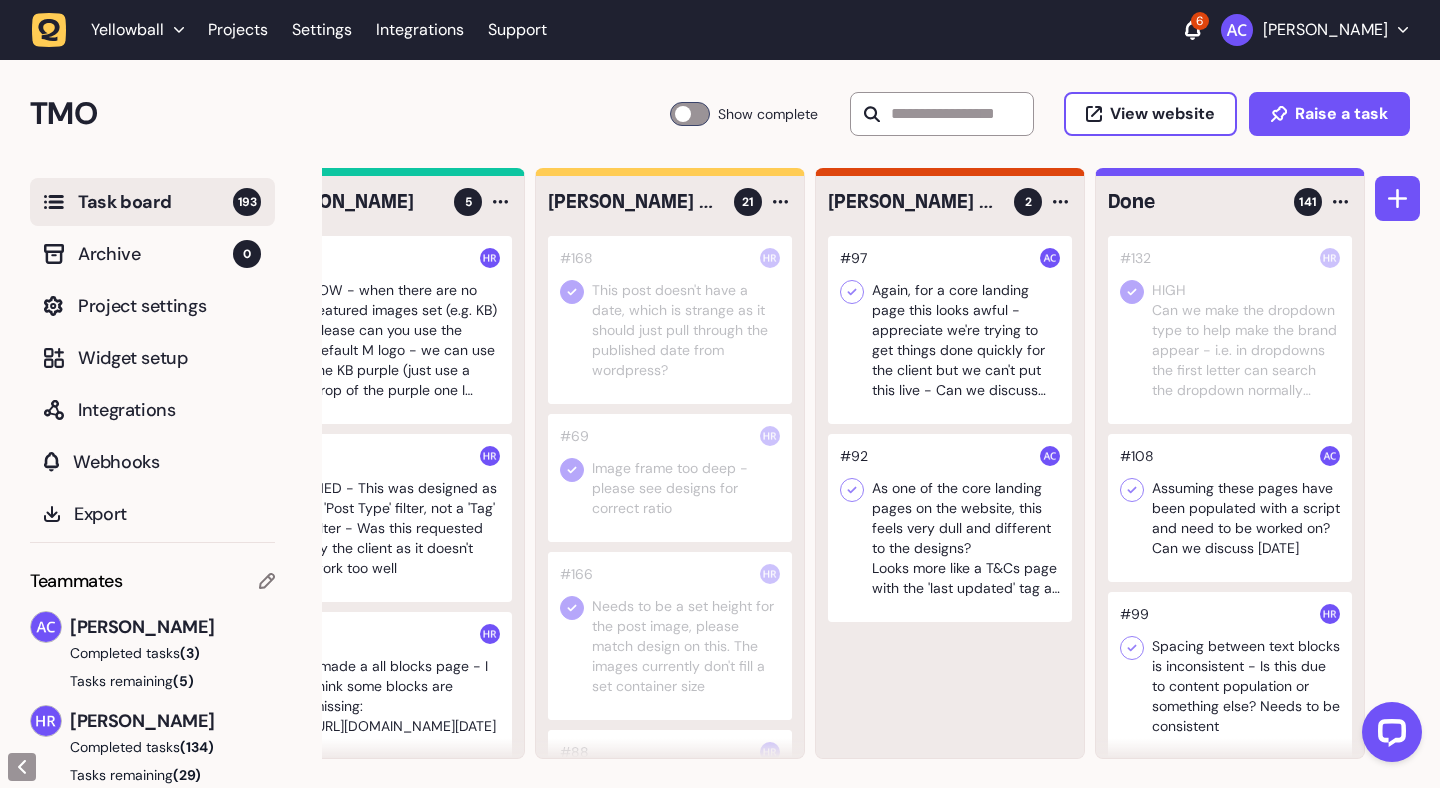 click 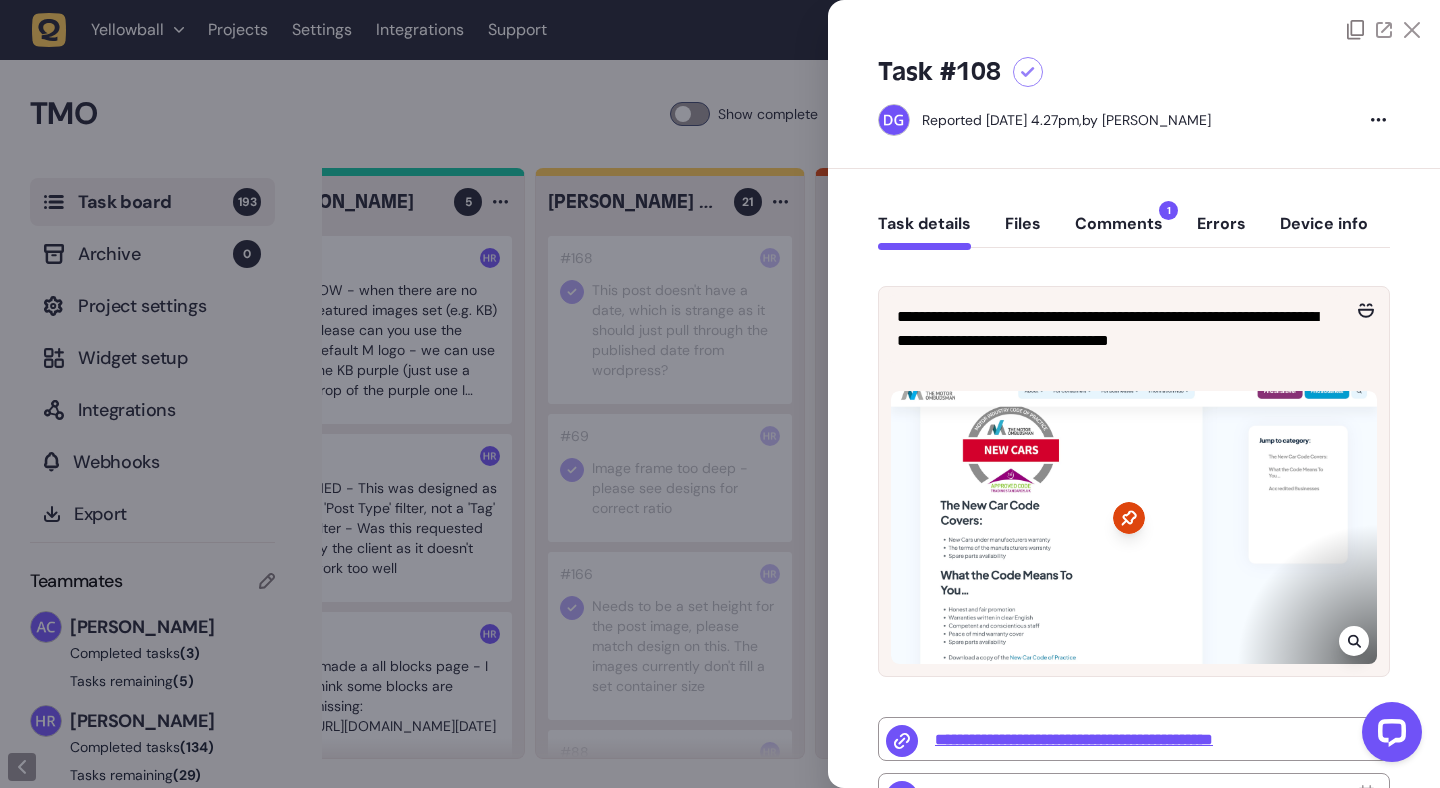 click 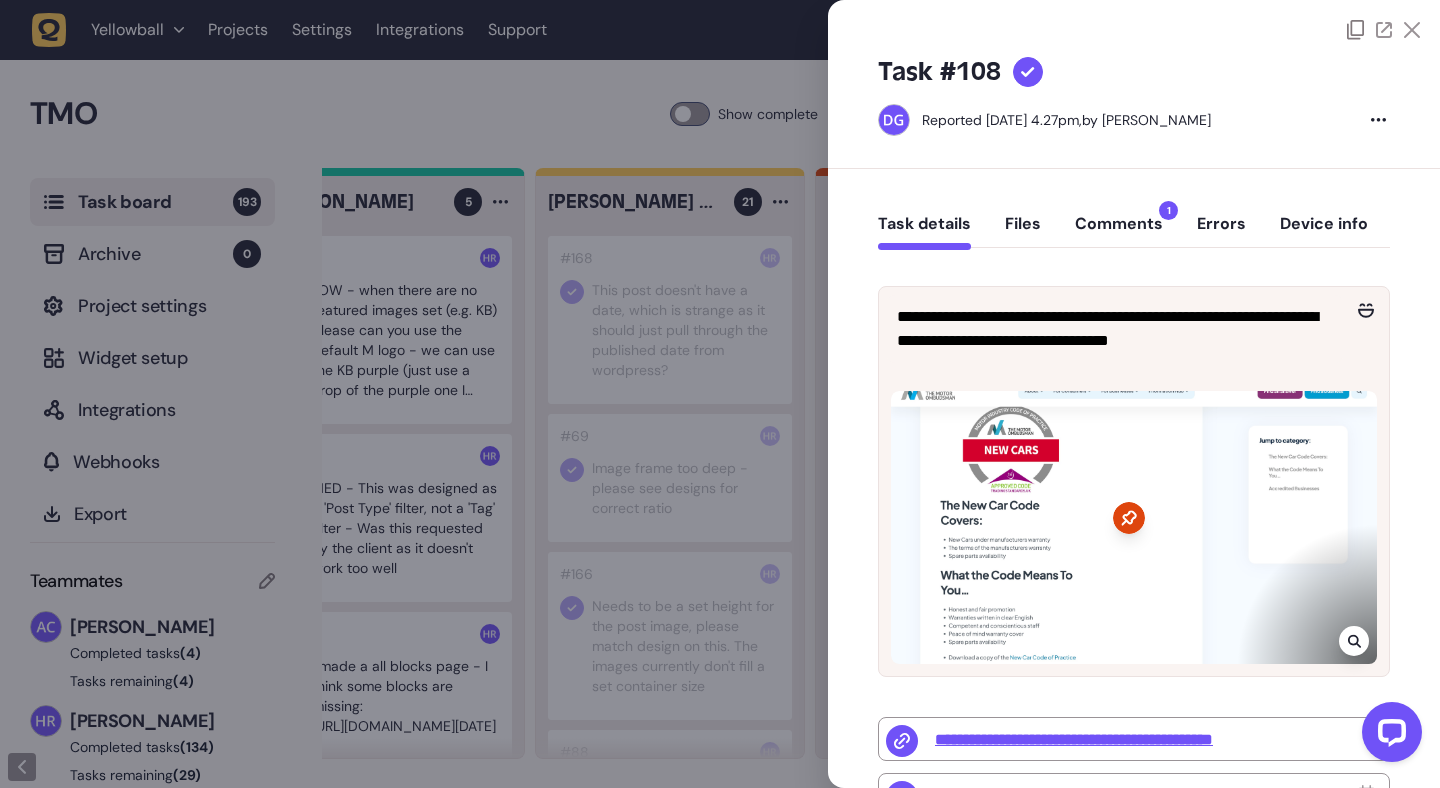 click 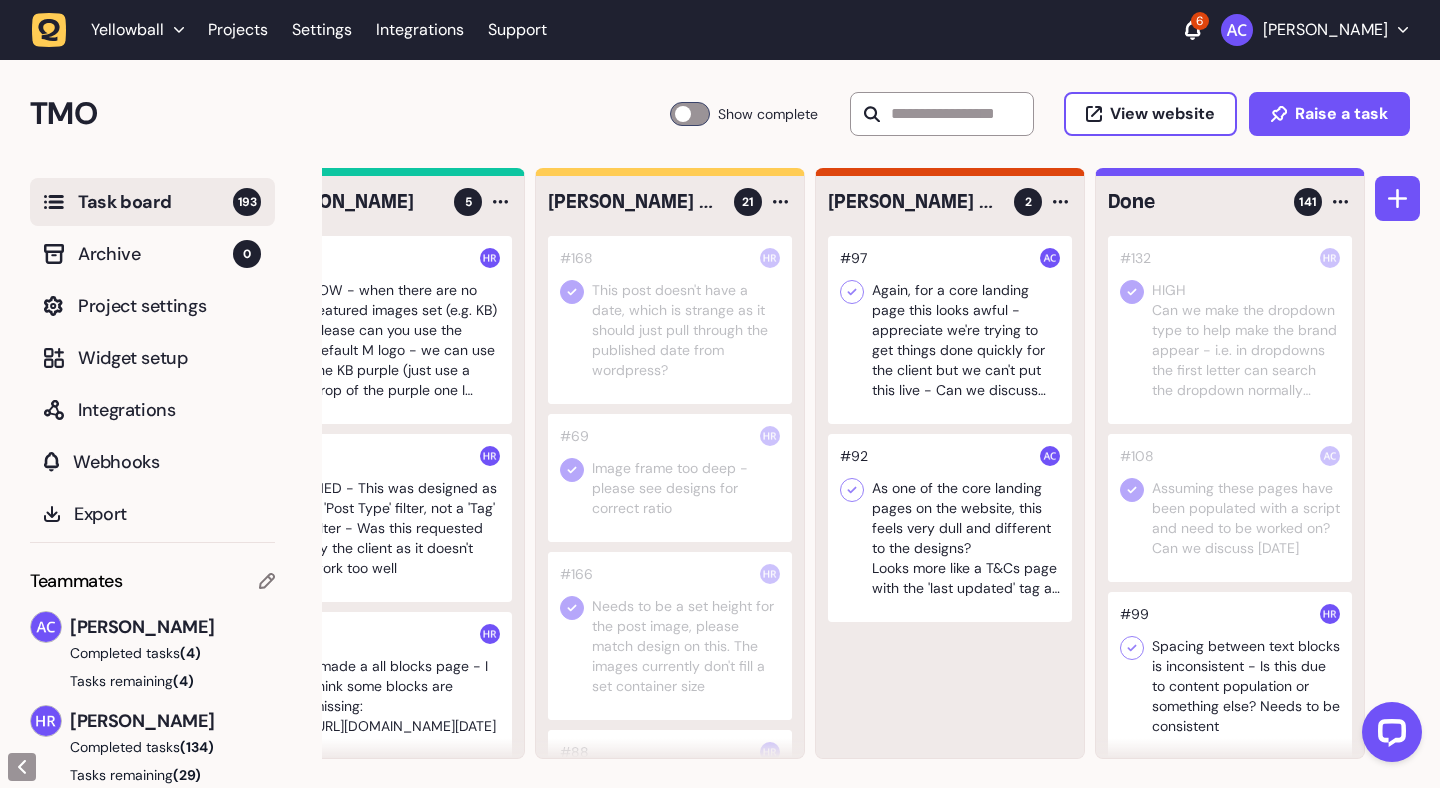 click 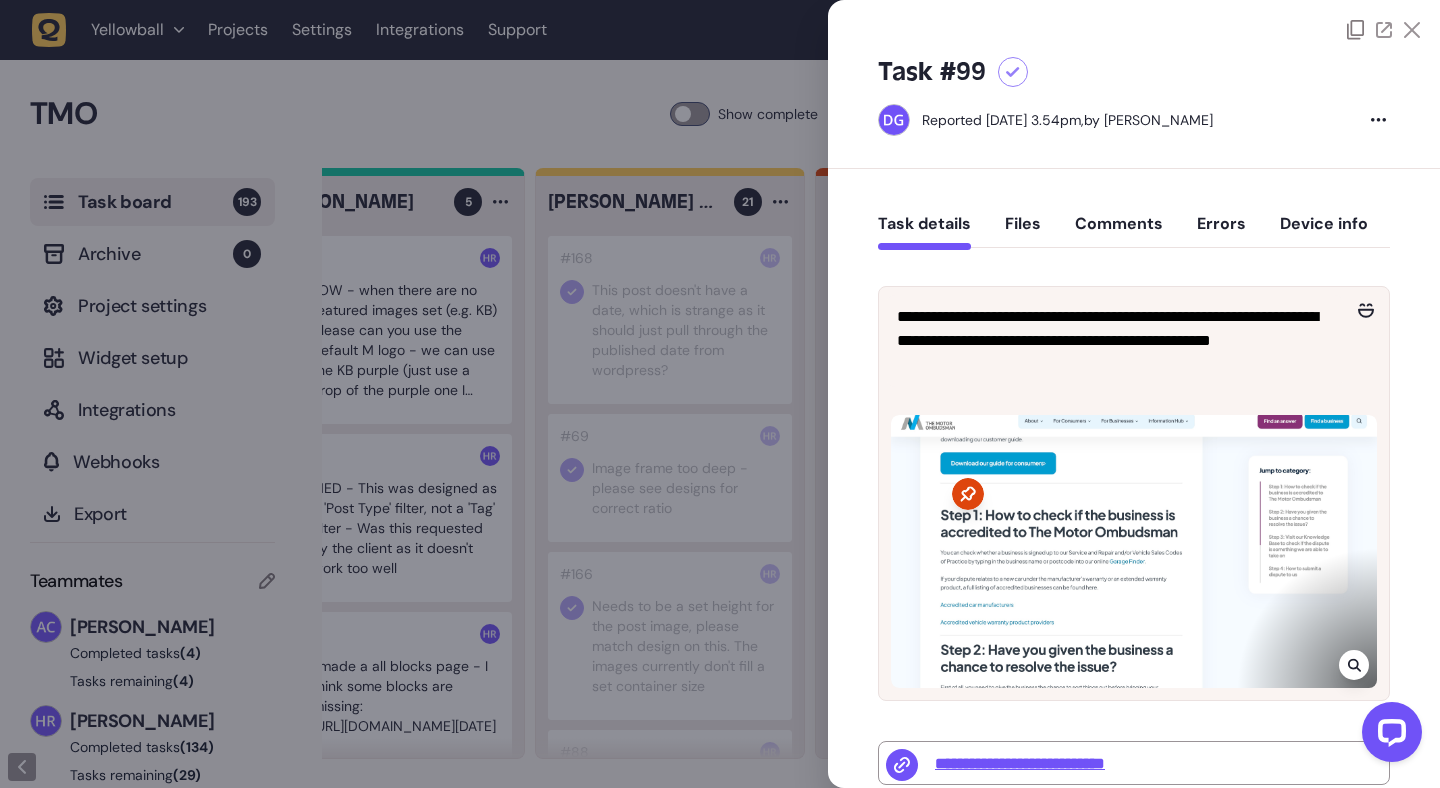click 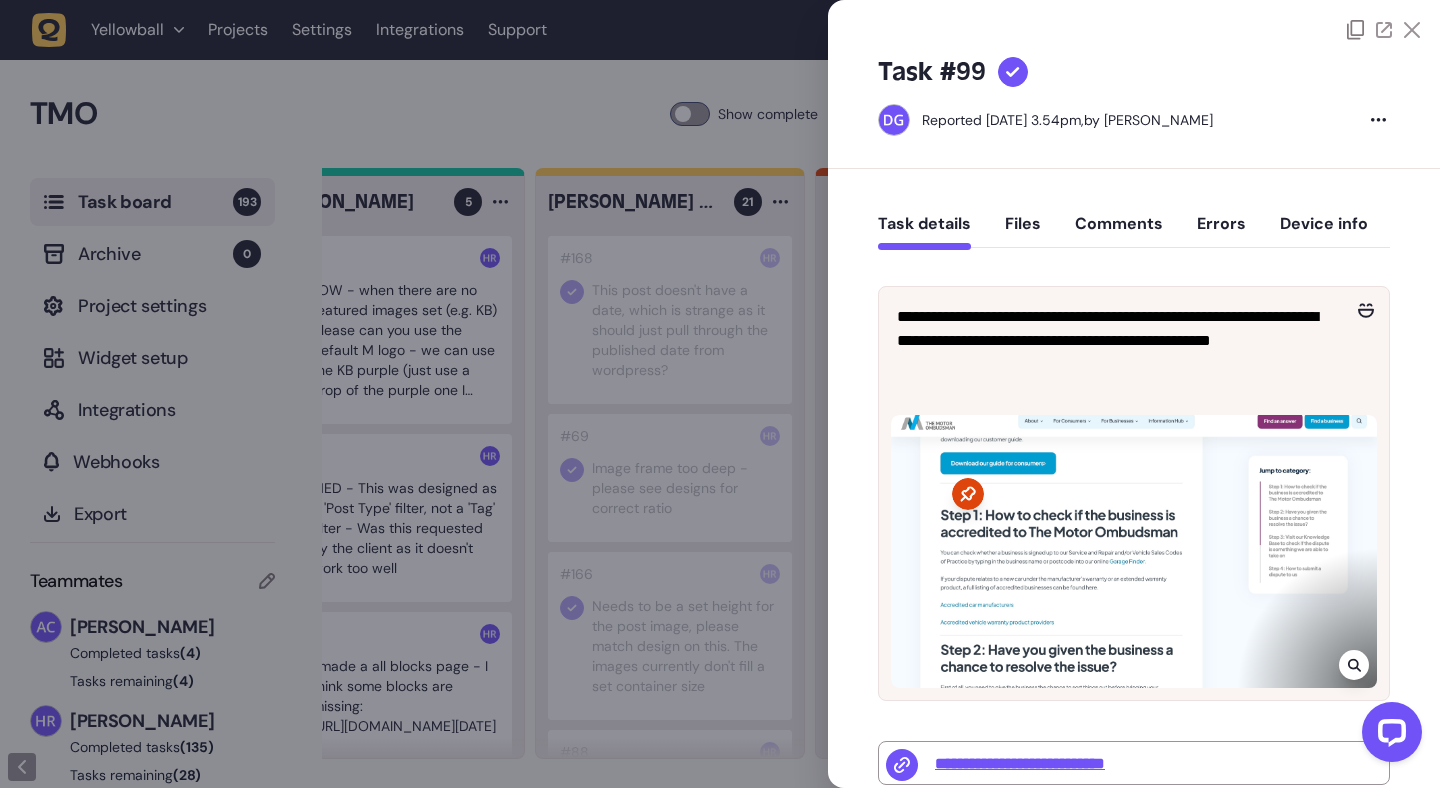 click 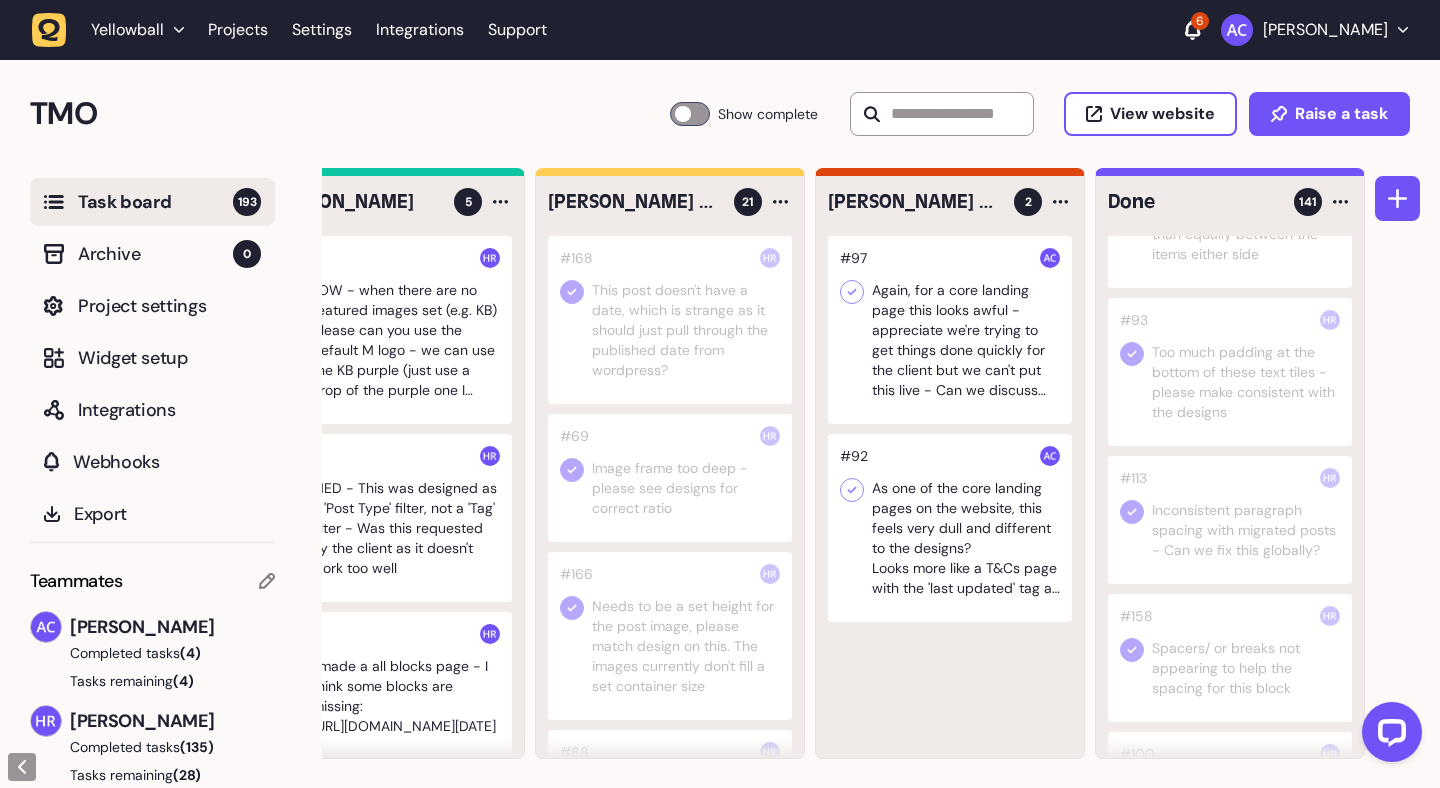 scroll, scrollTop: 1249, scrollLeft: 0, axis: vertical 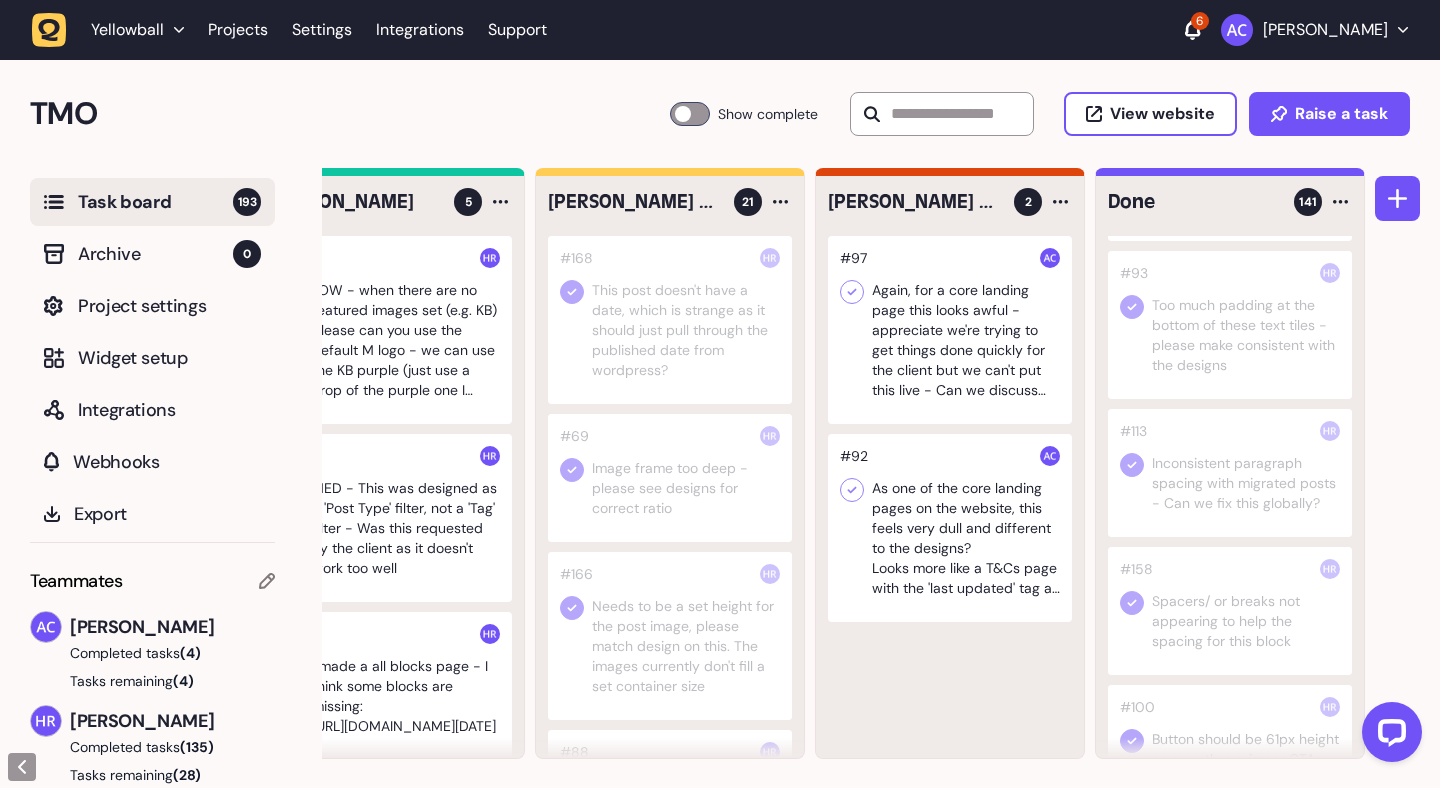 click 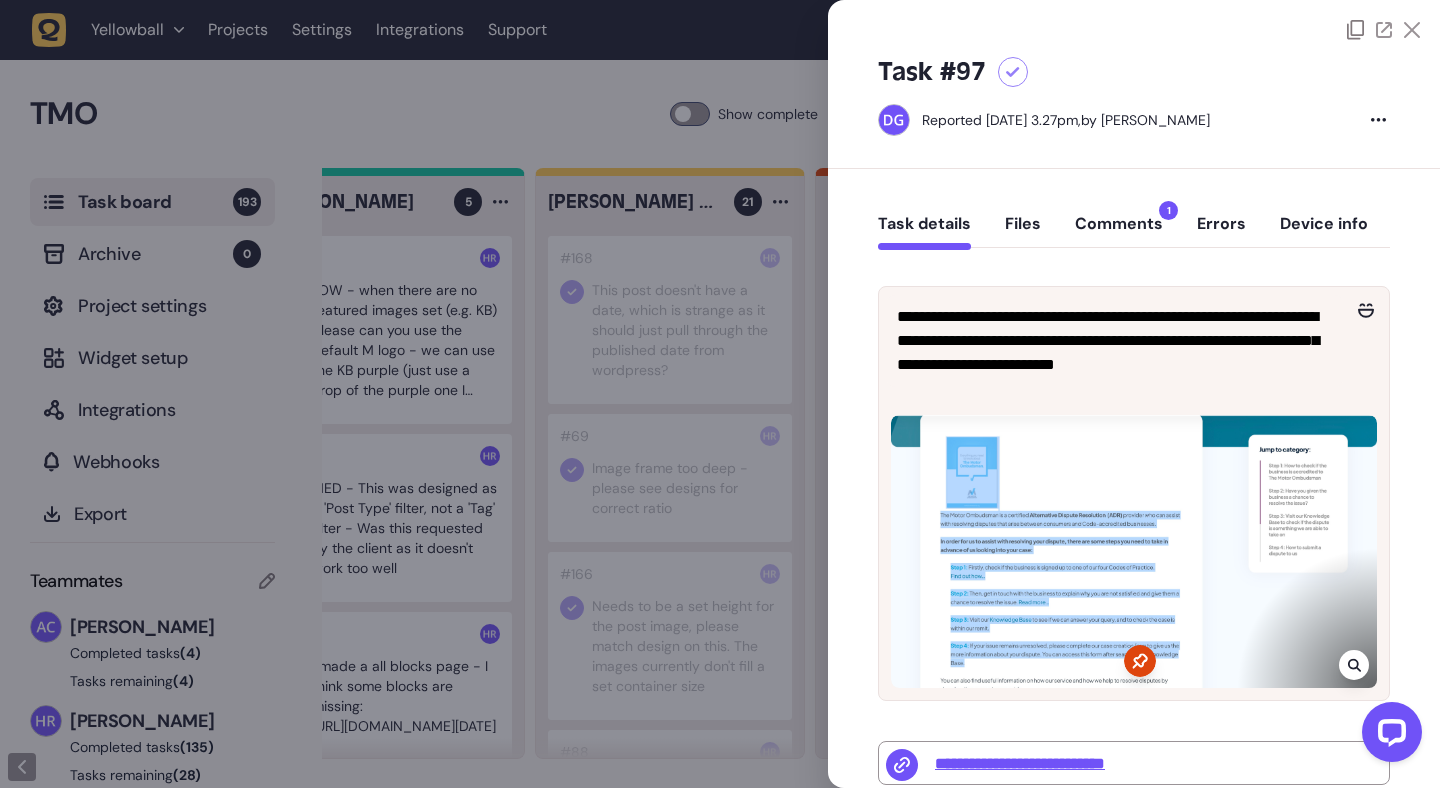 click 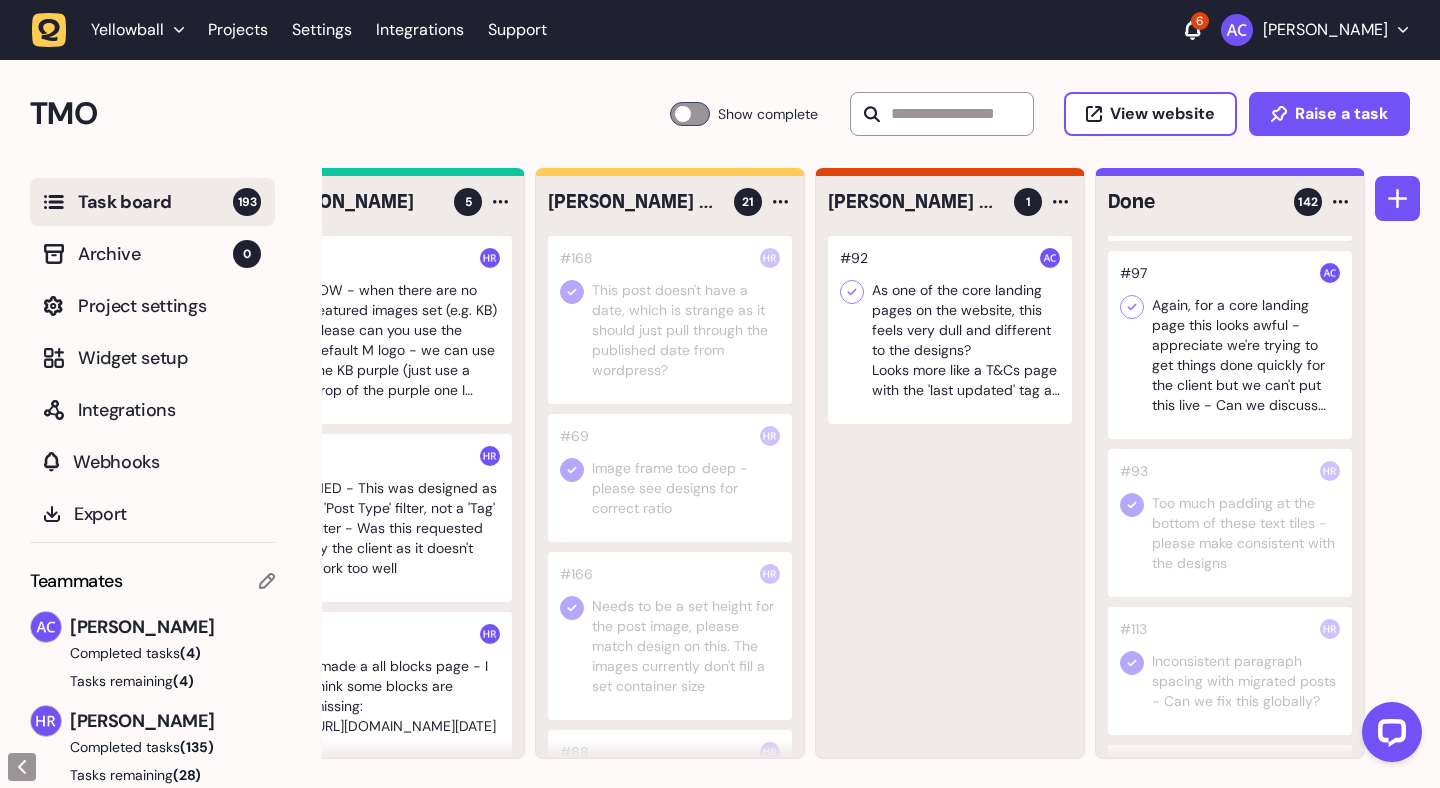 click 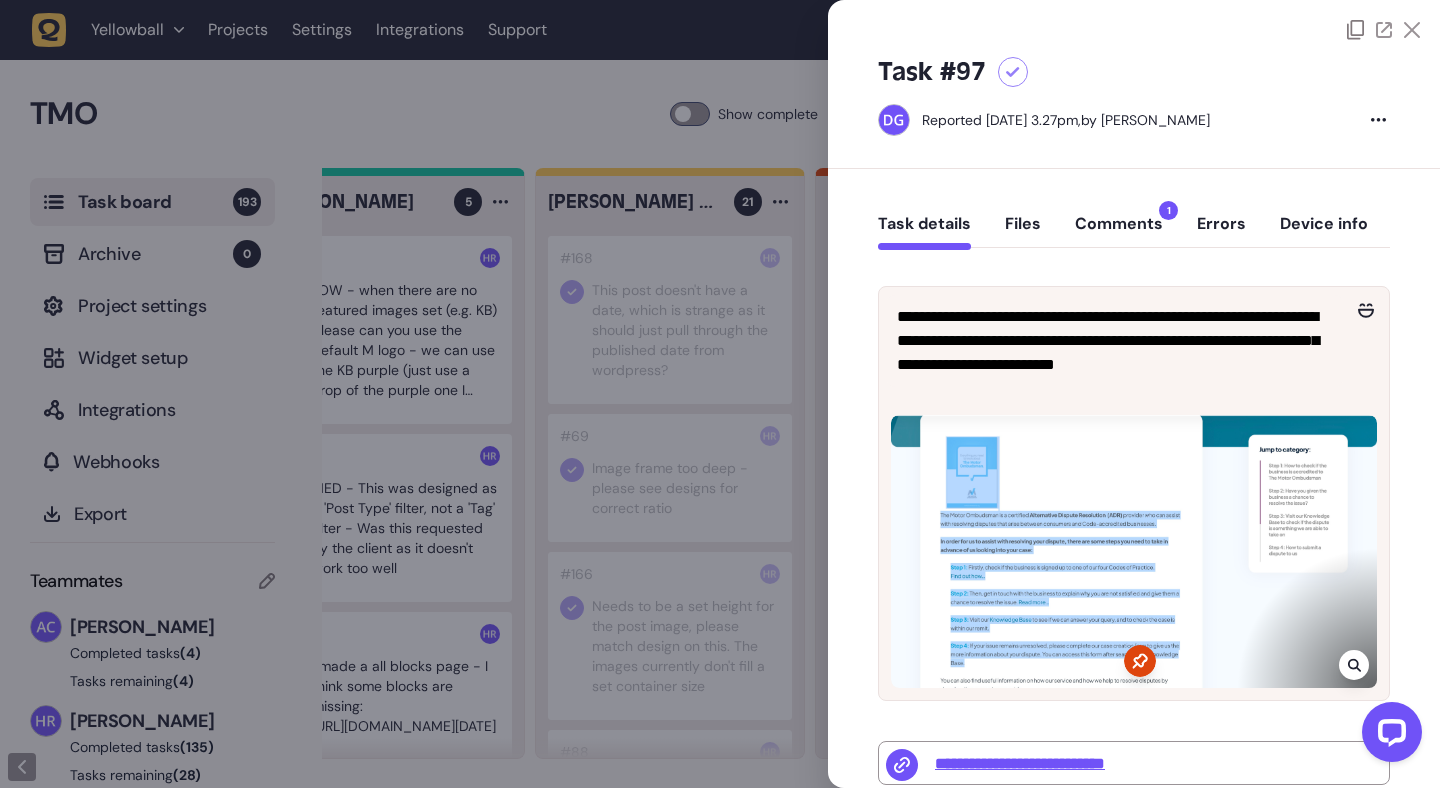 click 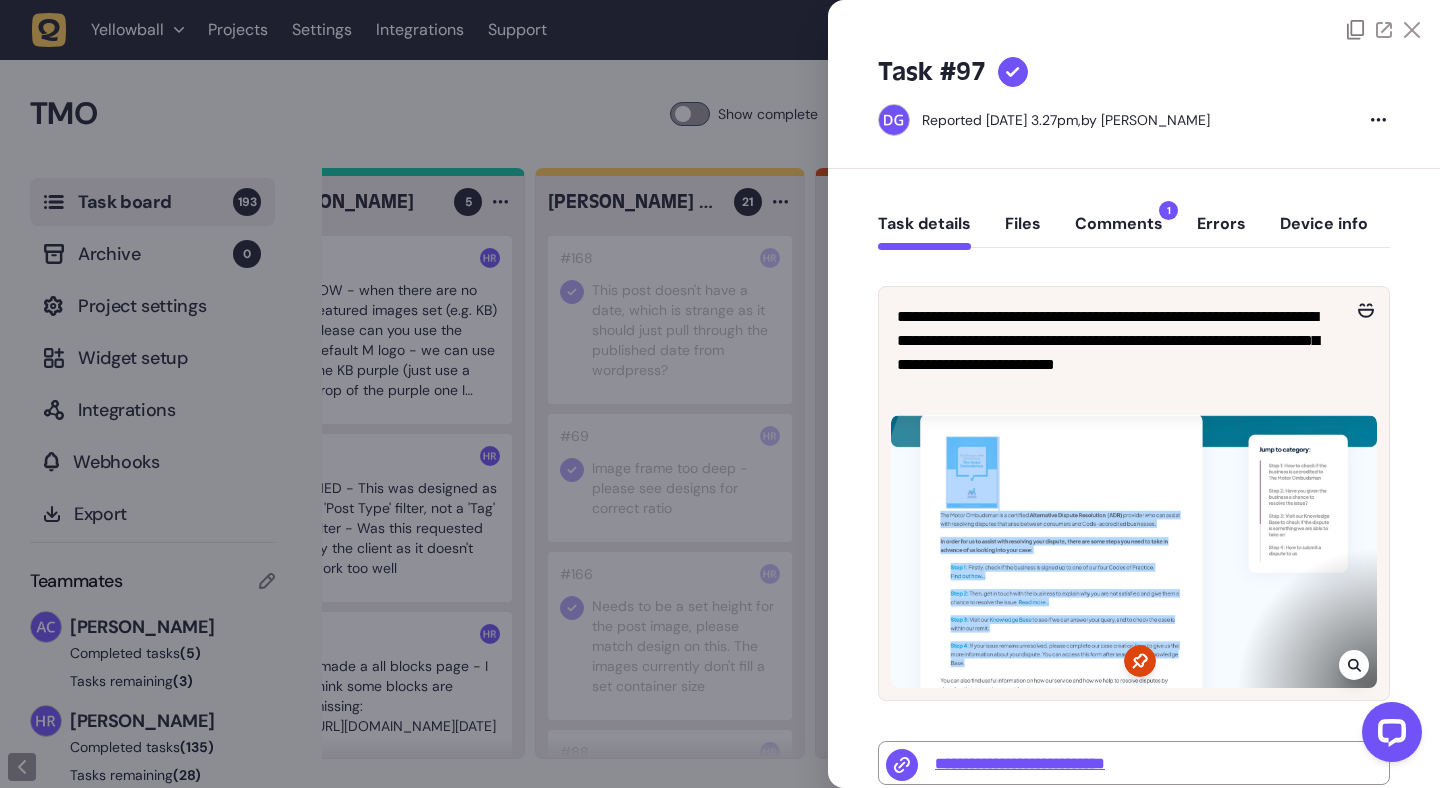 click 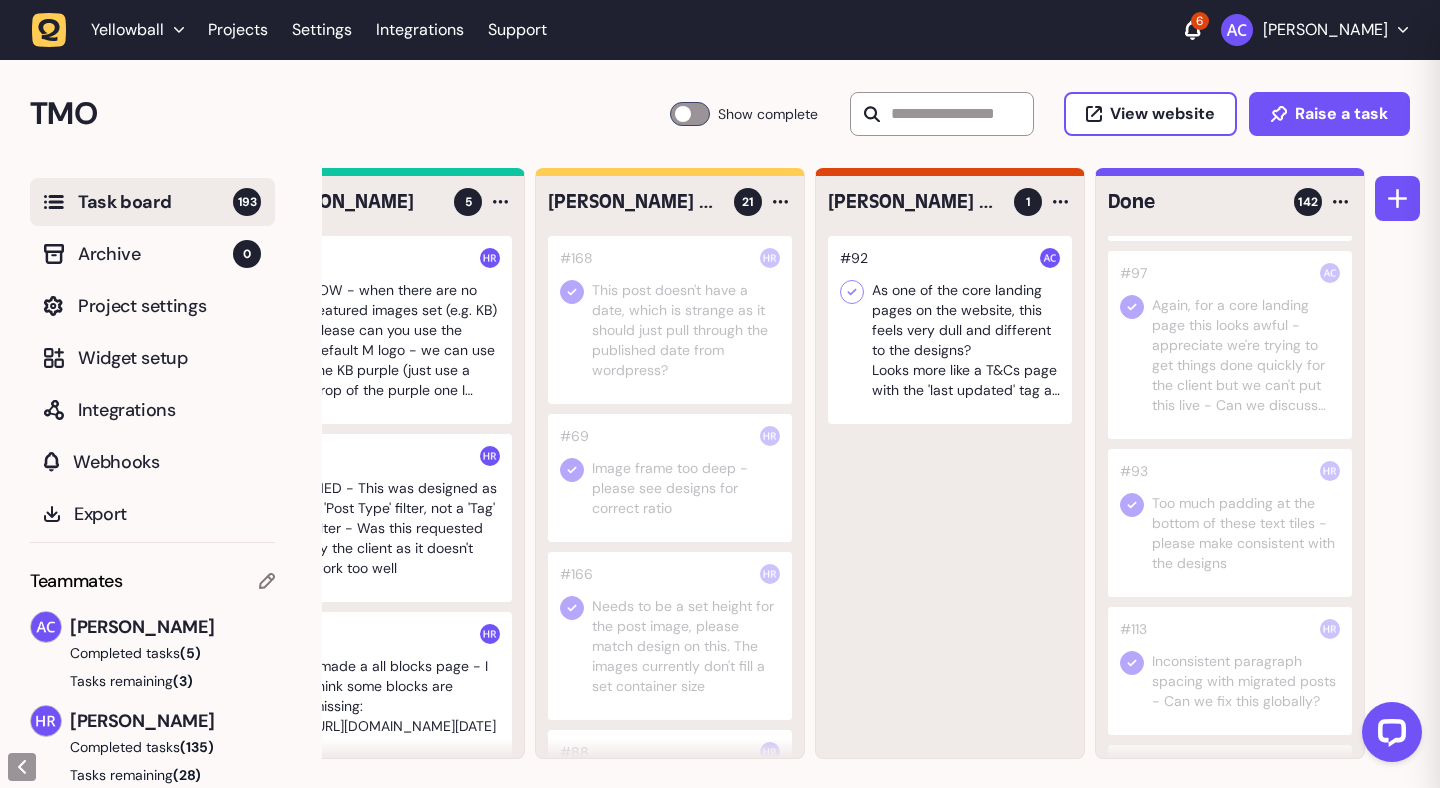 click 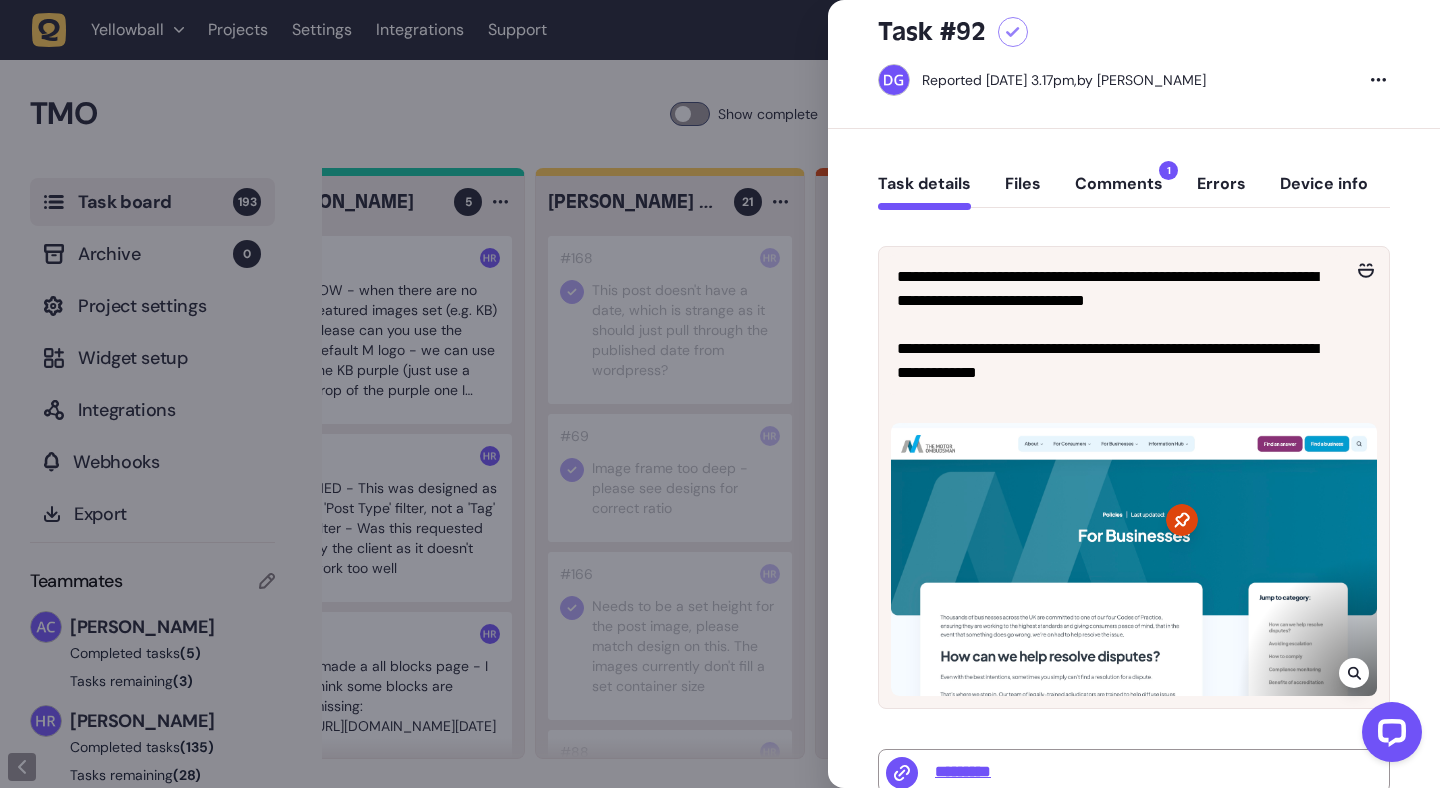 scroll, scrollTop: 42, scrollLeft: 0, axis: vertical 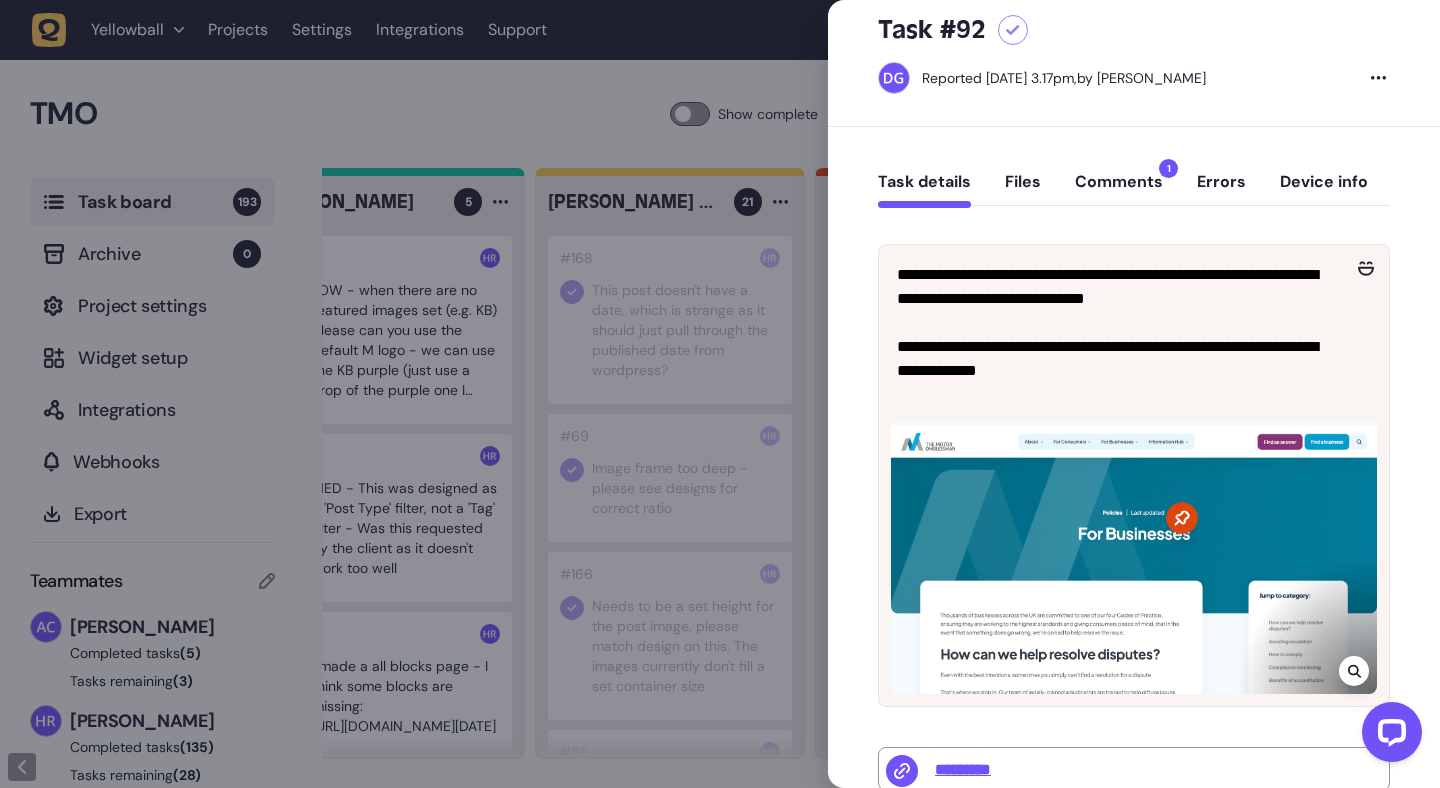 click on "Comments  1" 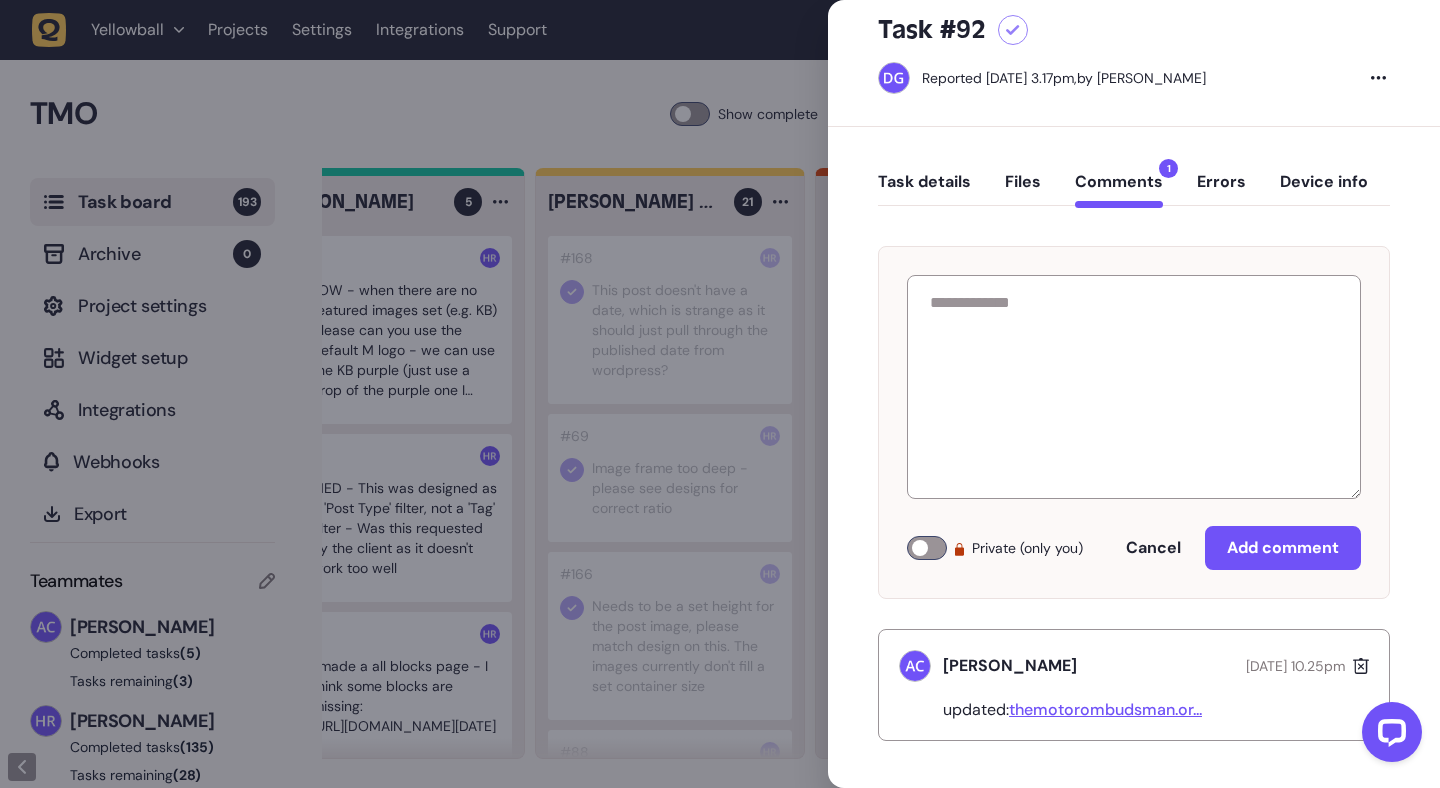 scroll, scrollTop: 0, scrollLeft: 0, axis: both 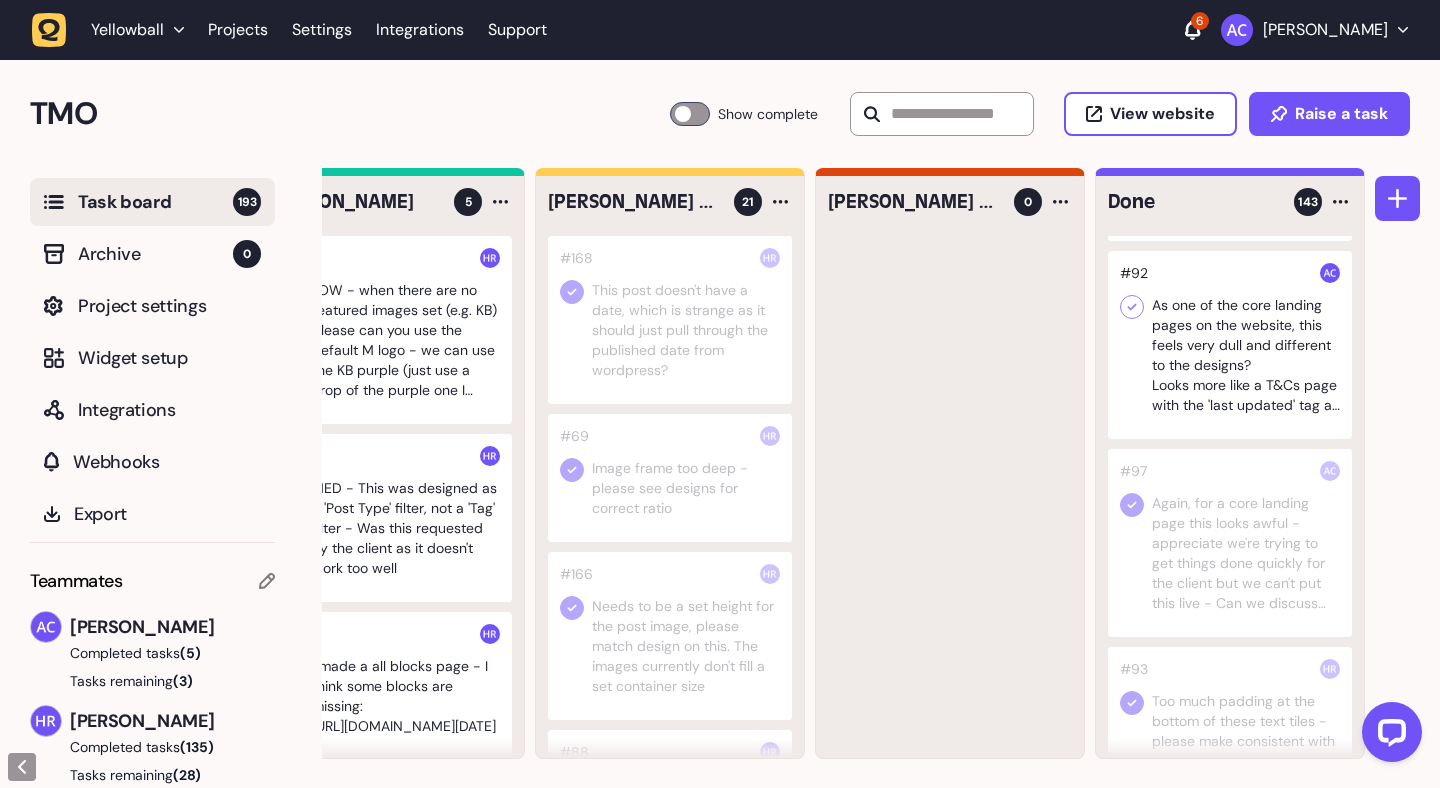 click 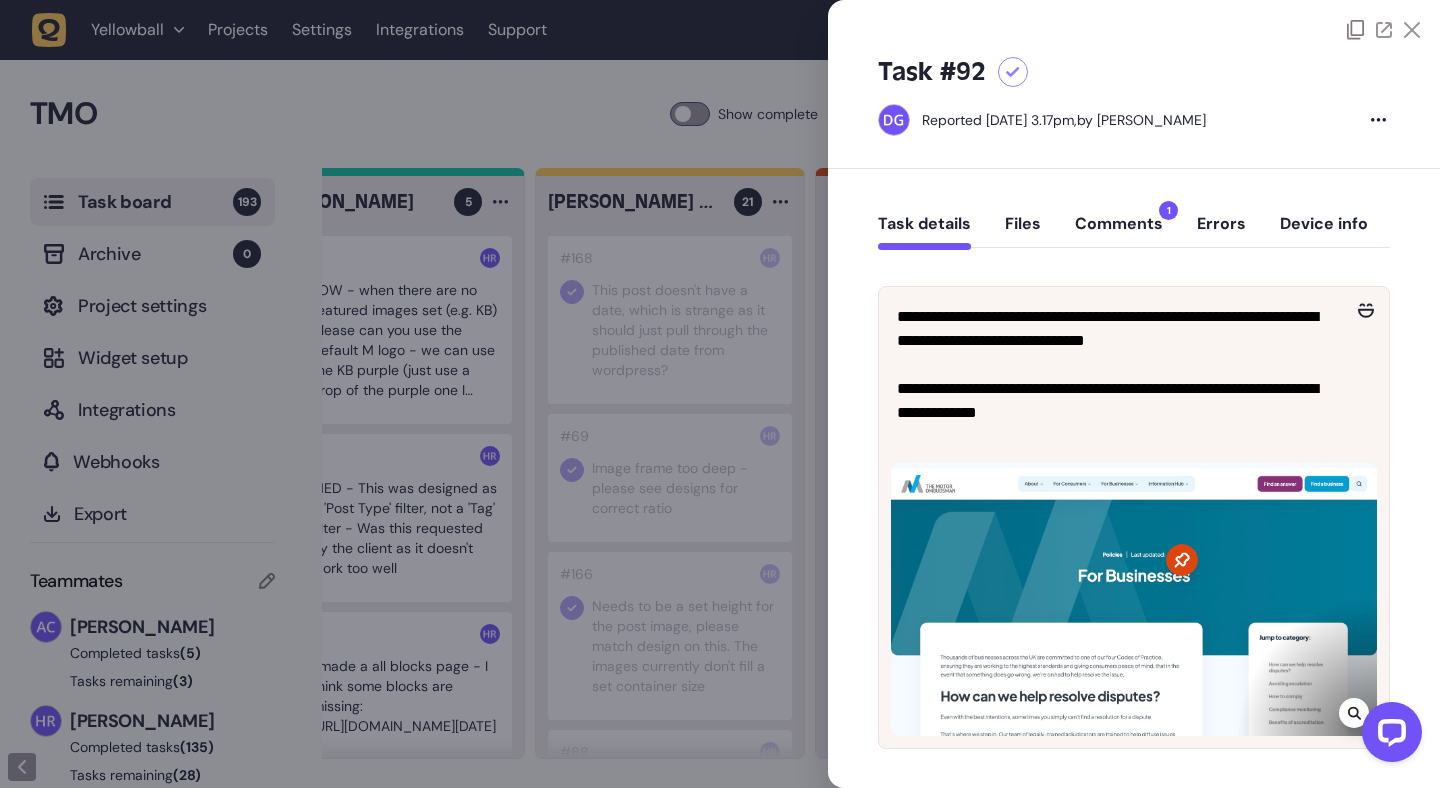 click on "Comments  1" 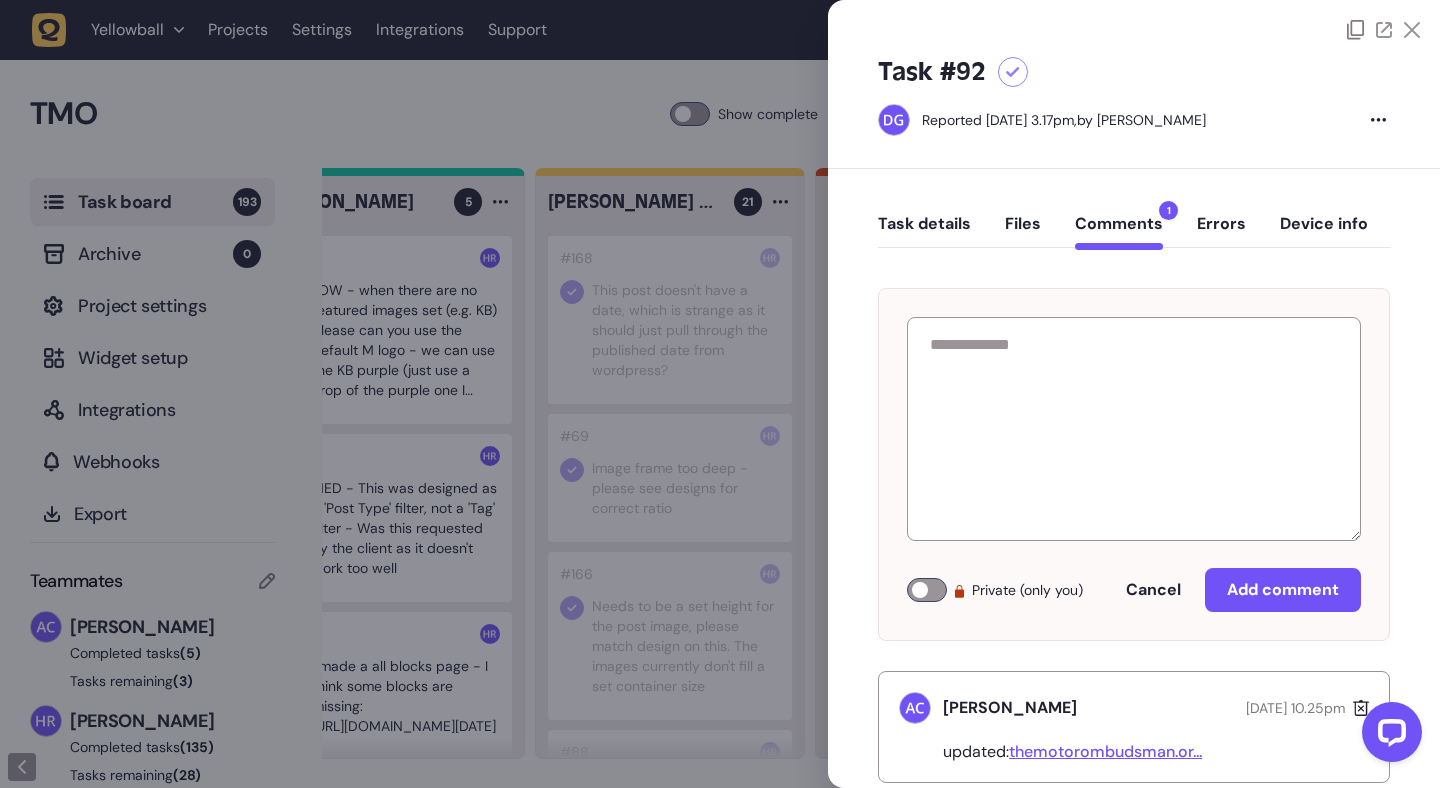 click 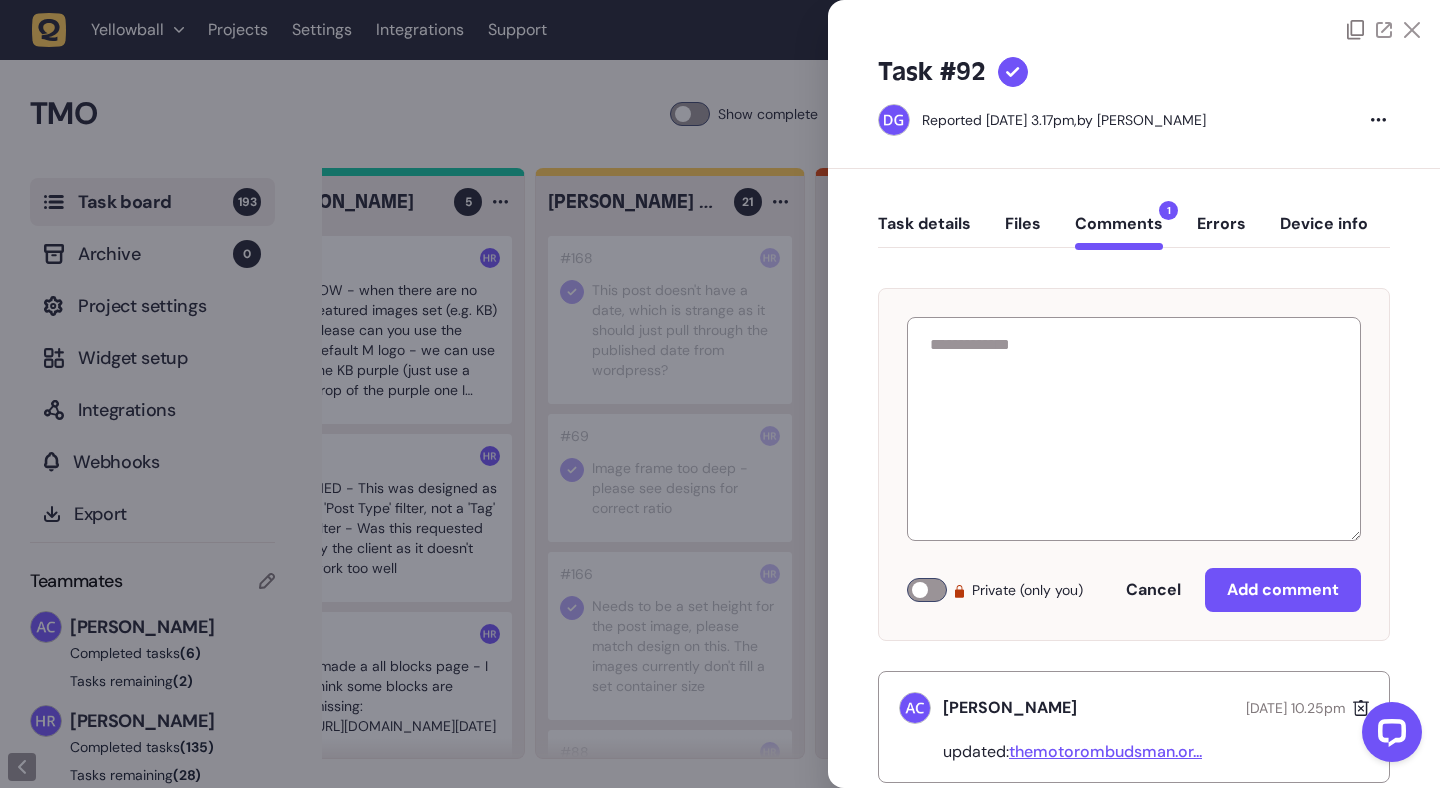 click 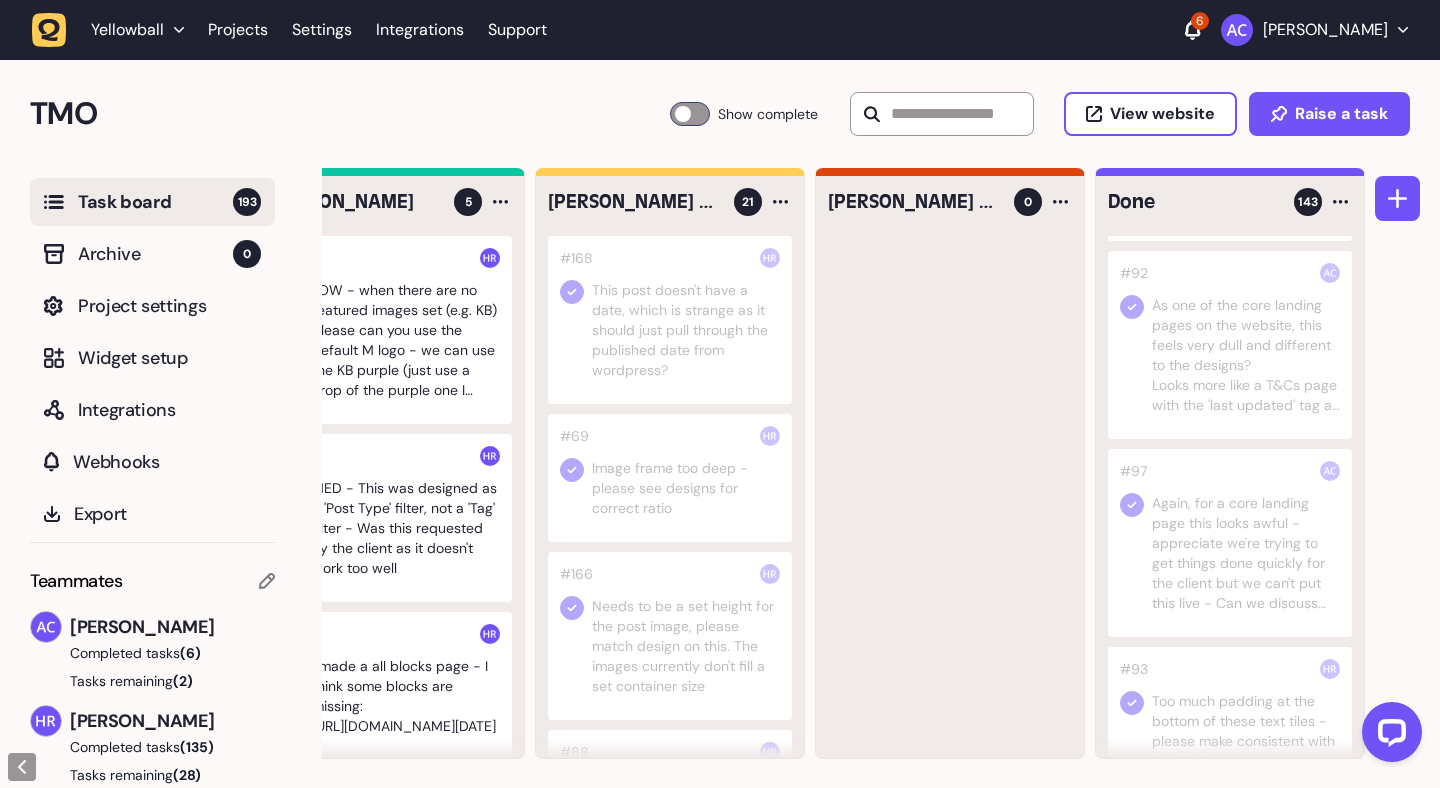 click 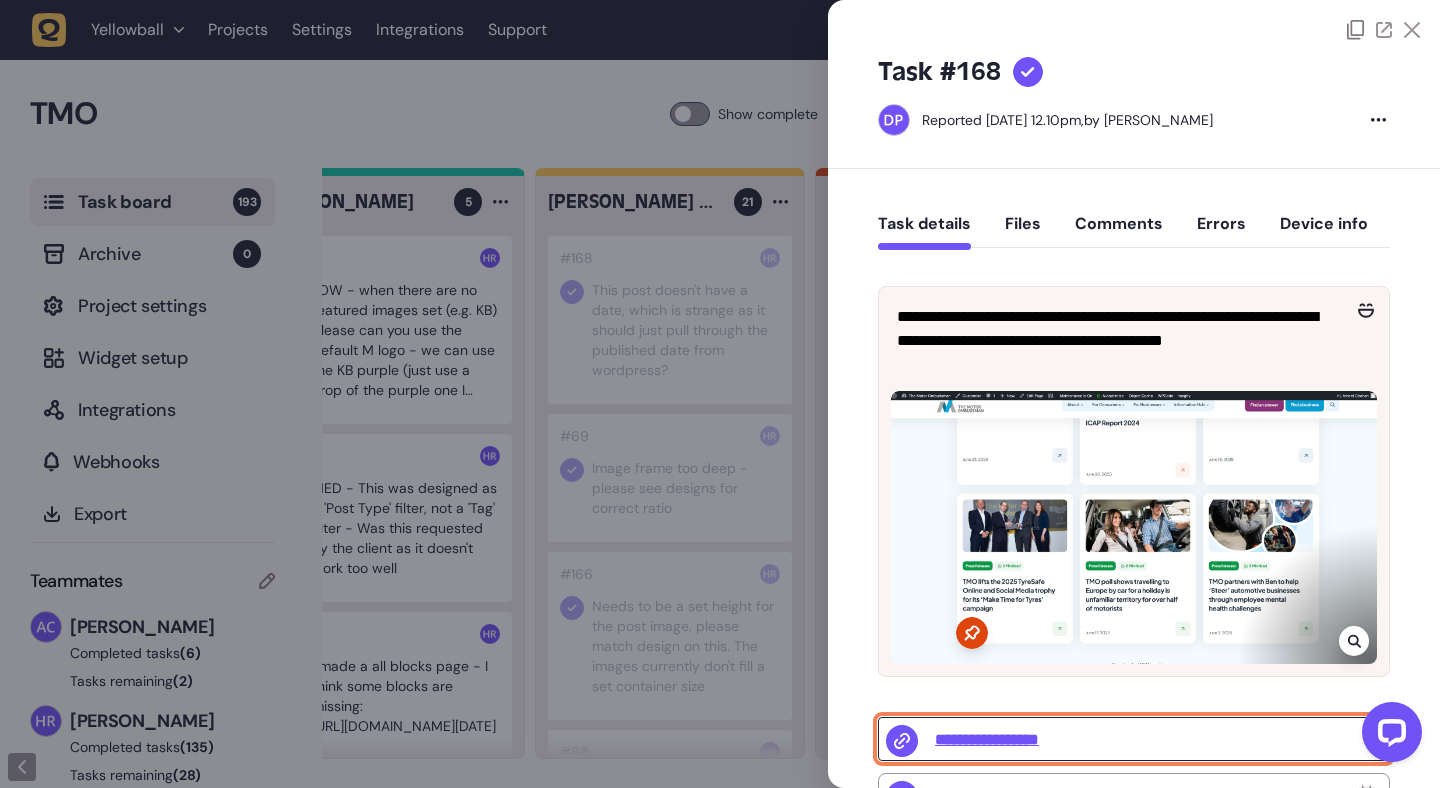 click on "**********" 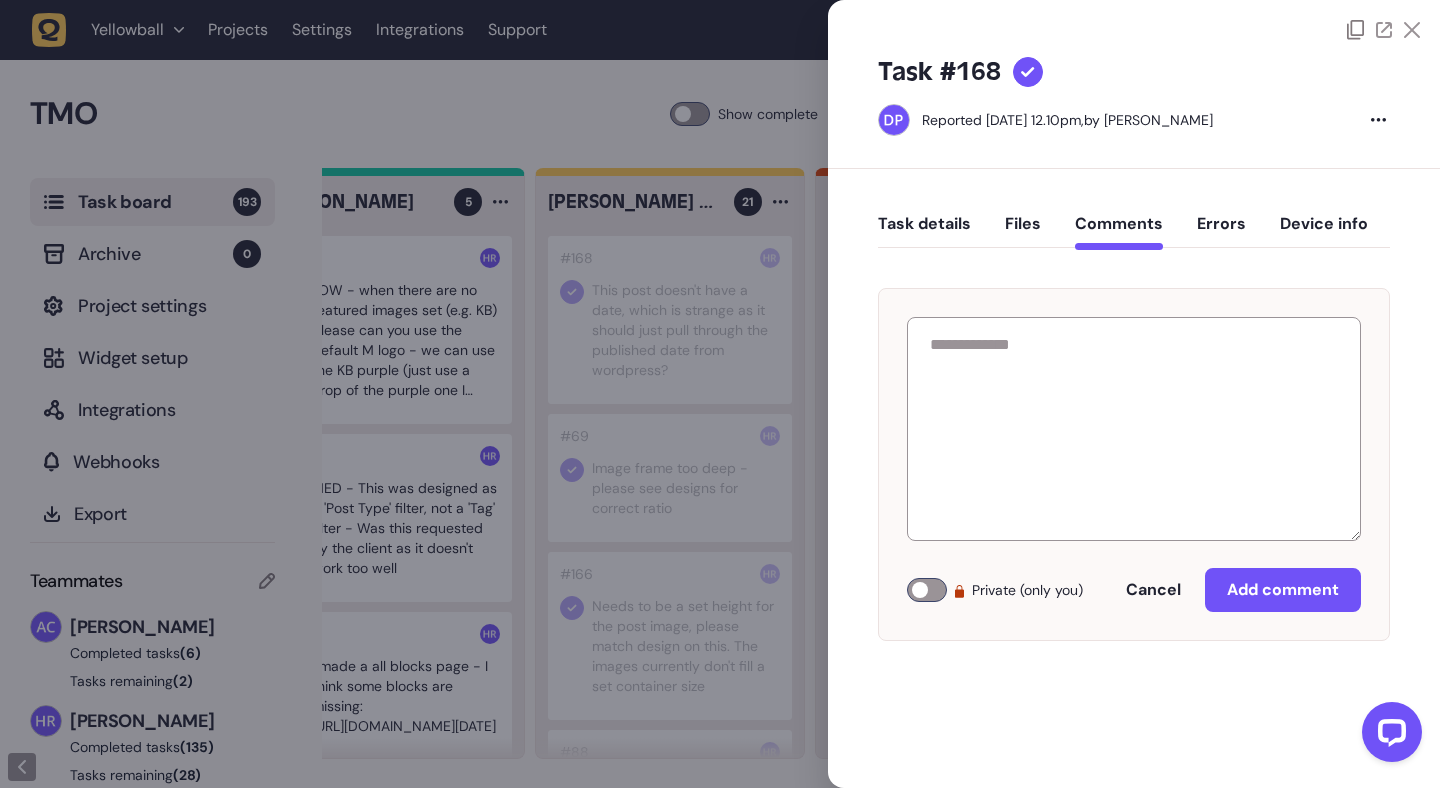 click on "Task details" 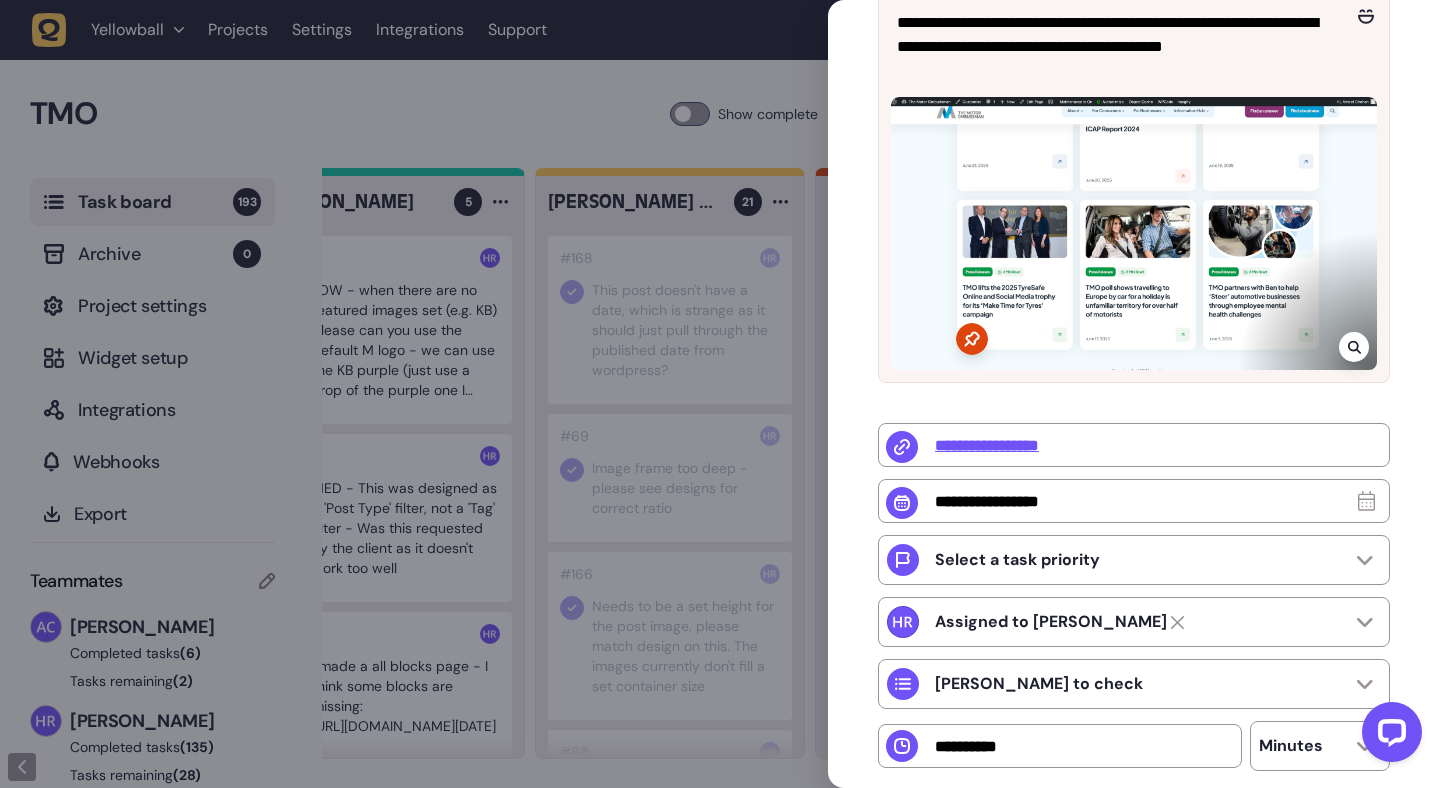 scroll, scrollTop: 458, scrollLeft: 0, axis: vertical 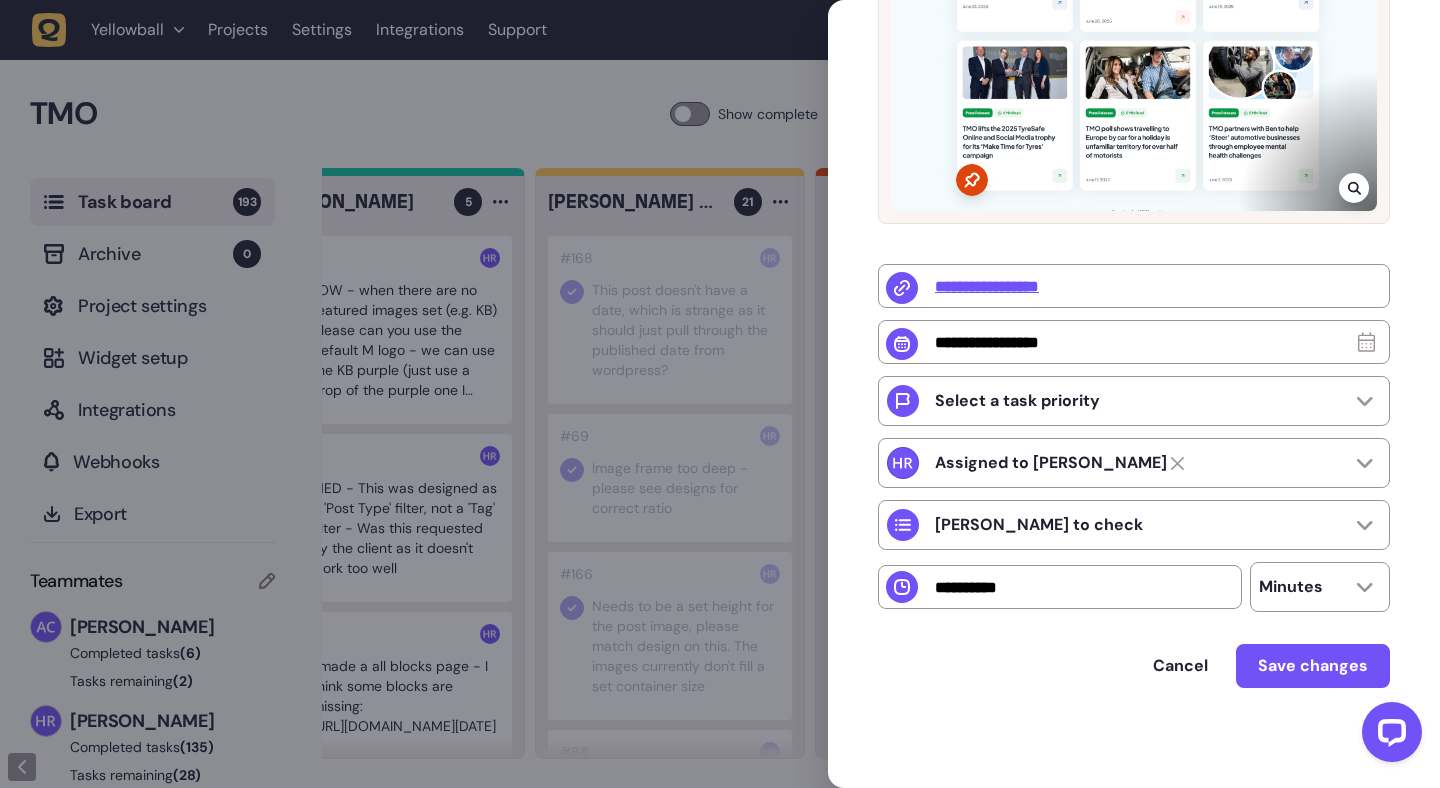 click 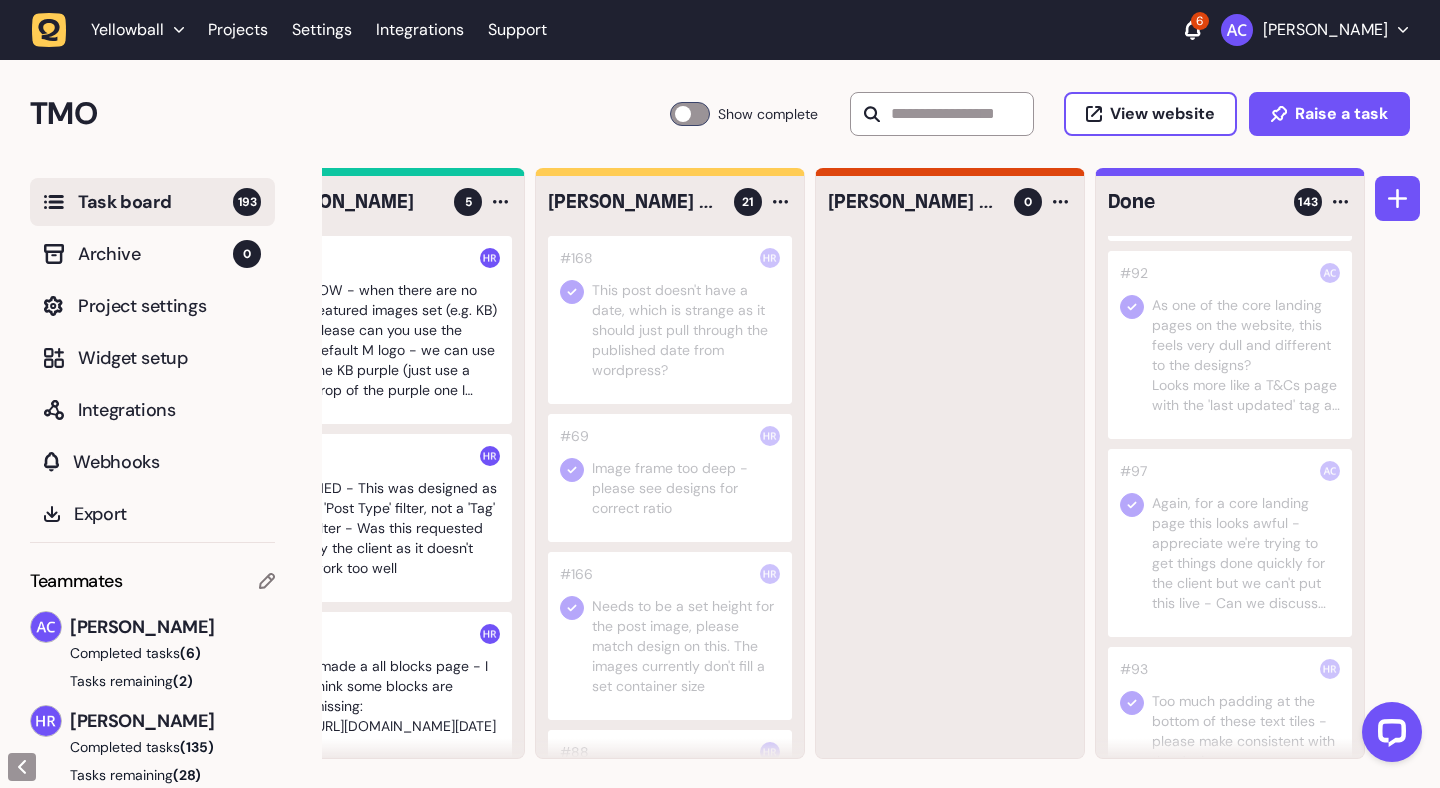 type 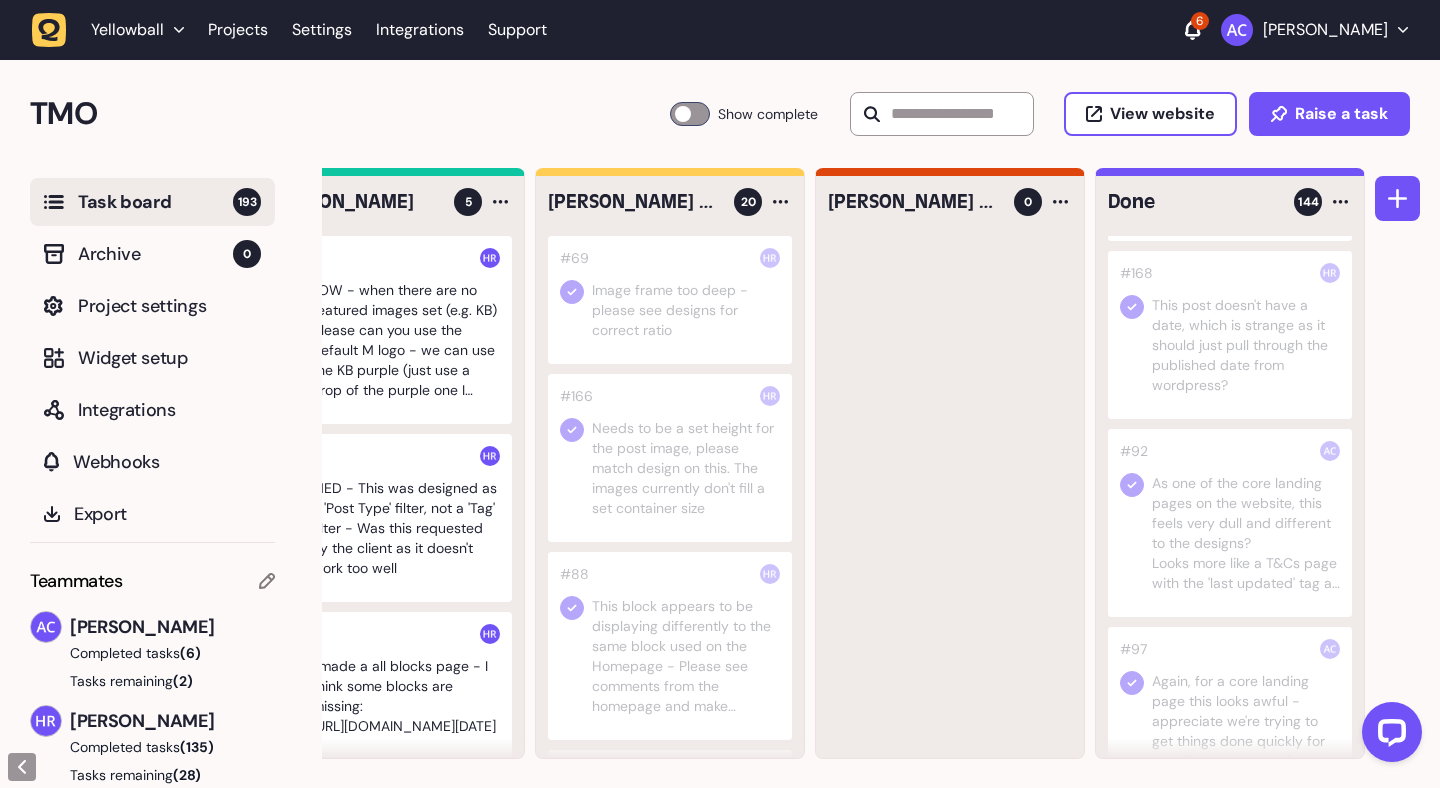 click 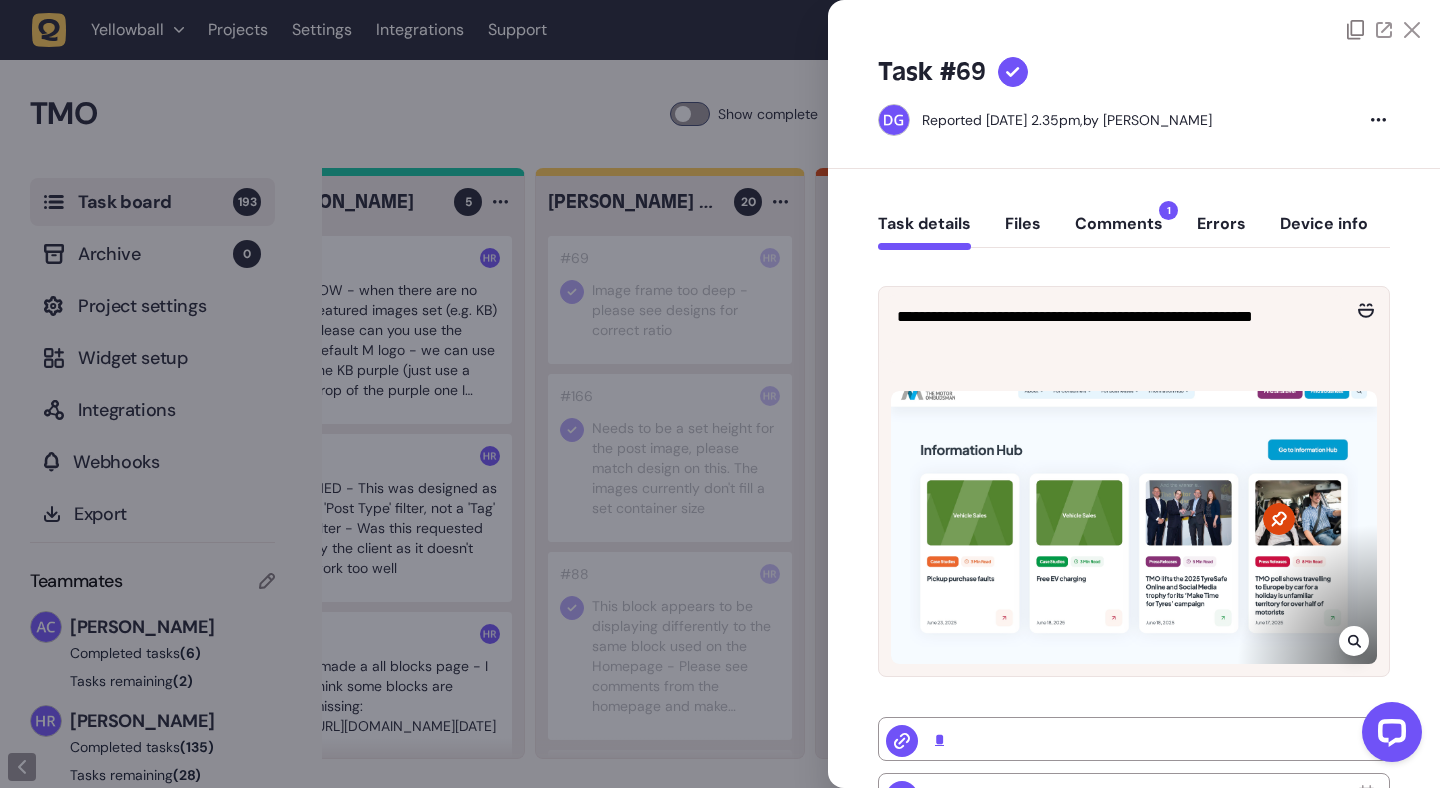 click on "Comments  1" 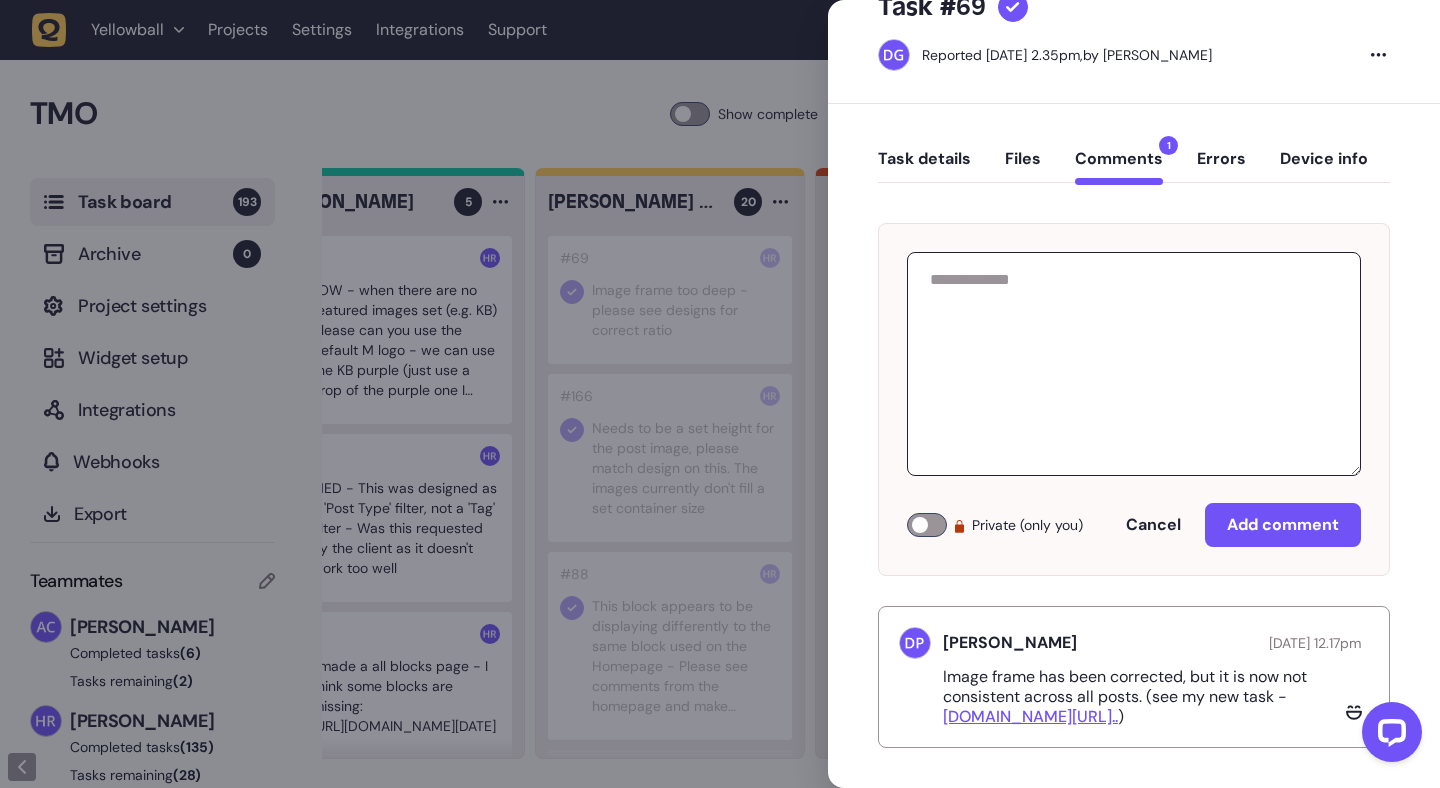 scroll, scrollTop: 74, scrollLeft: 0, axis: vertical 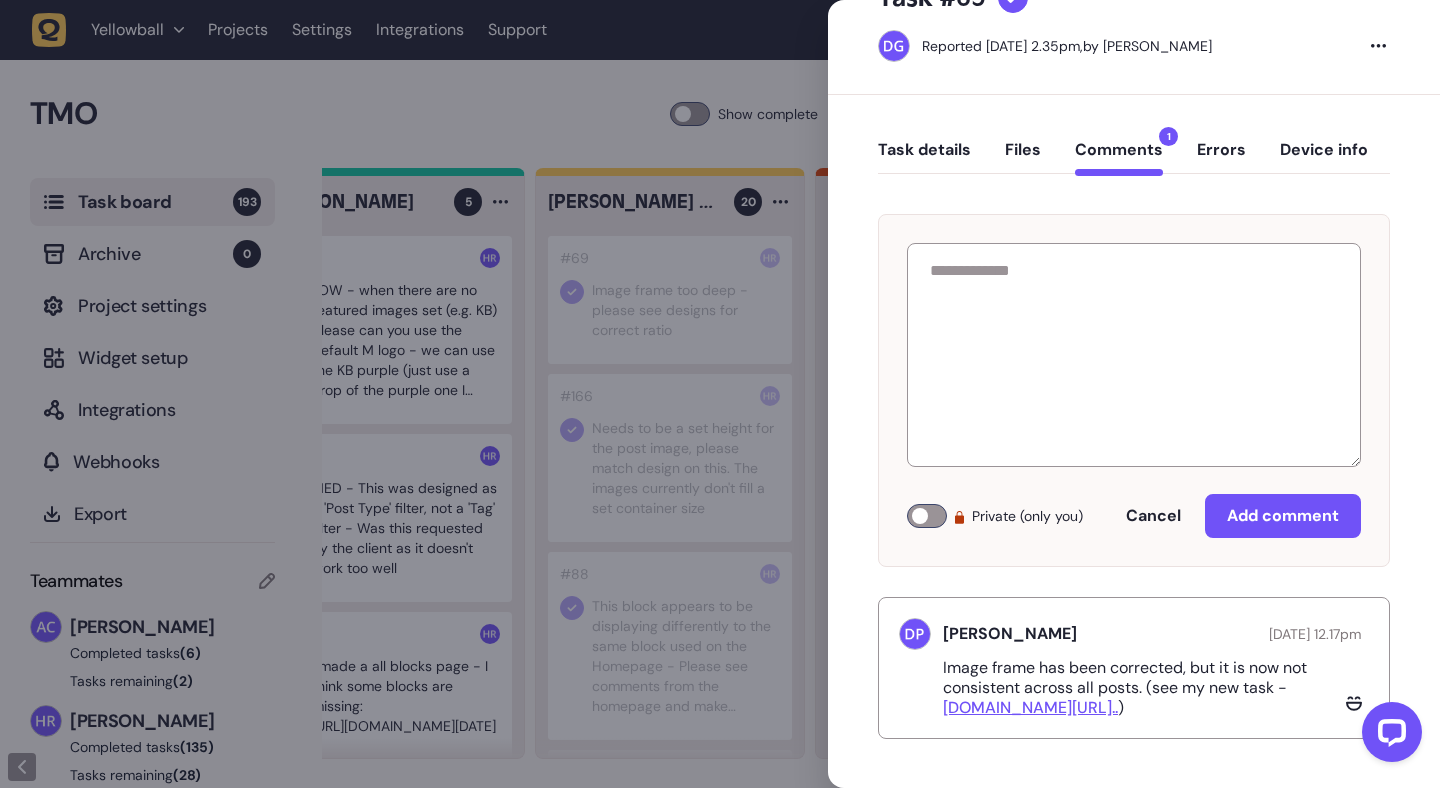 click on "[DOMAIN_NAME][URL].." 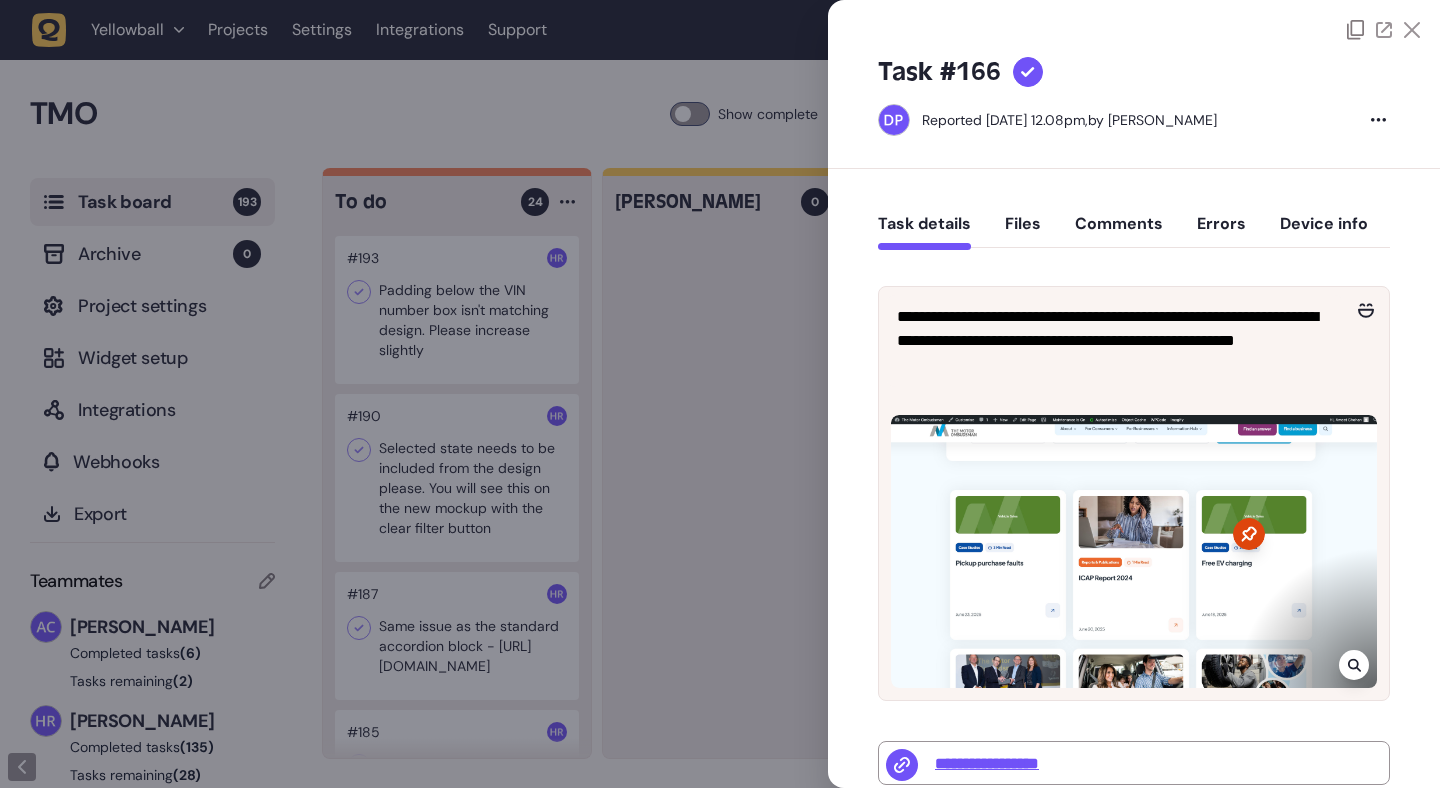 scroll, scrollTop: 0, scrollLeft: 0, axis: both 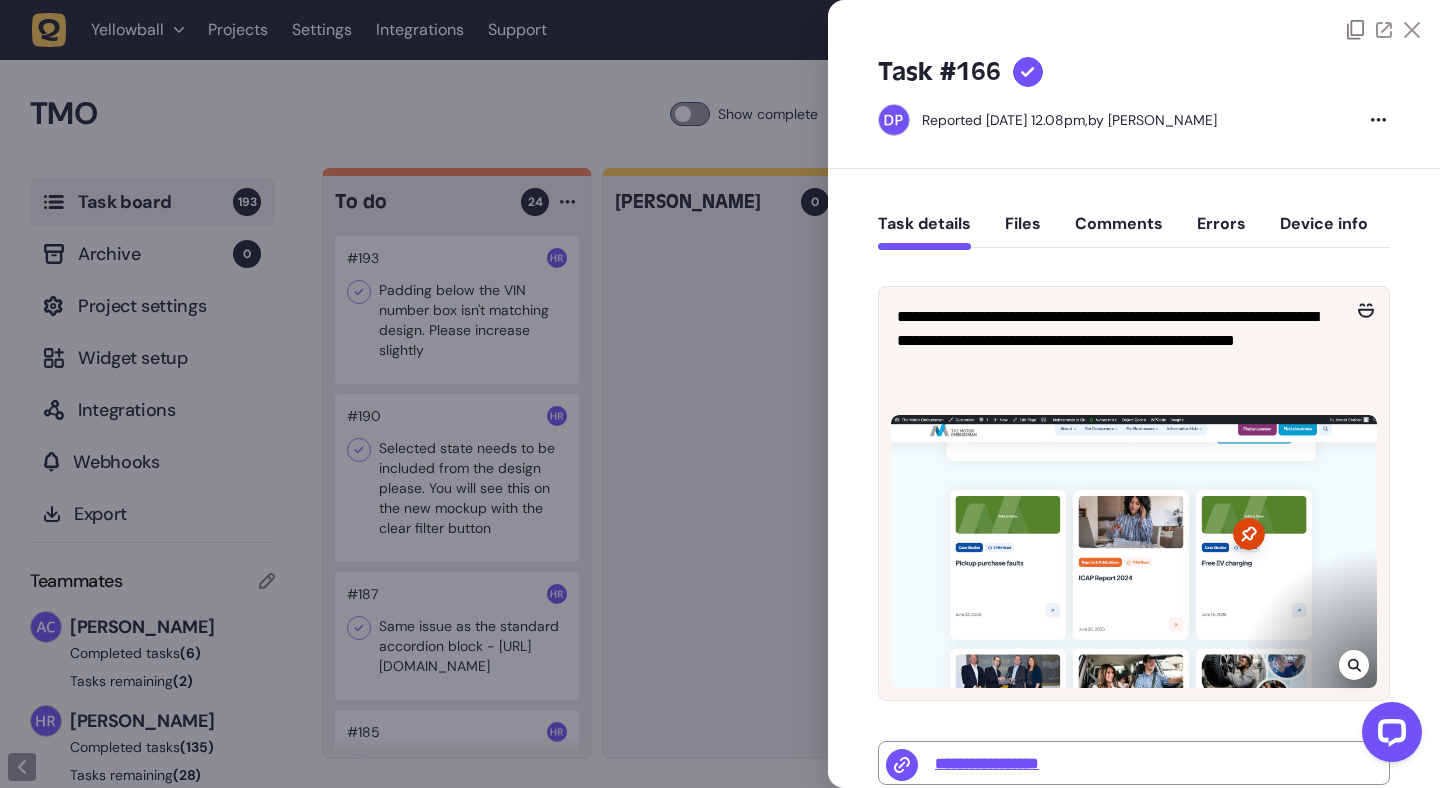 click on "Comments" 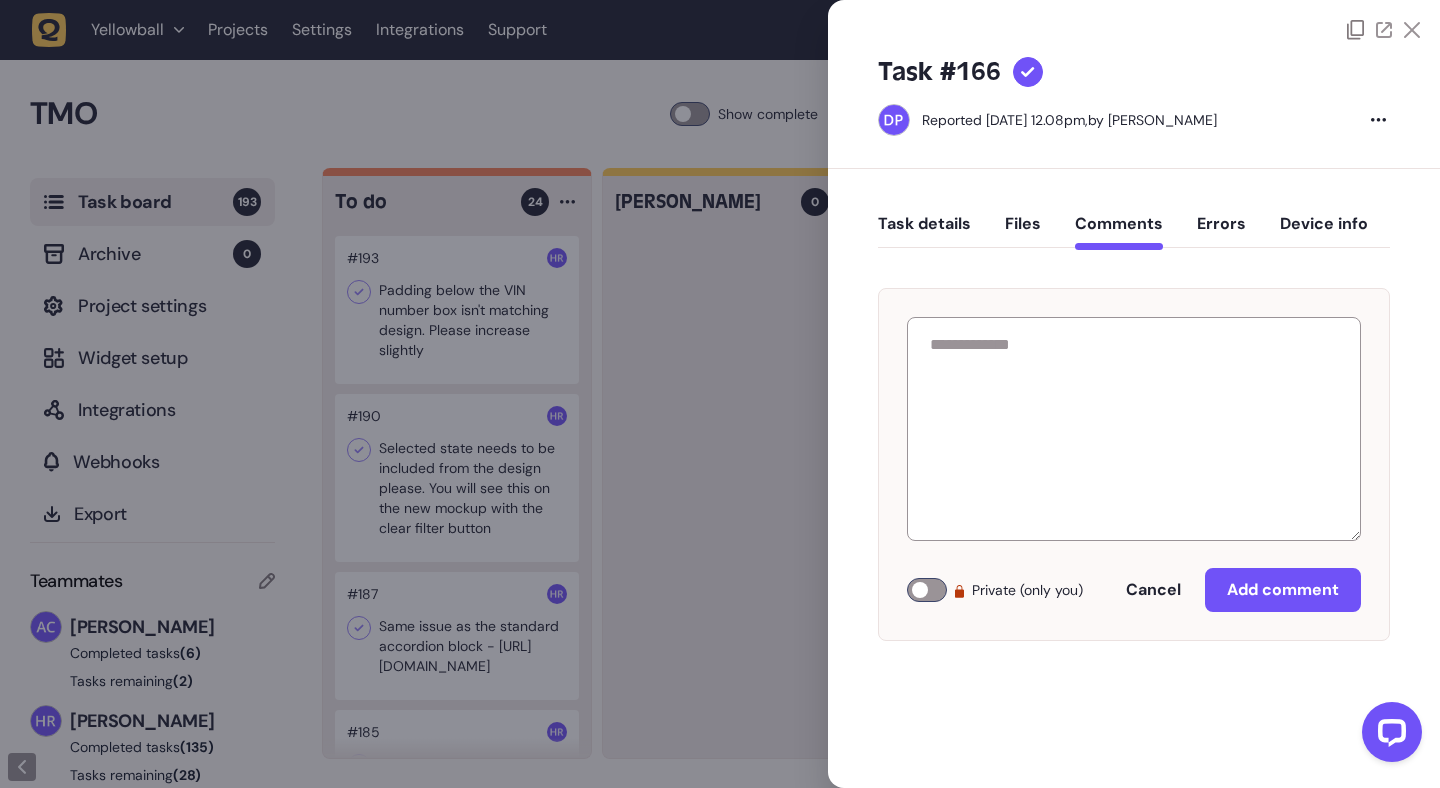 click on "Task details" 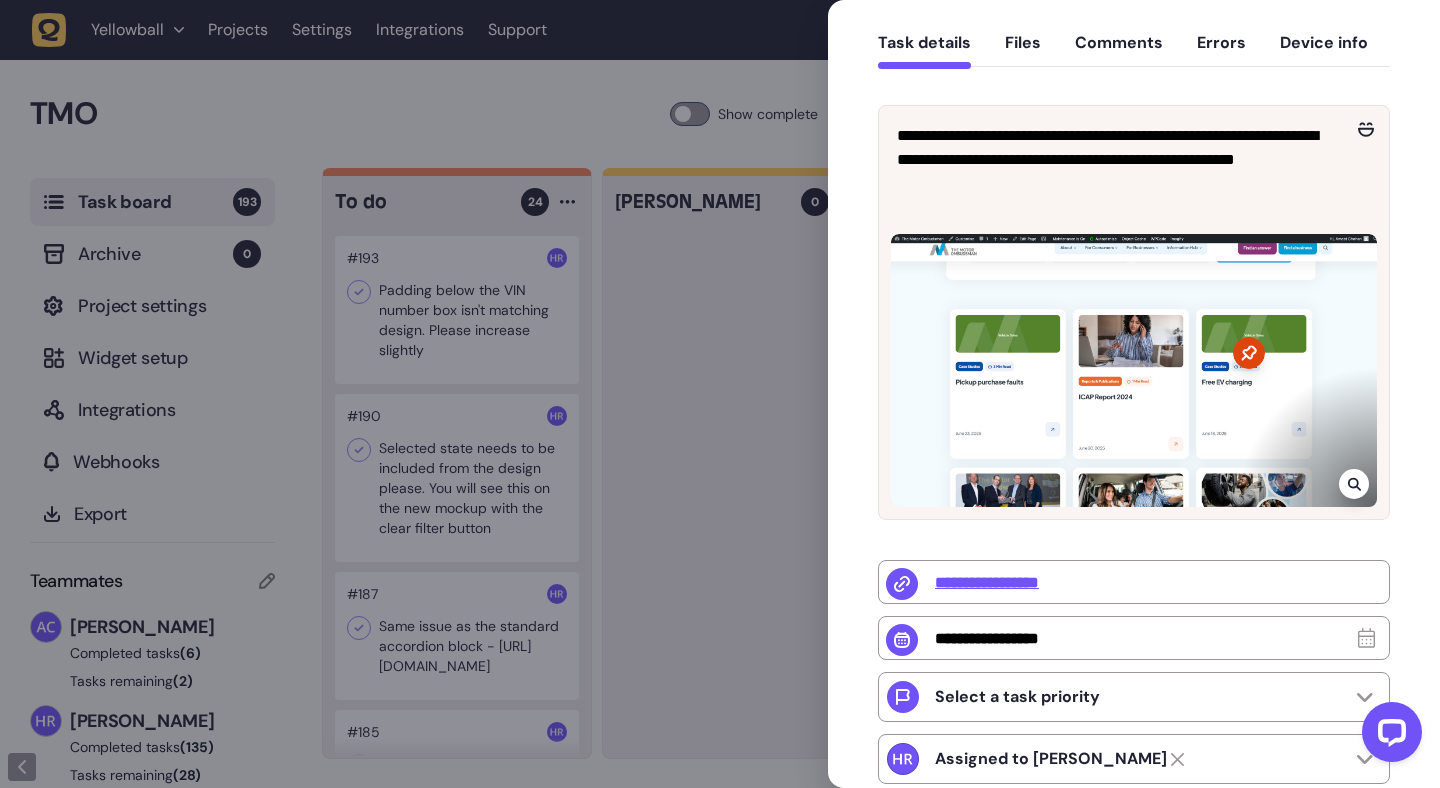 scroll, scrollTop: 283, scrollLeft: 0, axis: vertical 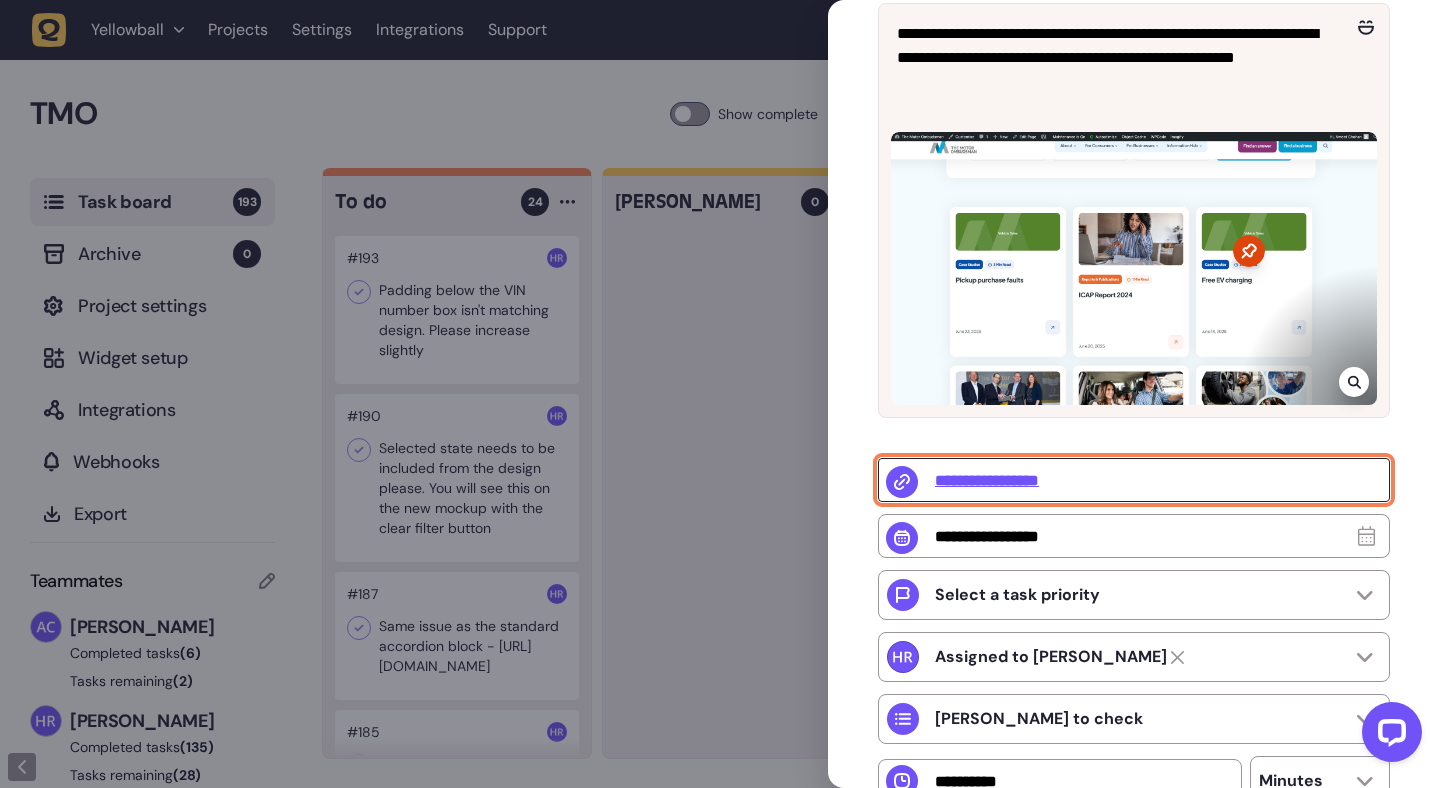 click on "**********" 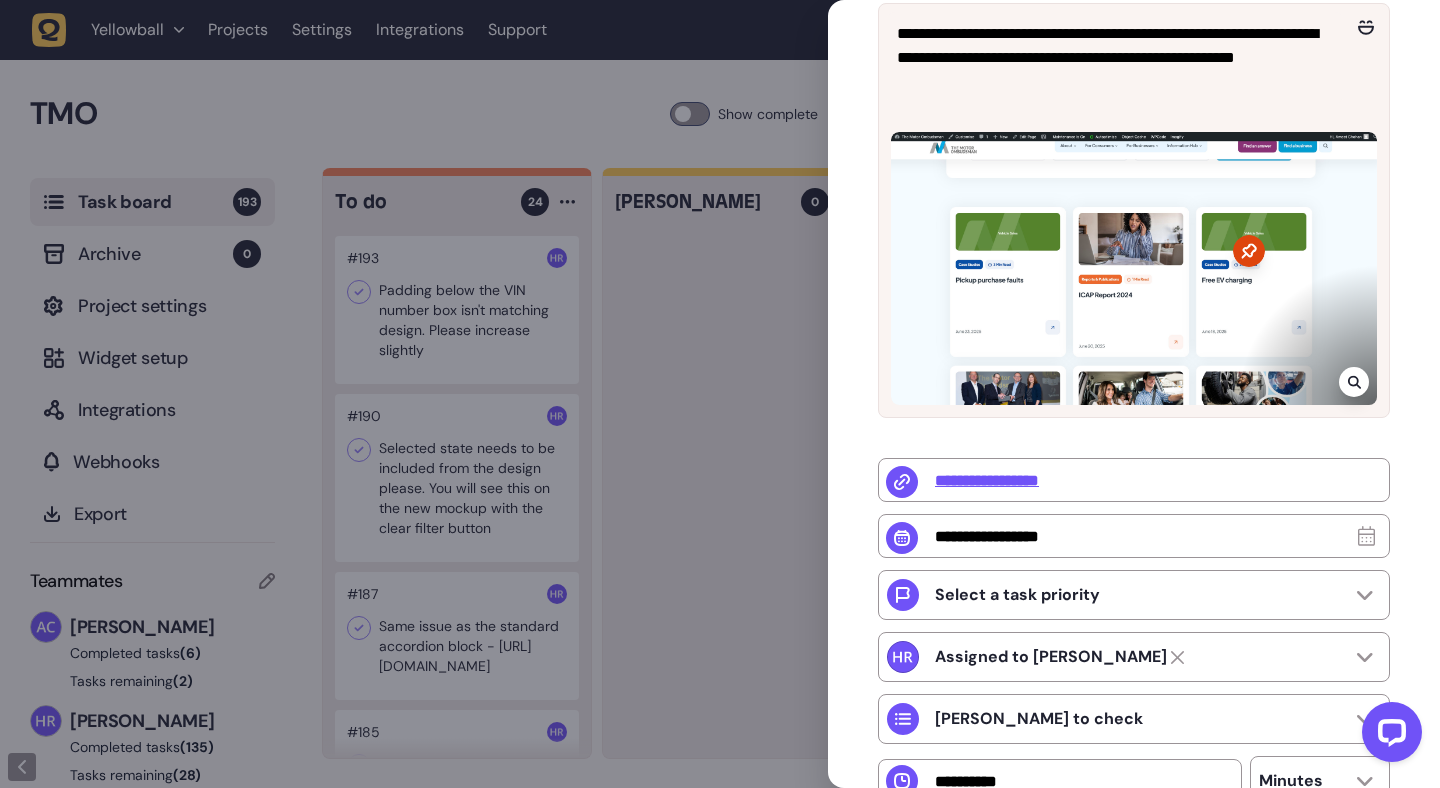 click 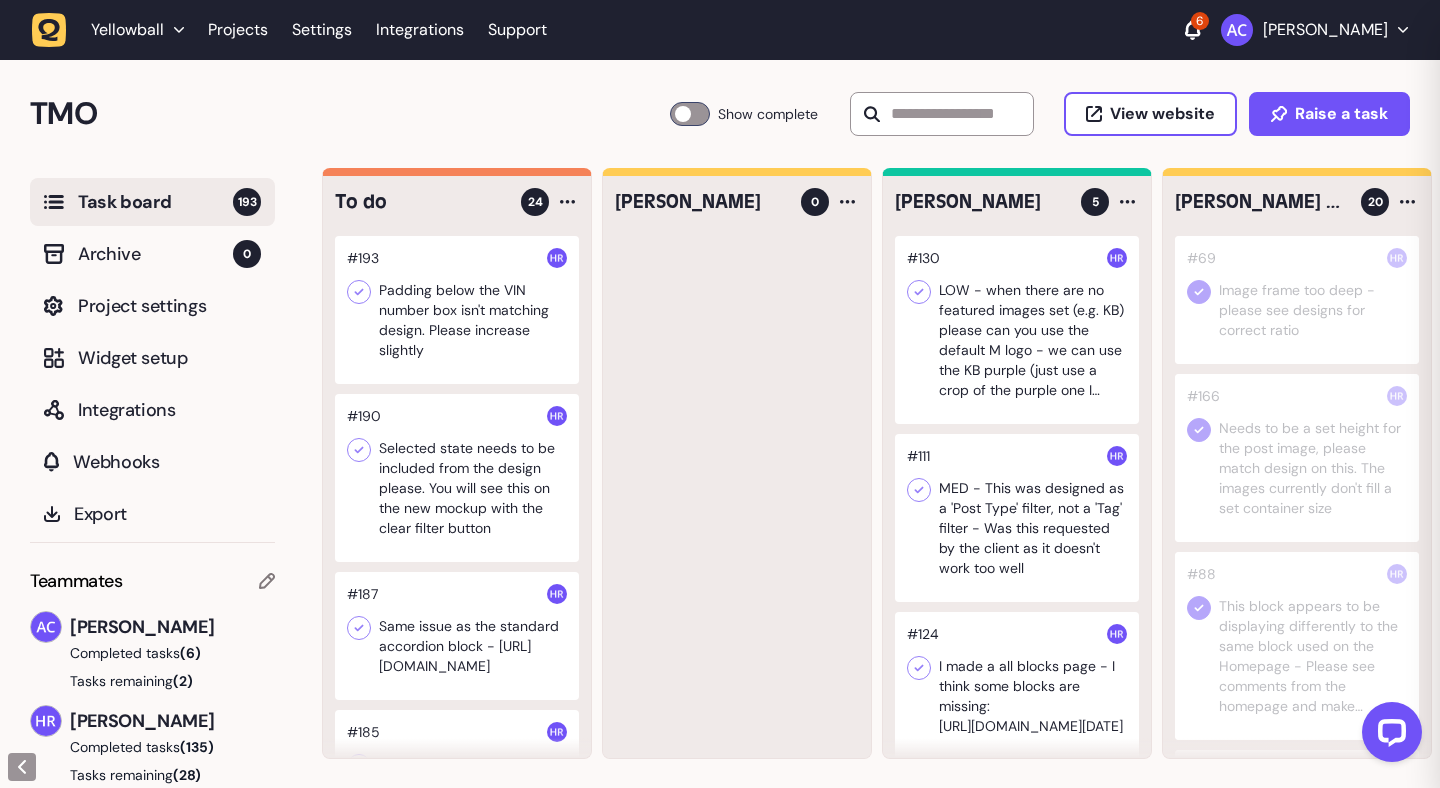 scroll, scrollTop: 0, scrollLeft: 0, axis: both 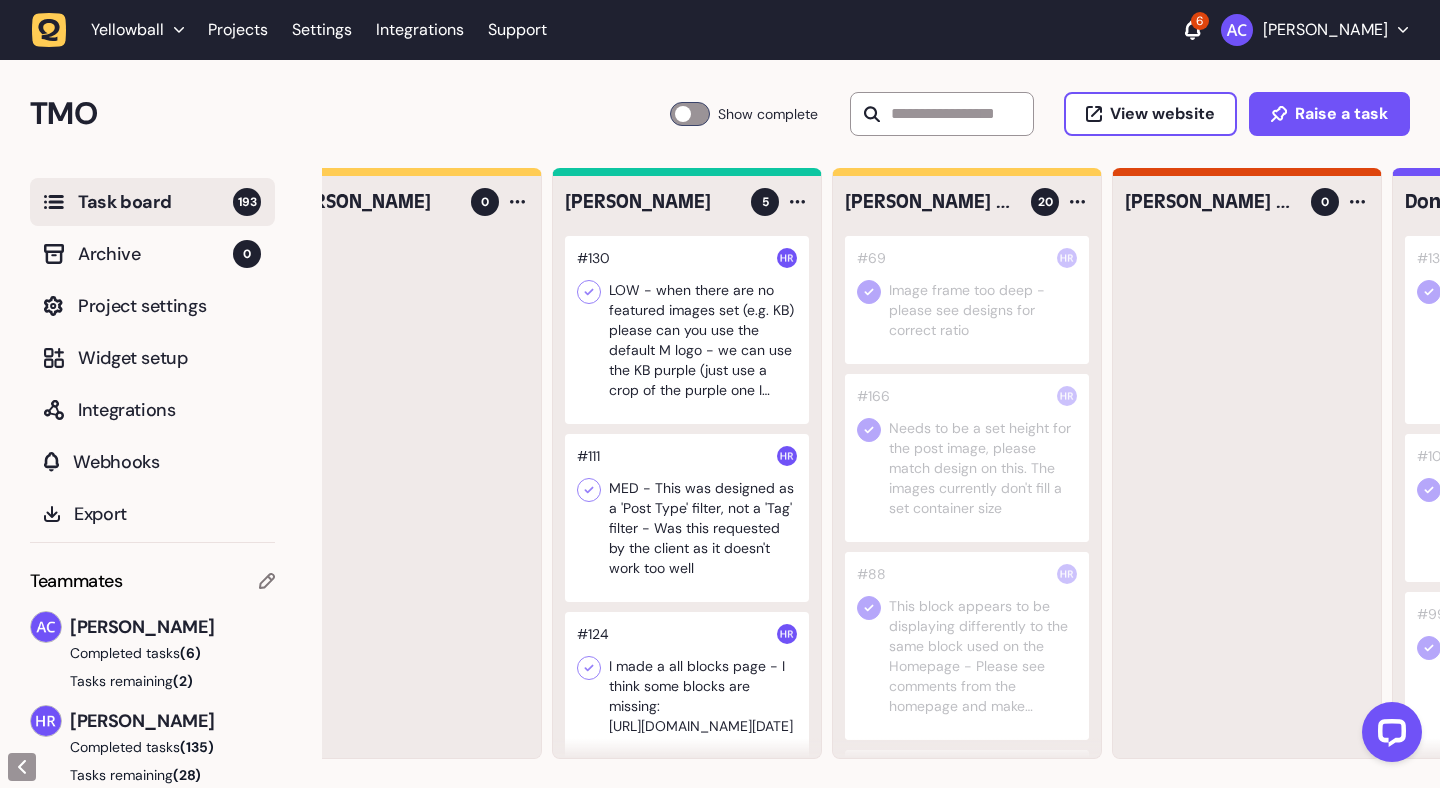 click 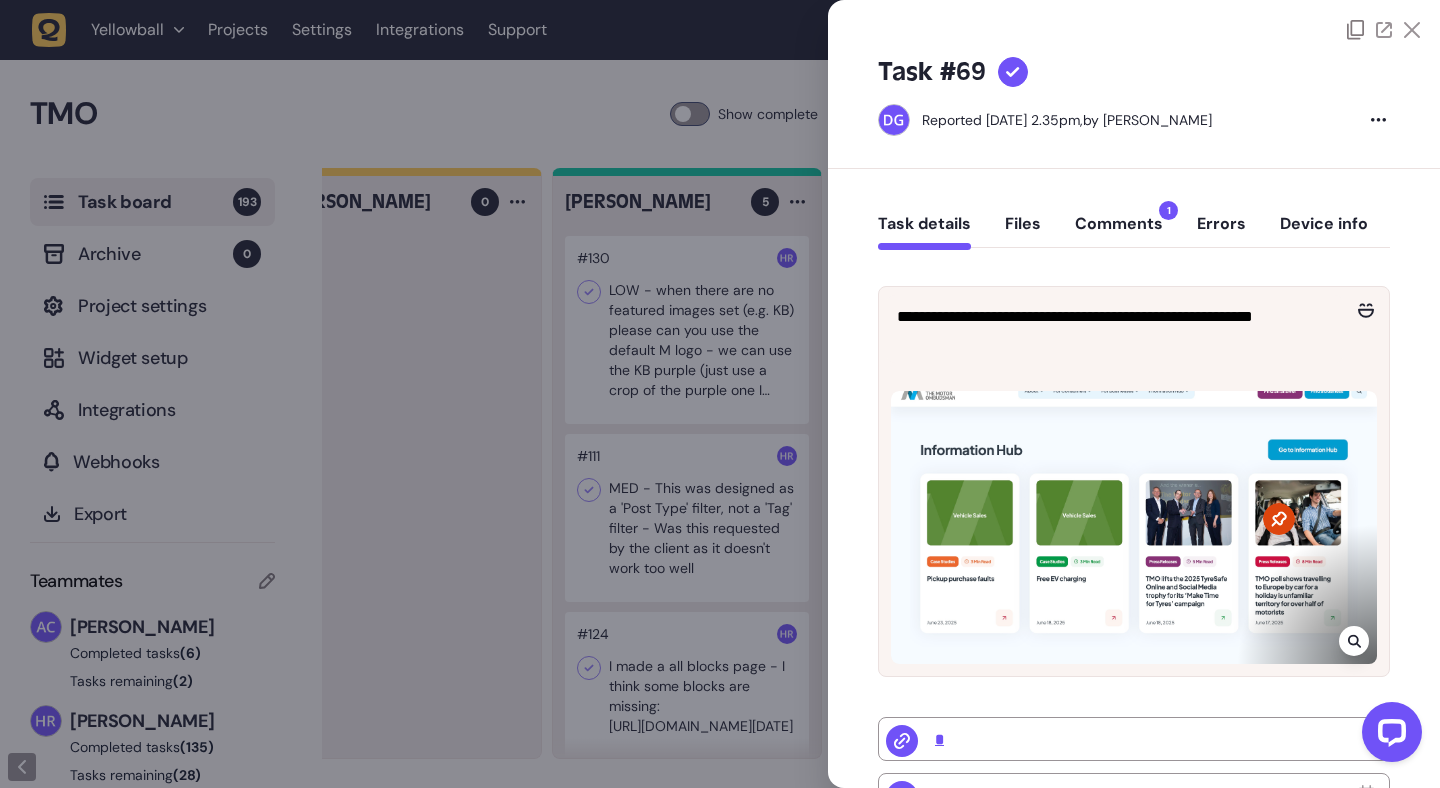 click on "Comments  1" 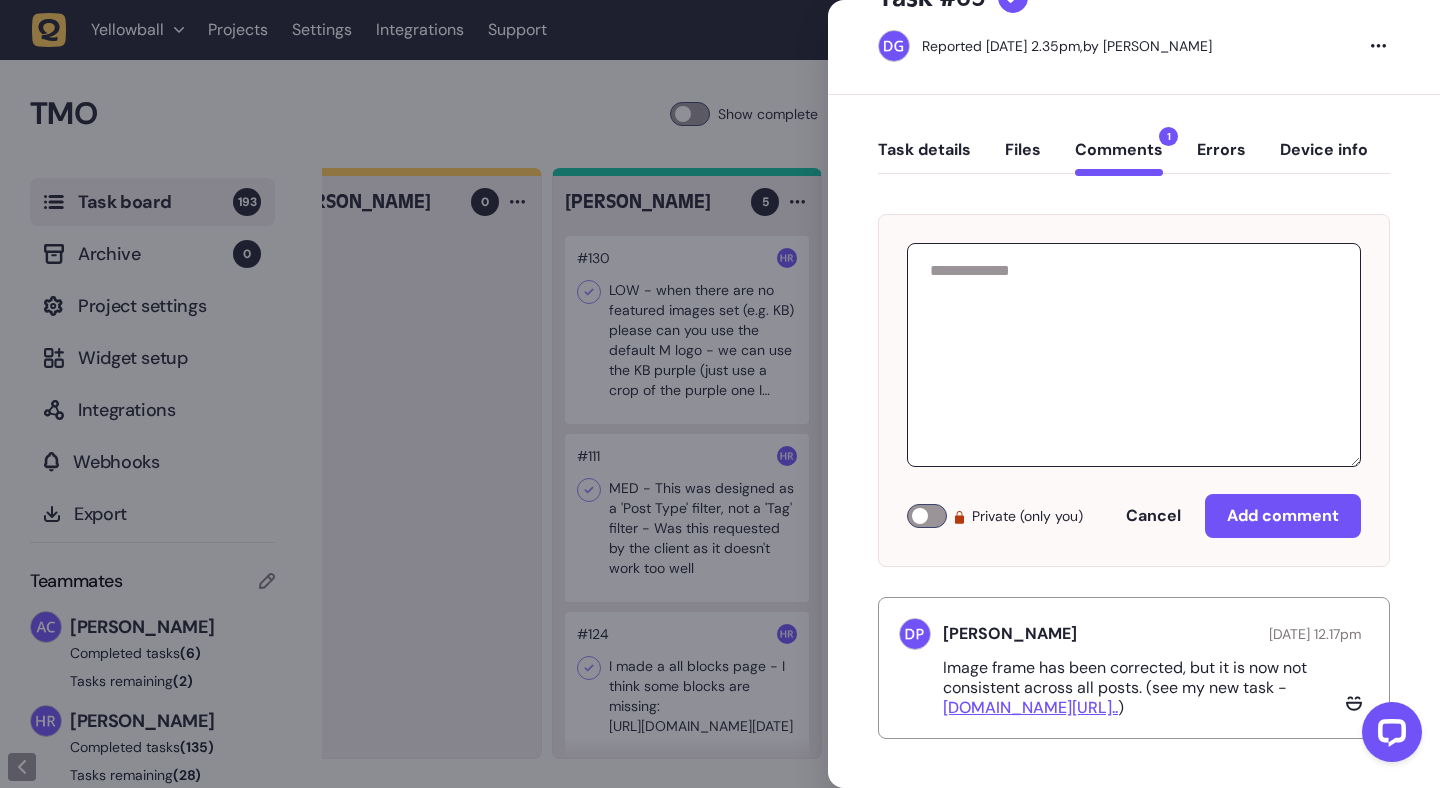 scroll, scrollTop: 0, scrollLeft: 0, axis: both 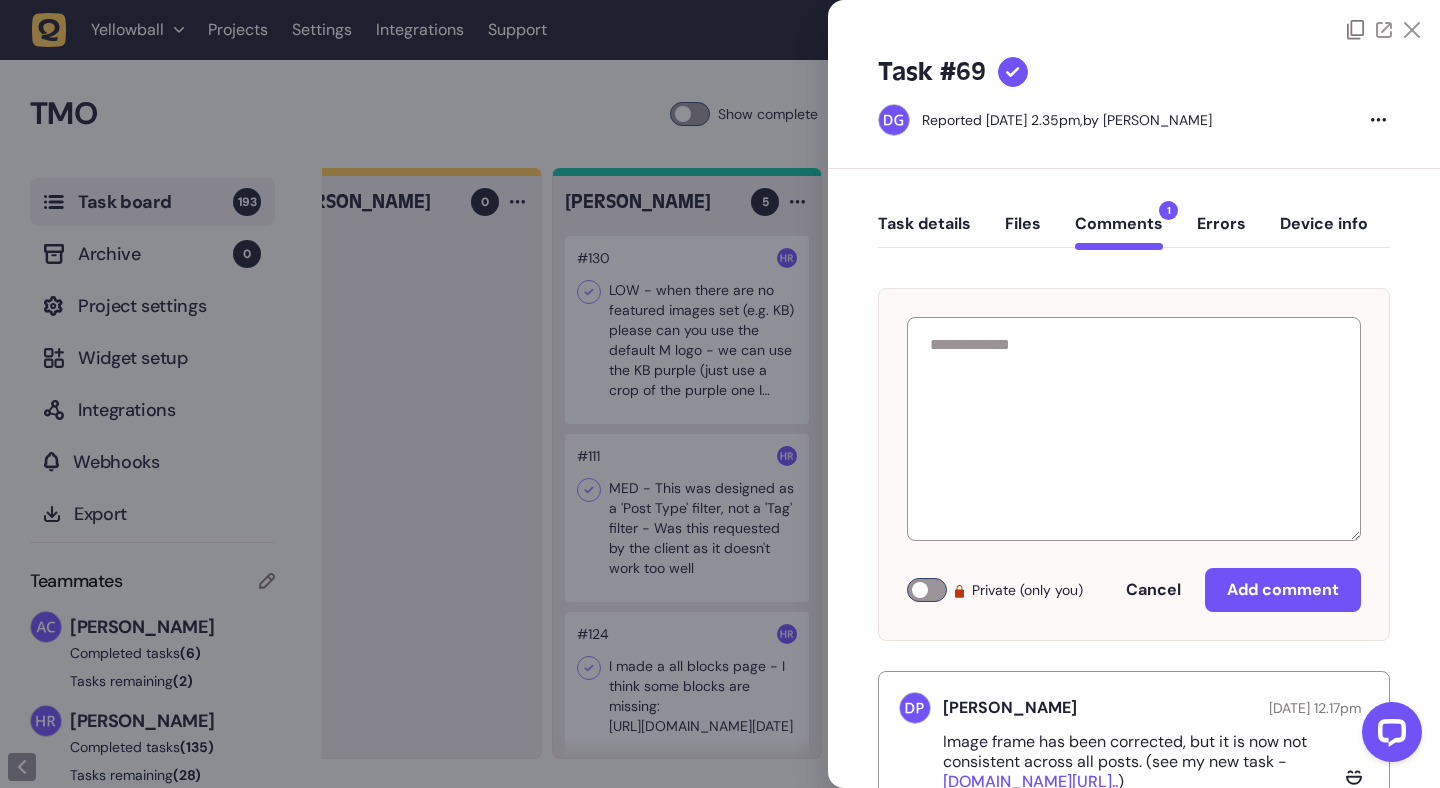 click 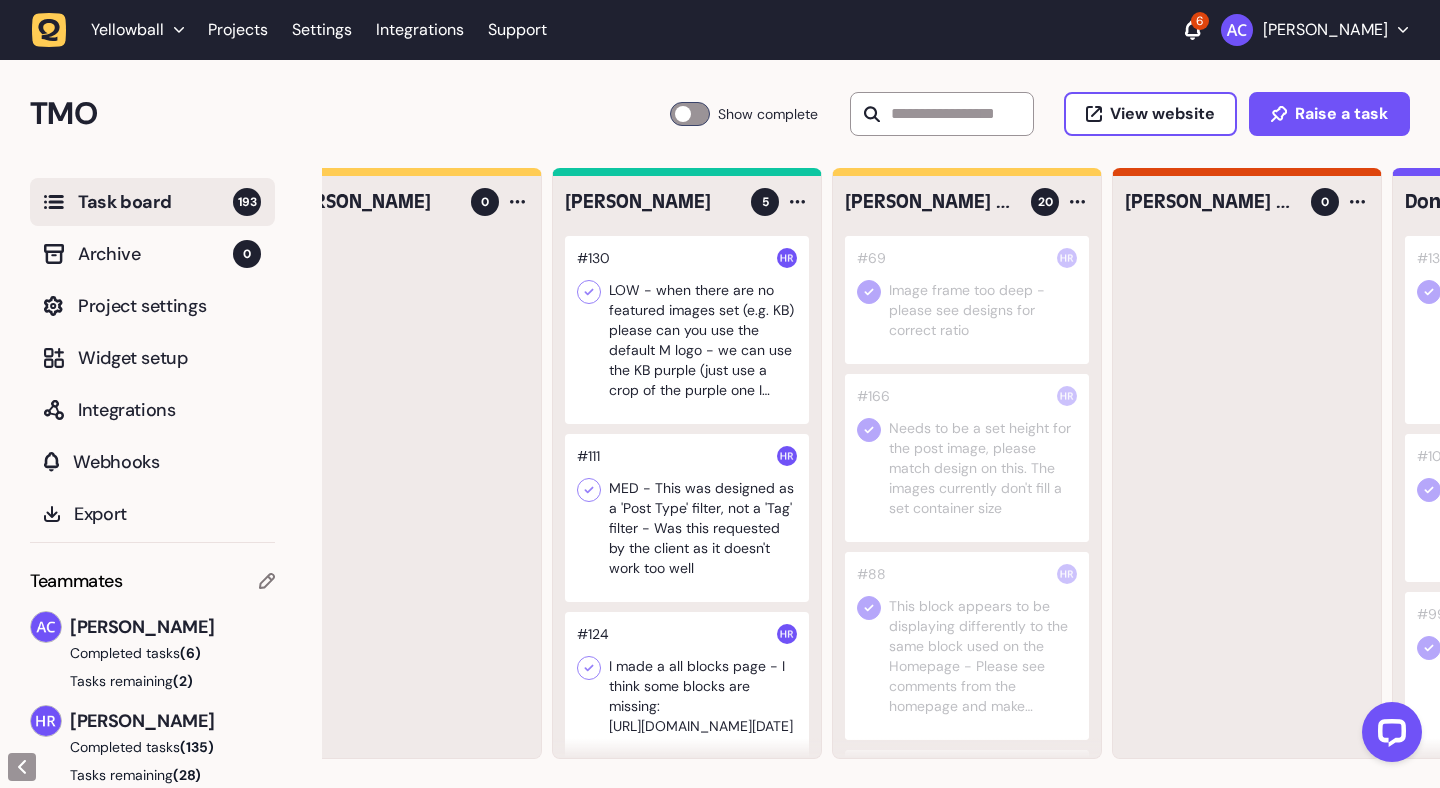 type 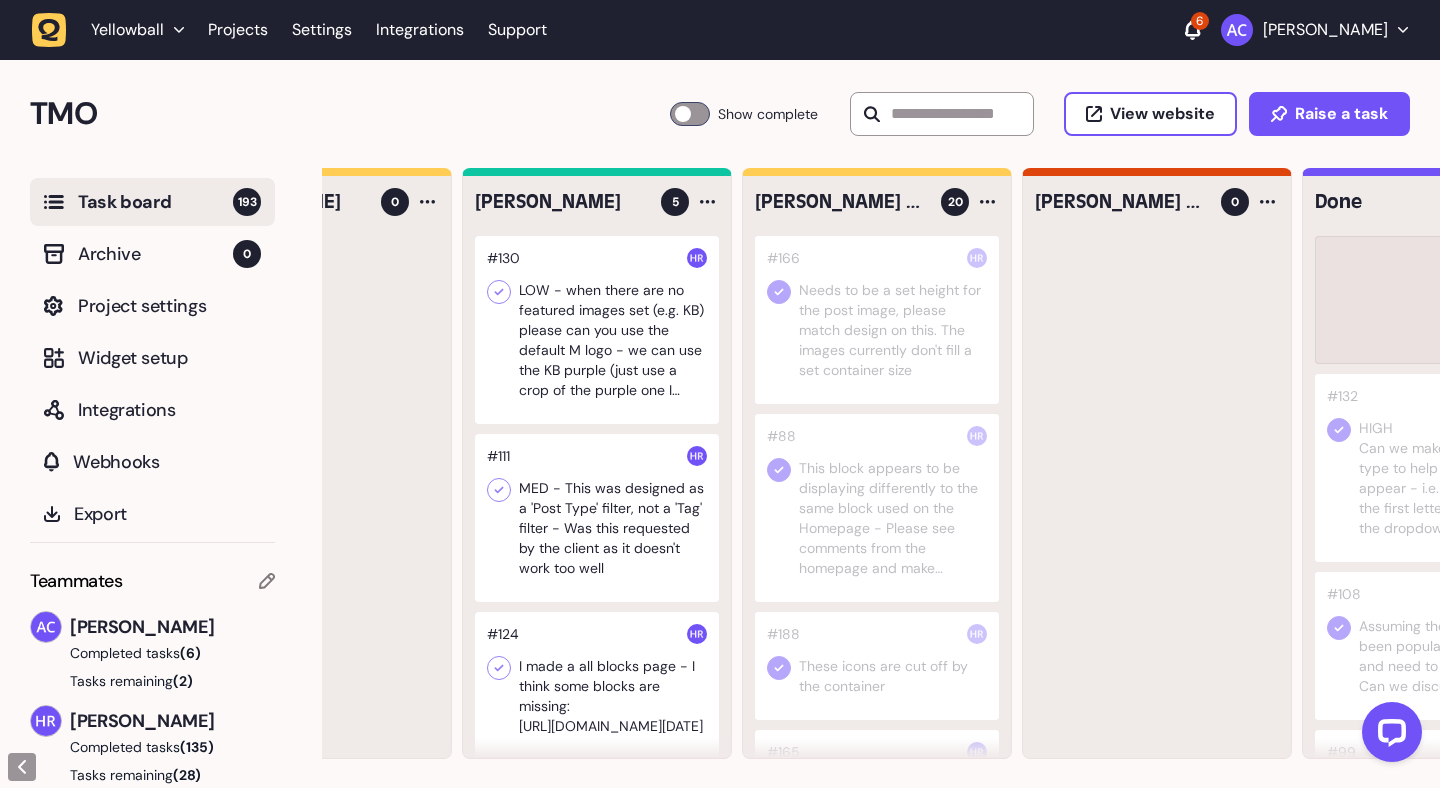 scroll, scrollTop: 0, scrollLeft: 430, axis: horizontal 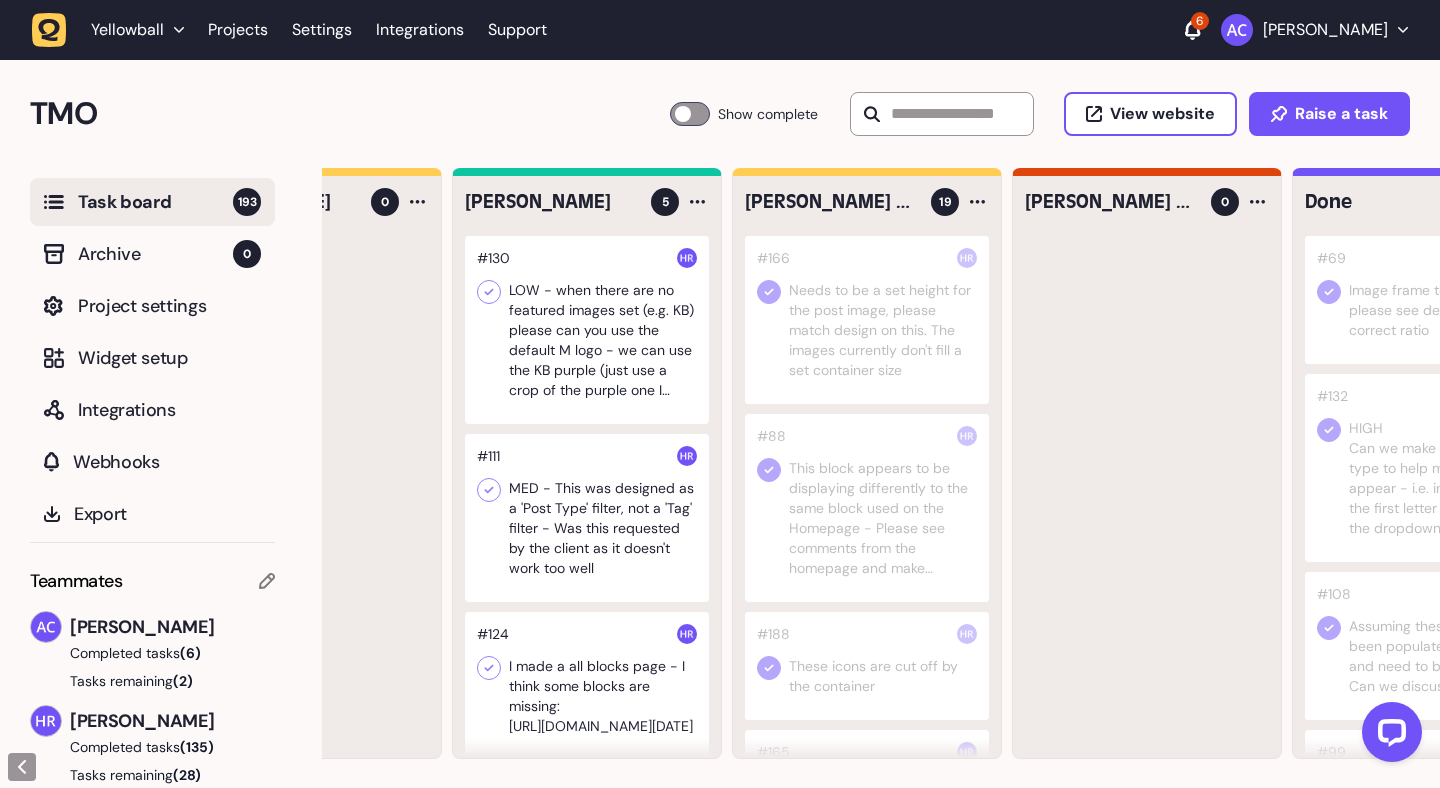 click 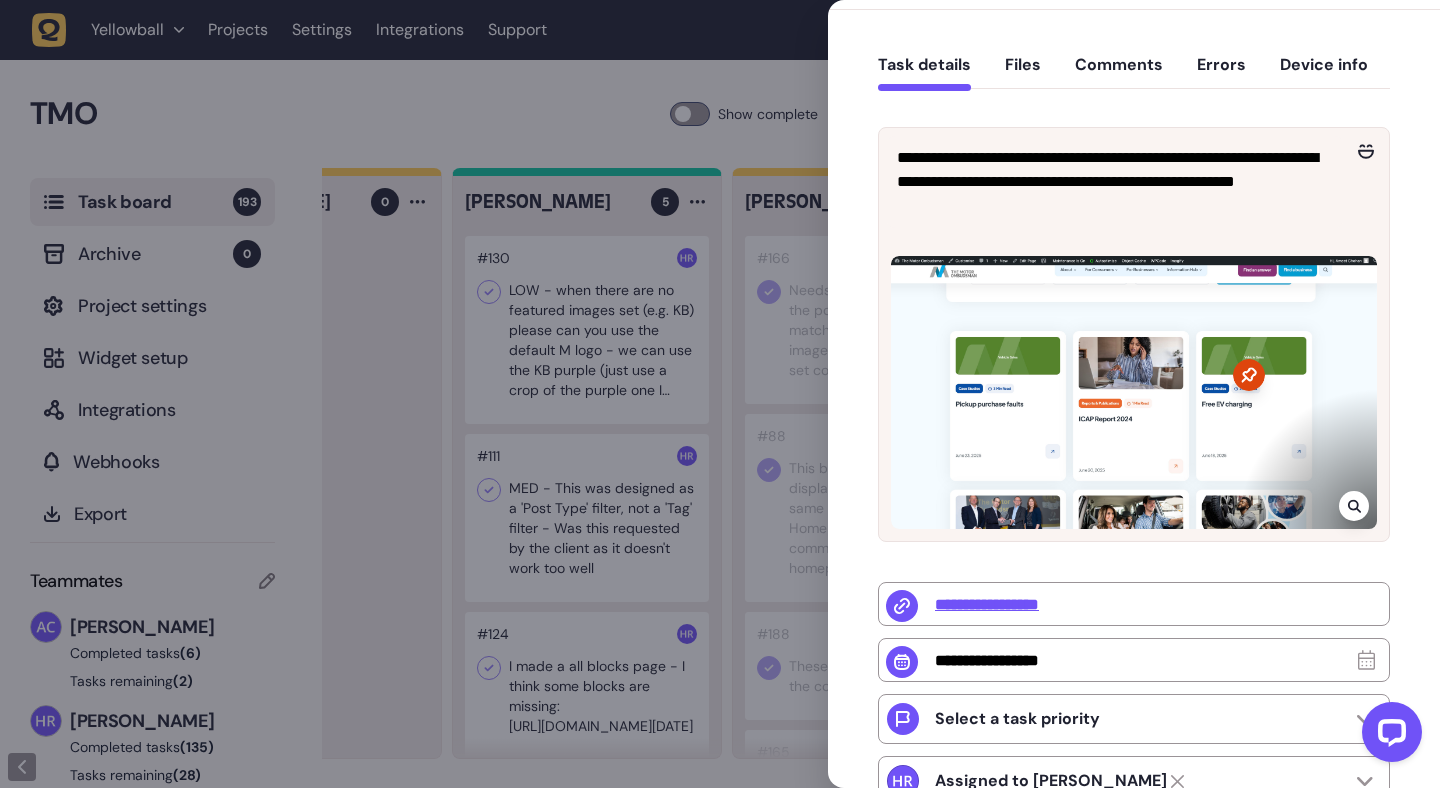scroll, scrollTop: 0, scrollLeft: 0, axis: both 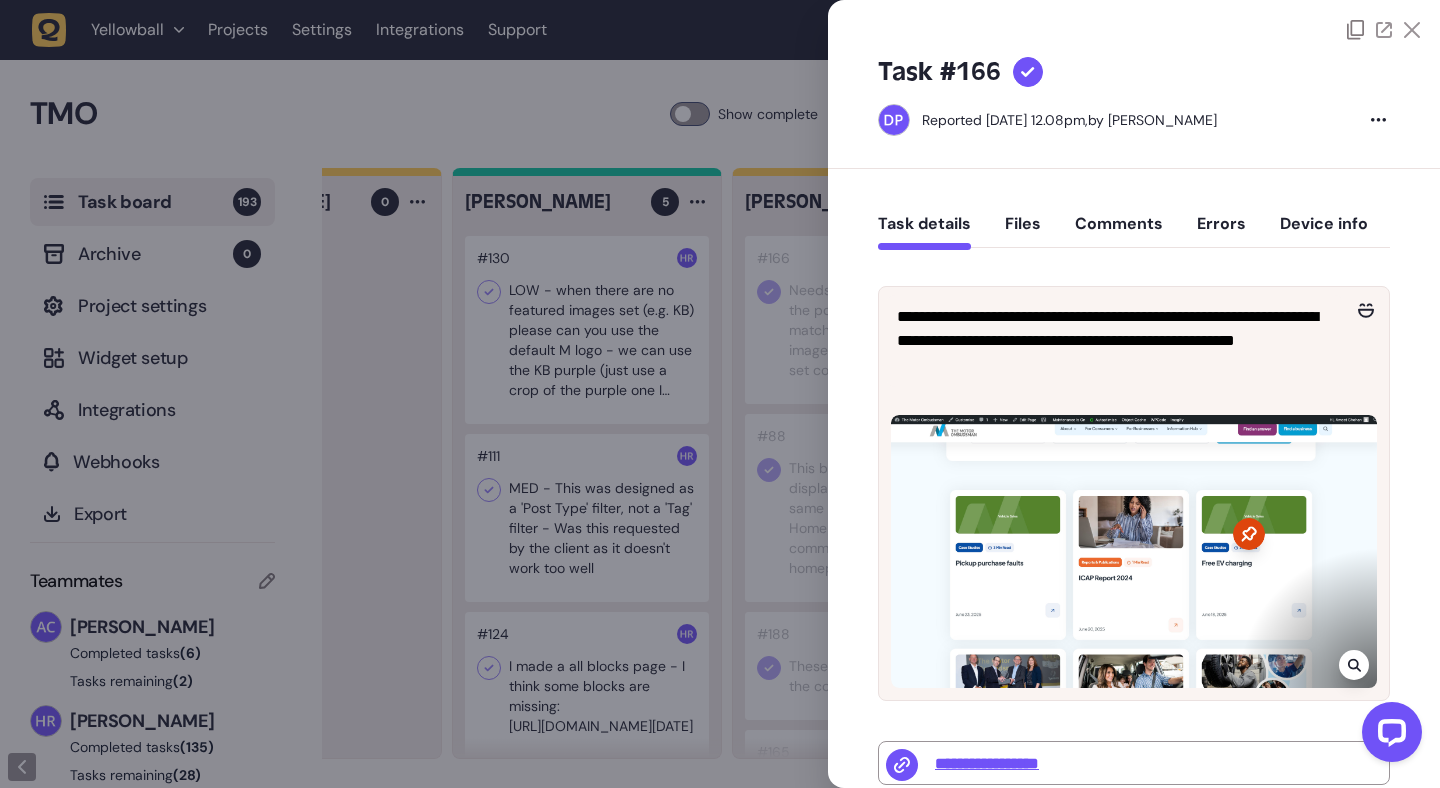 click 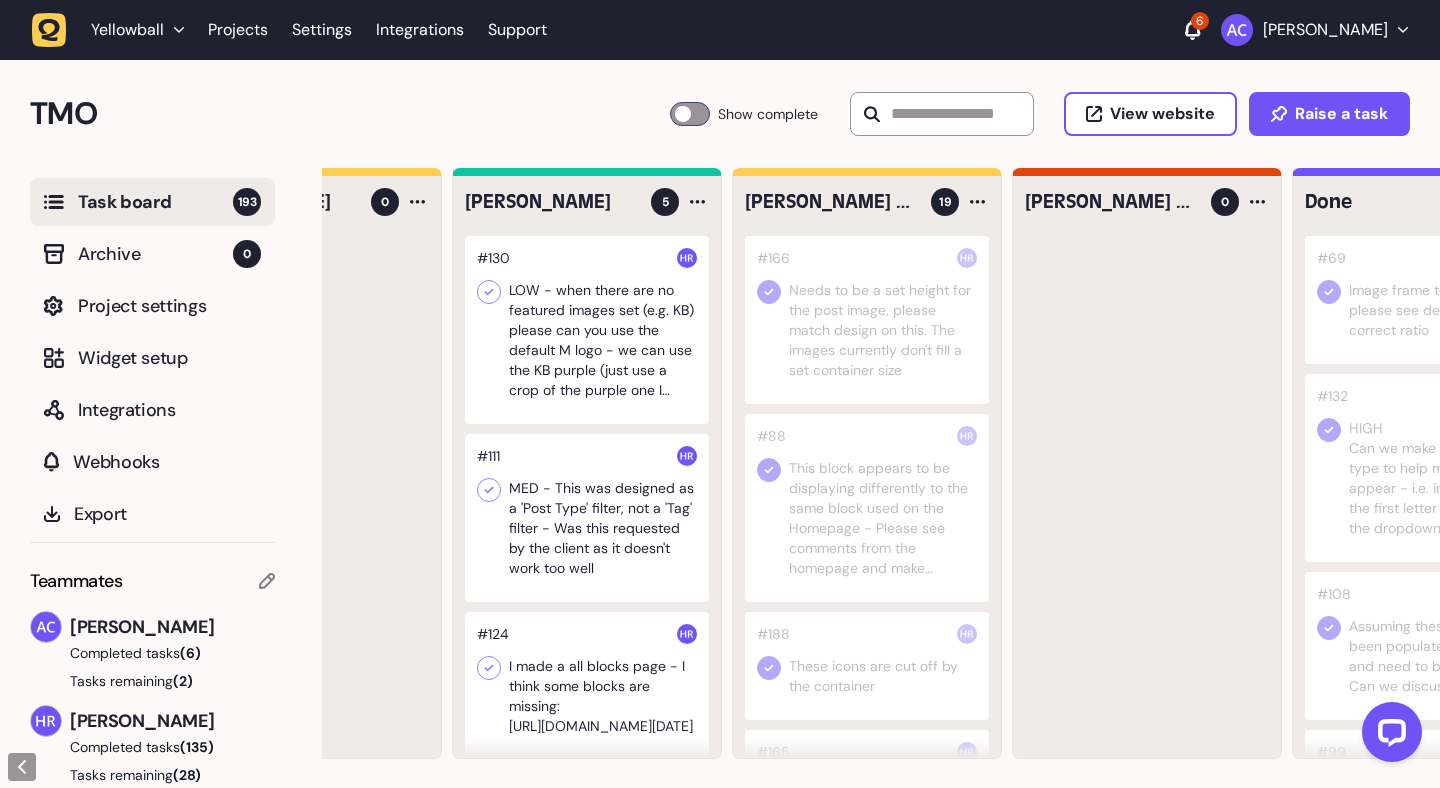 click 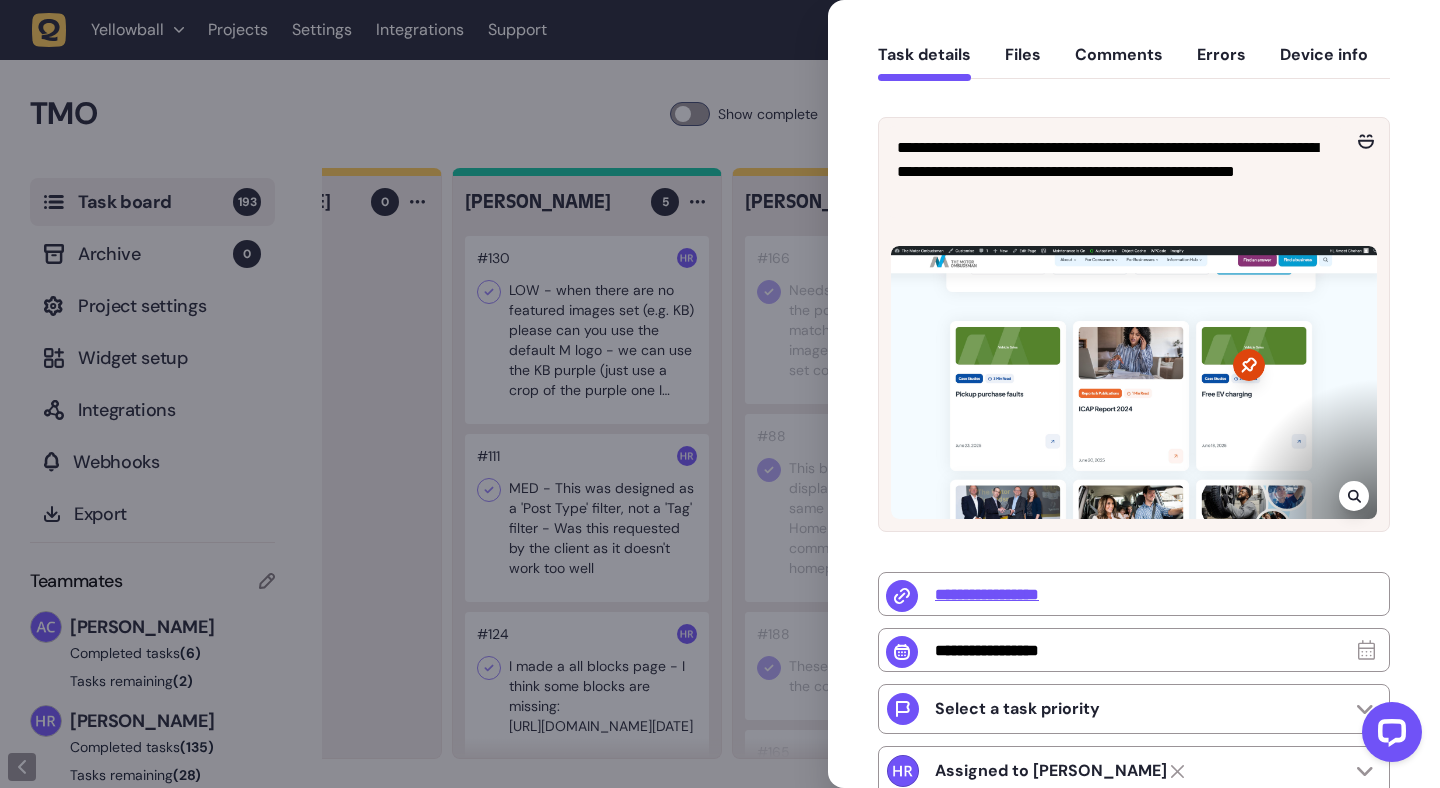 scroll, scrollTop: 0, scrollLeft: 0, axis: both 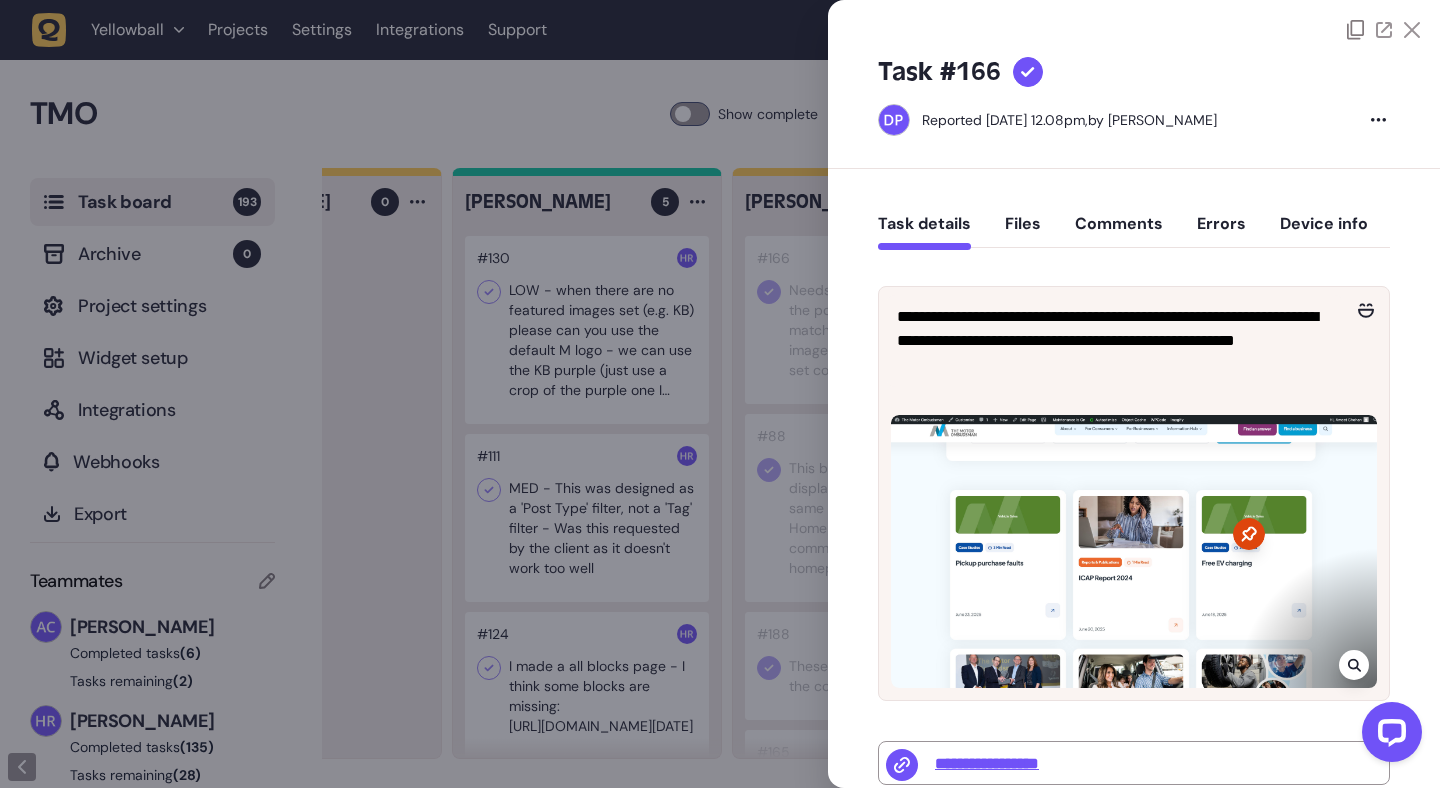 click 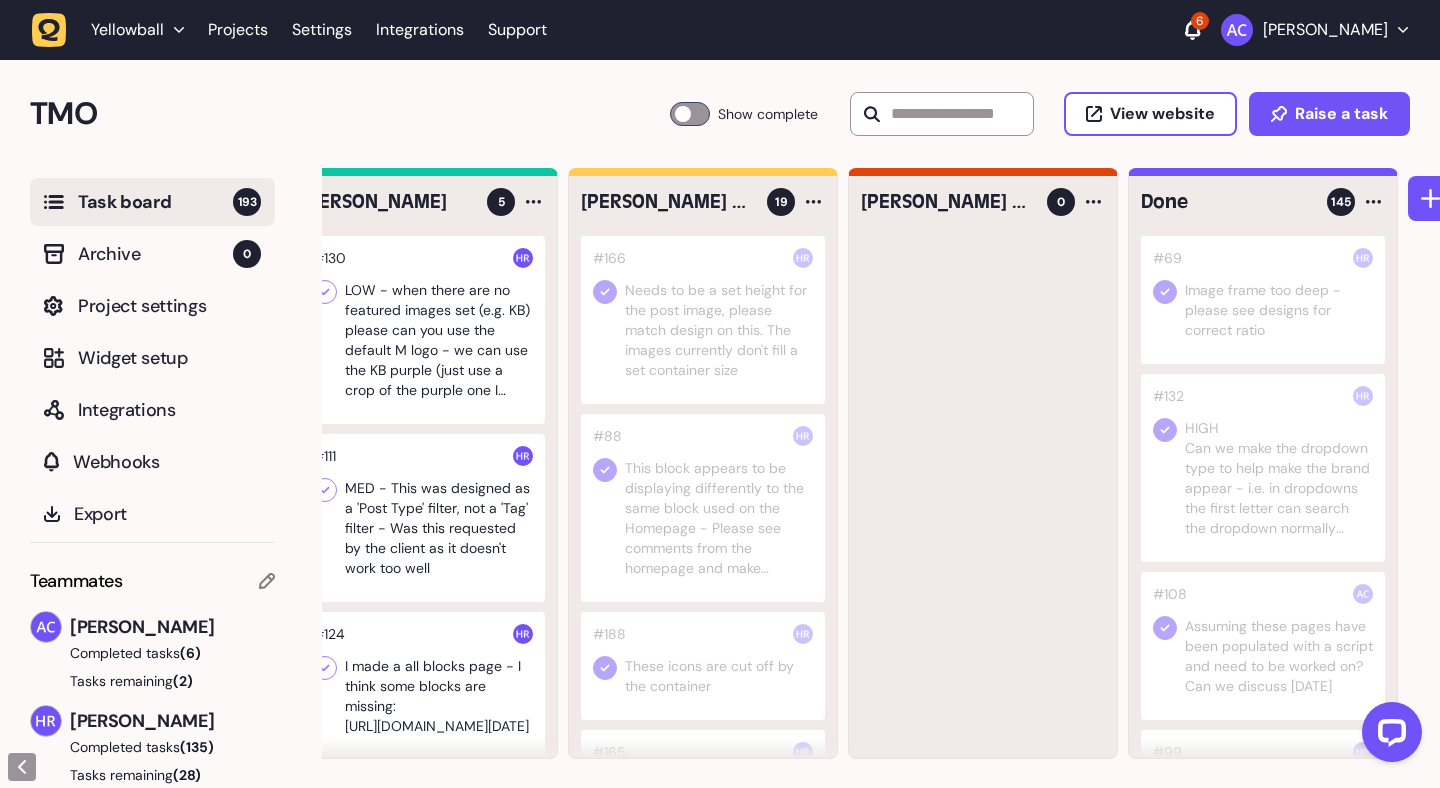 scroll, scrollTop: 0, scrollLeft: 627, axis: horizontal 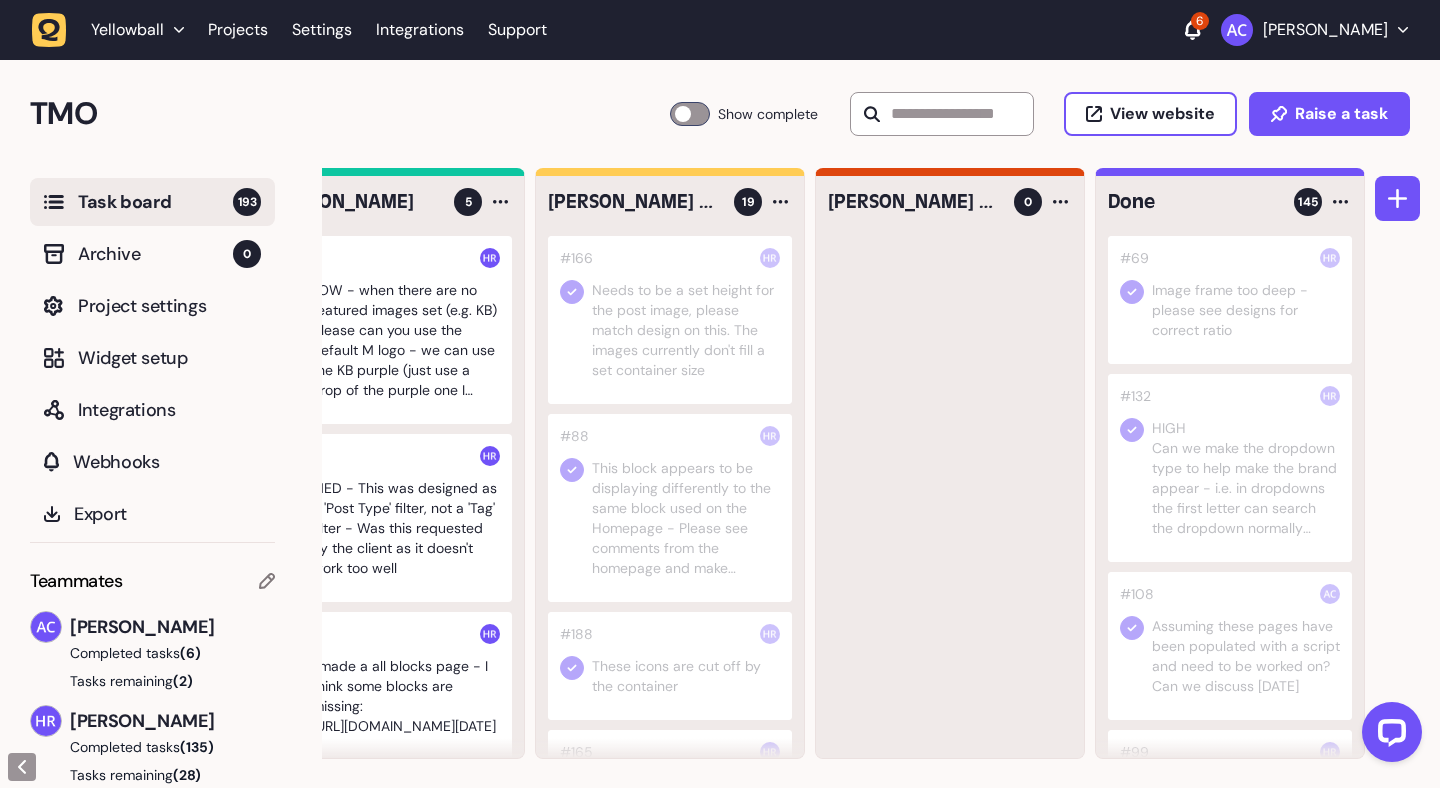 click 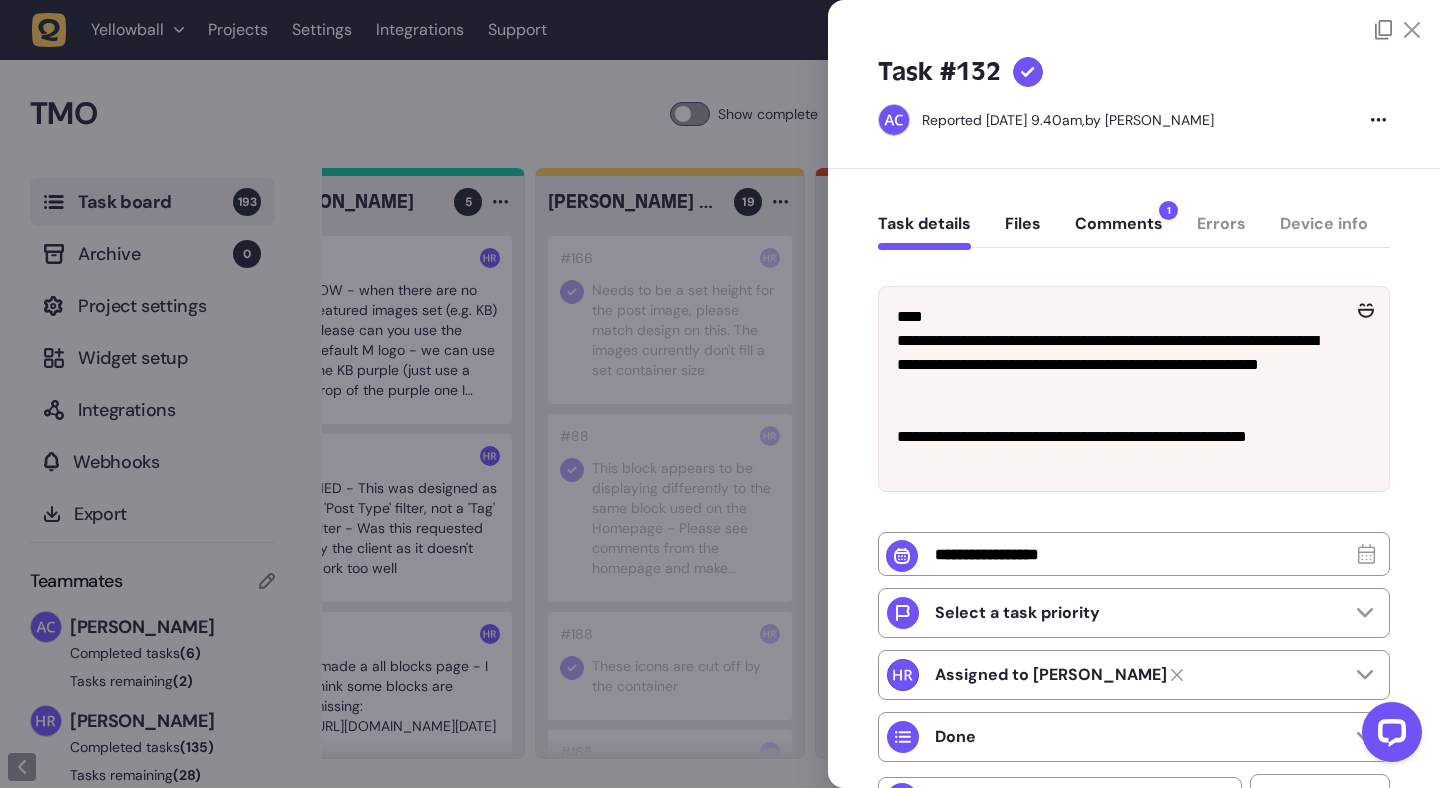 click 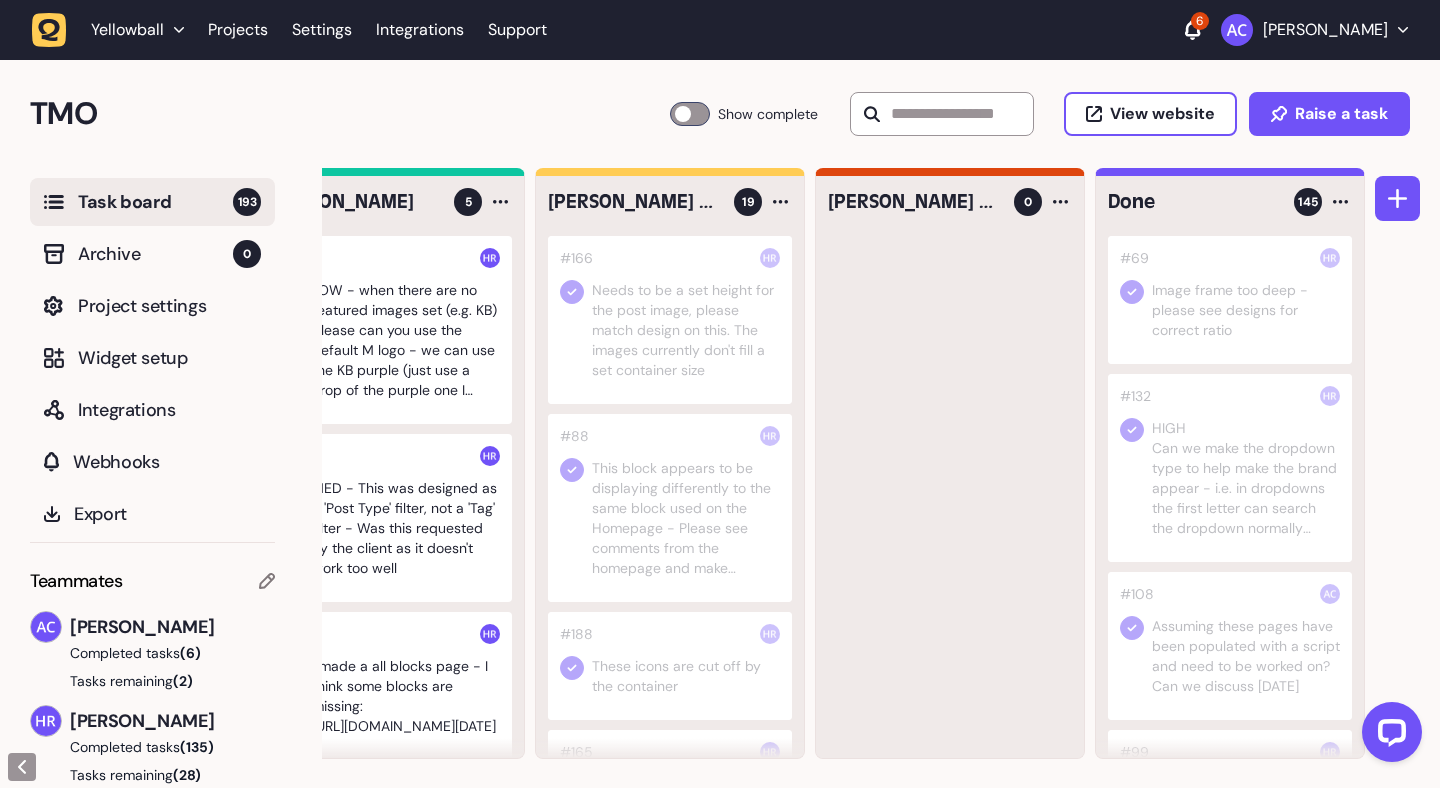 click 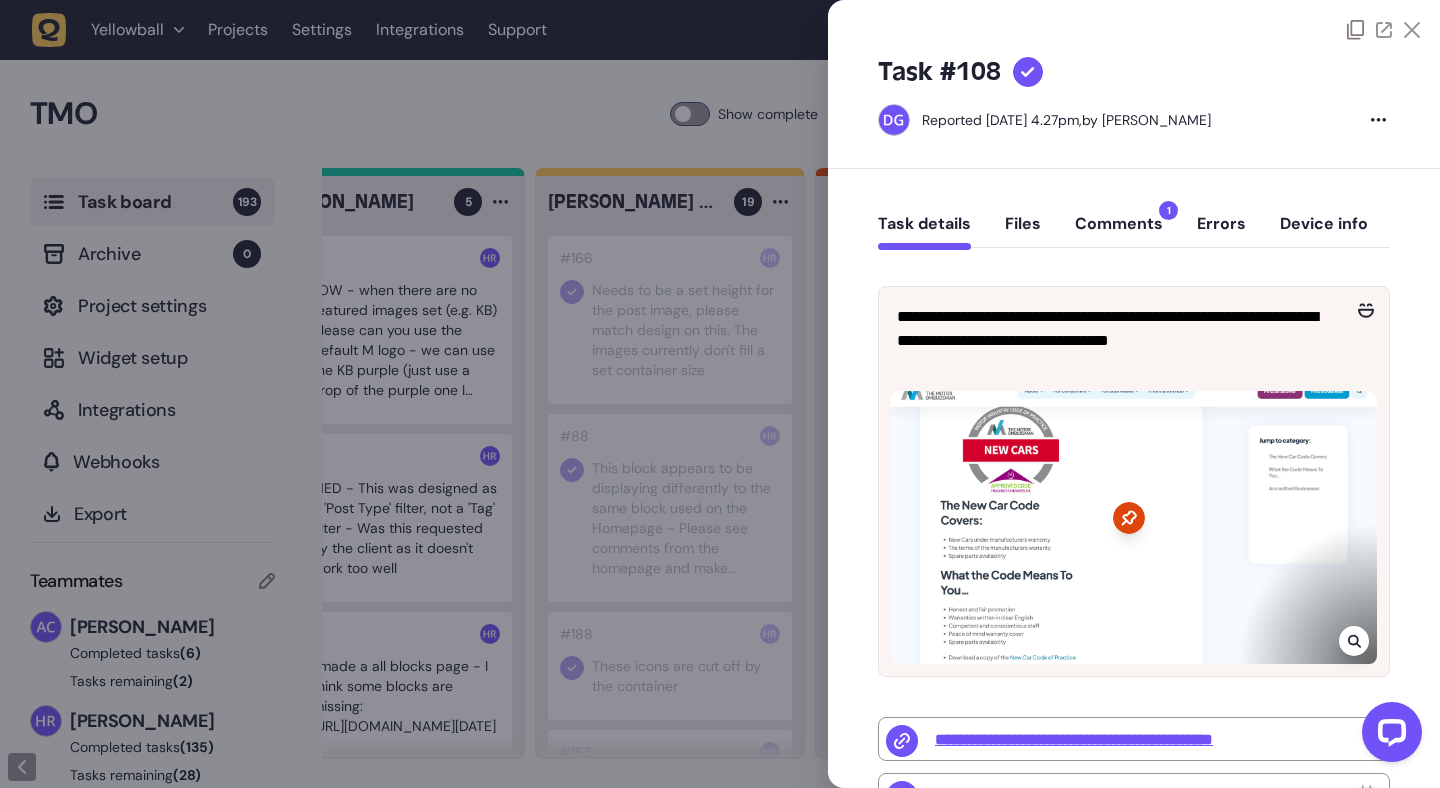 click 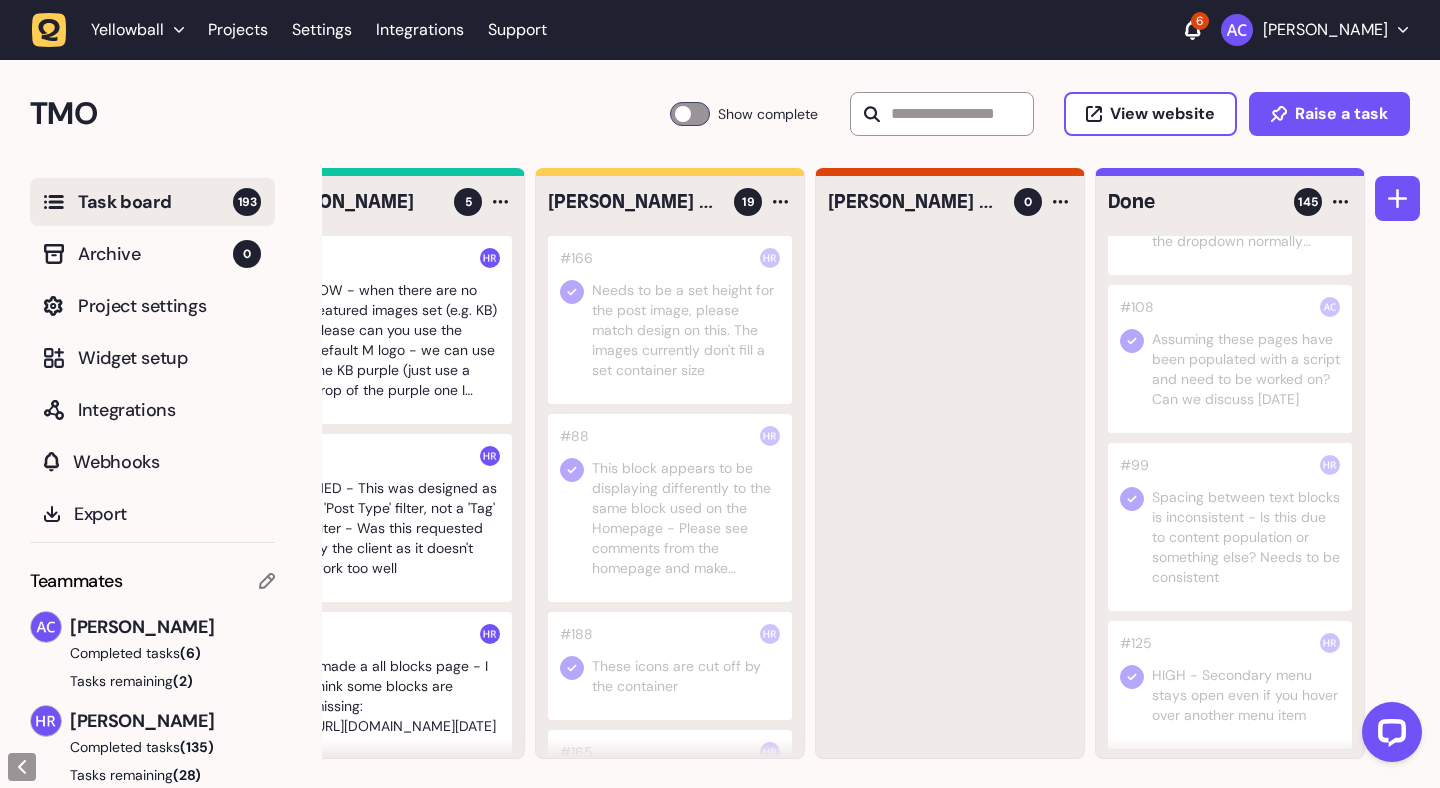 scroll, scrollTop: 289, scrollLeft: 0, axis: vertical 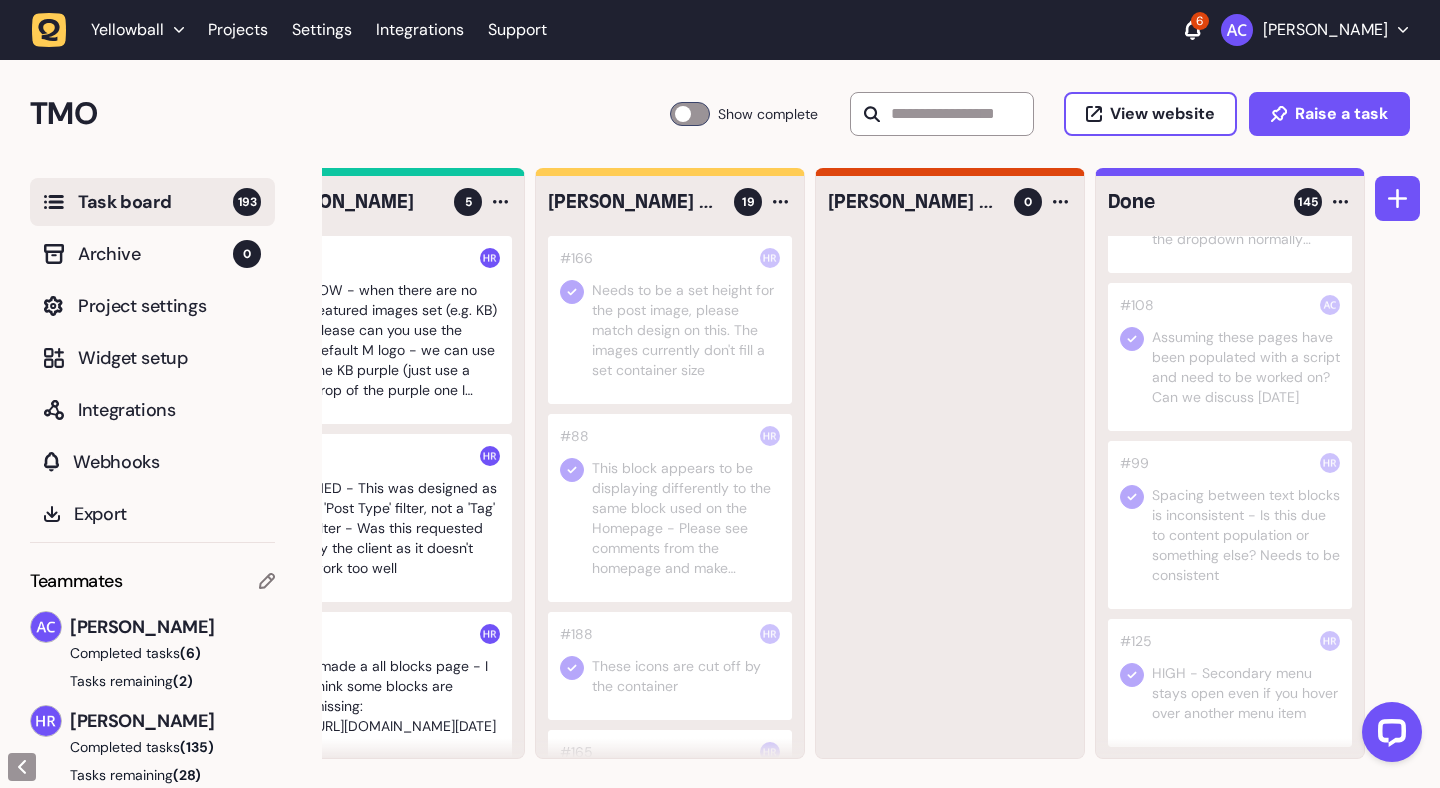 click 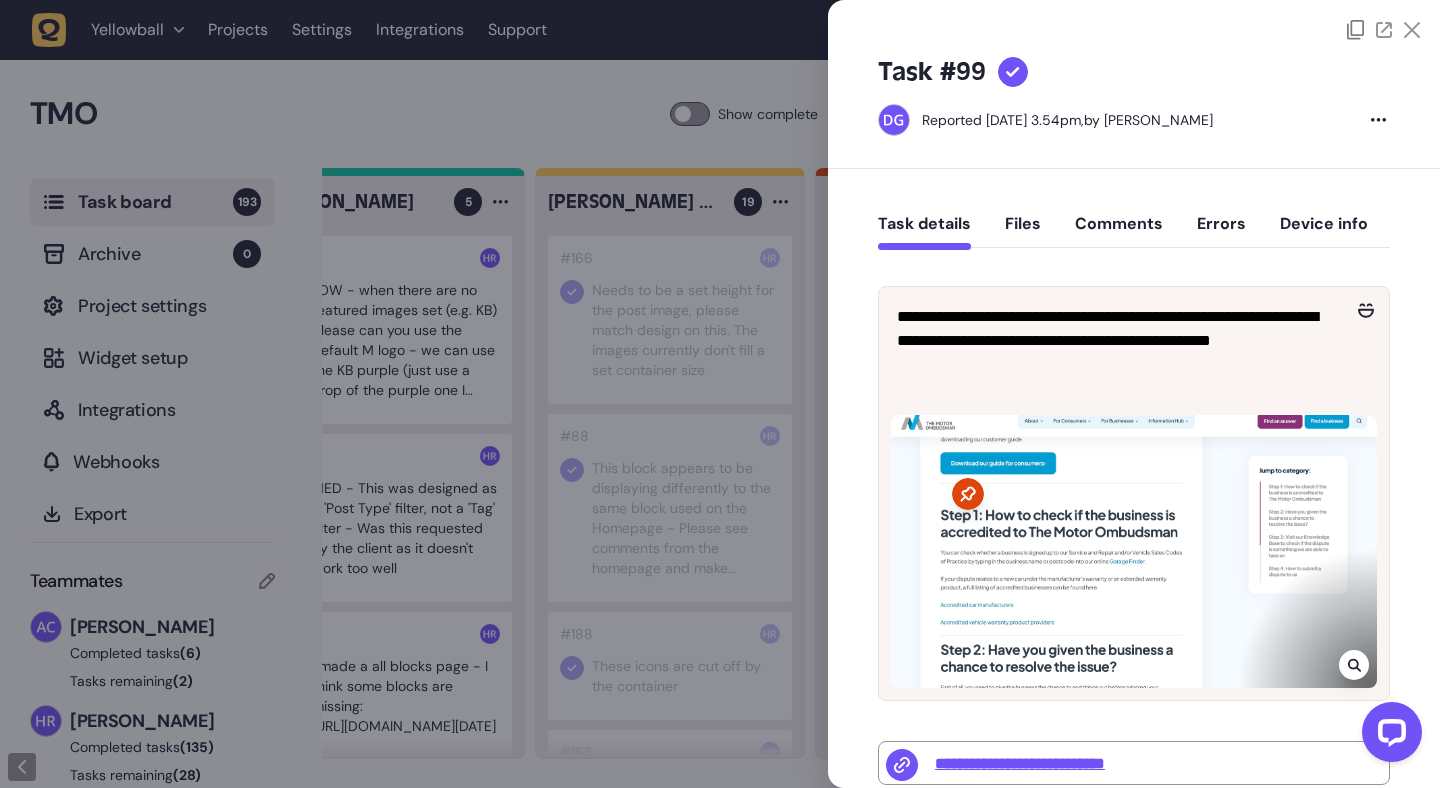 click 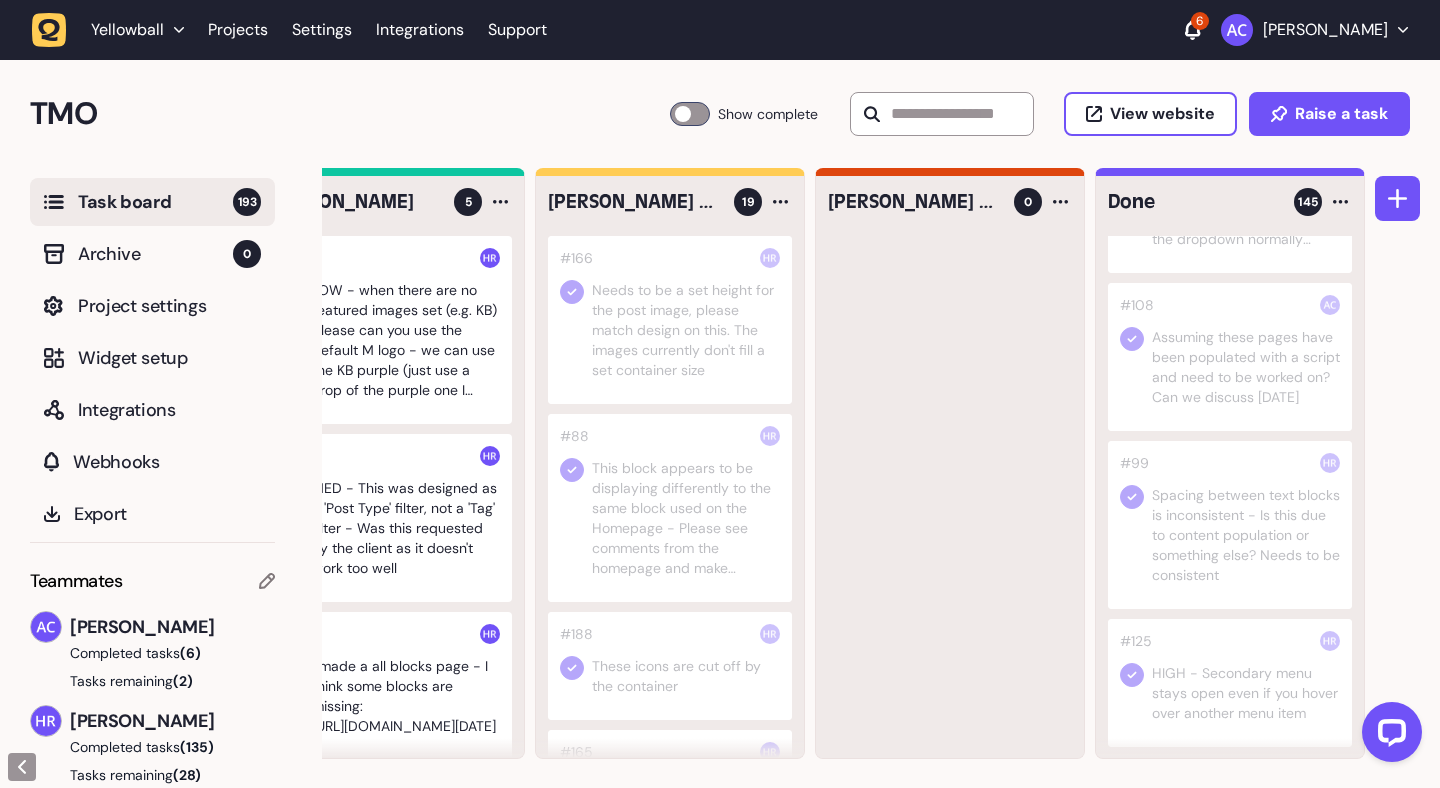 scroll, scrollTop: 0, scrollLeft: 0, axis: both 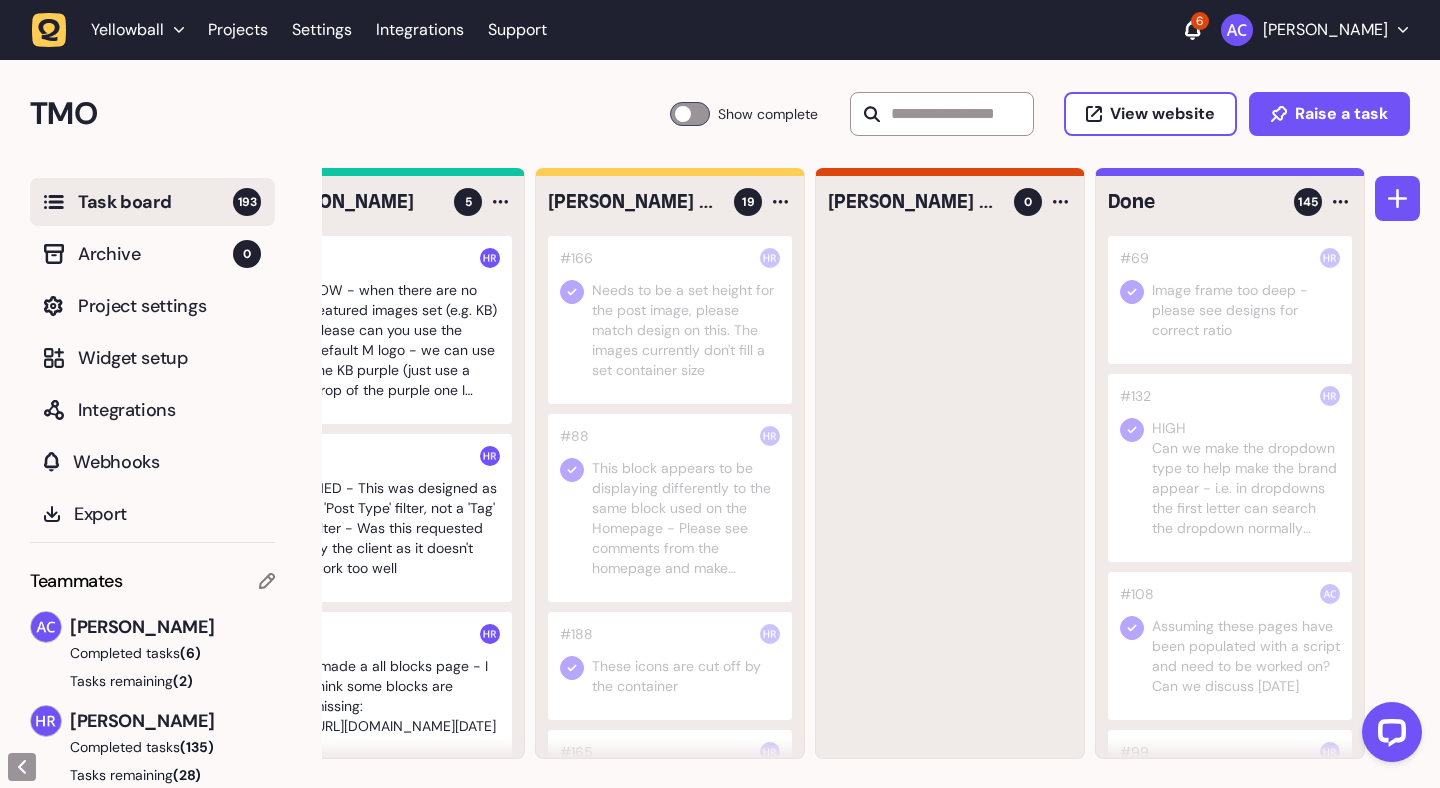 click 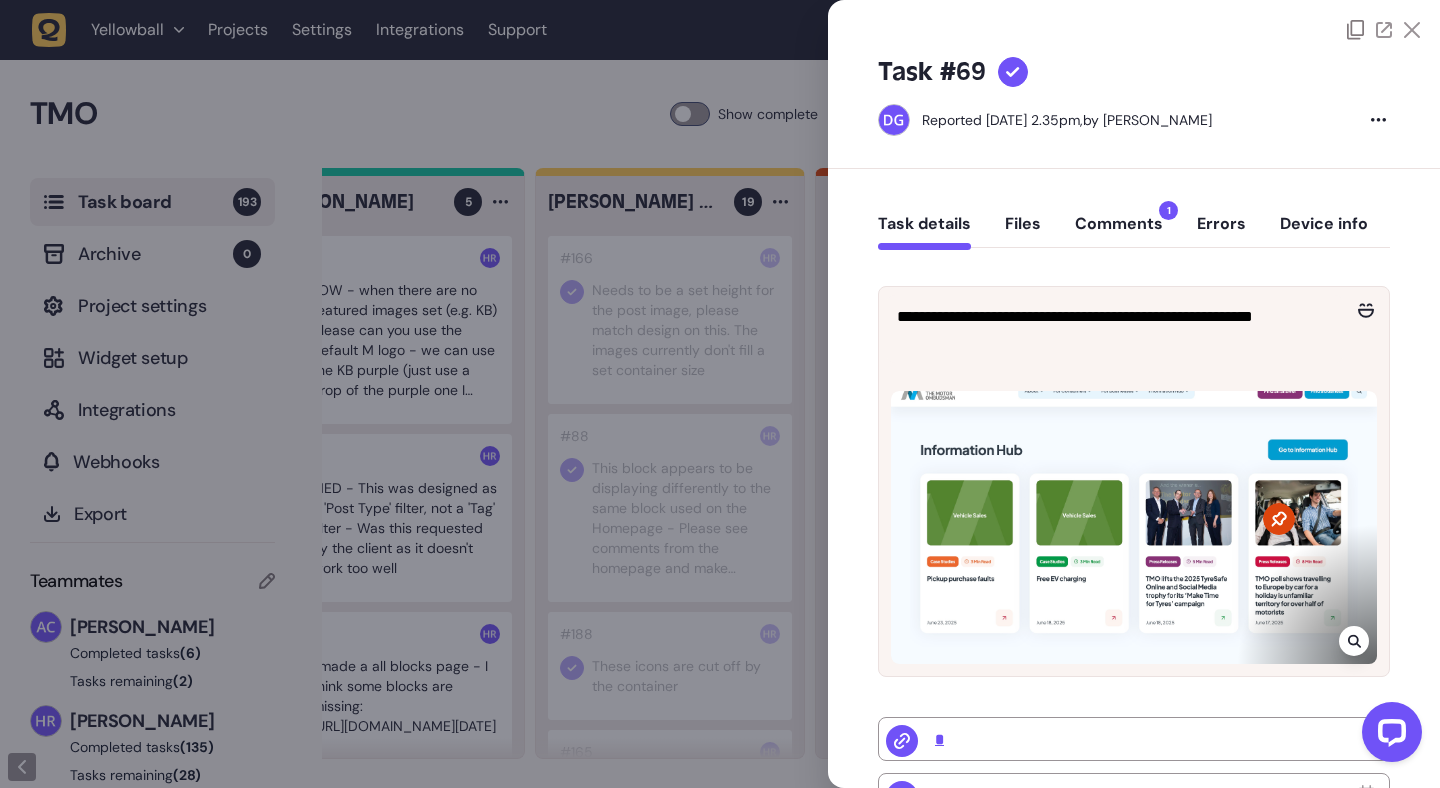 click 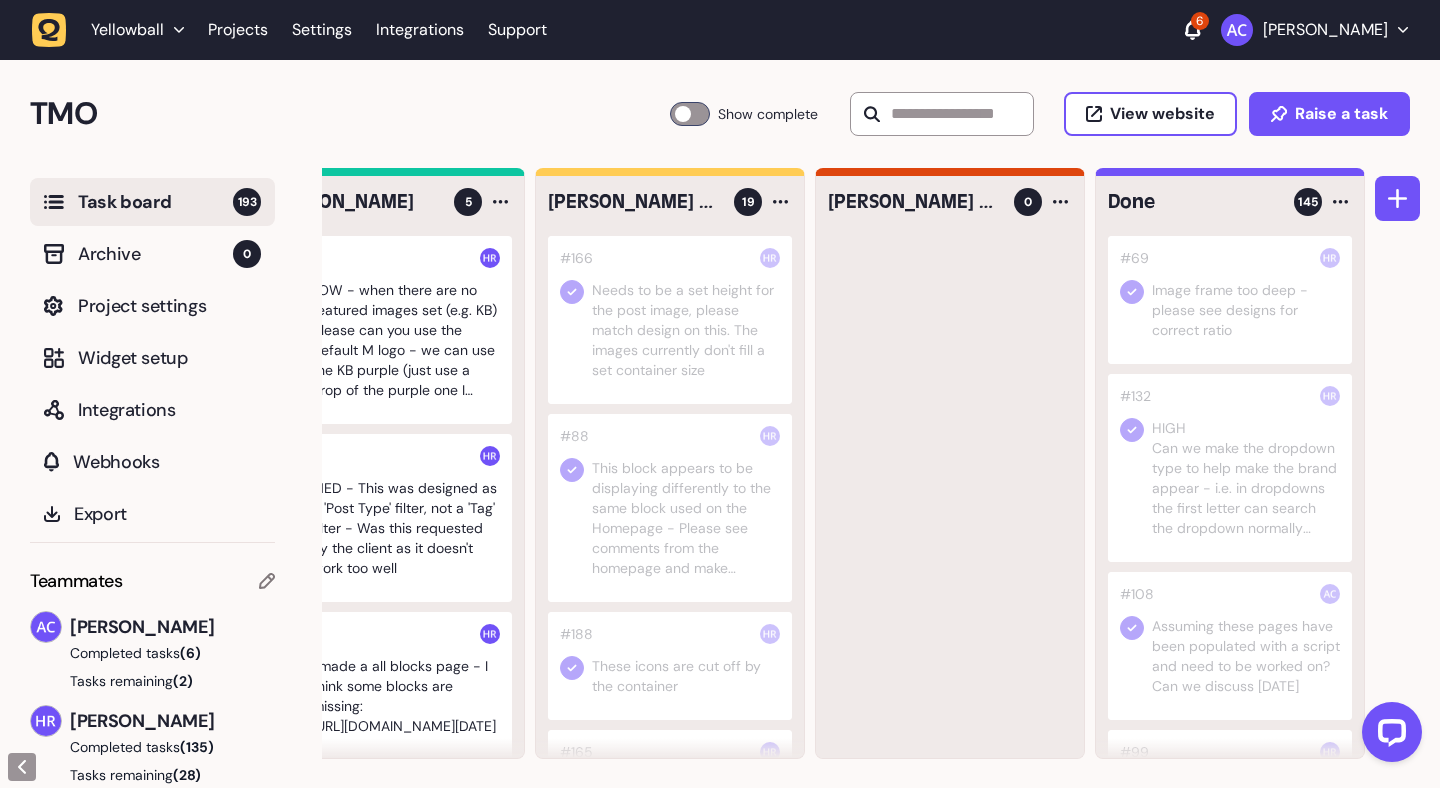 click 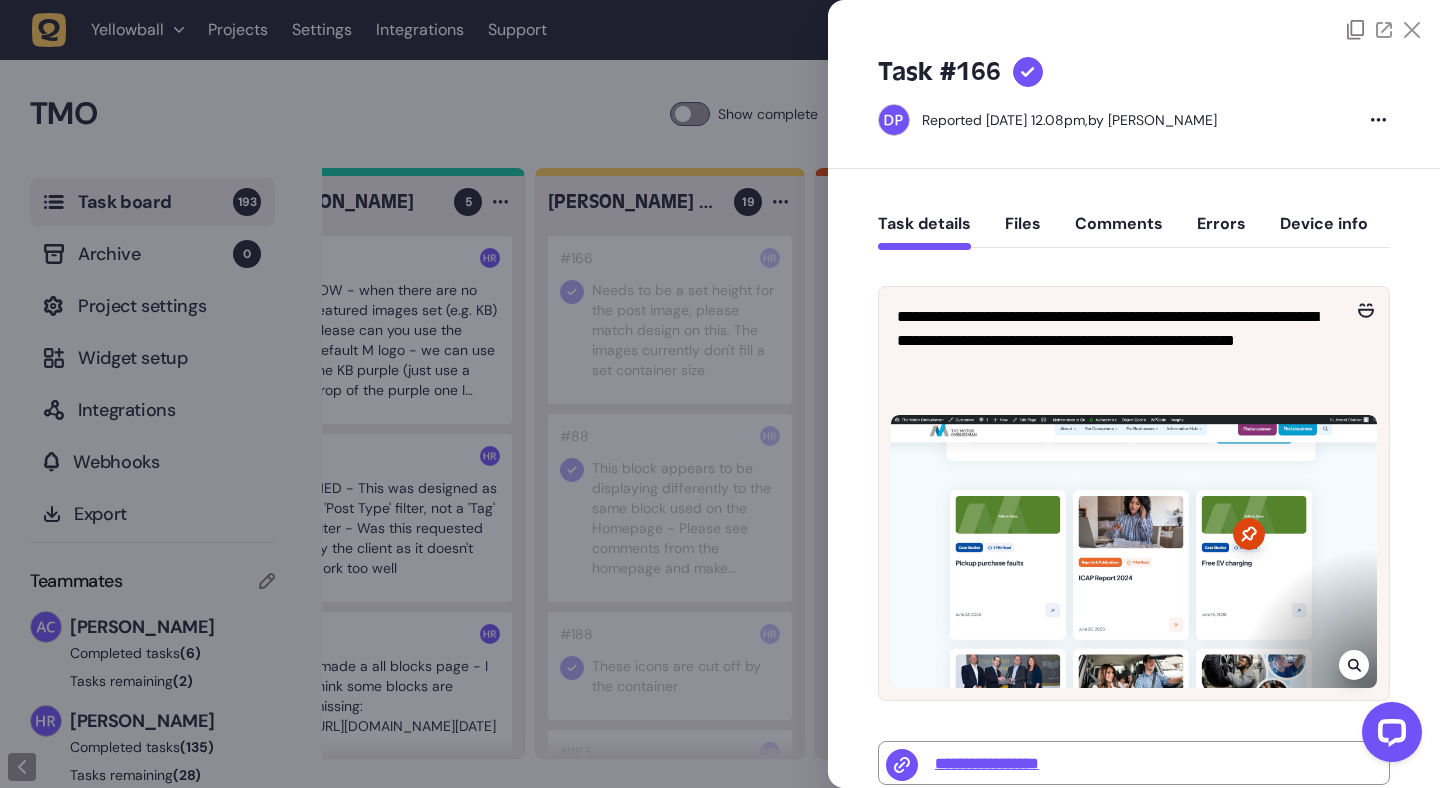 click 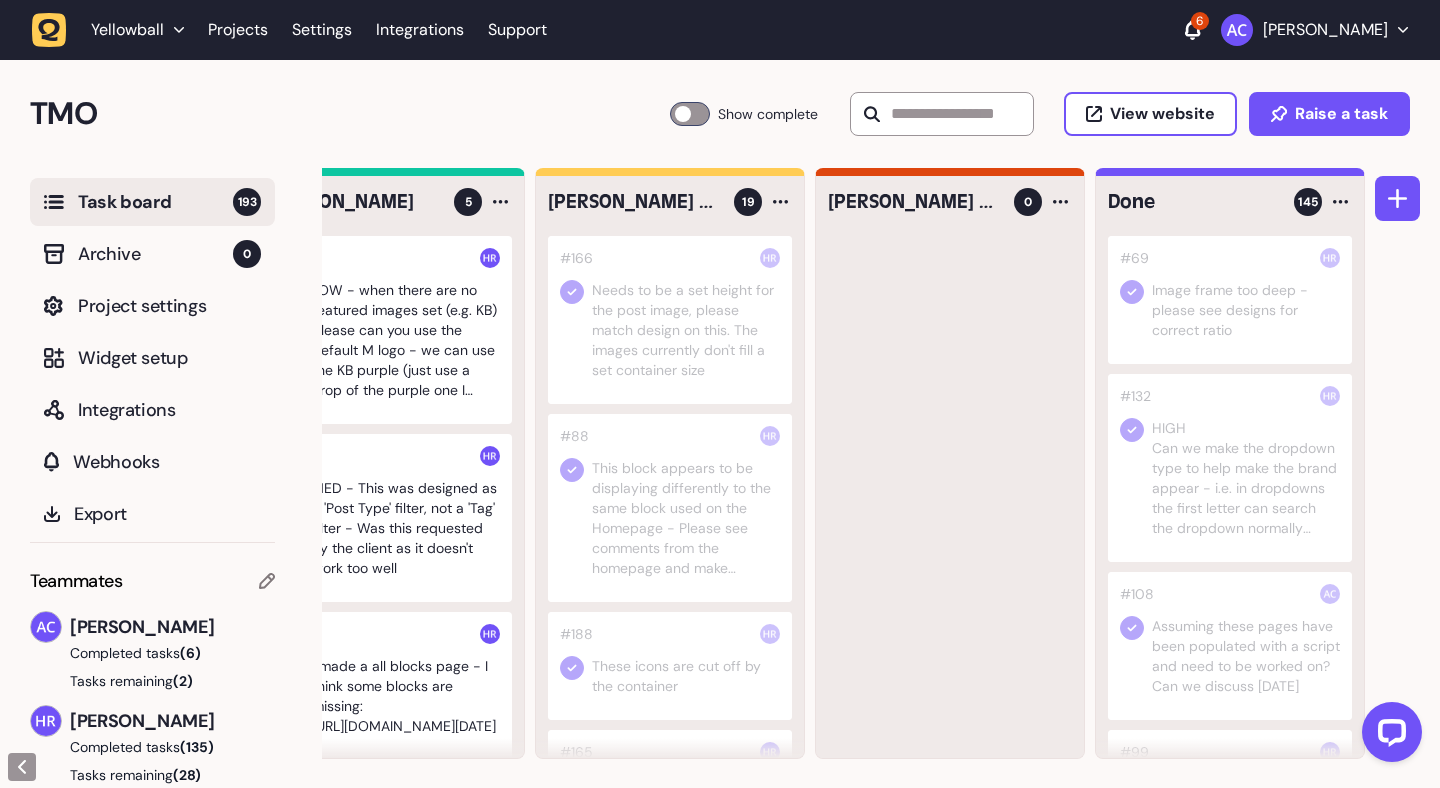 click on "[PERSON_NAME] to check" 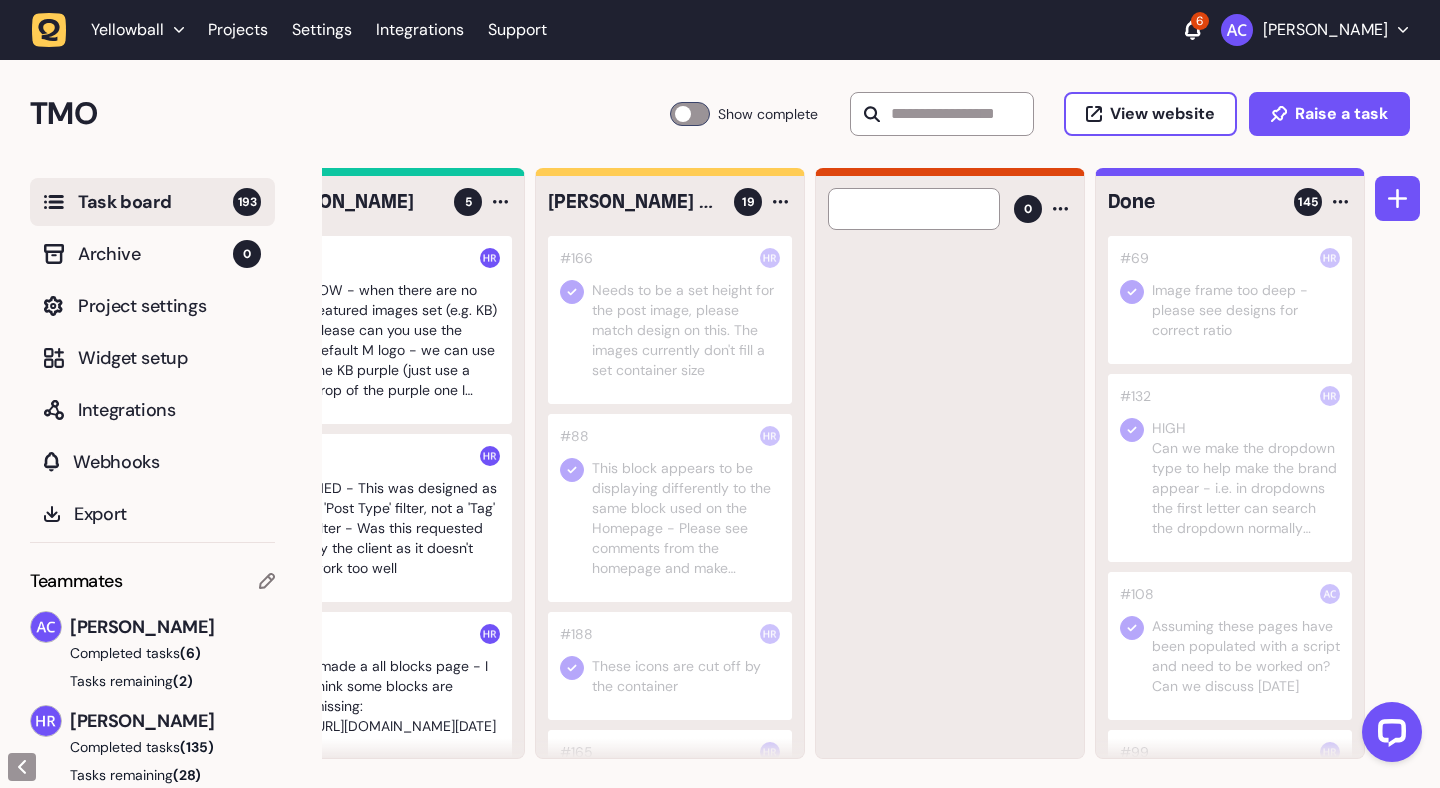 type 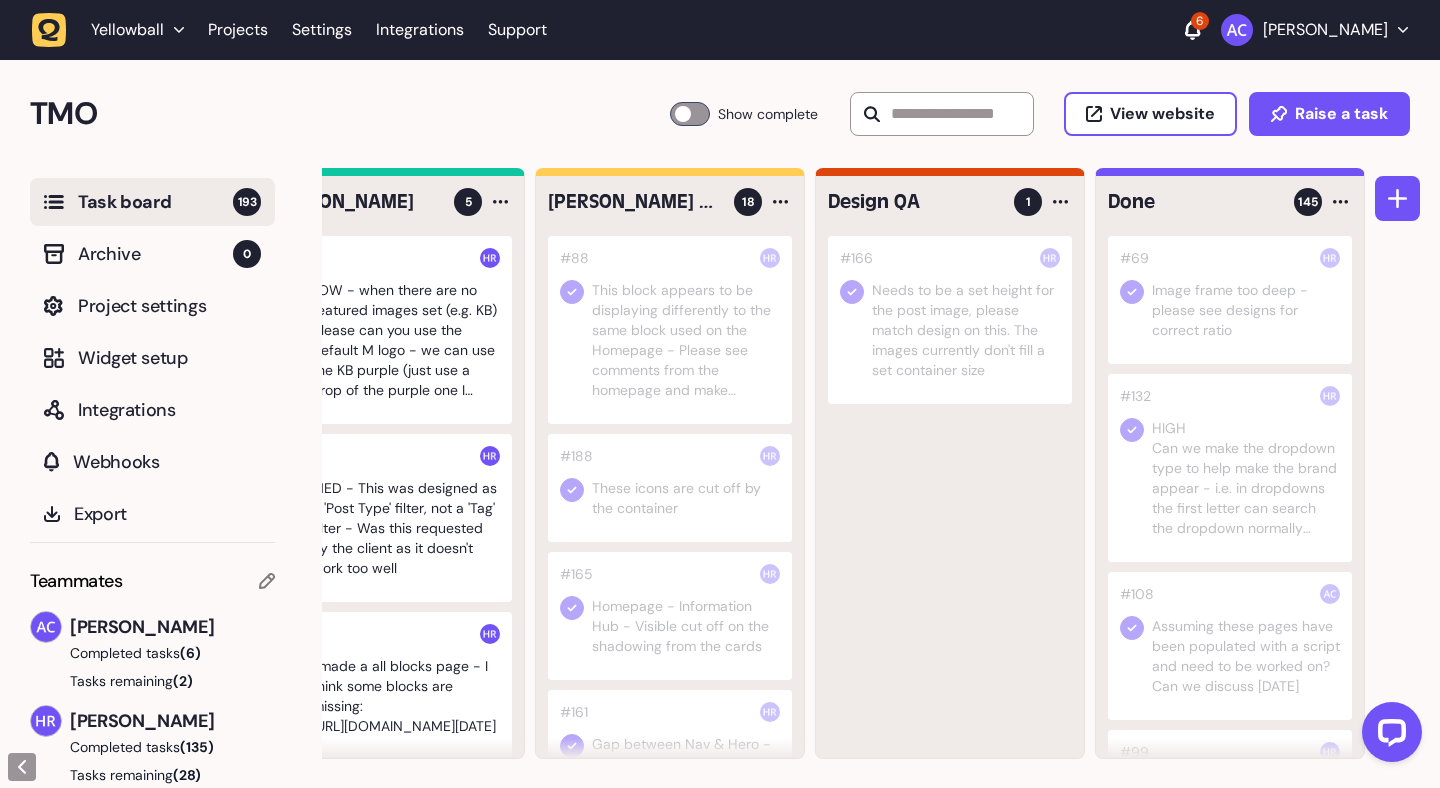 click 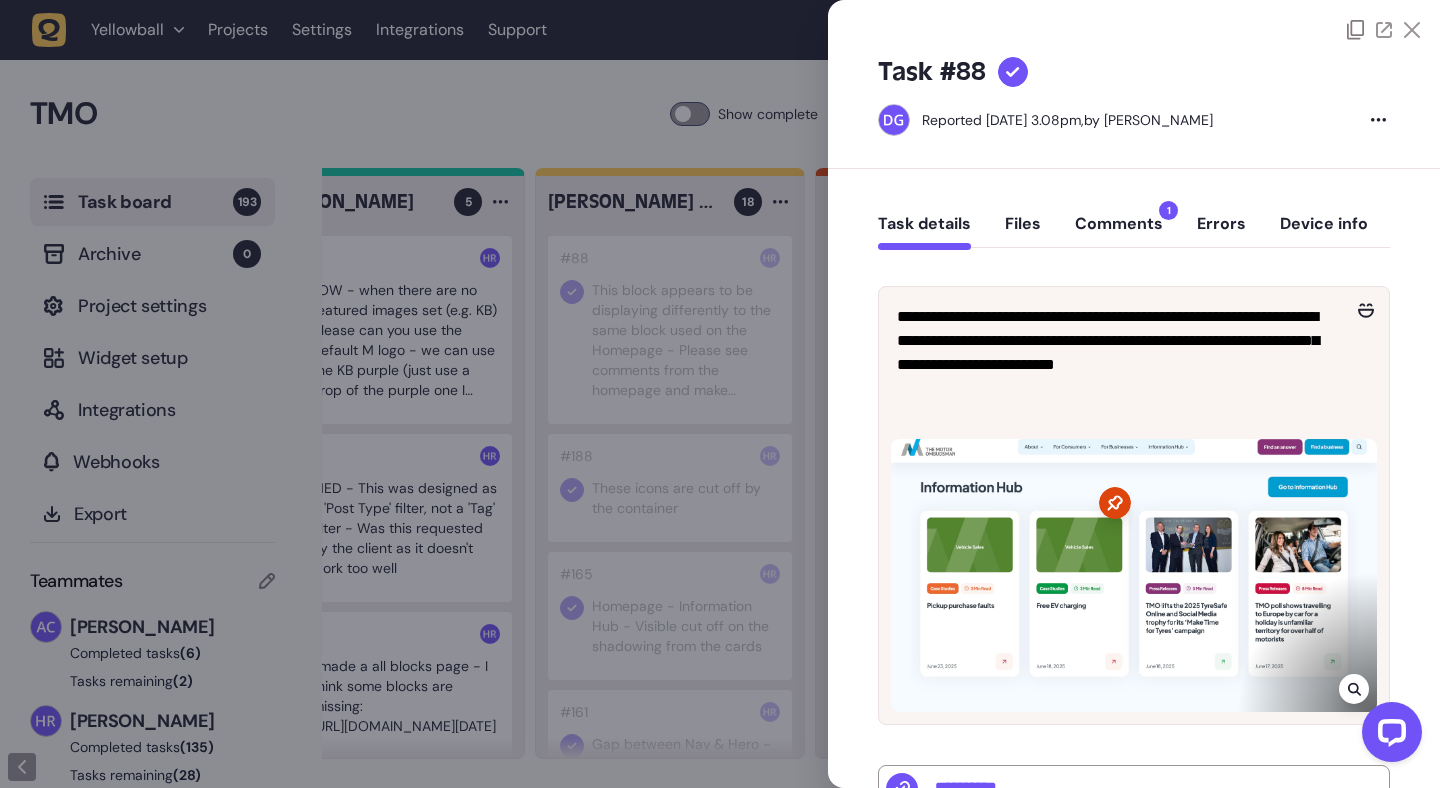 click on "Comments  1" 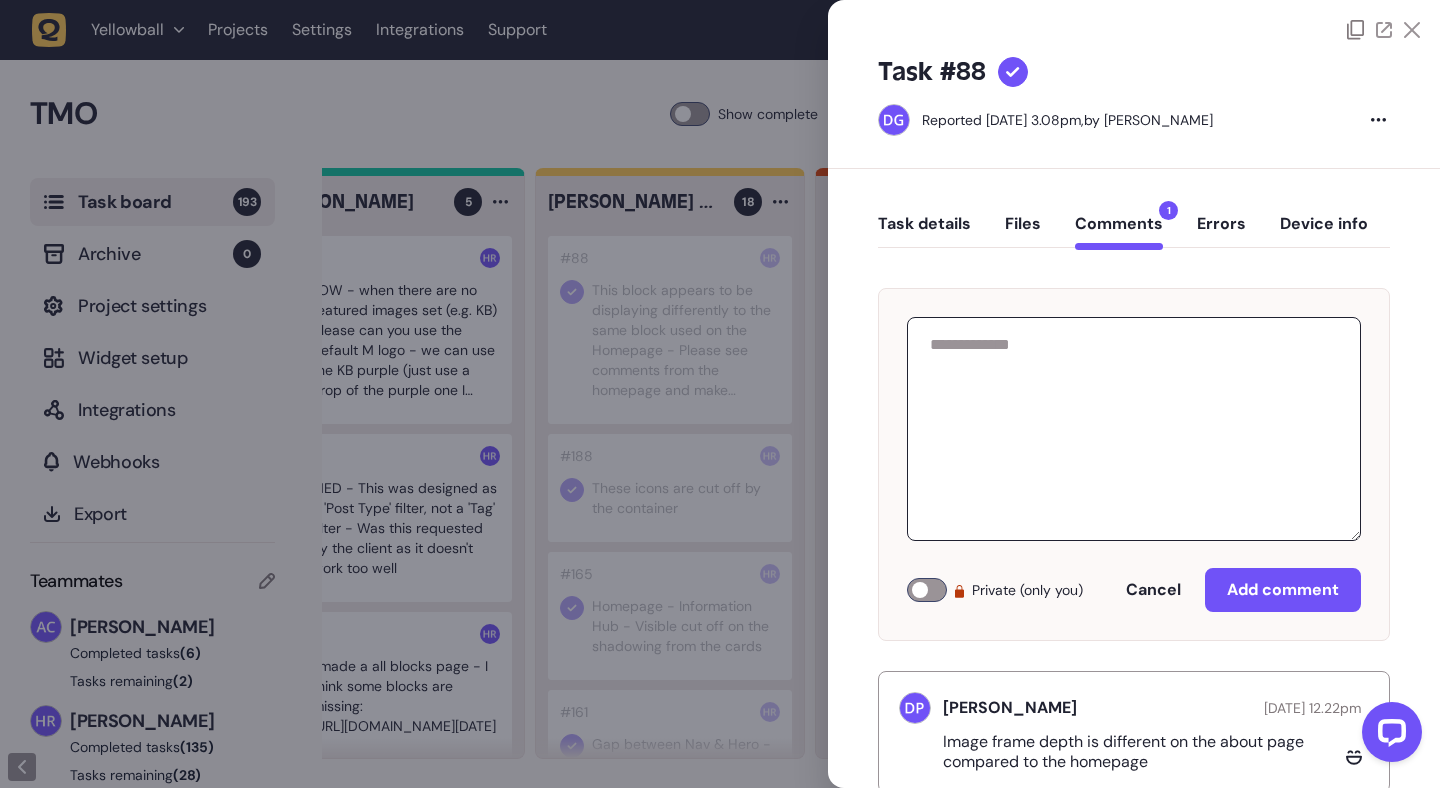 scroll, scrollTop: 54, scrollLeft: 0, axis: vertical 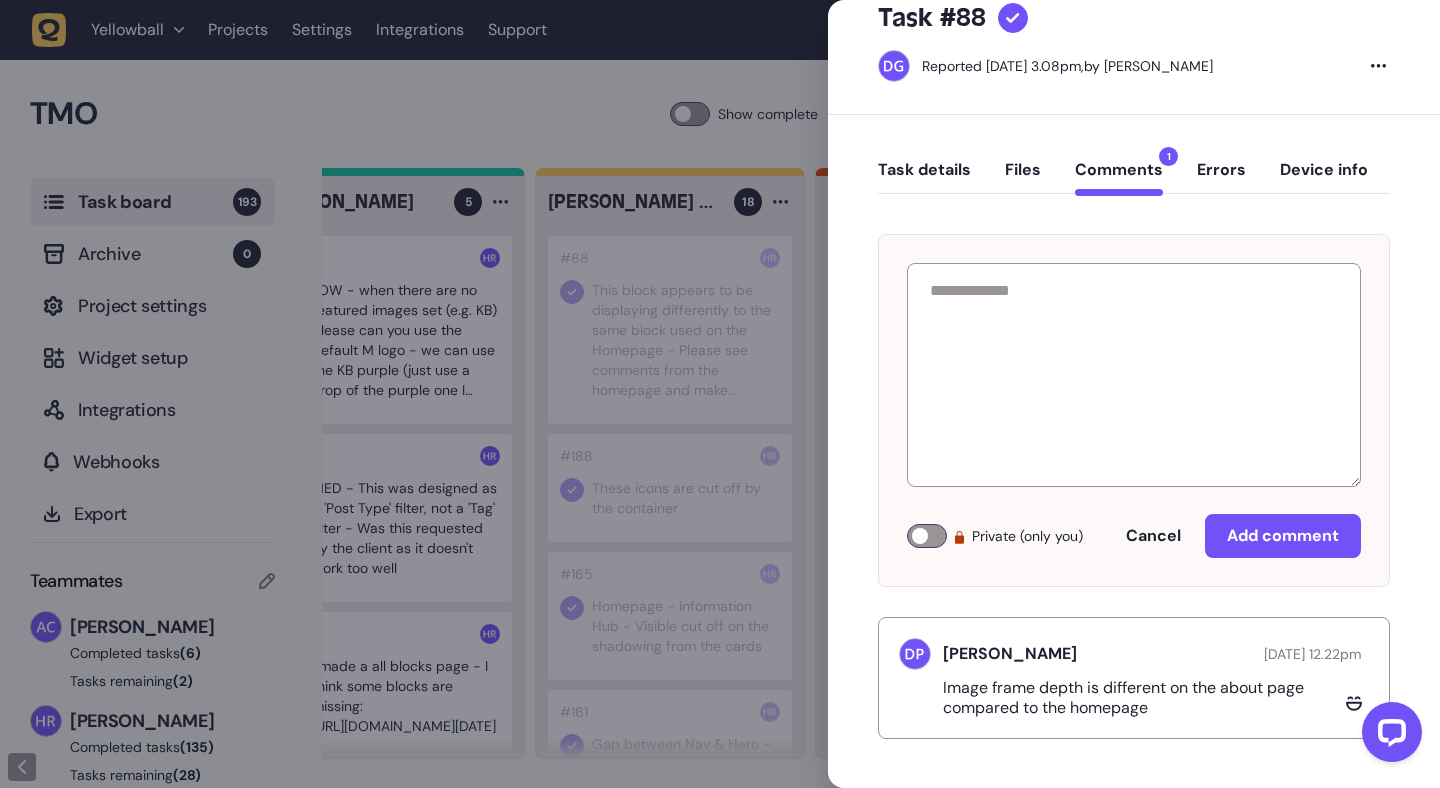 click 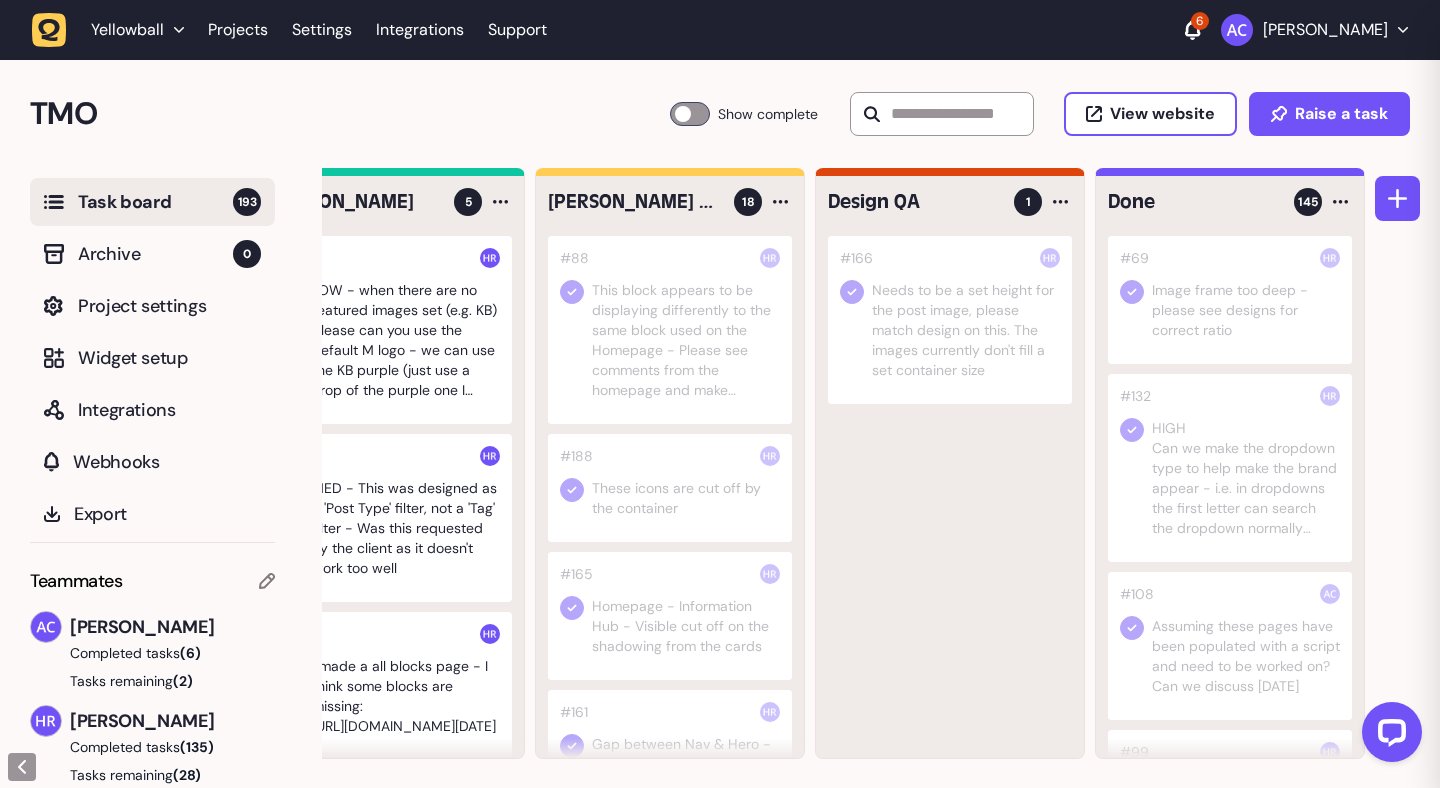 scroll, scrollTop: 0, scrollLeft: 0, axis: both 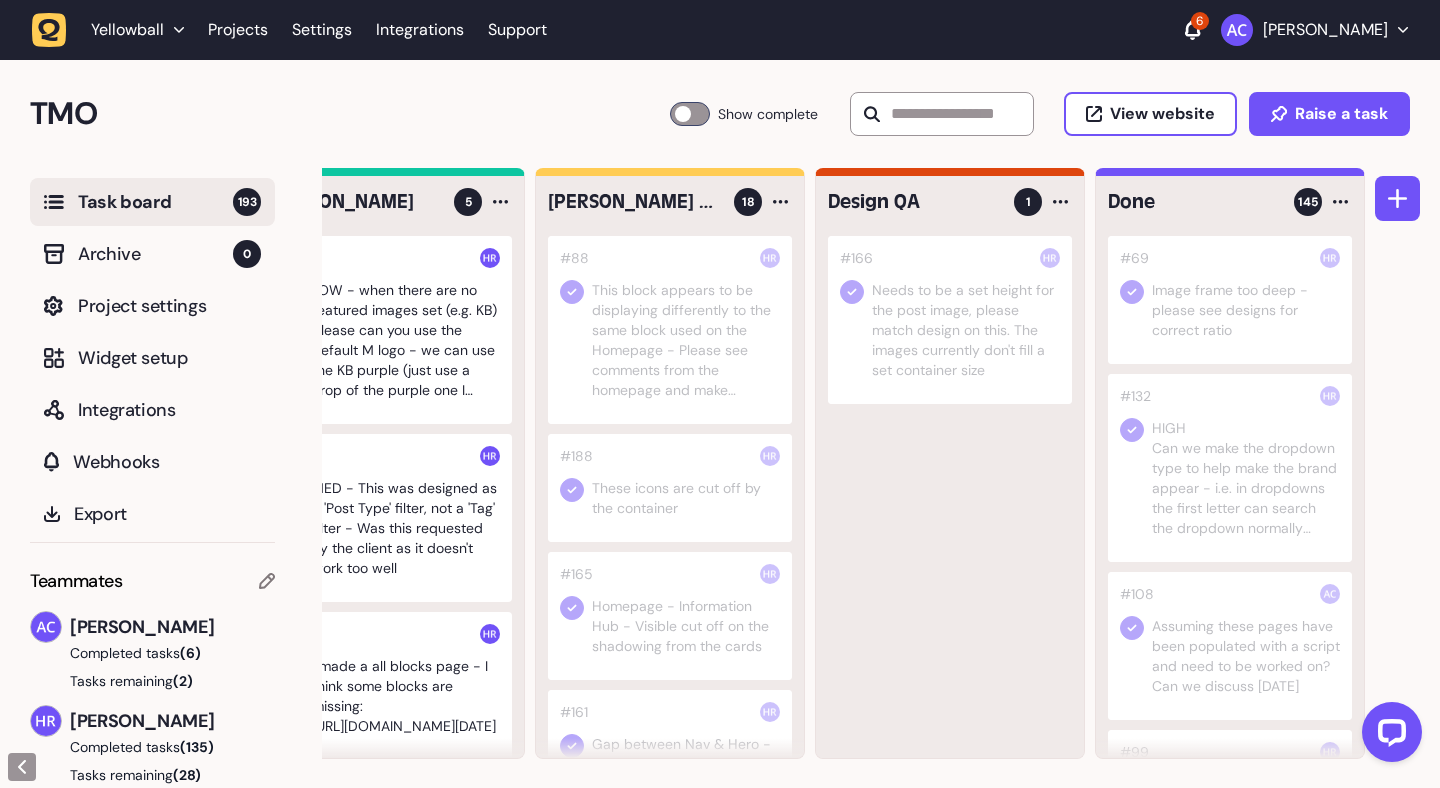 click 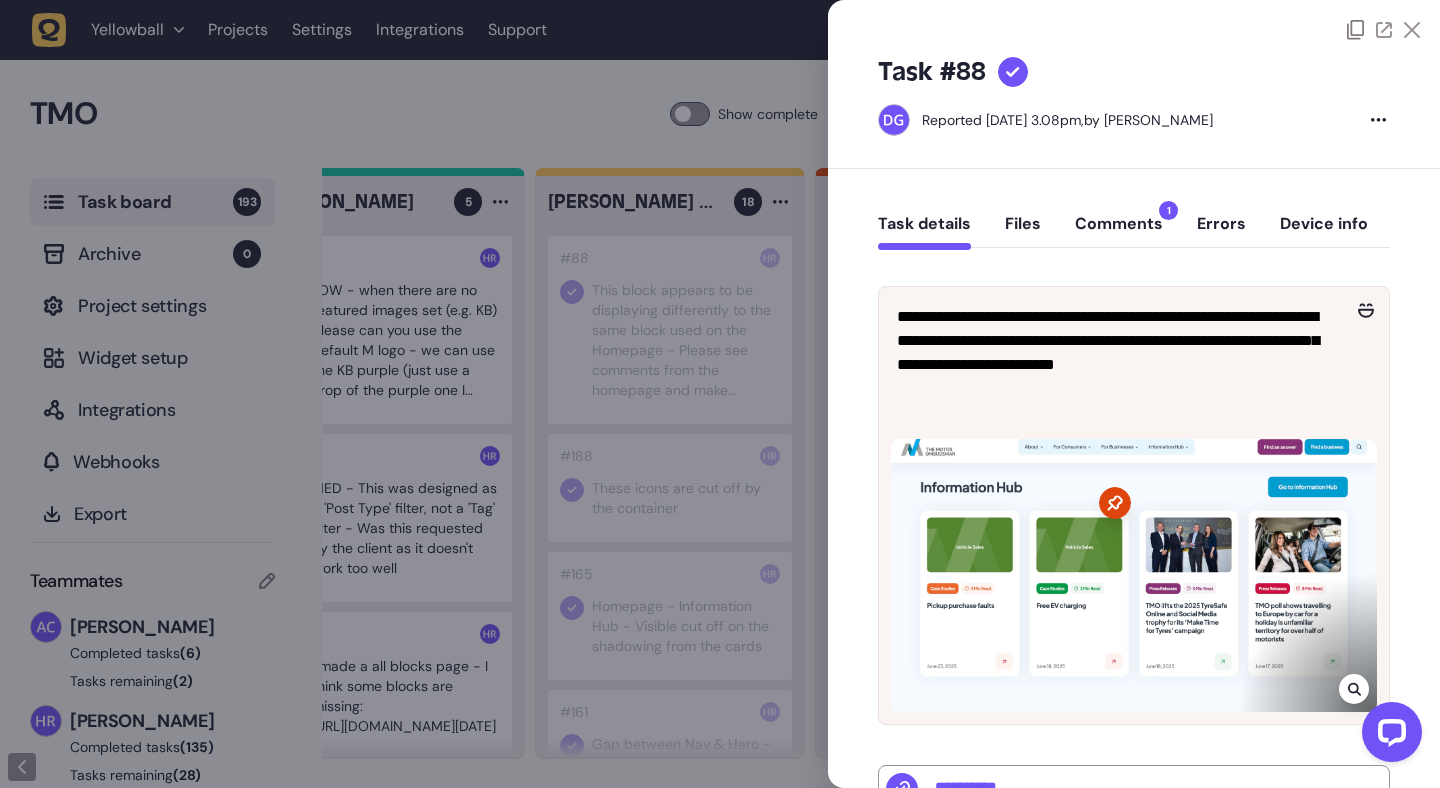 click on "Comments  1" 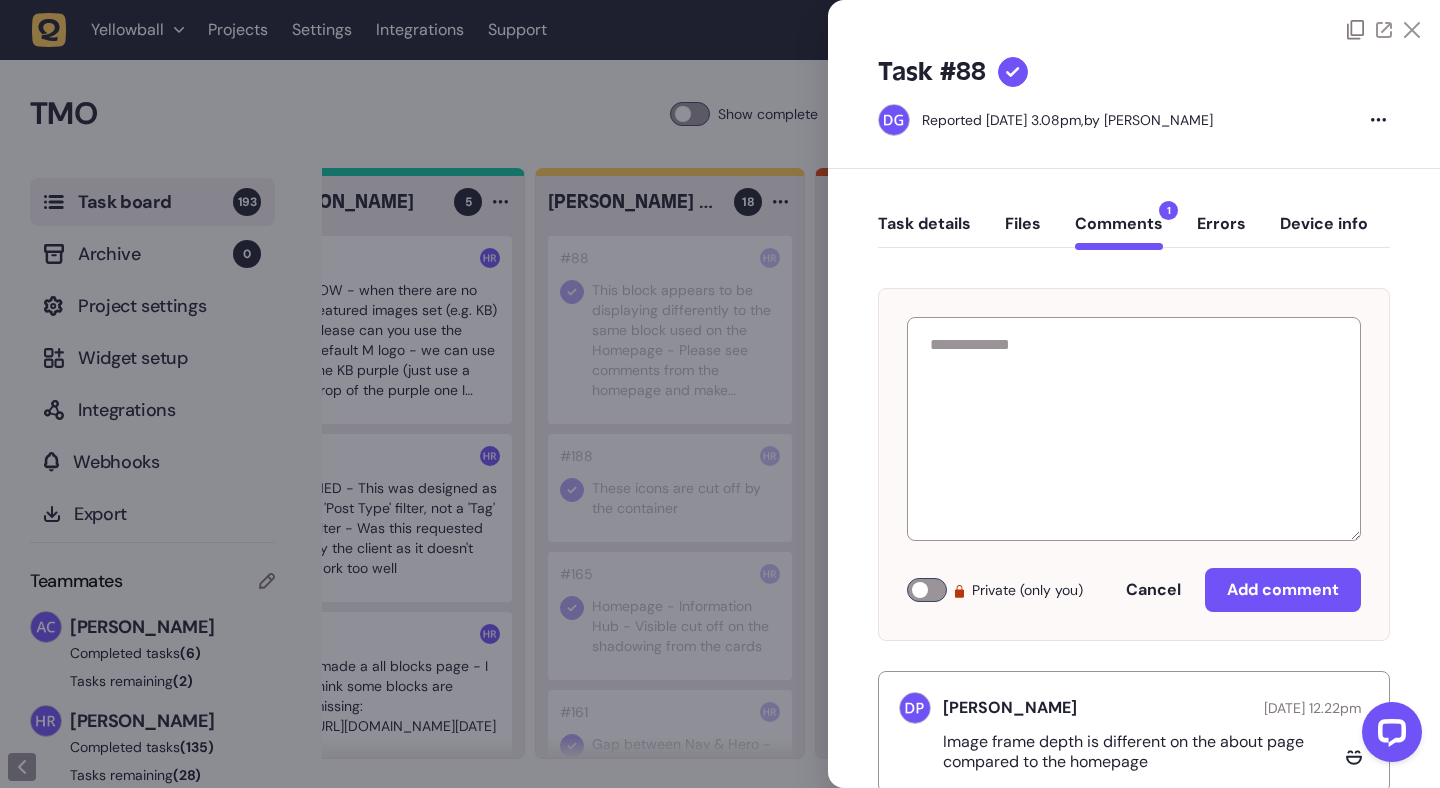 click 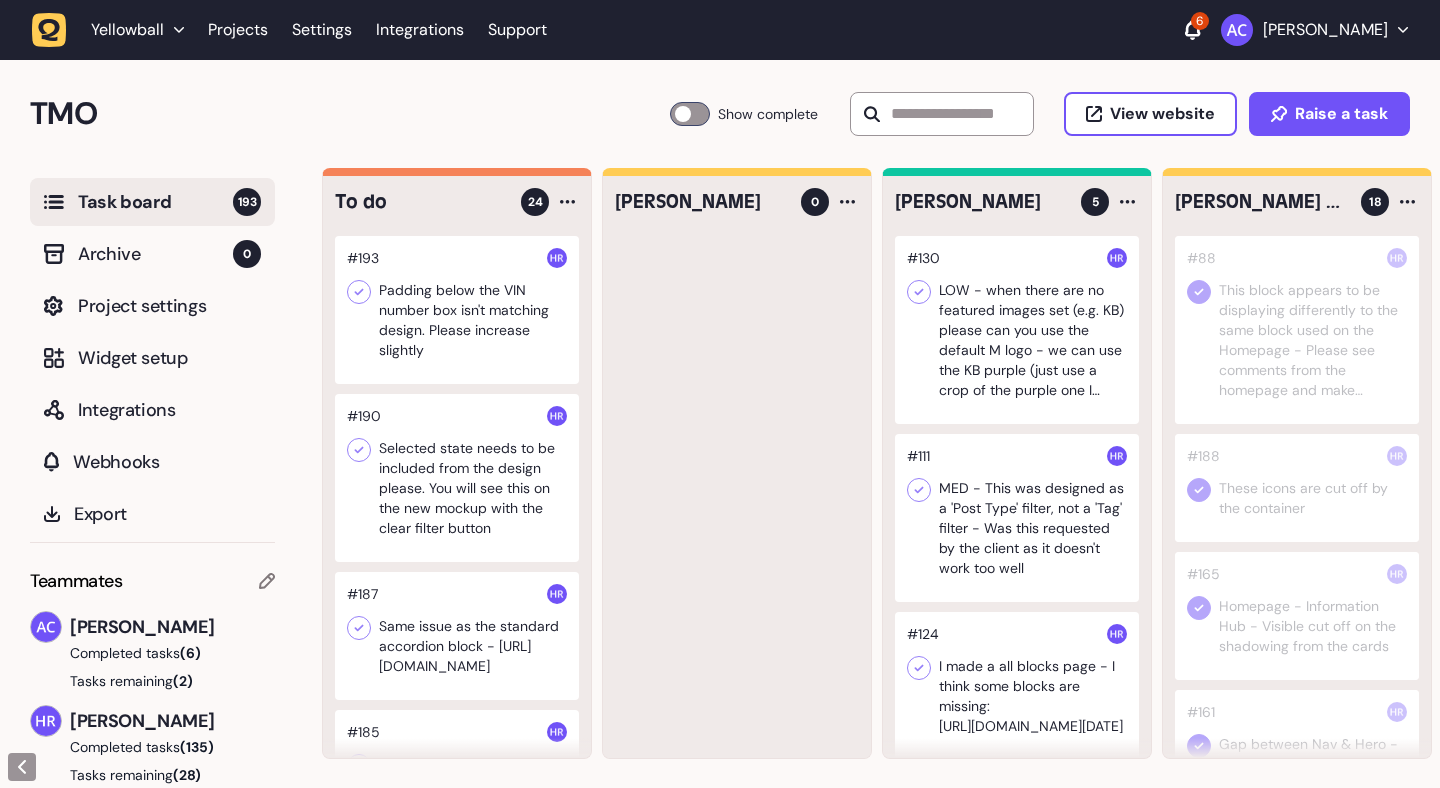 scroll, scrollTop: 0, scrollLeft: 0, axis: both 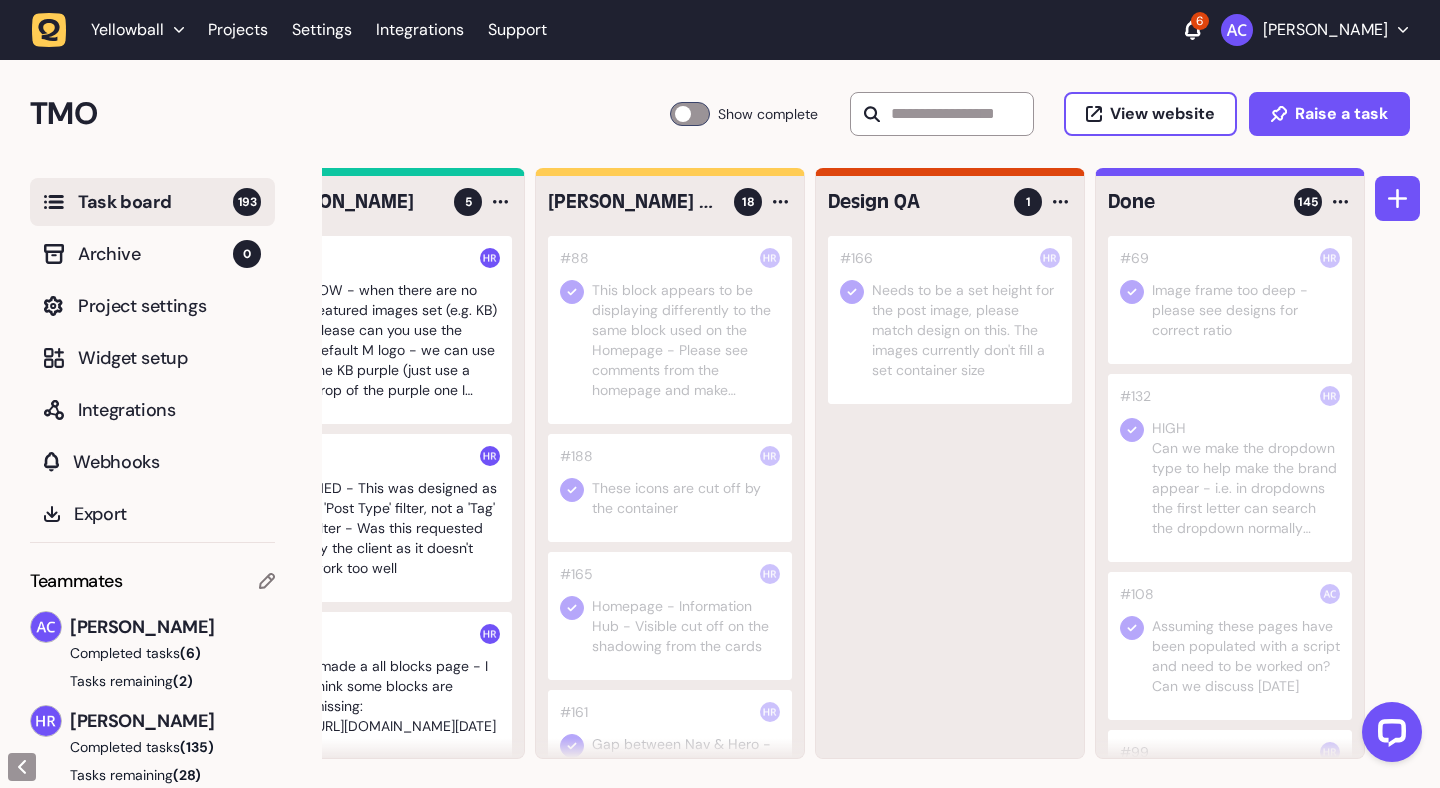 type 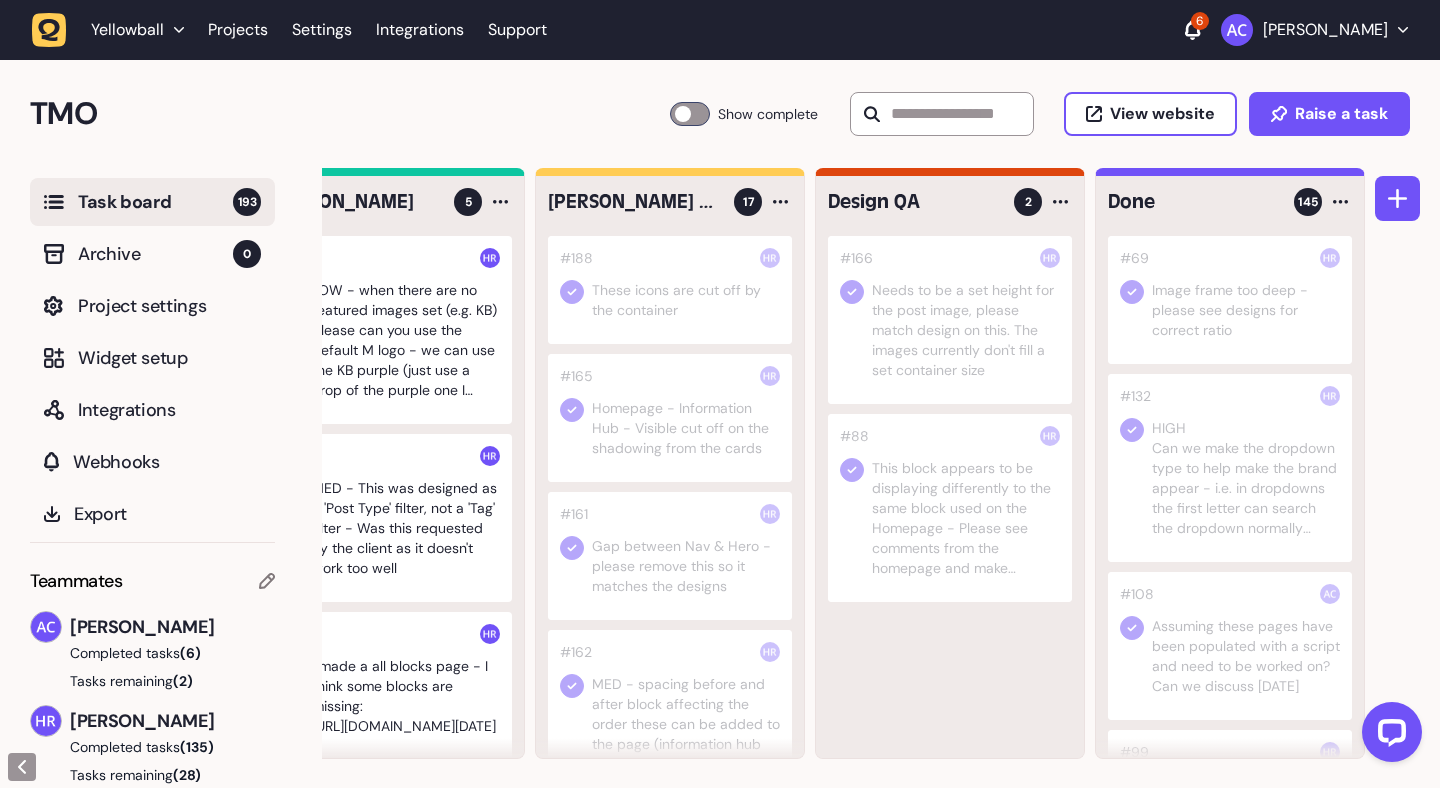 click 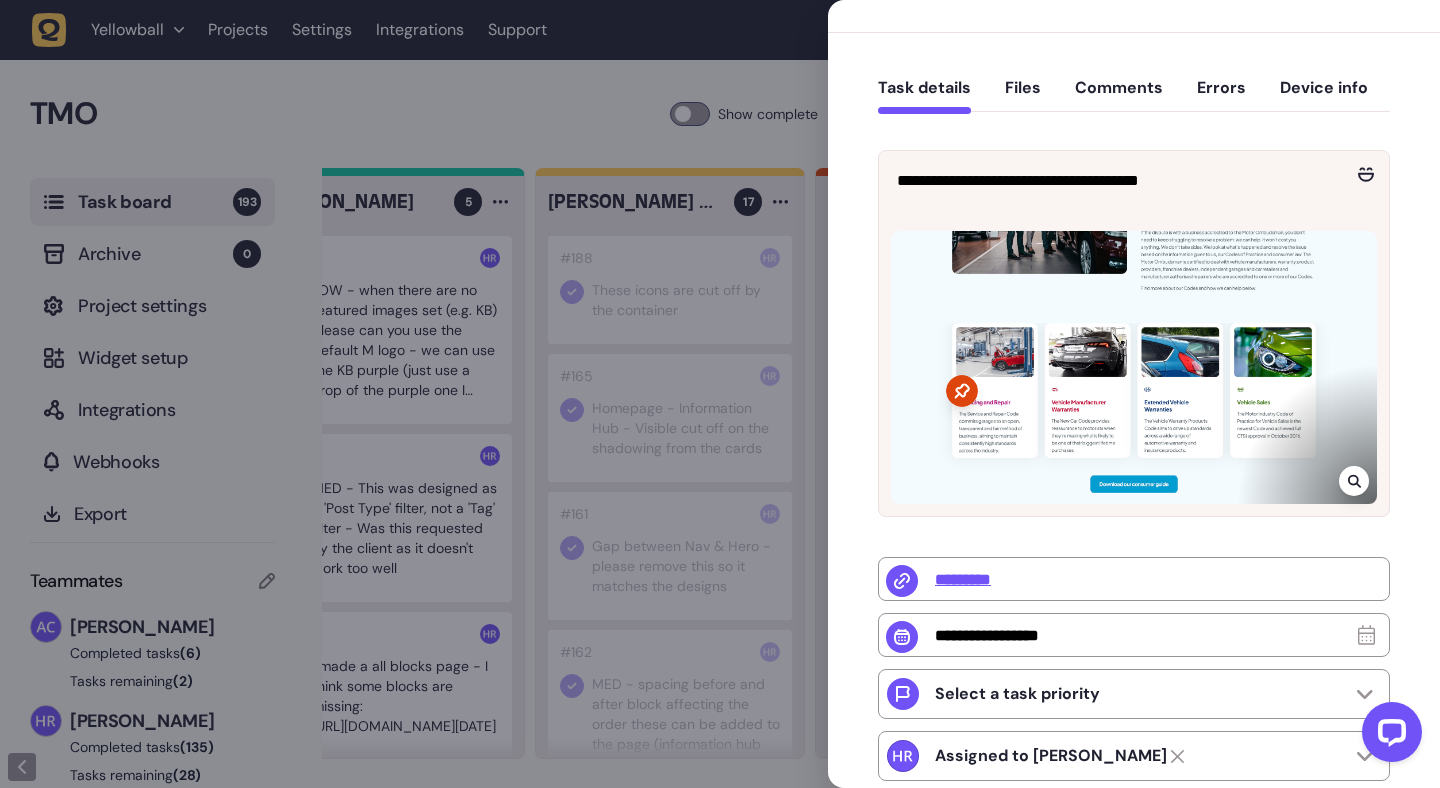 scroll, scrollTop: 213, scrollLeft: 0, axis: vertical 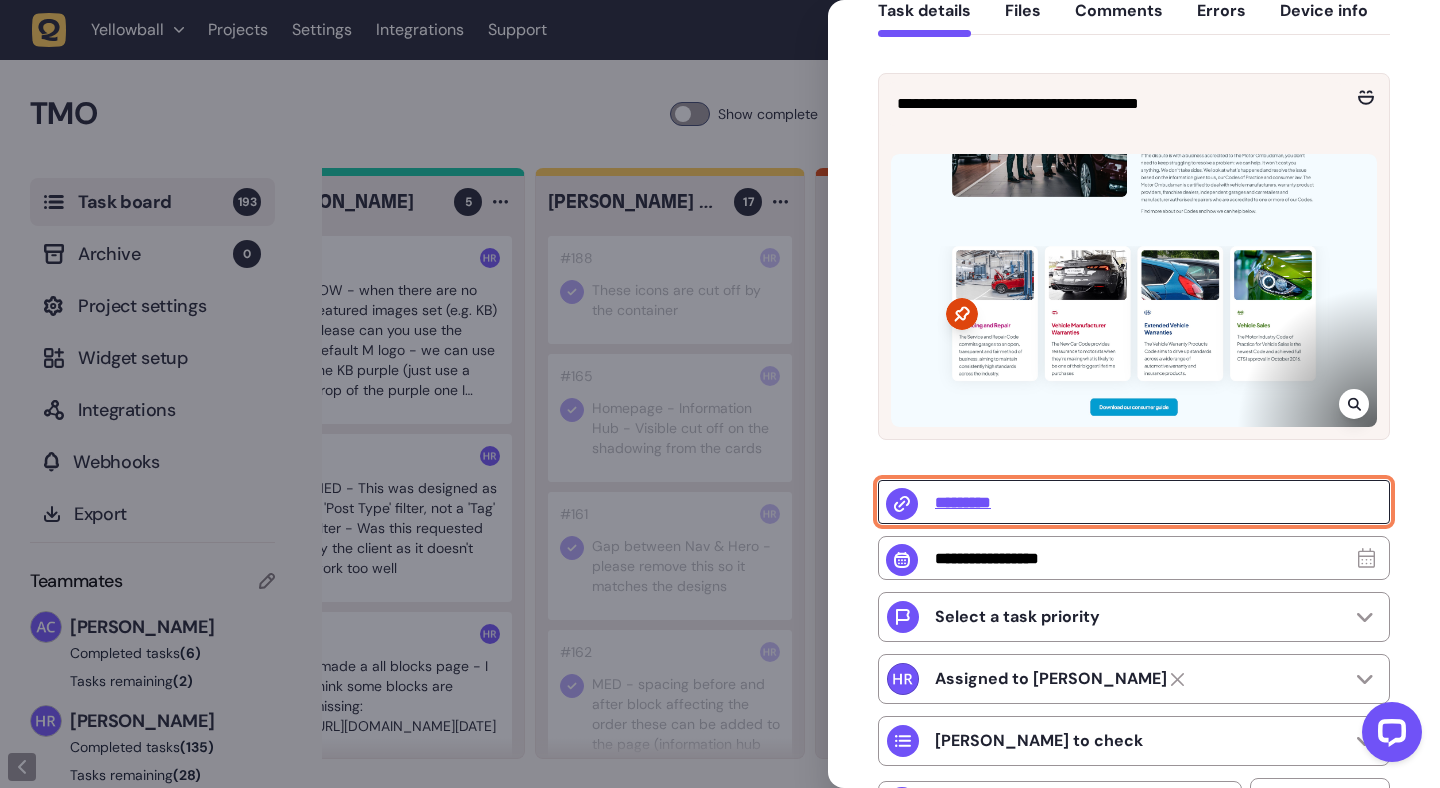 click on "*********" 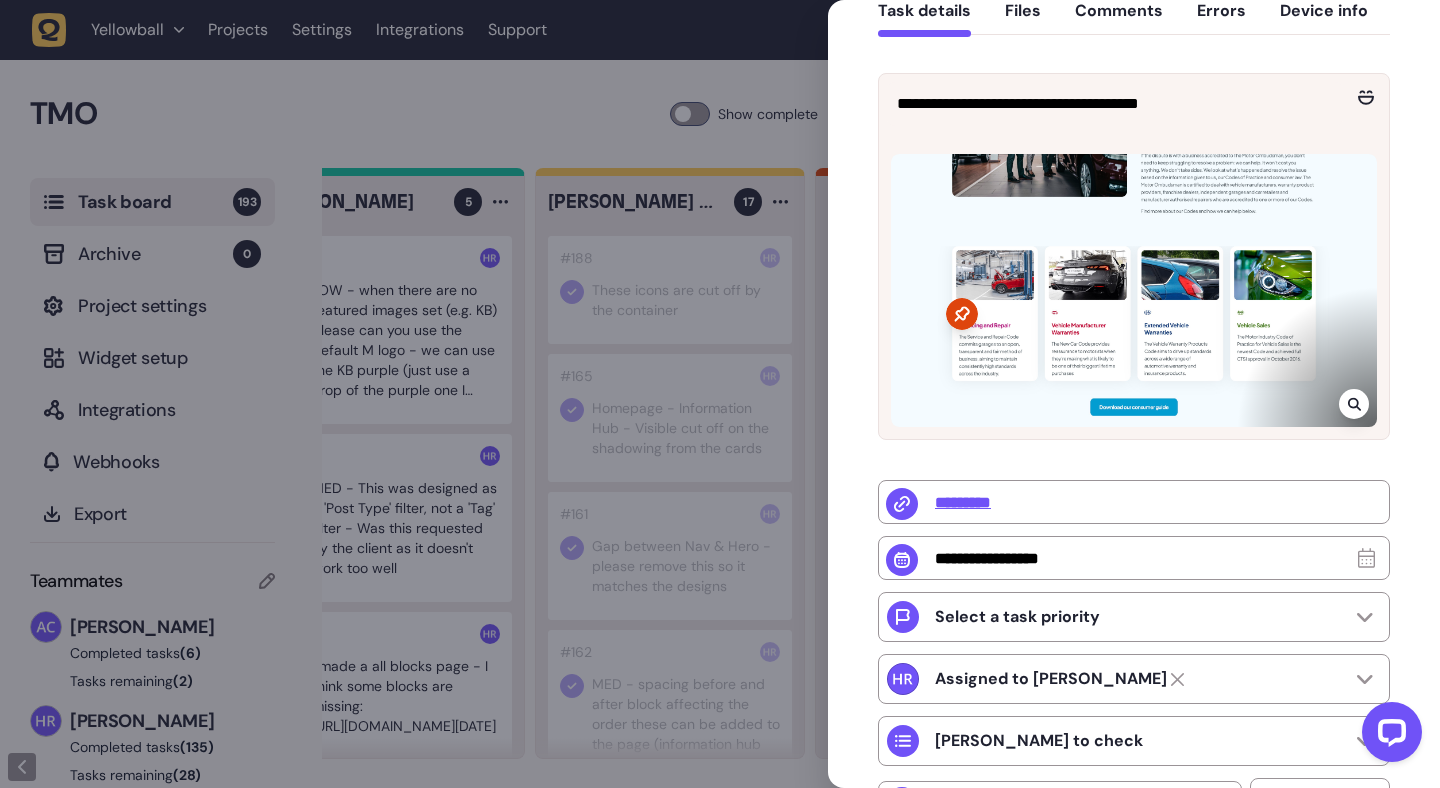 click 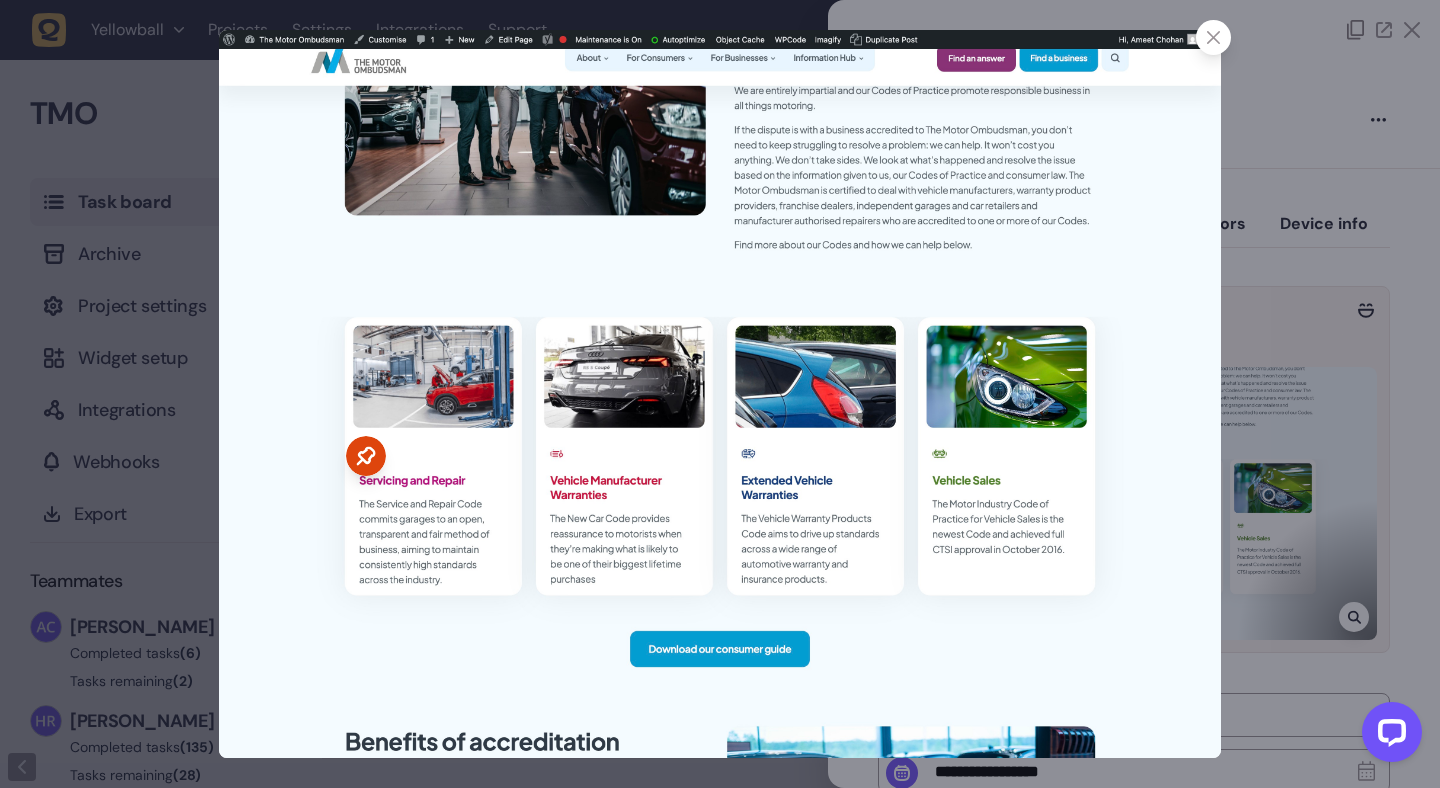 click 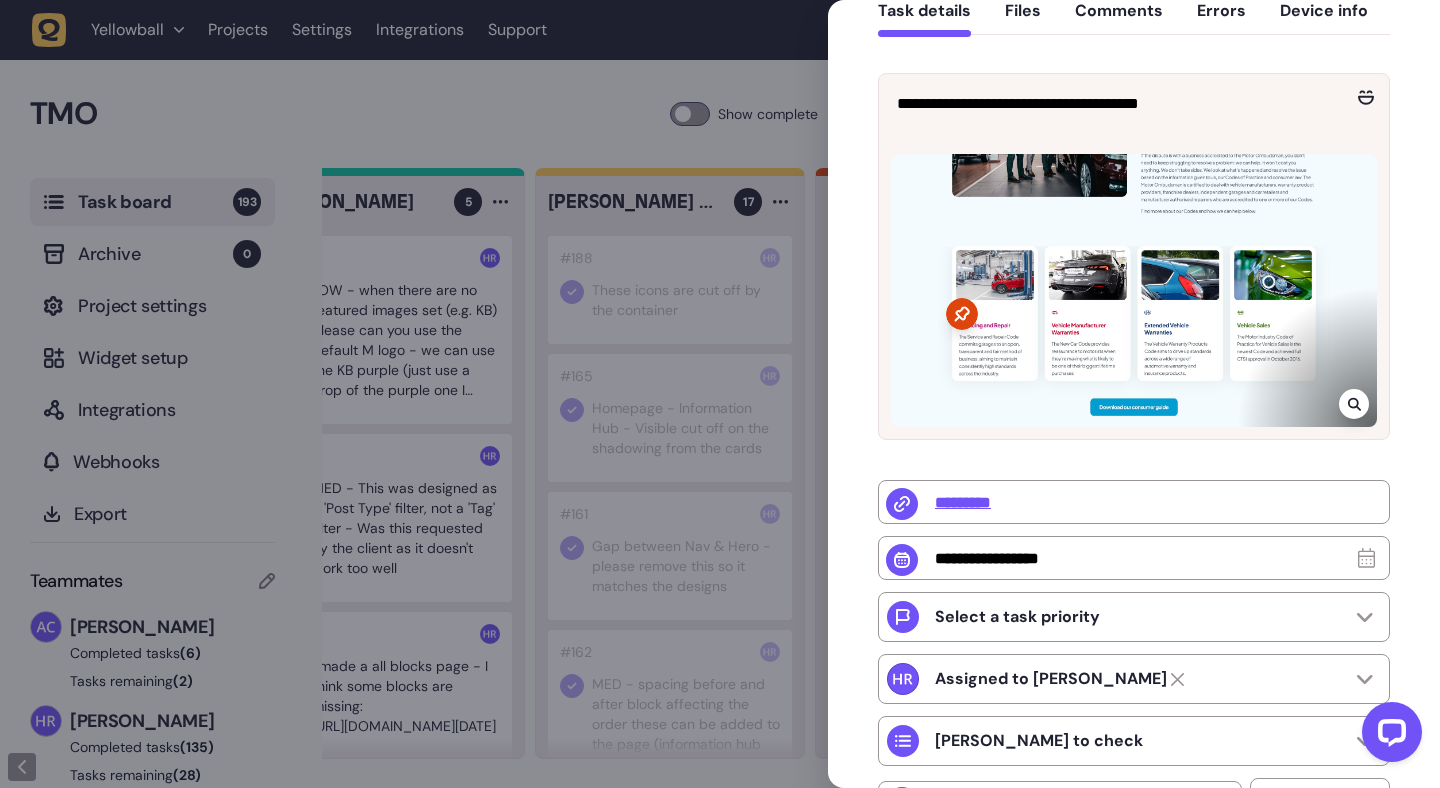 scroll, scrollTop: 0, scrollLeft: 0, axis: both 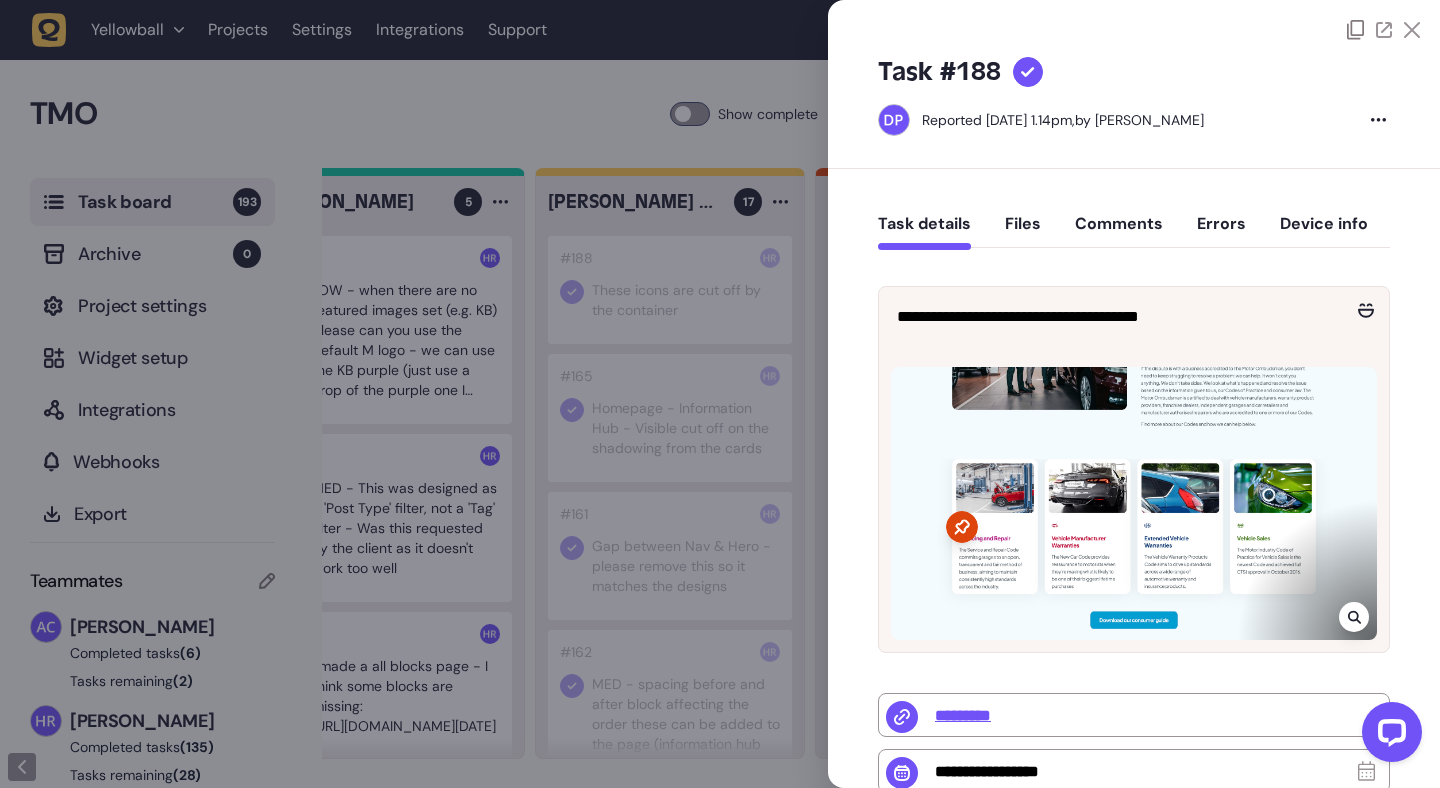 click 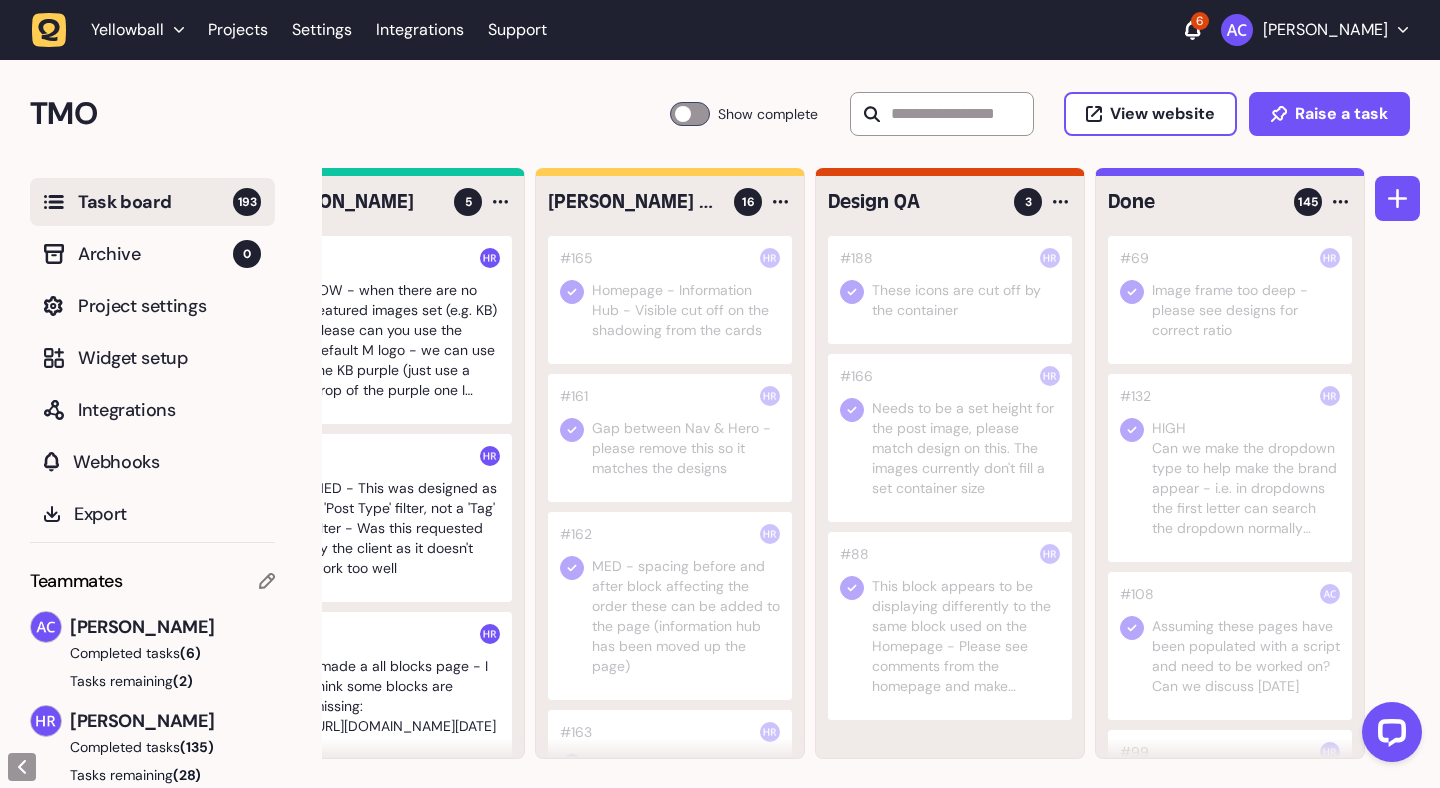 click 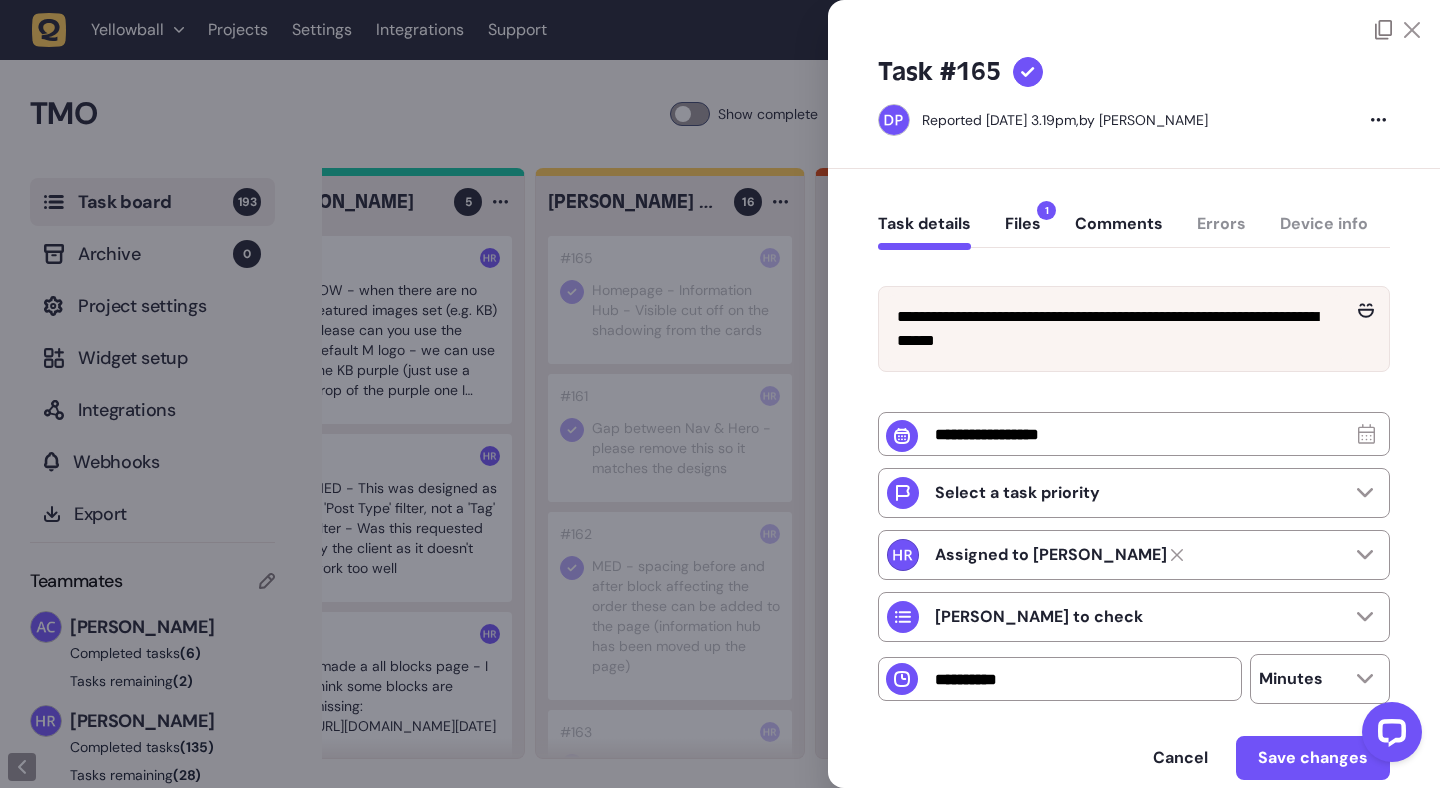 click on "Files  1" 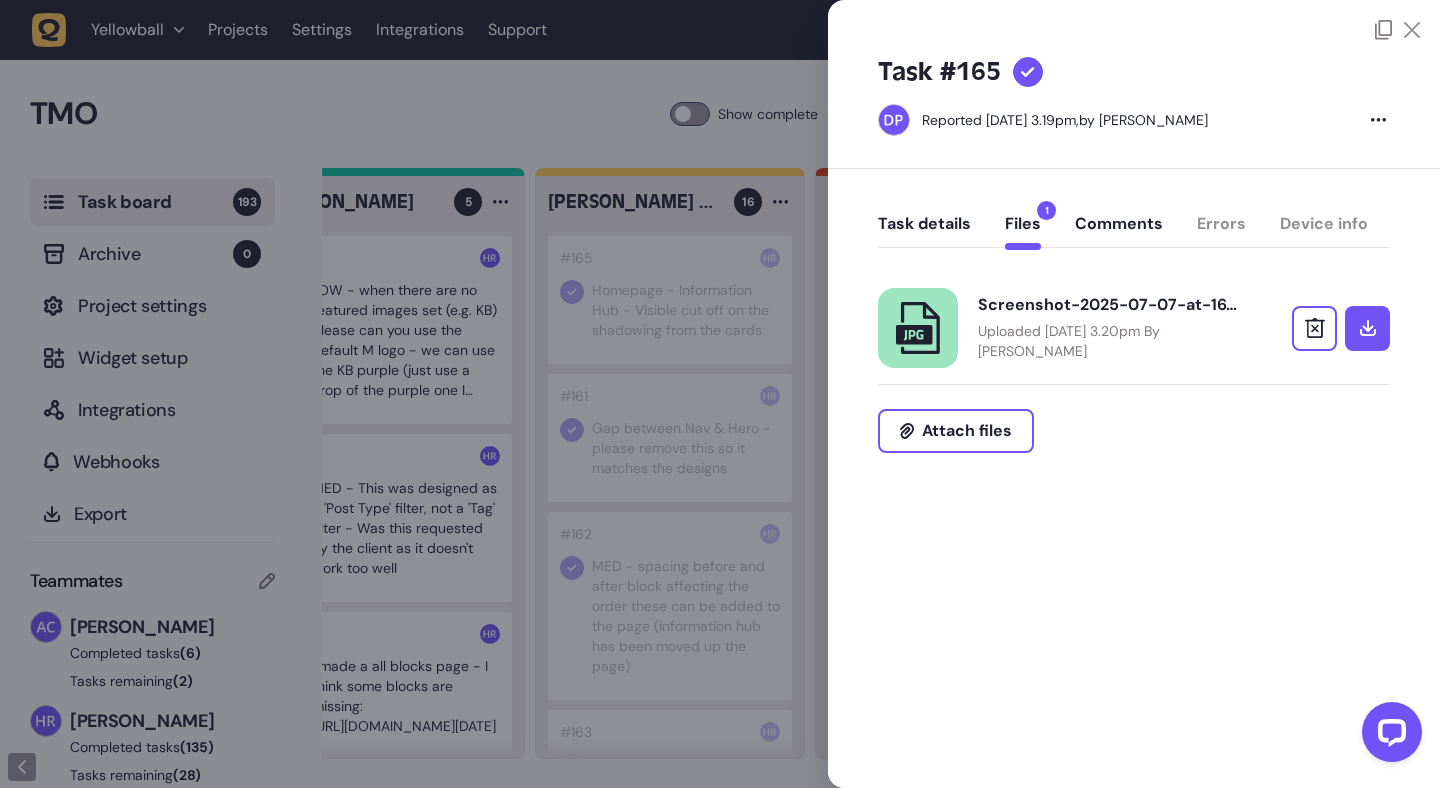 click on "Task details" 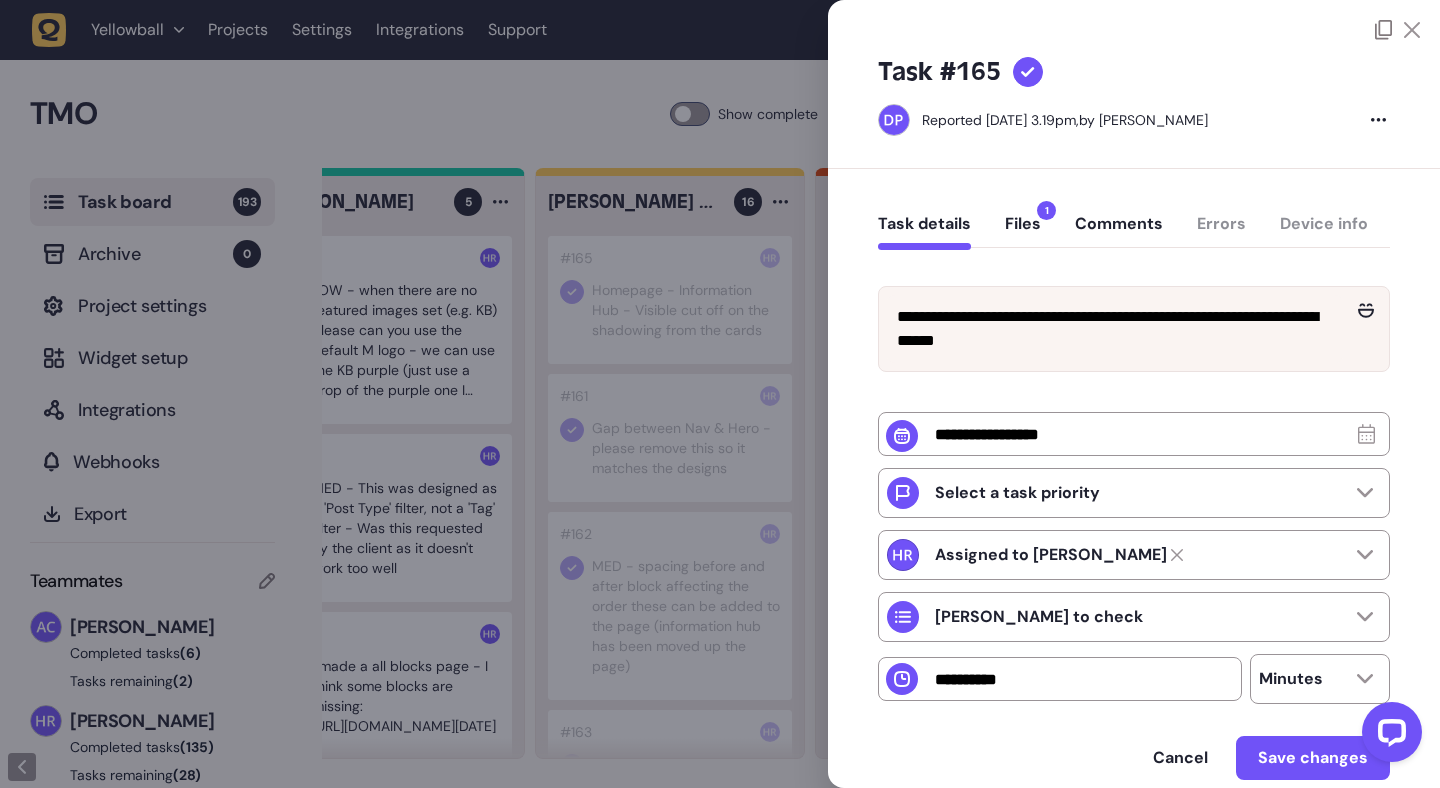 click 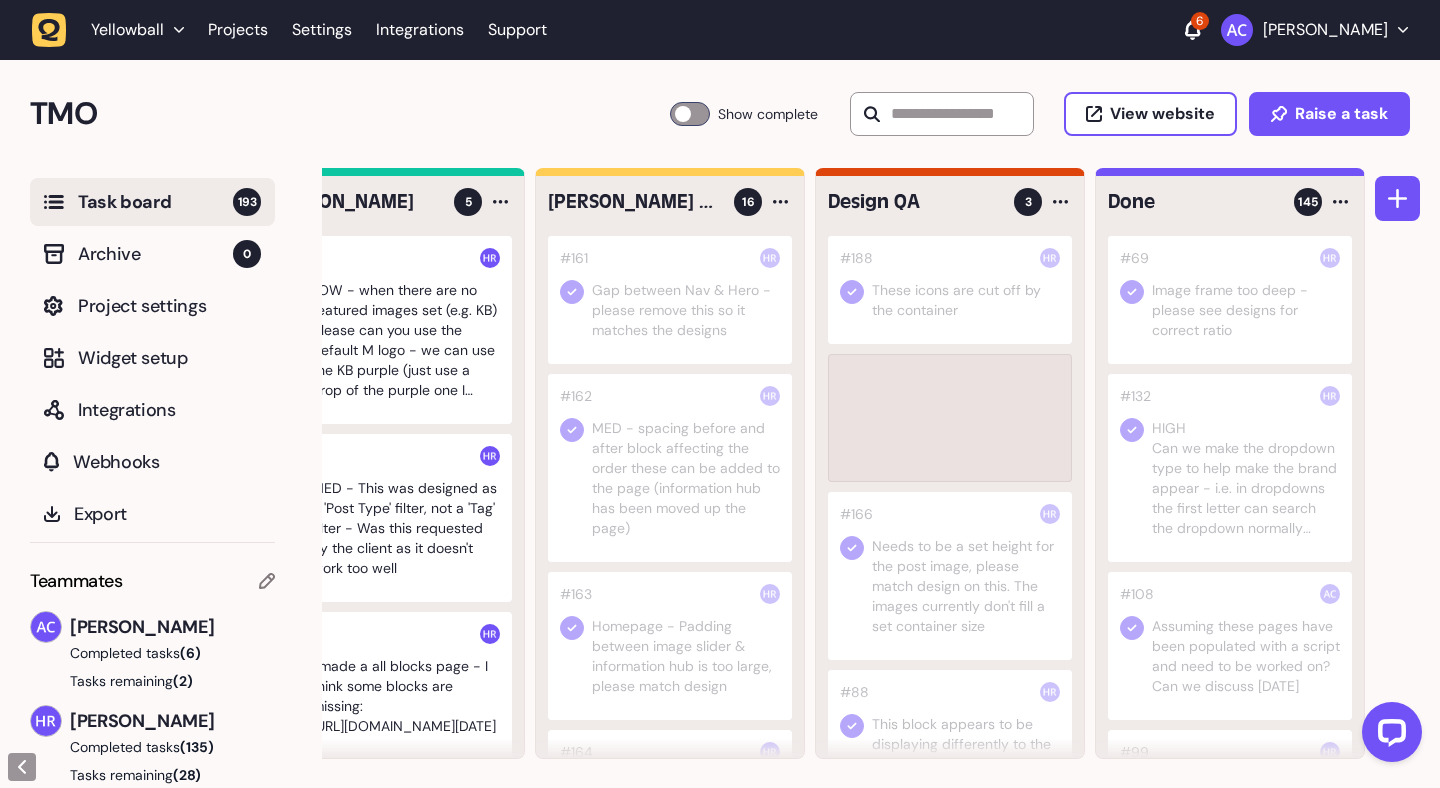 drag, startPoint x: 704, startPoint y: 328, endPoint x: 971, endPoint y: 325, distance: 267.01685 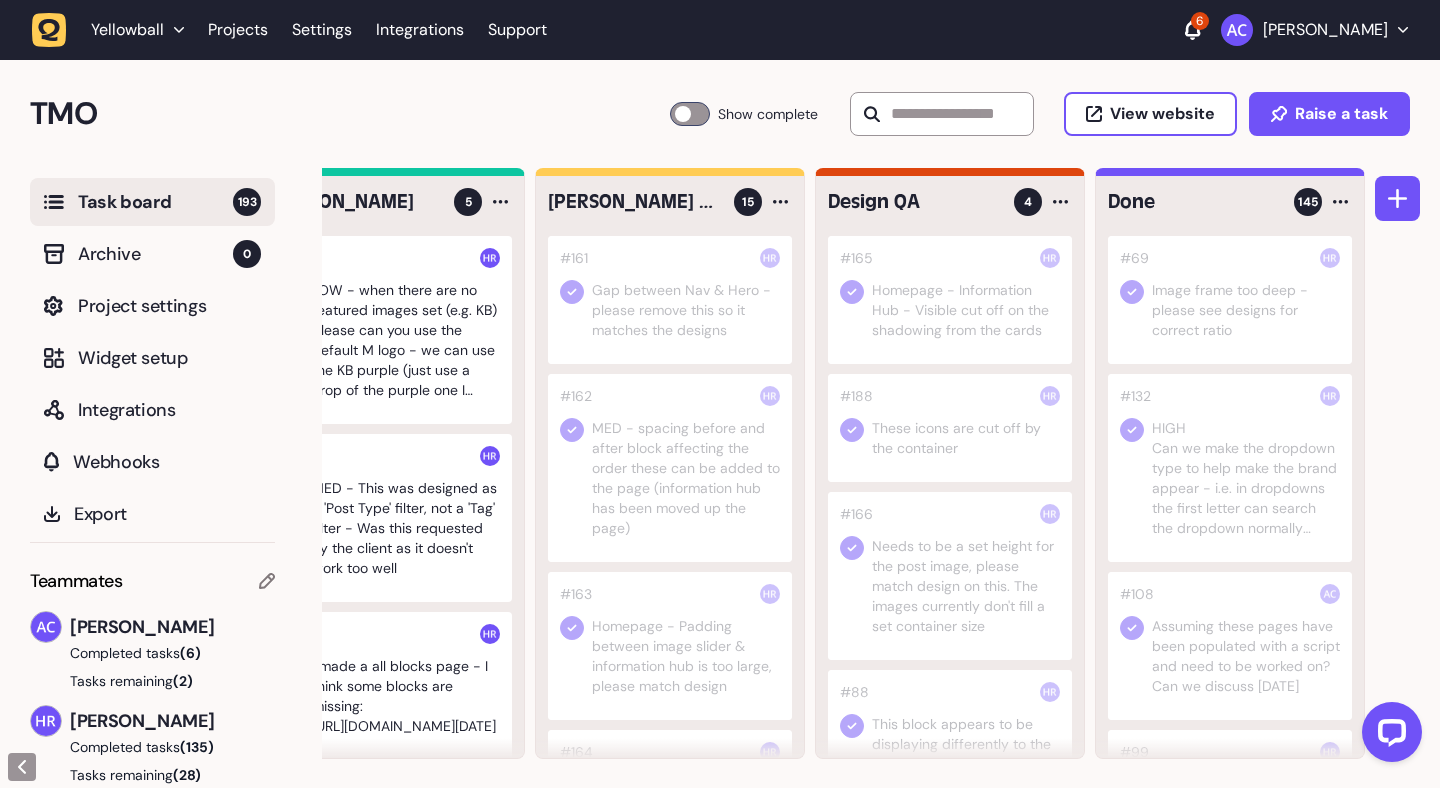 click 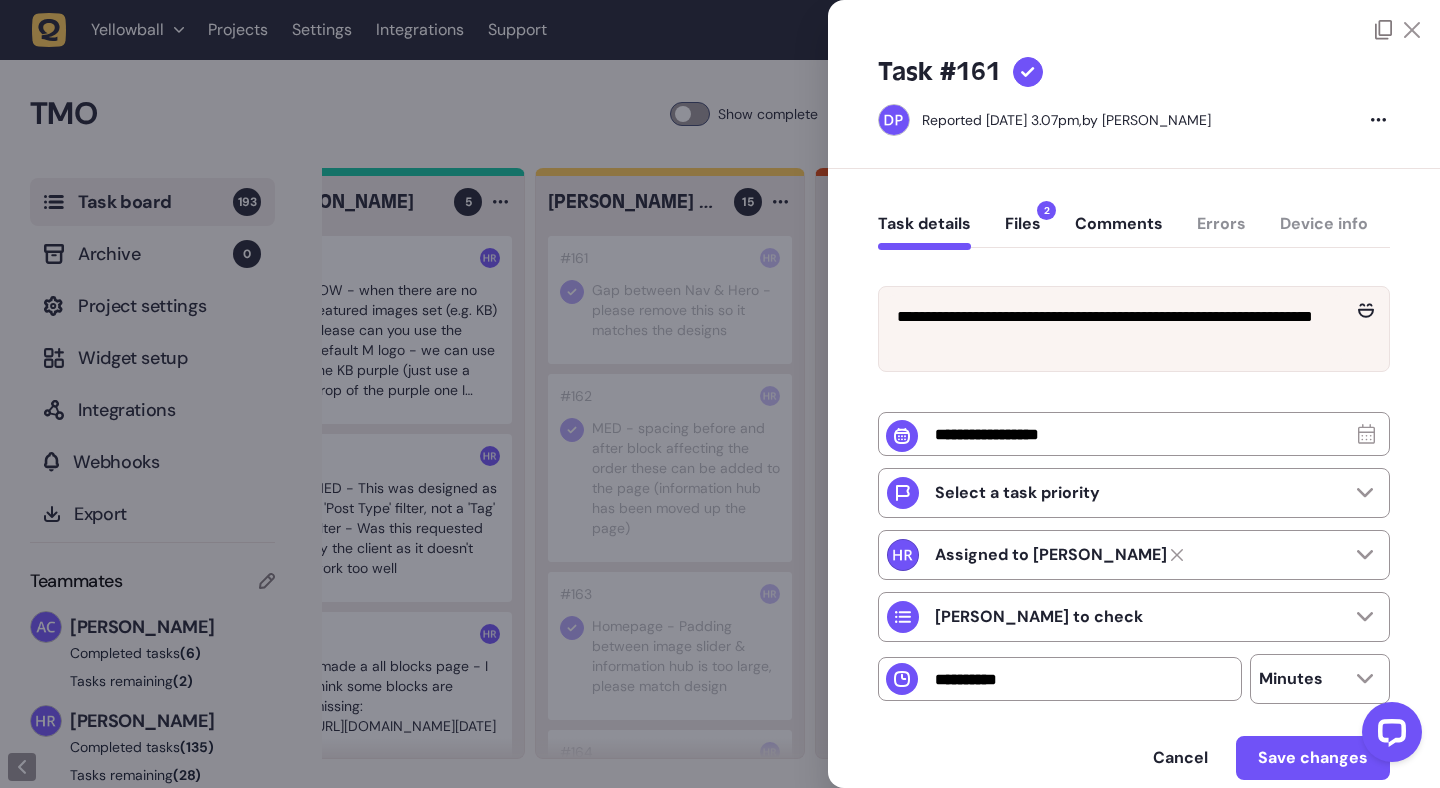 click 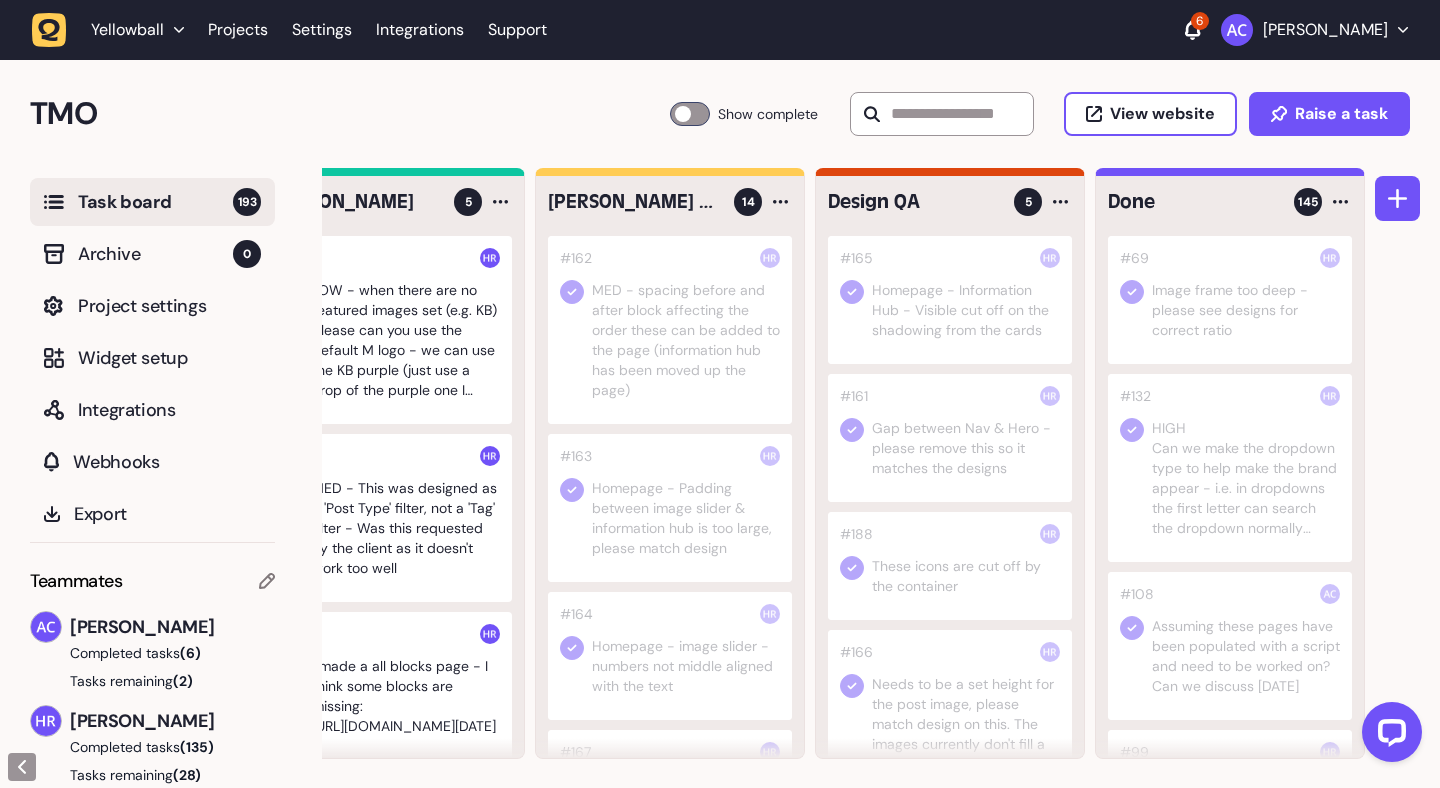 click 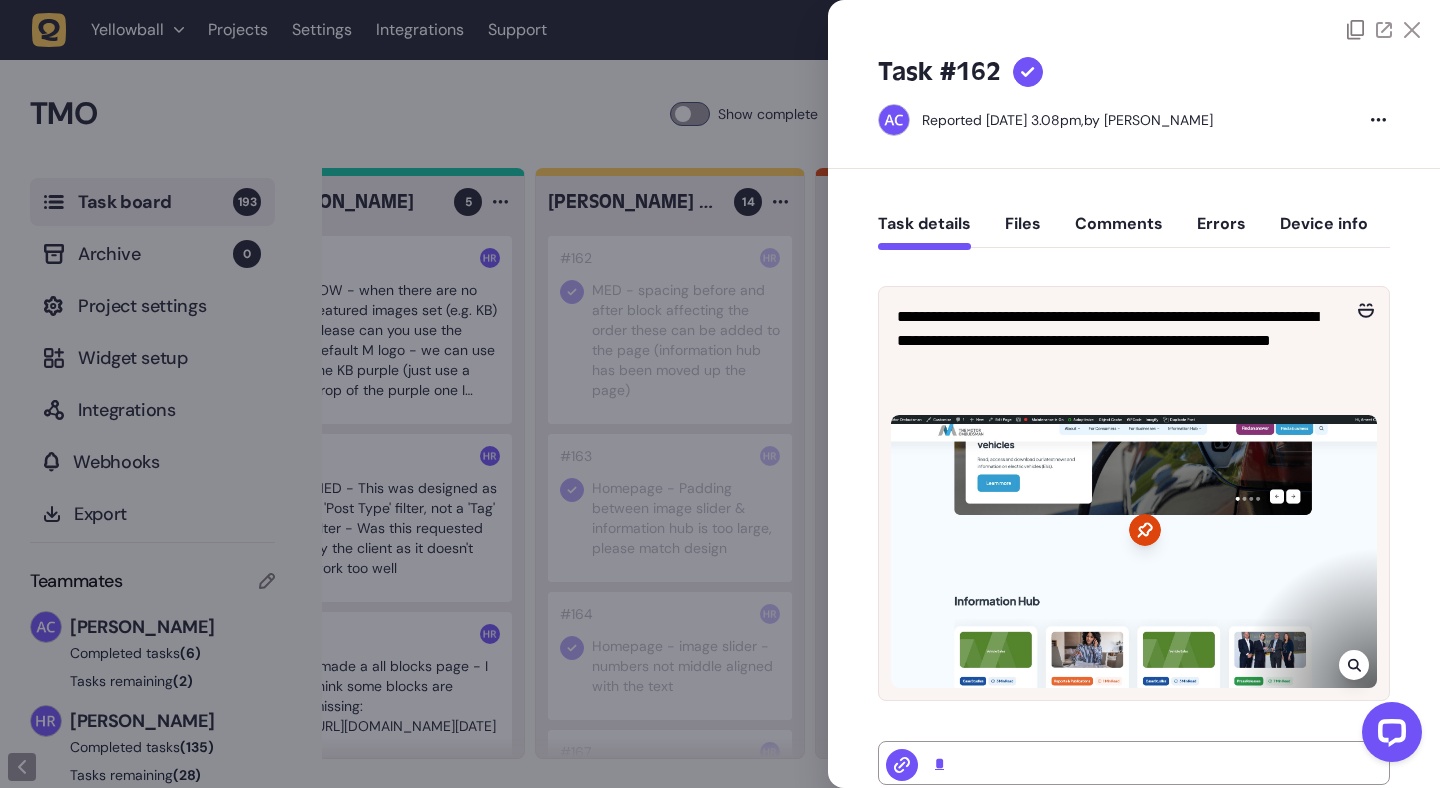 click 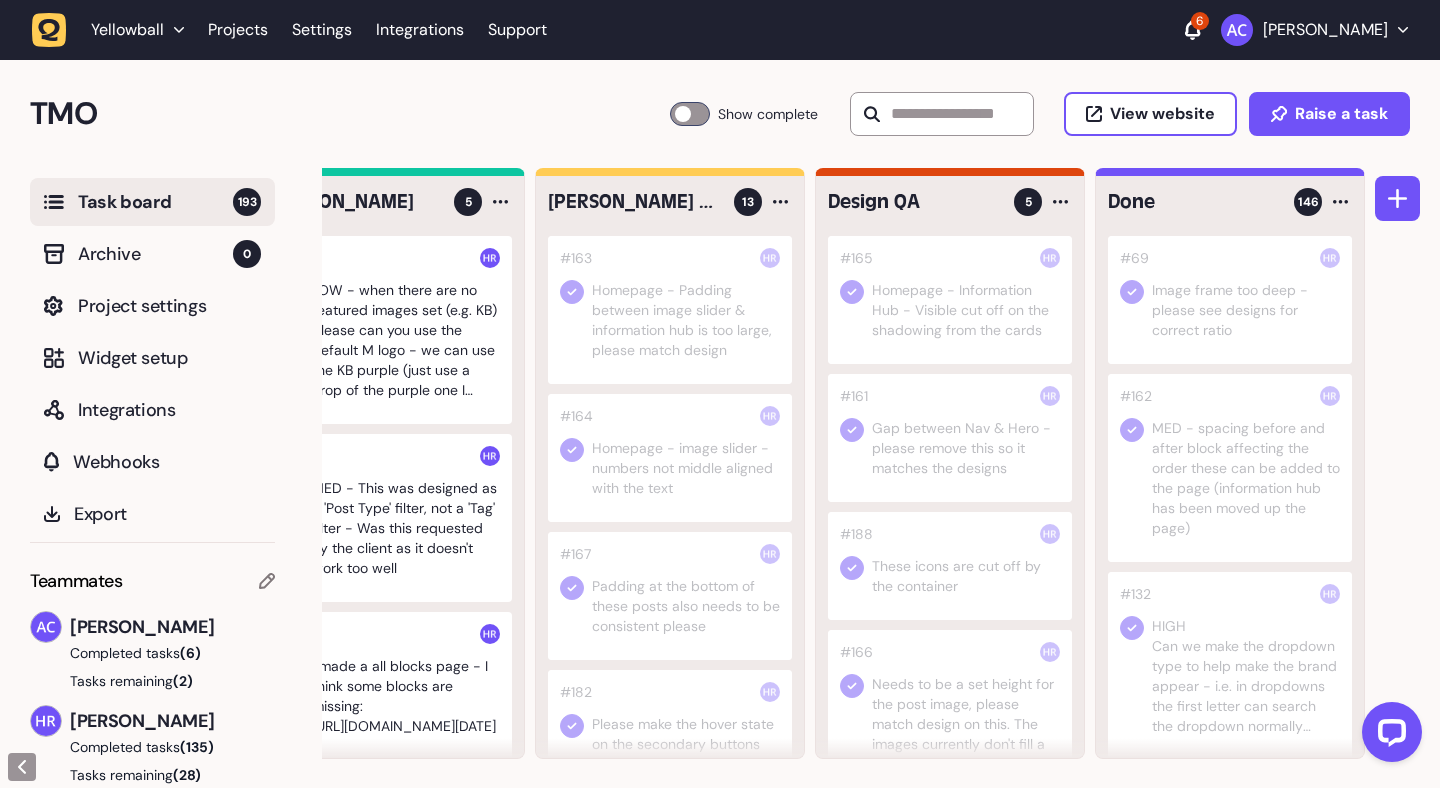 click 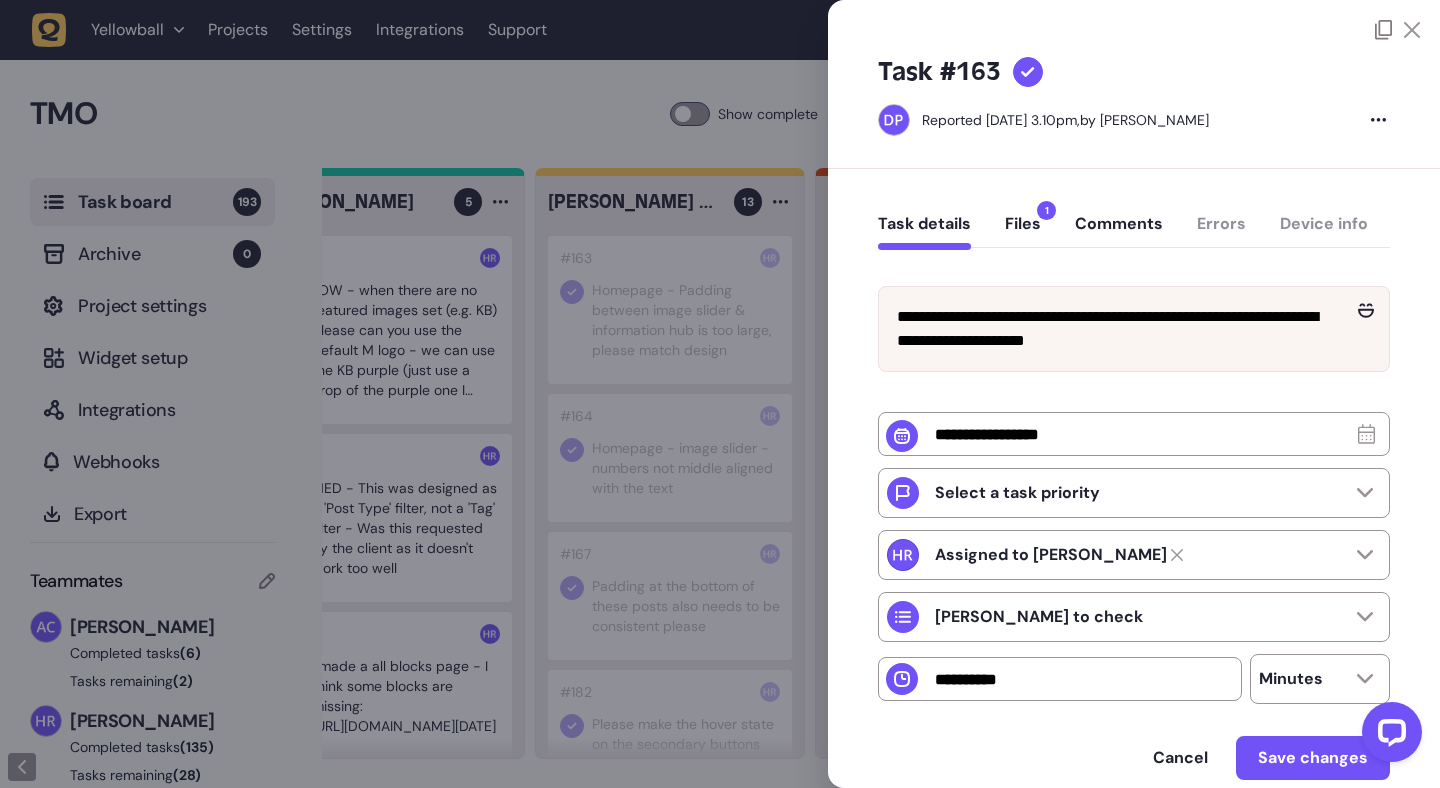 click 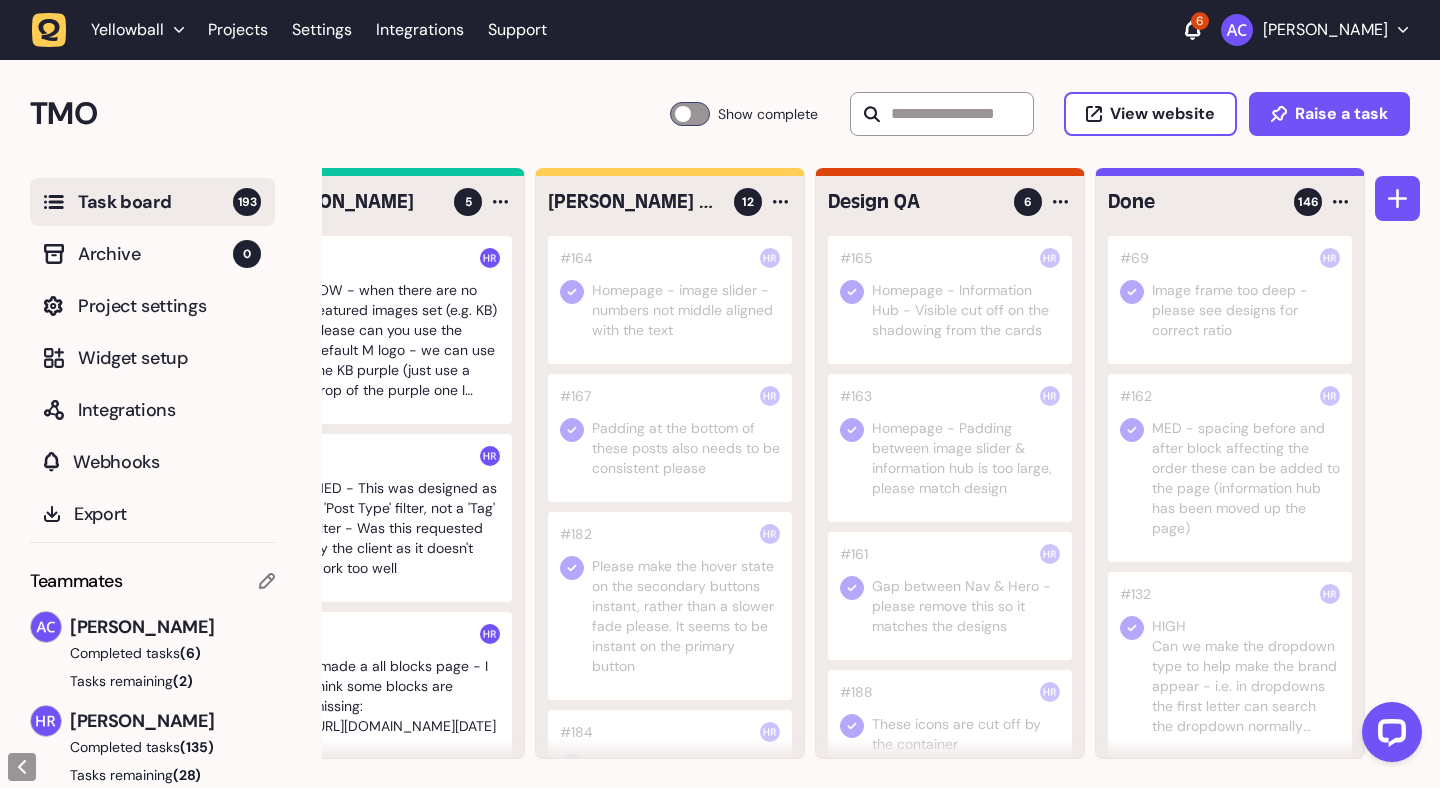click 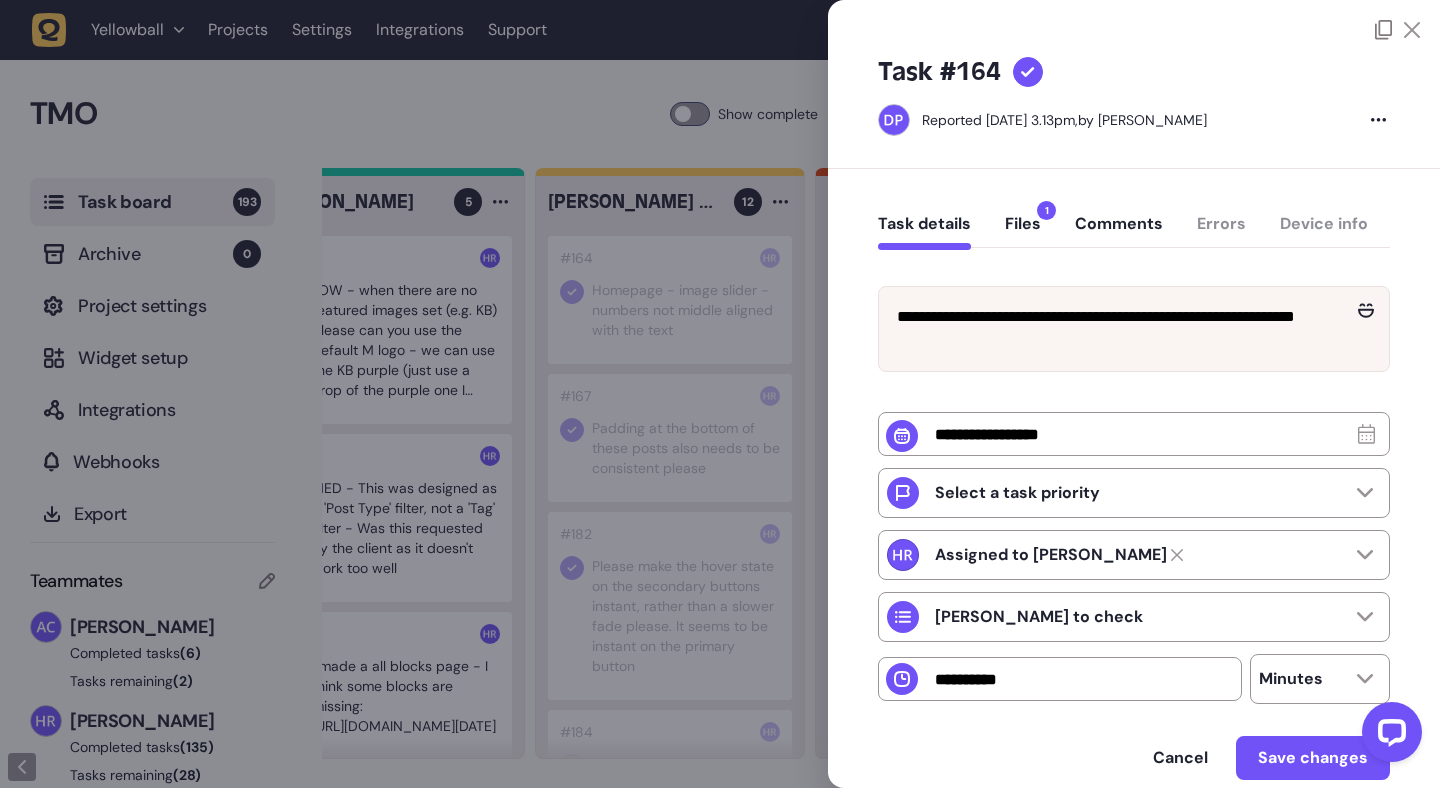click 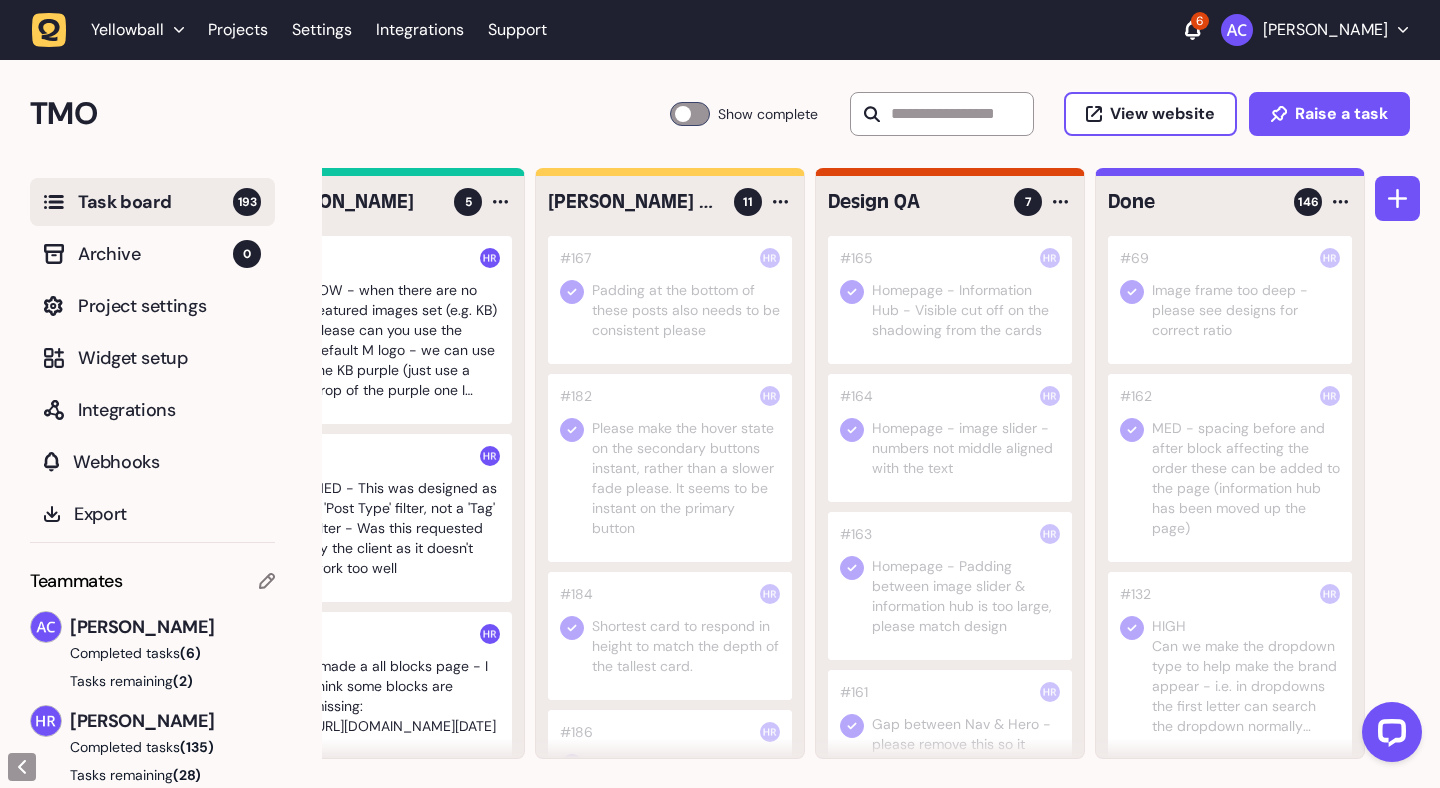 click 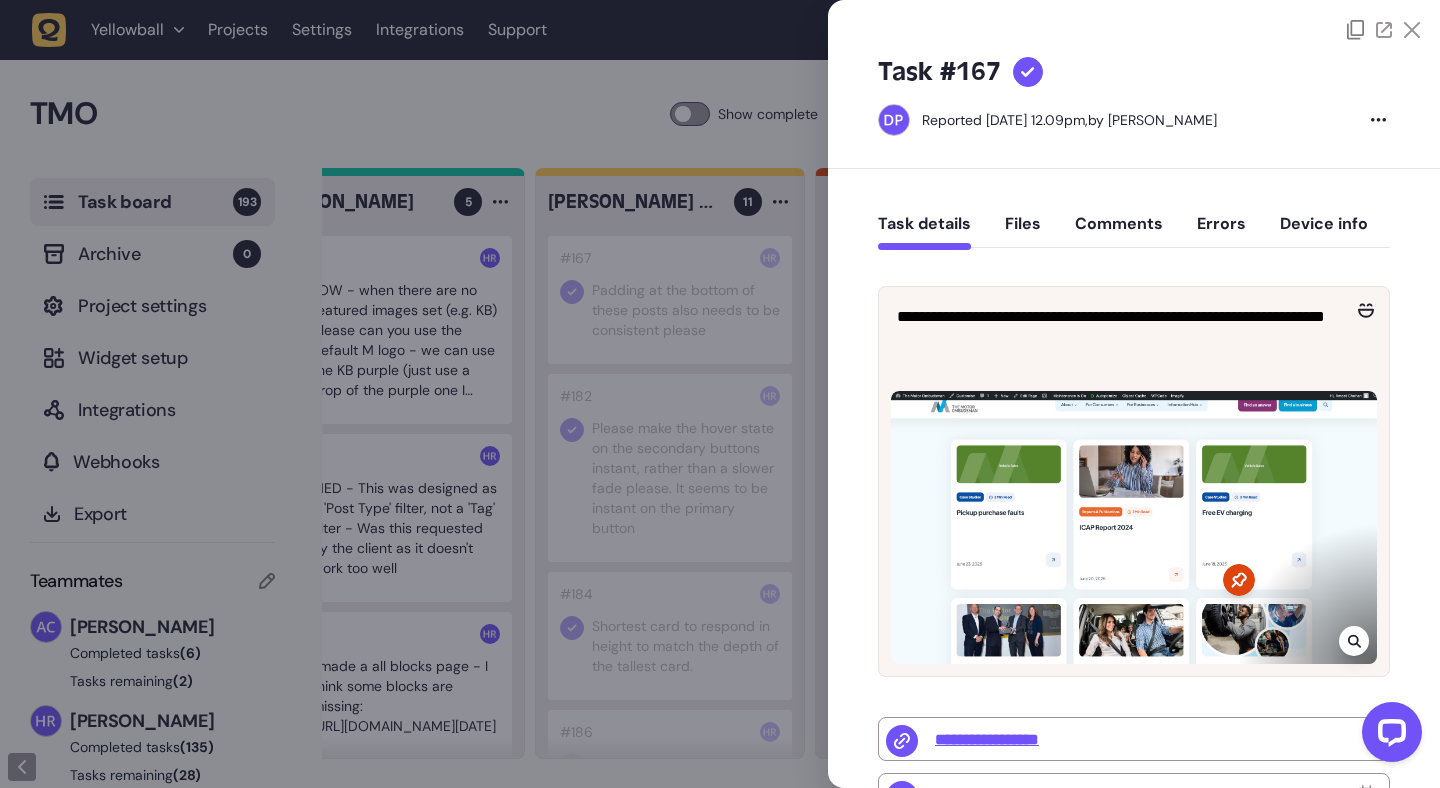 click 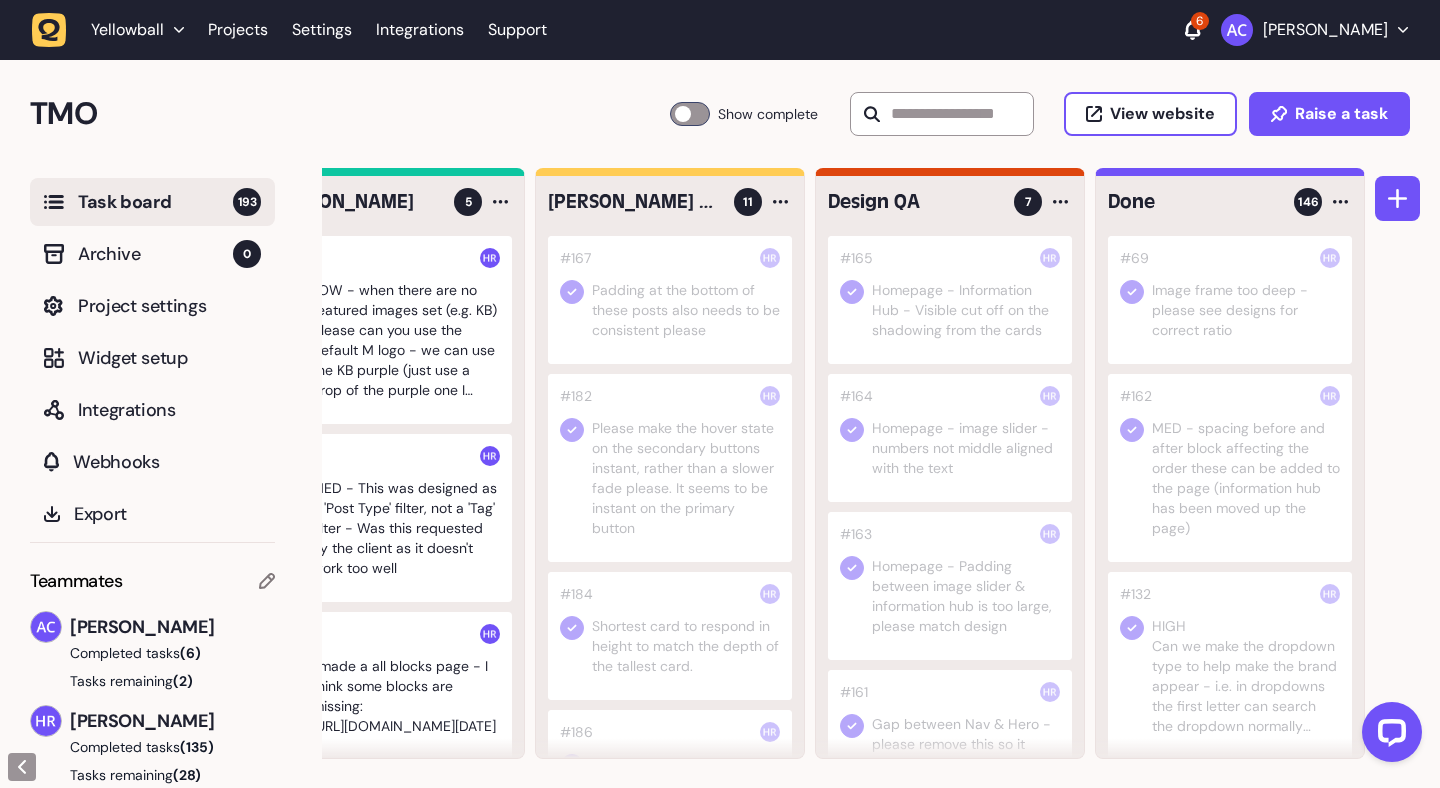 click 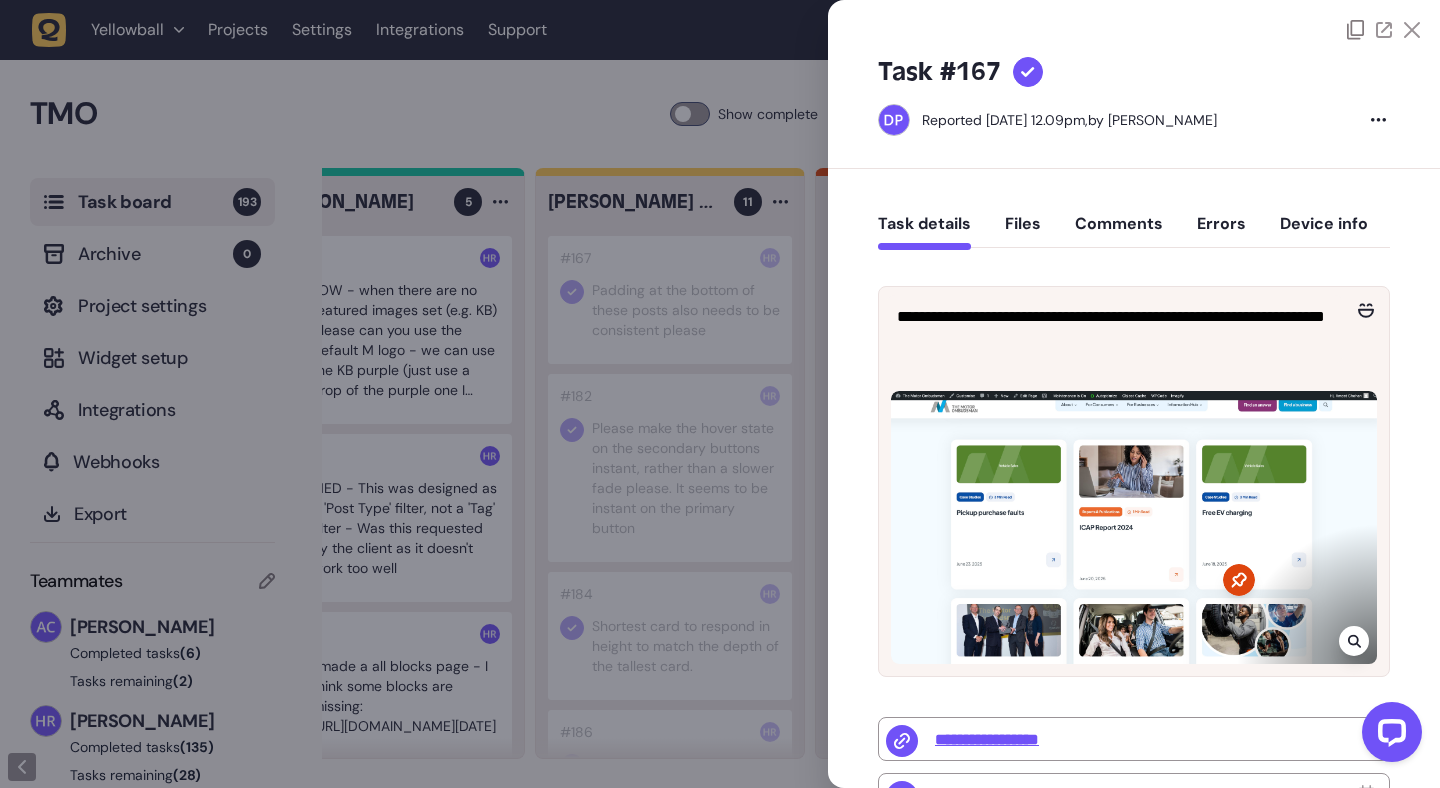 click 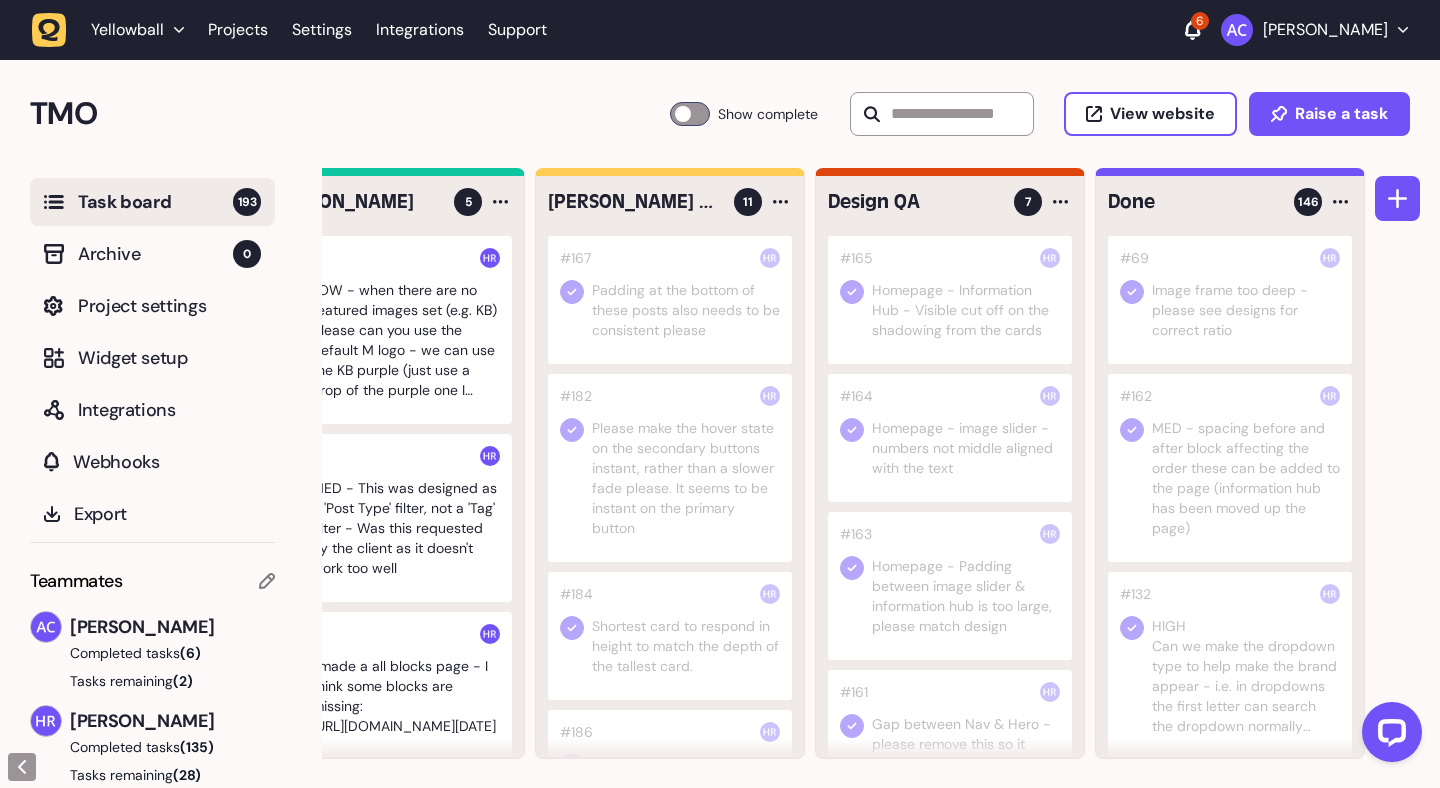click 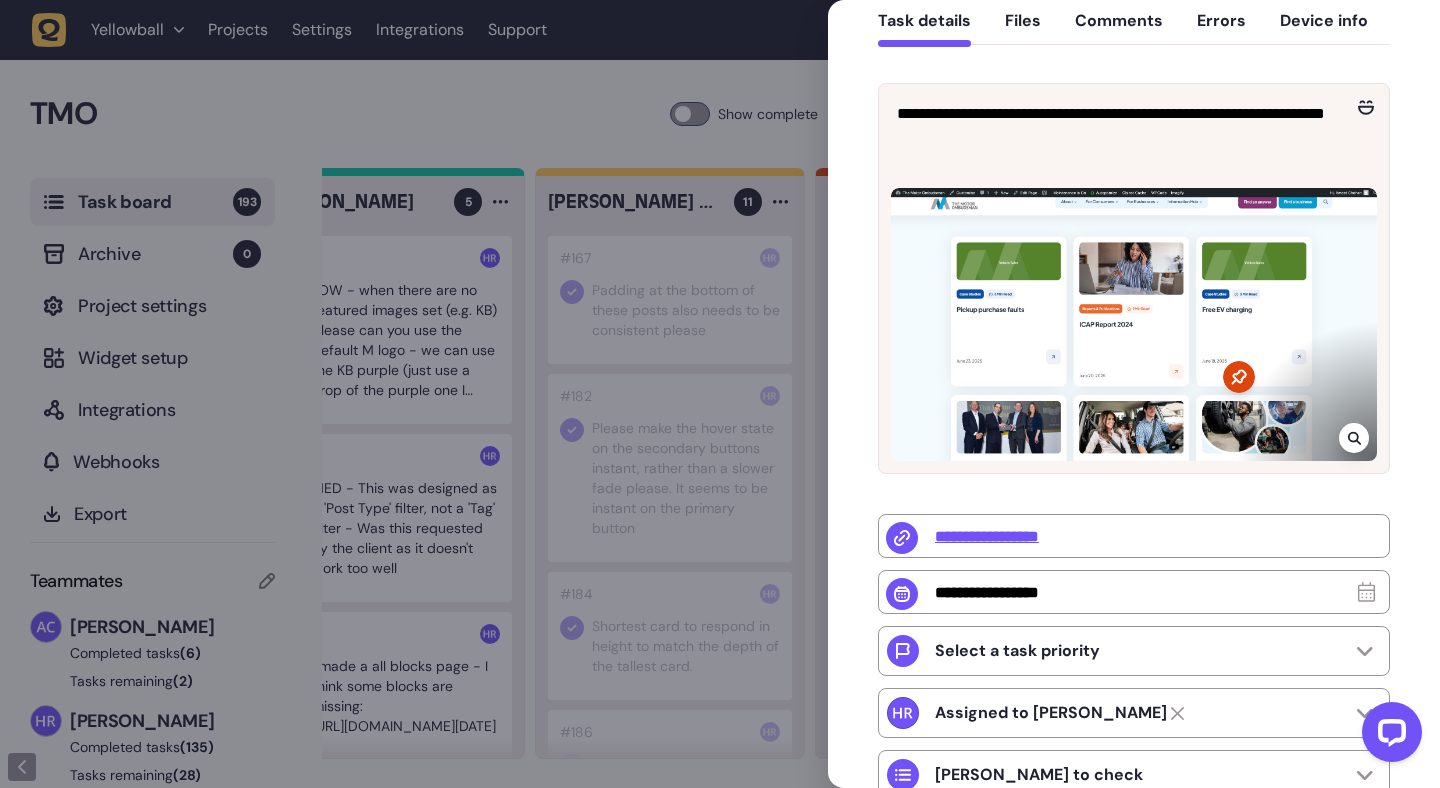 scroll, scrollTop: 225, scrollLeft: 0, axis: vertical 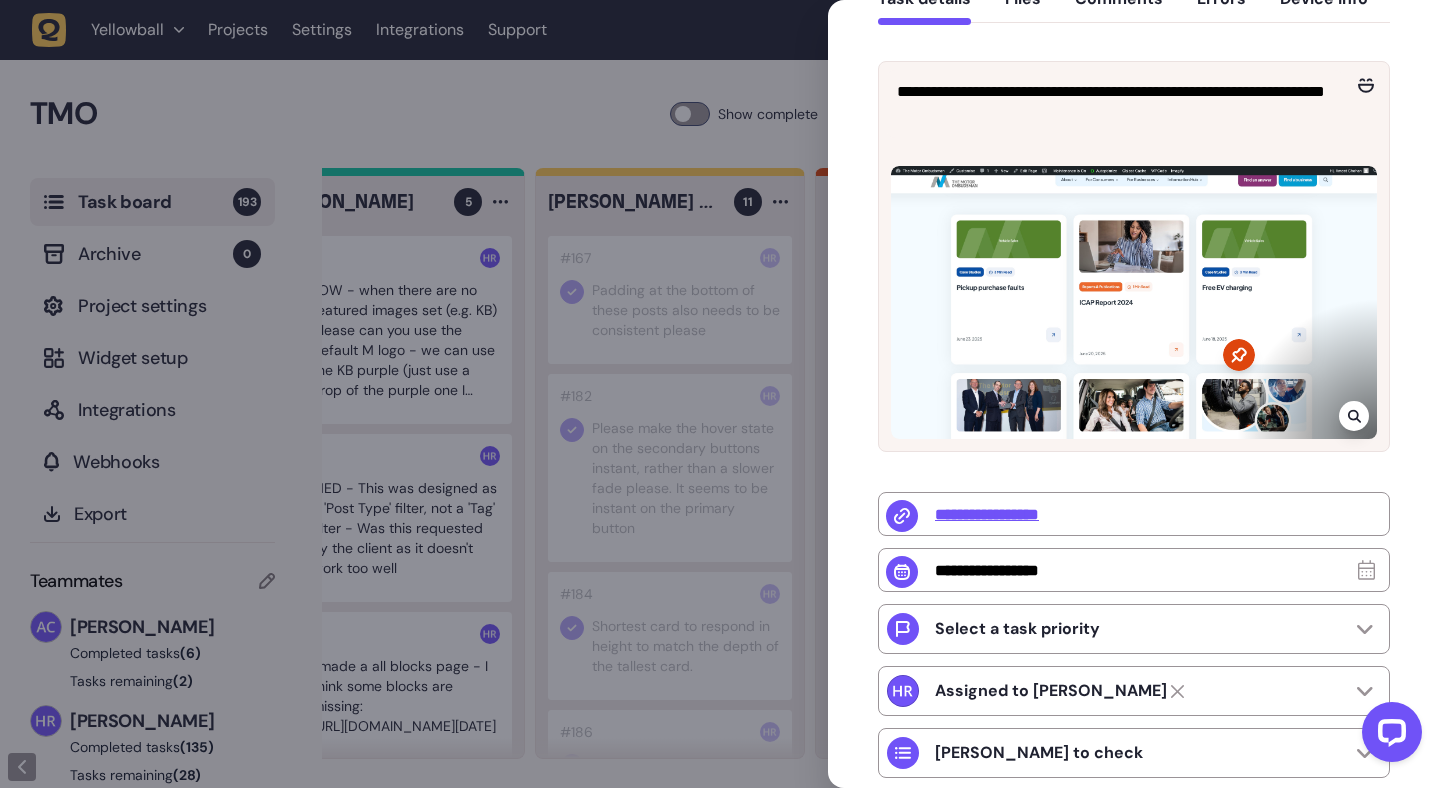 click 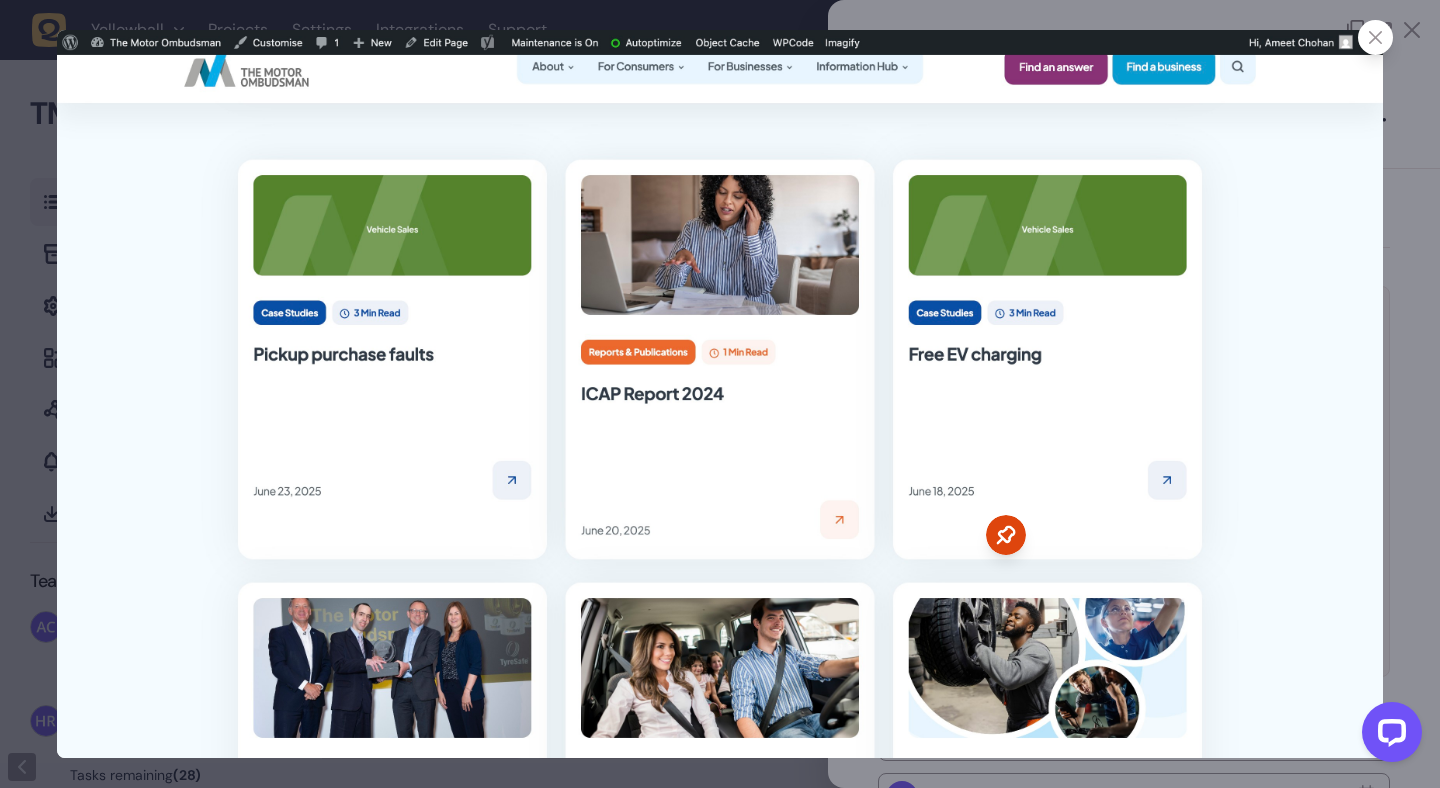 click 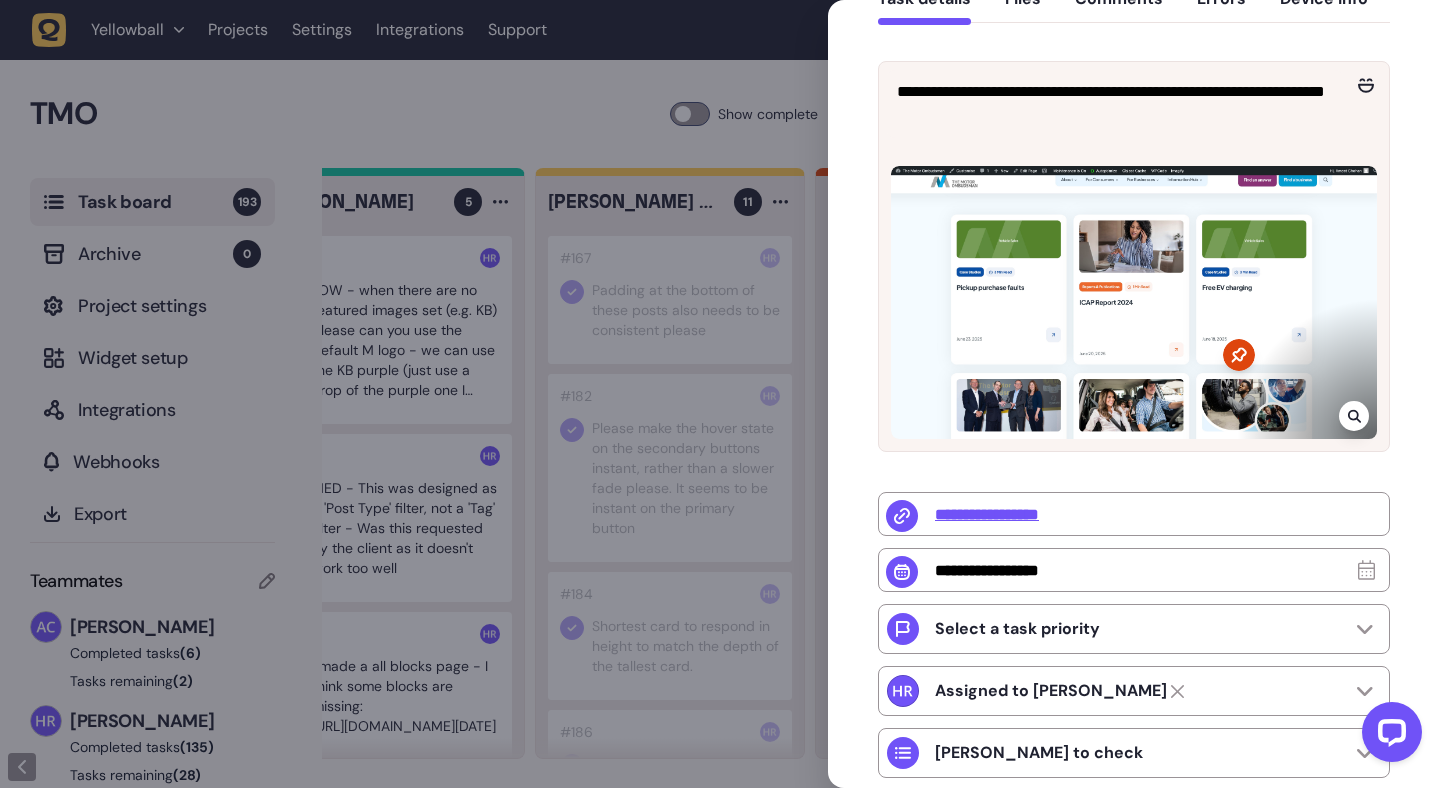 scroll, scrollTop: 0, scrollLeft: 0, axis: both 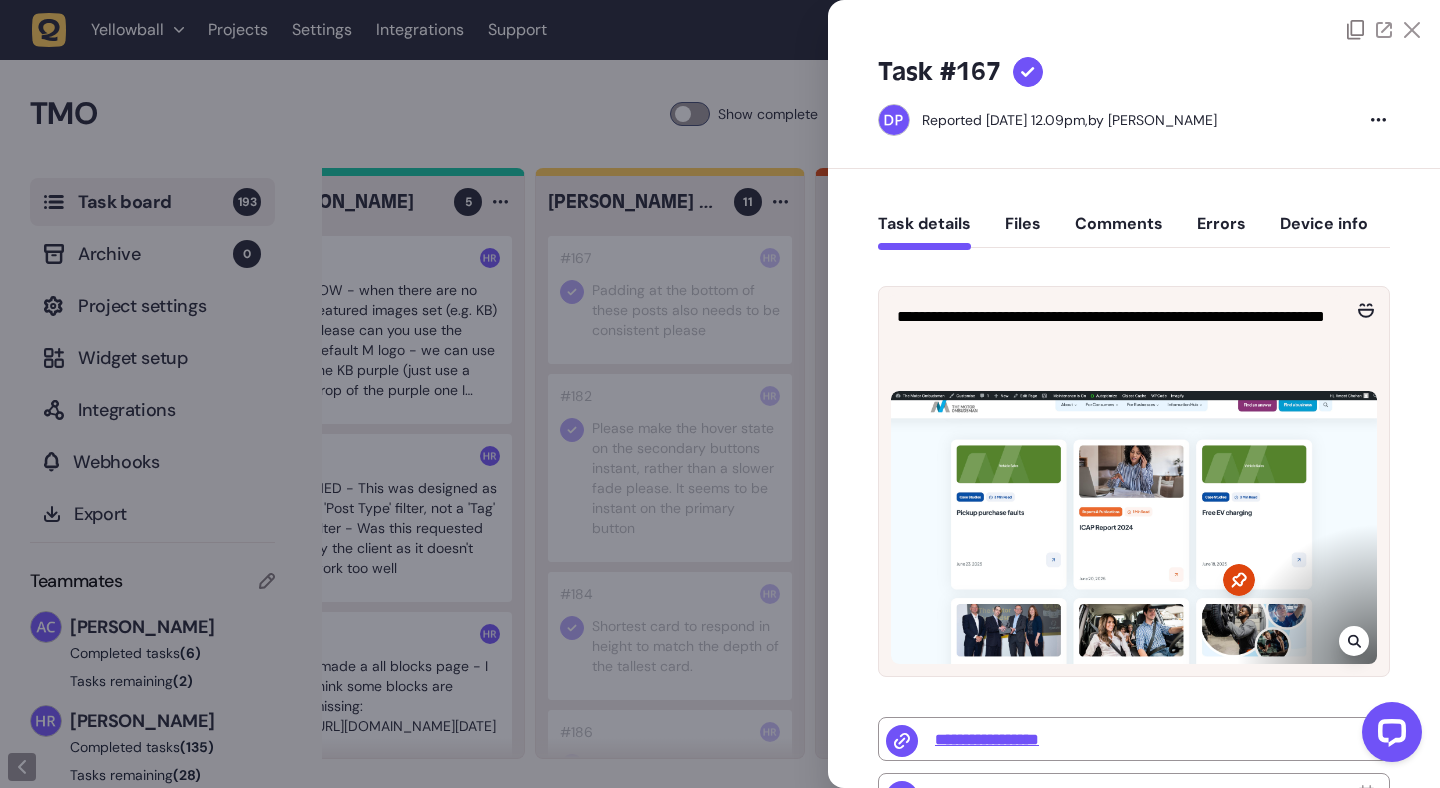 click 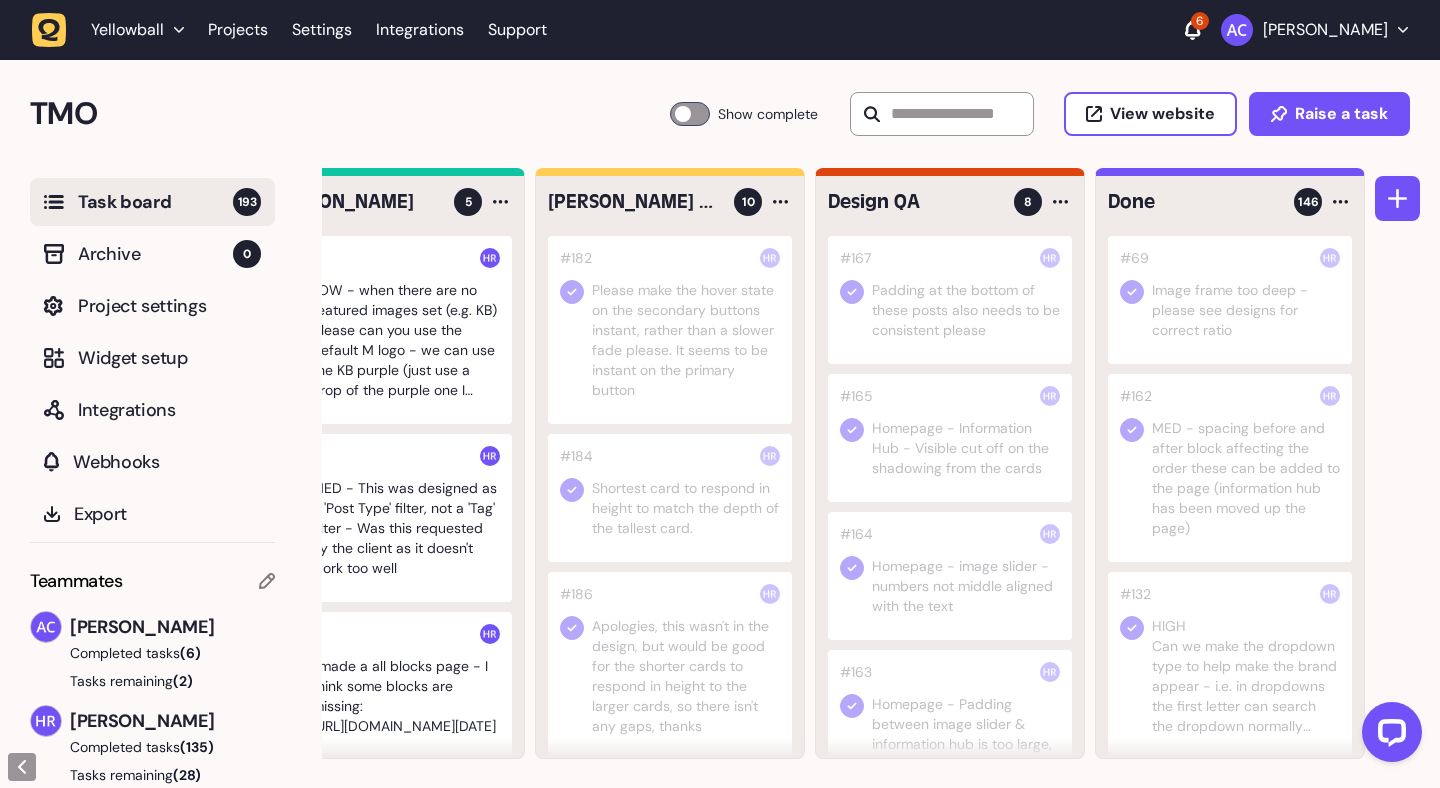 click 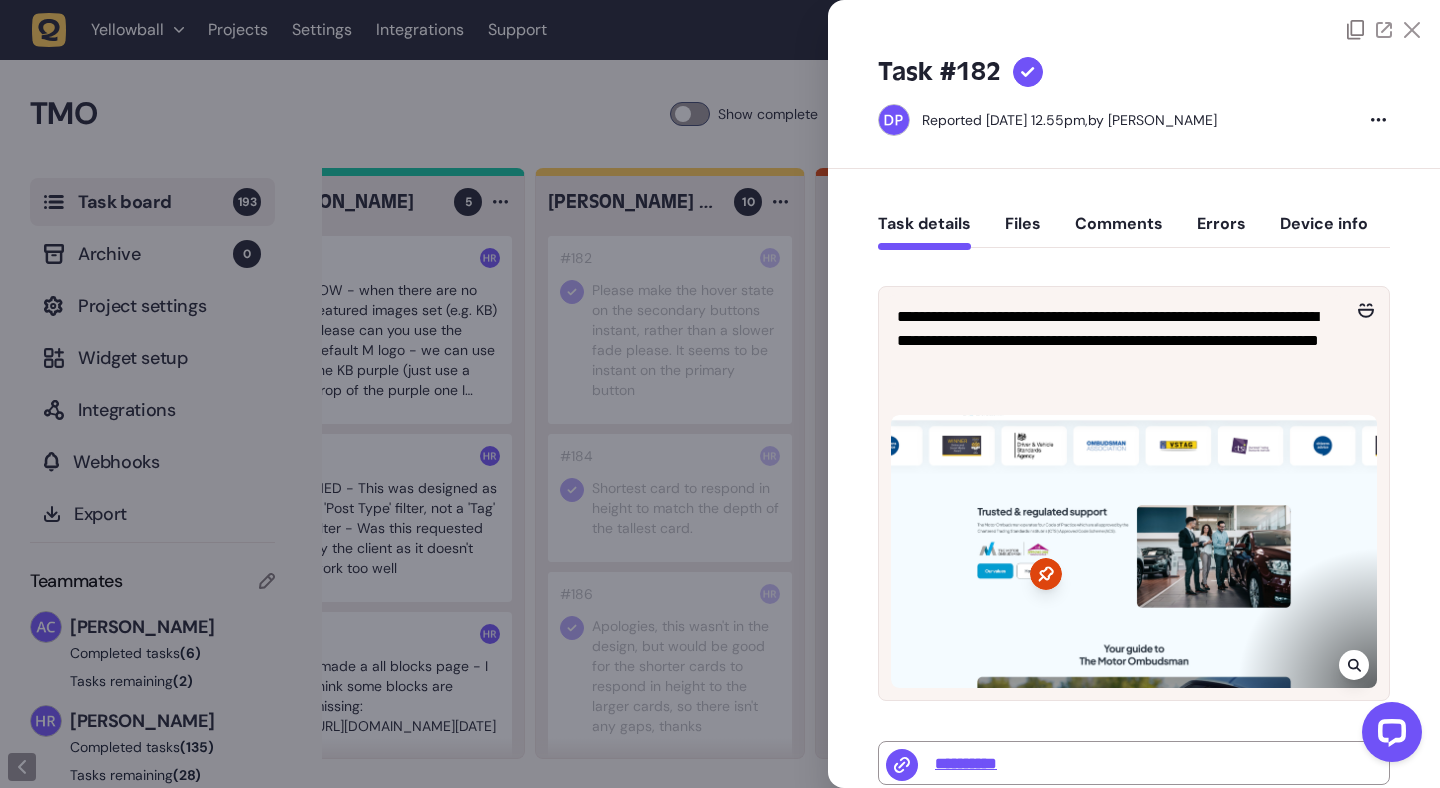 click 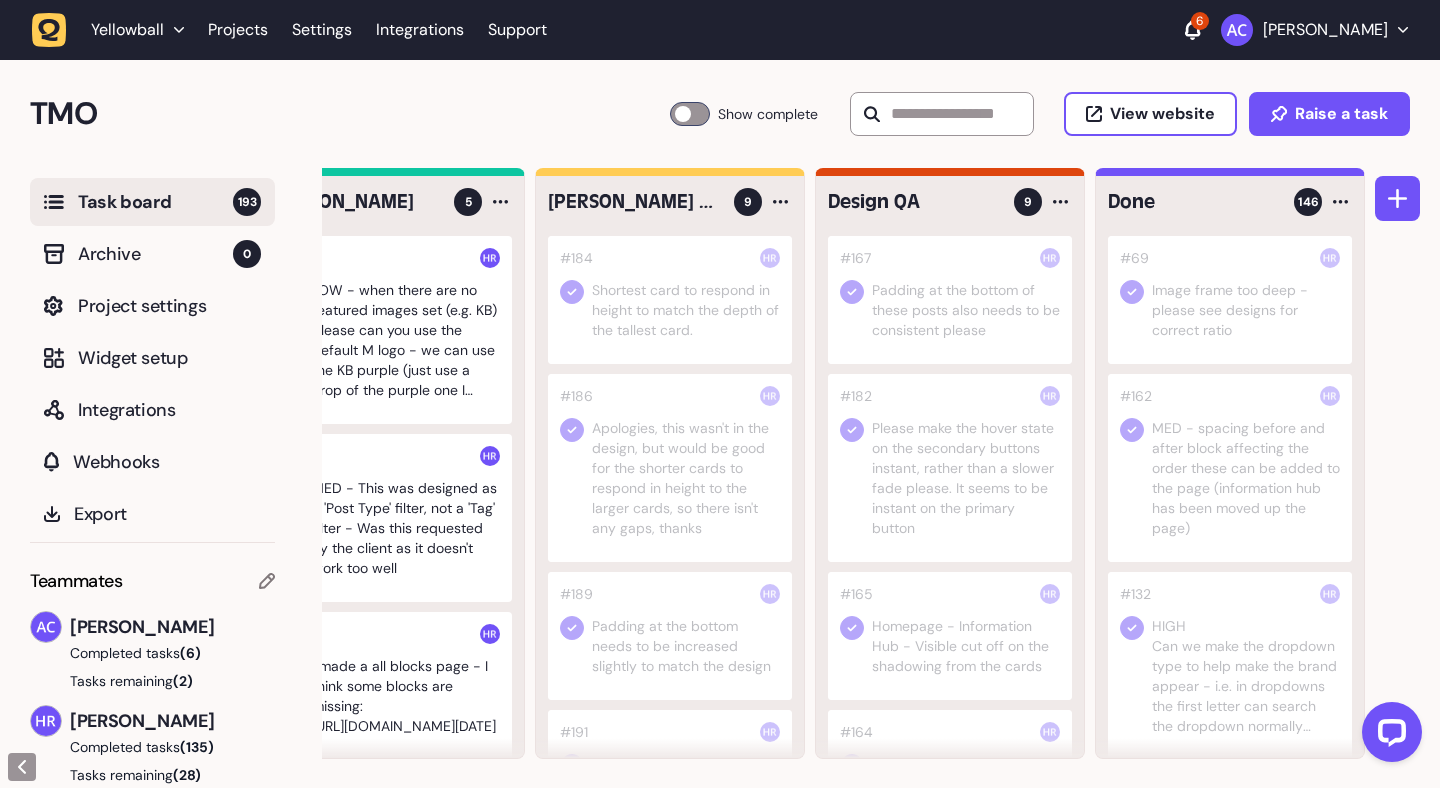 click 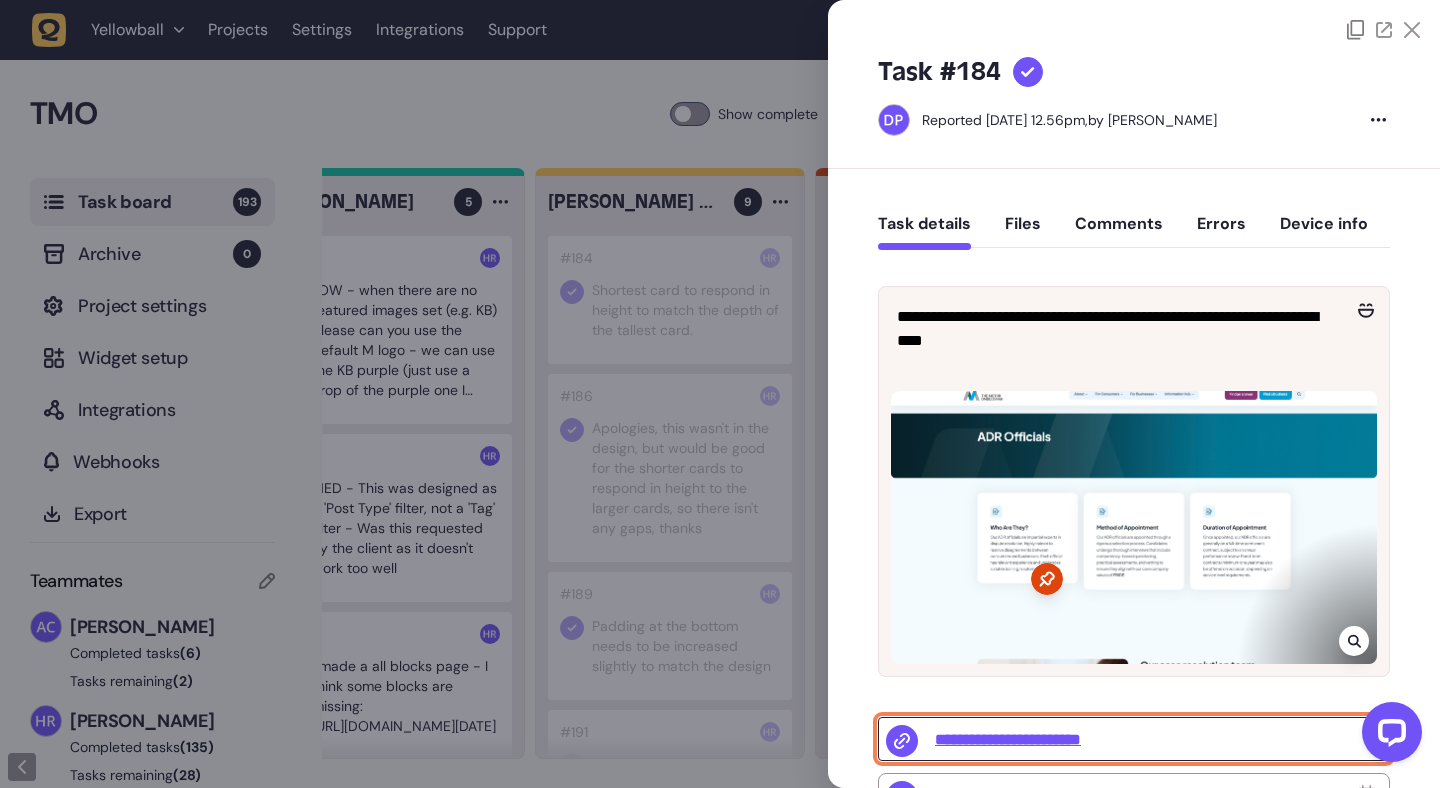 click on "**********" 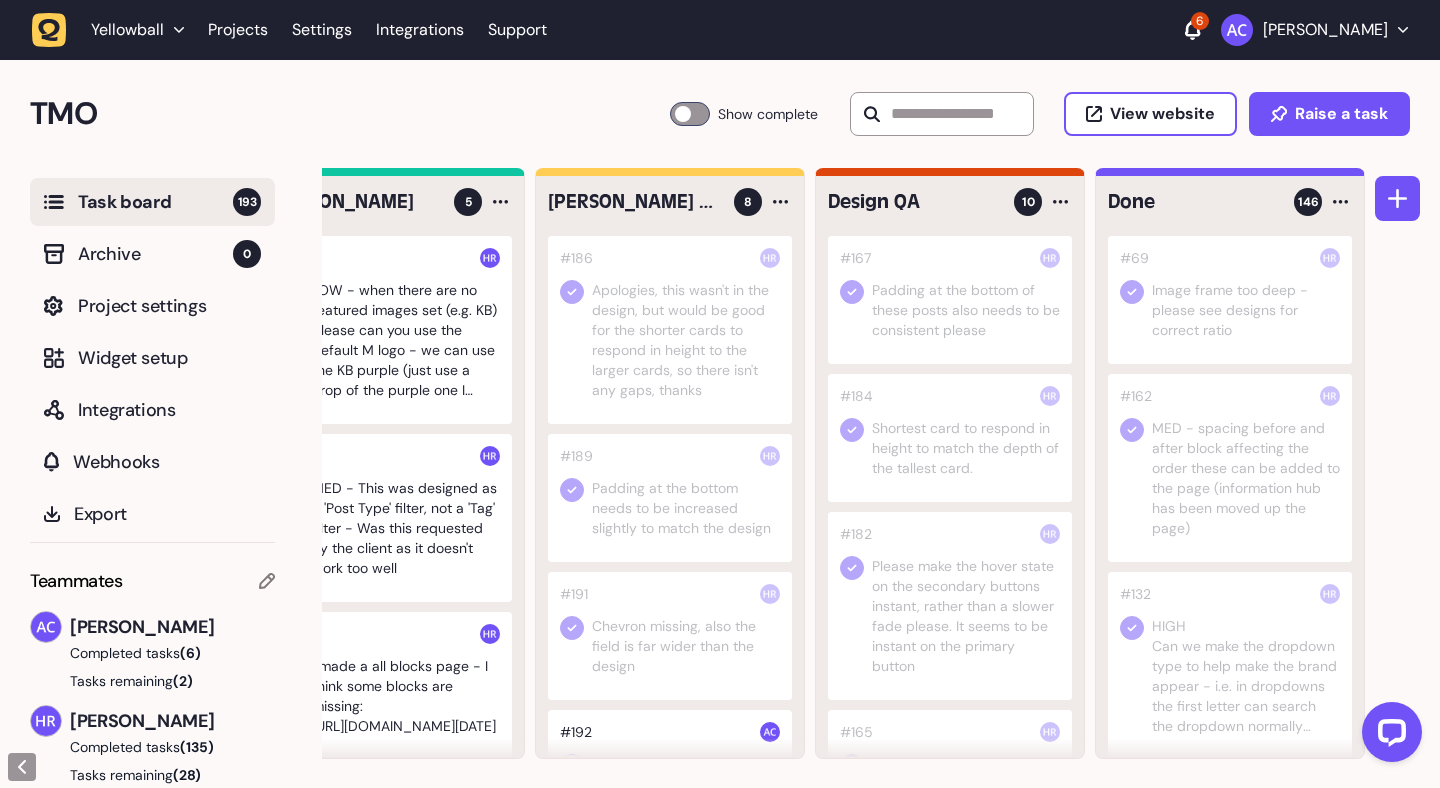 click 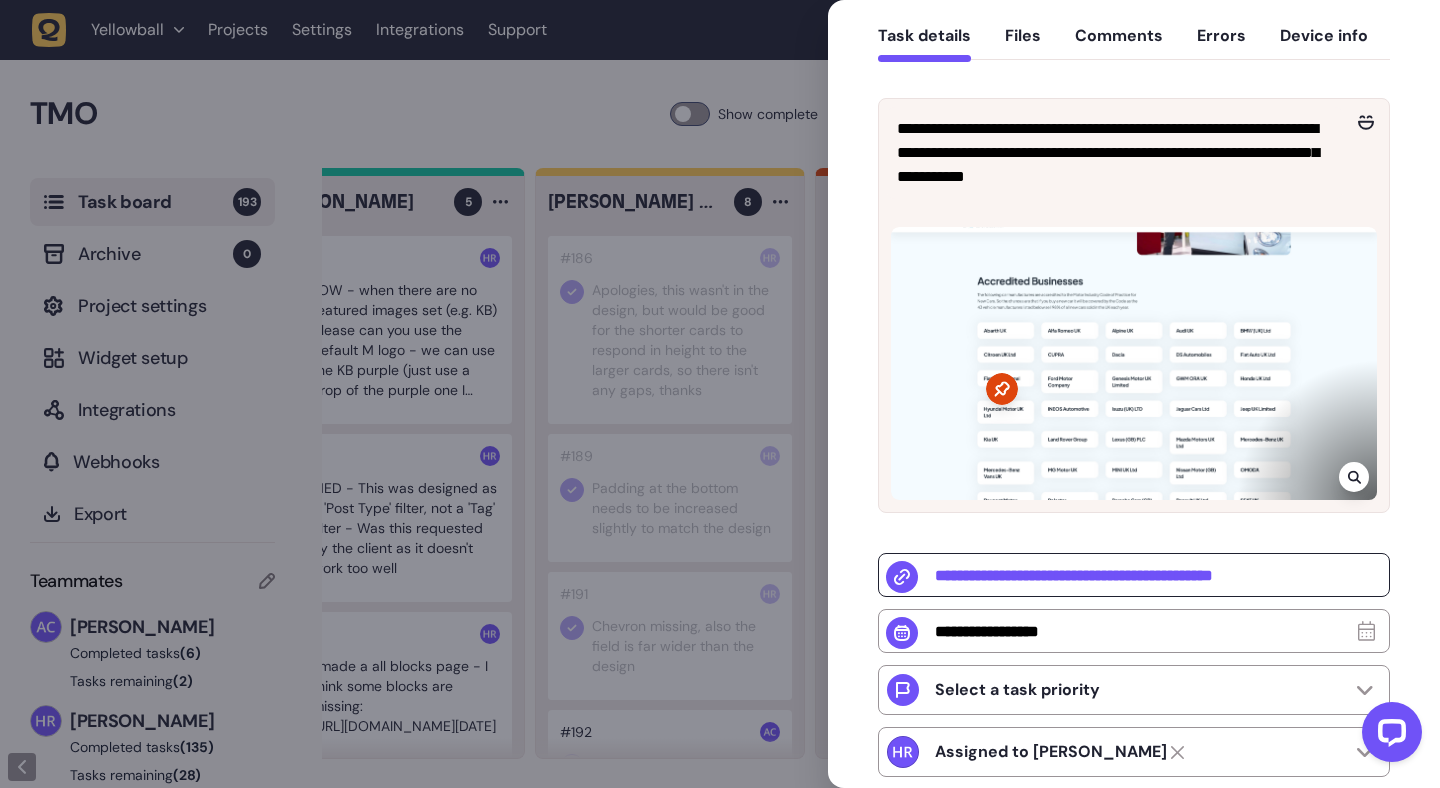 scroll, scrollTop: 204, scrollLeft: 0, axis: vertical 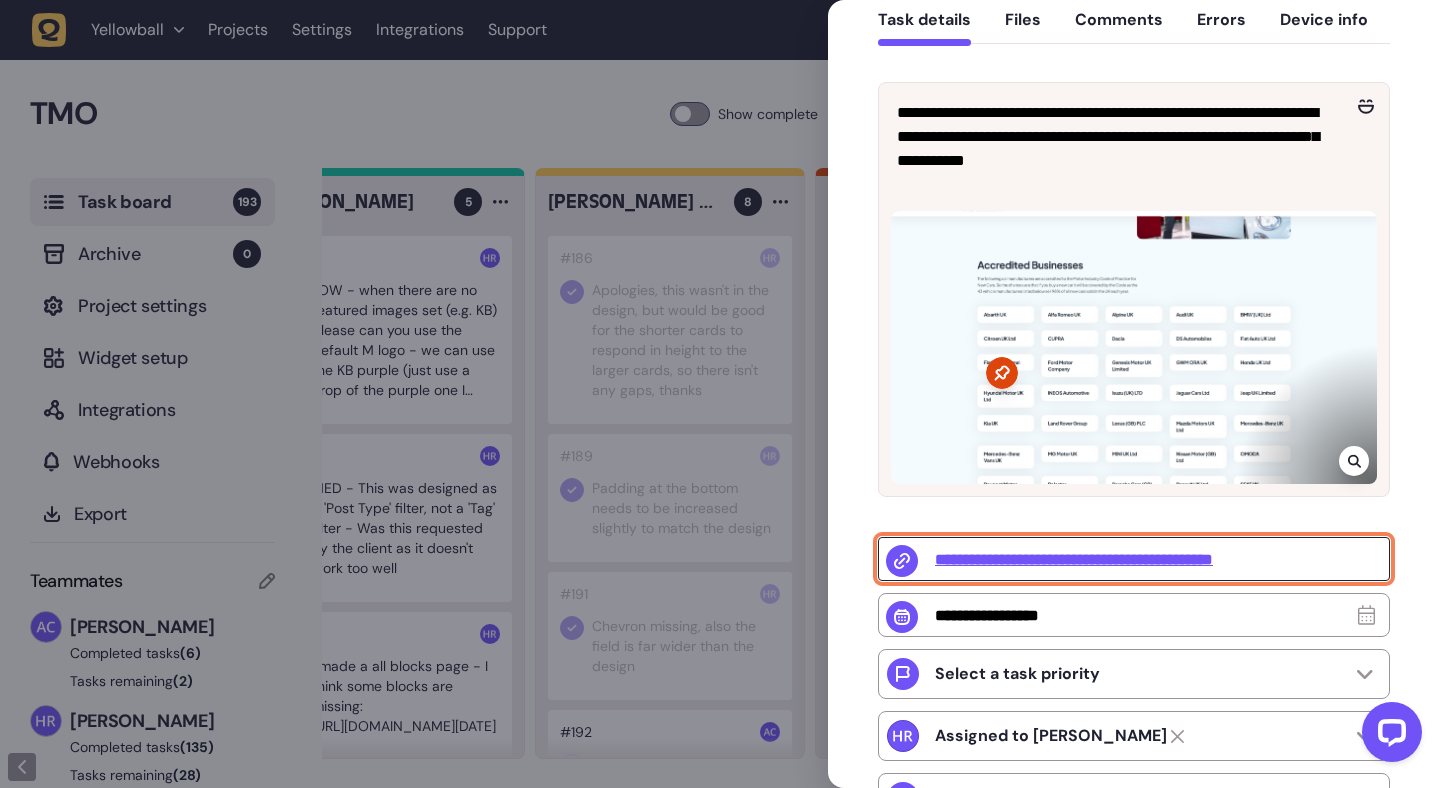 click on "**********" 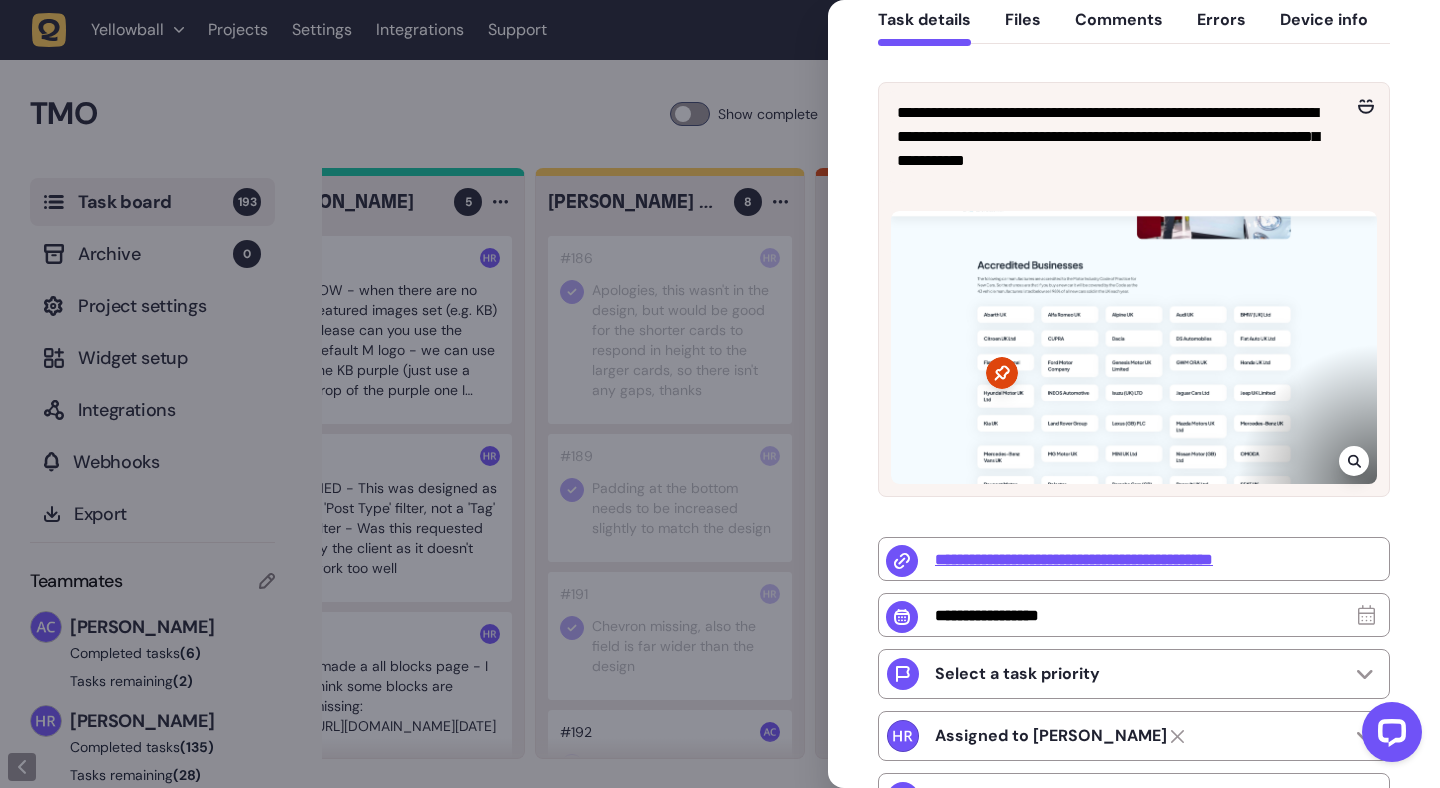 click 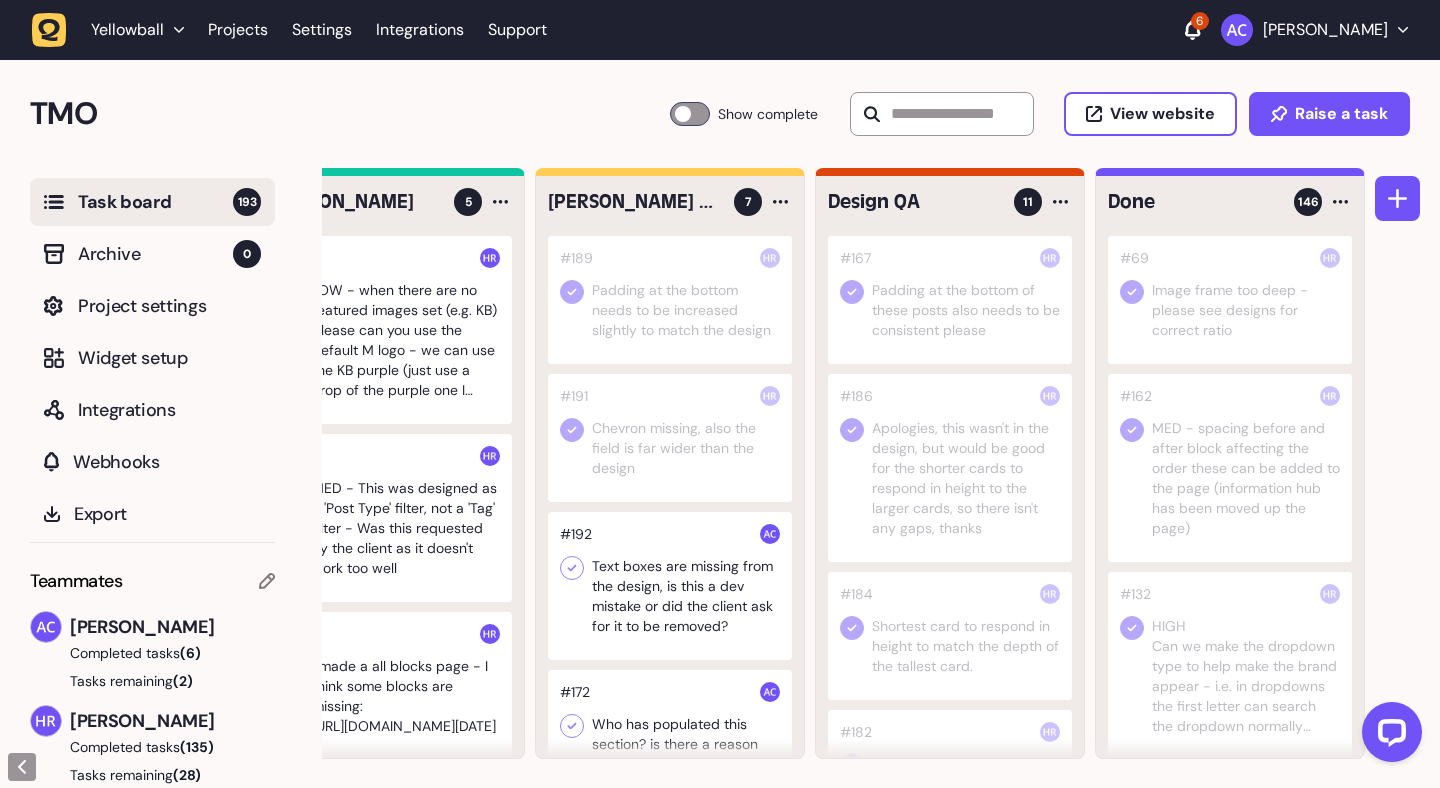 click 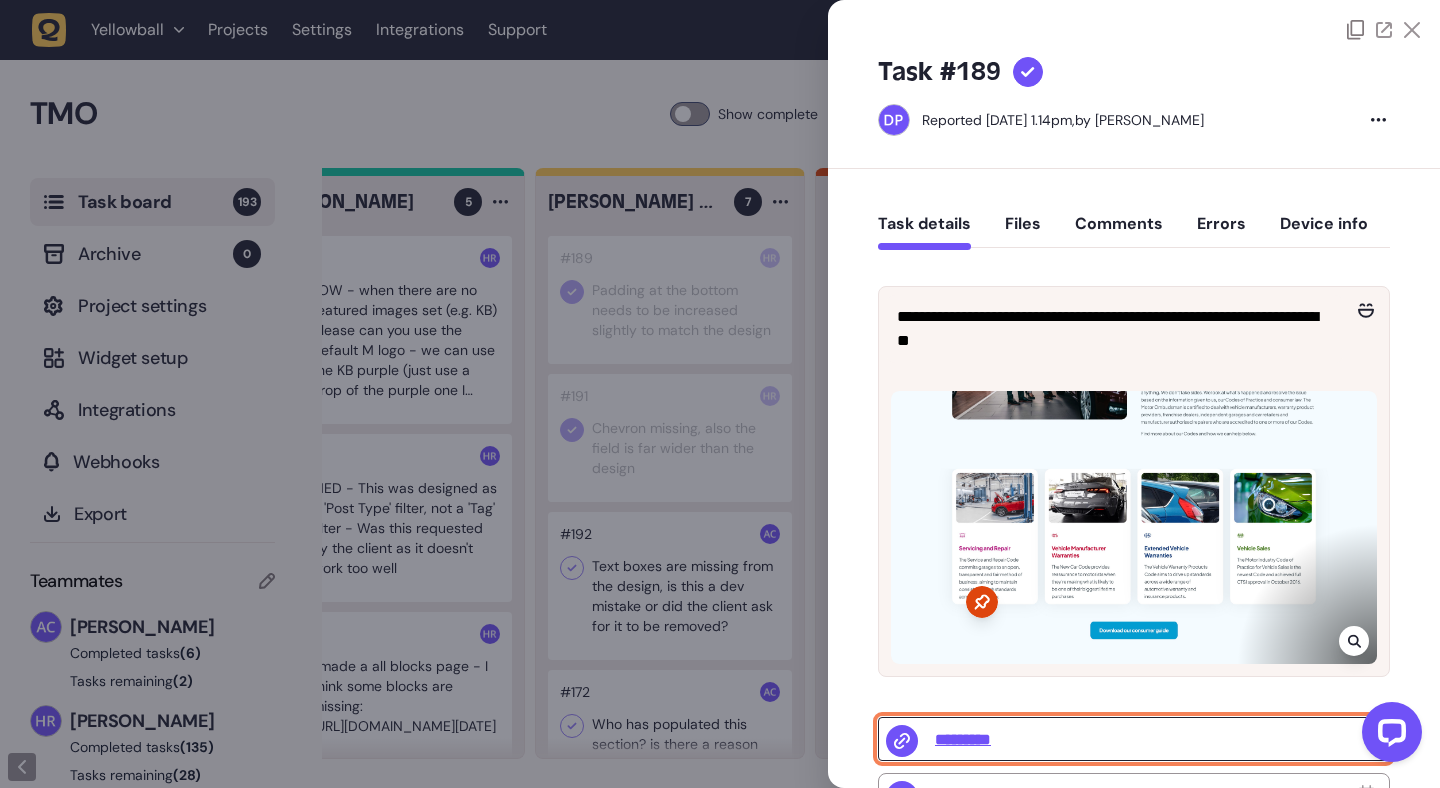 click on "*********" 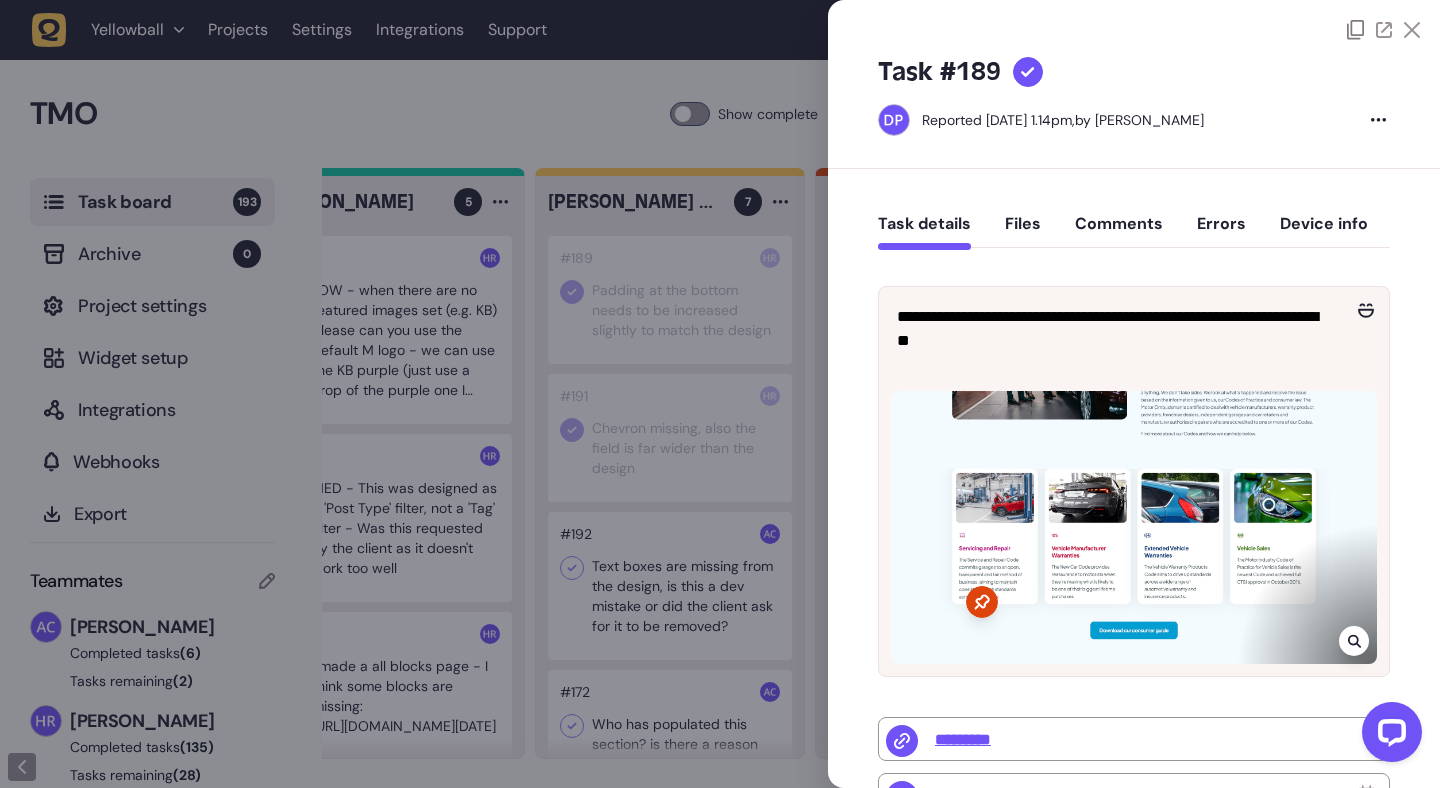 click 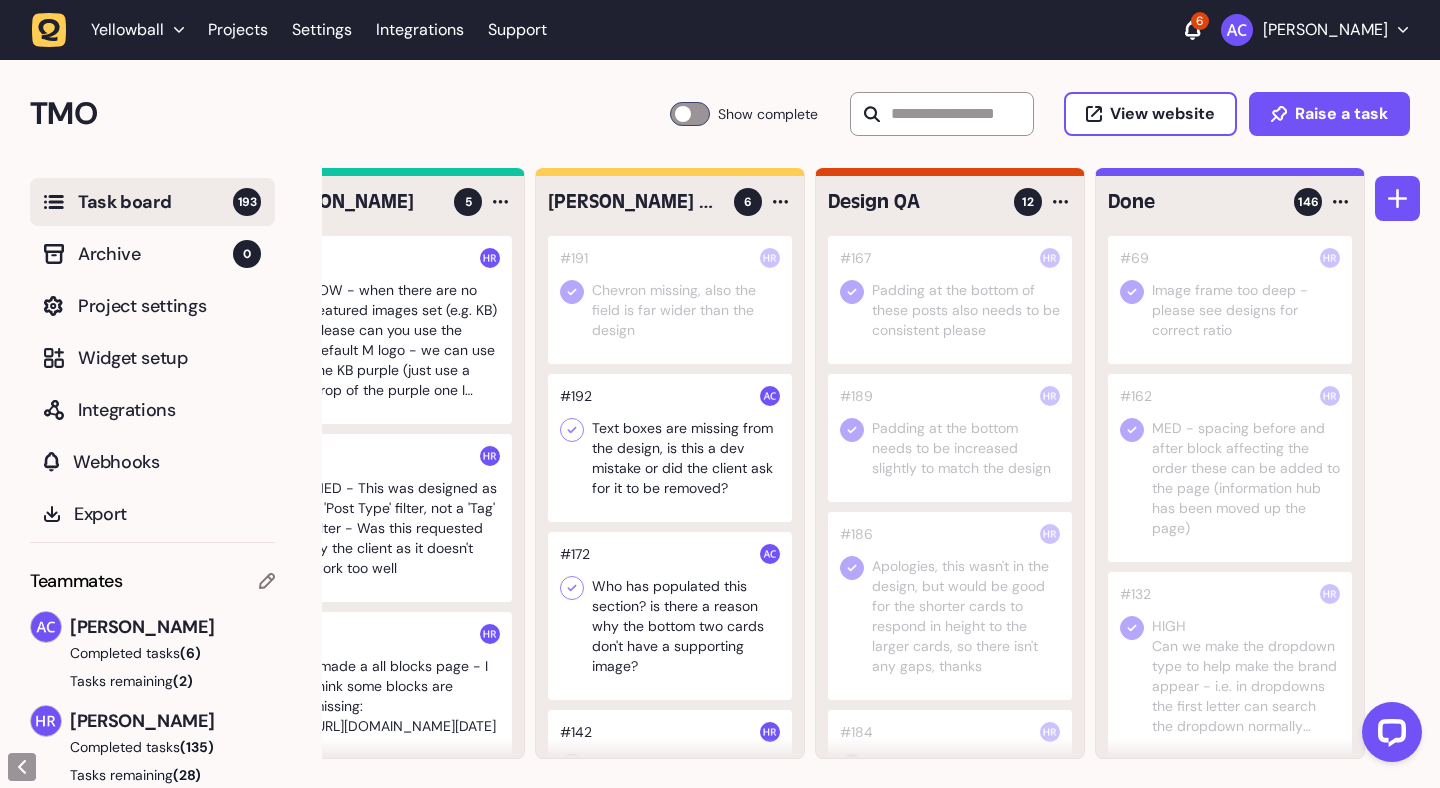click 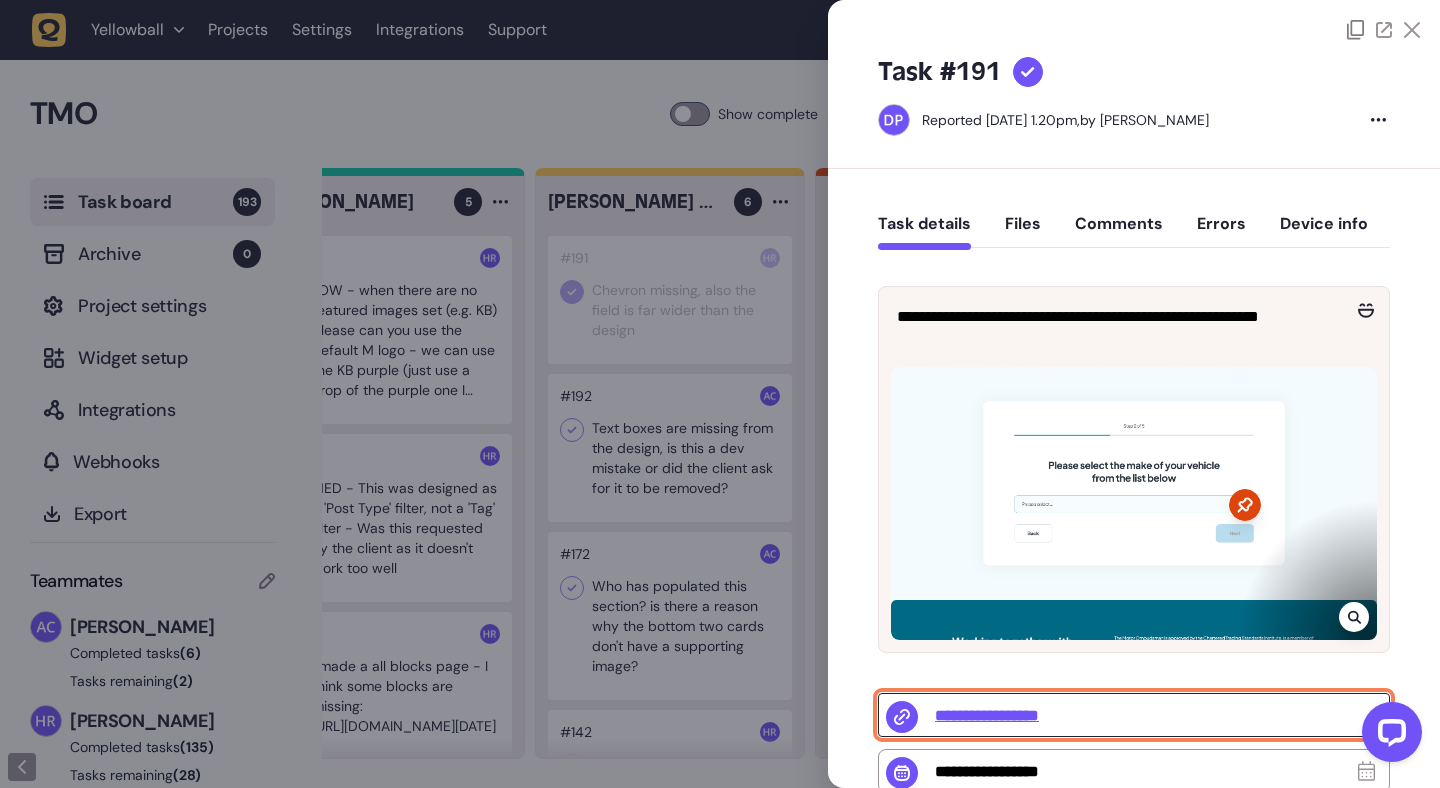 click on "**********" 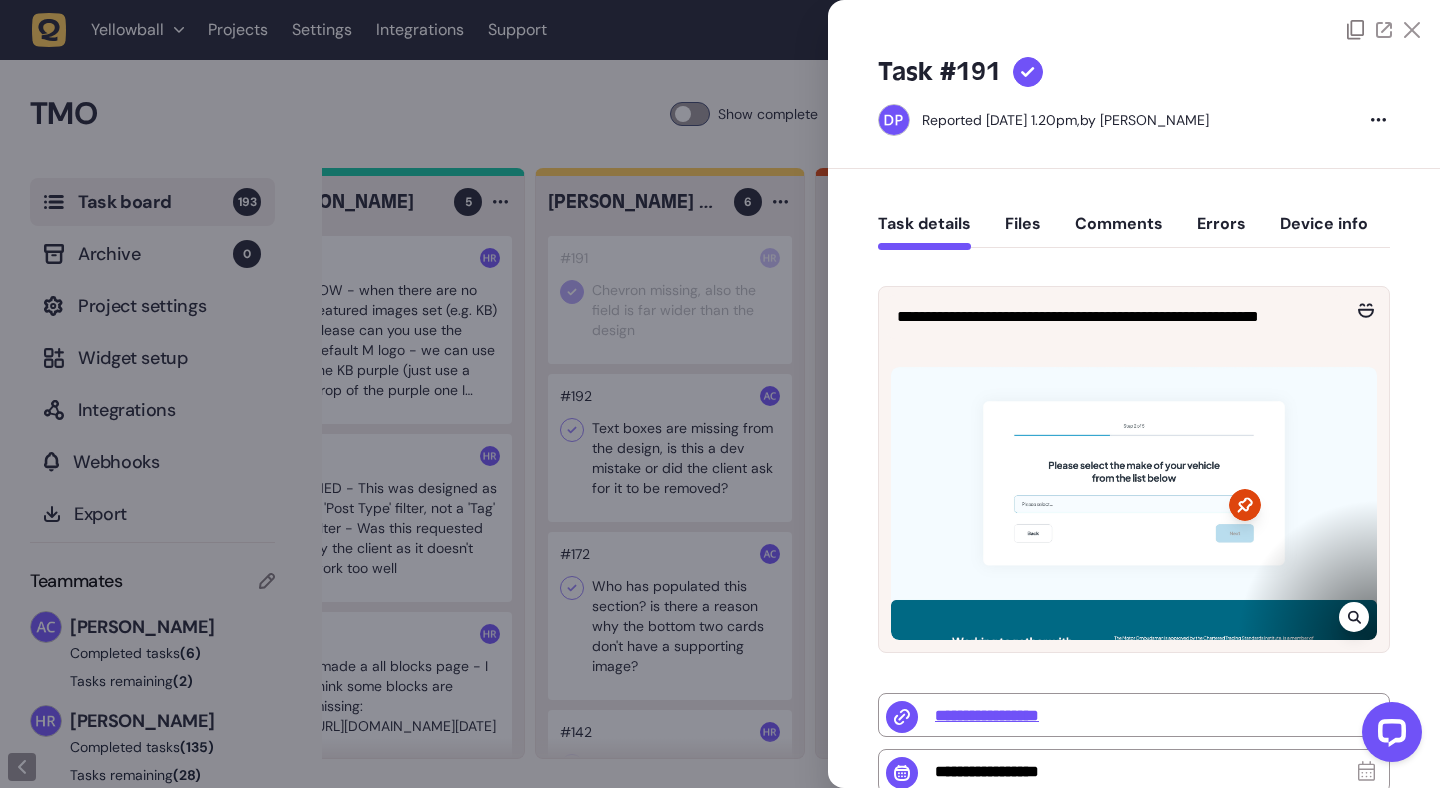 click 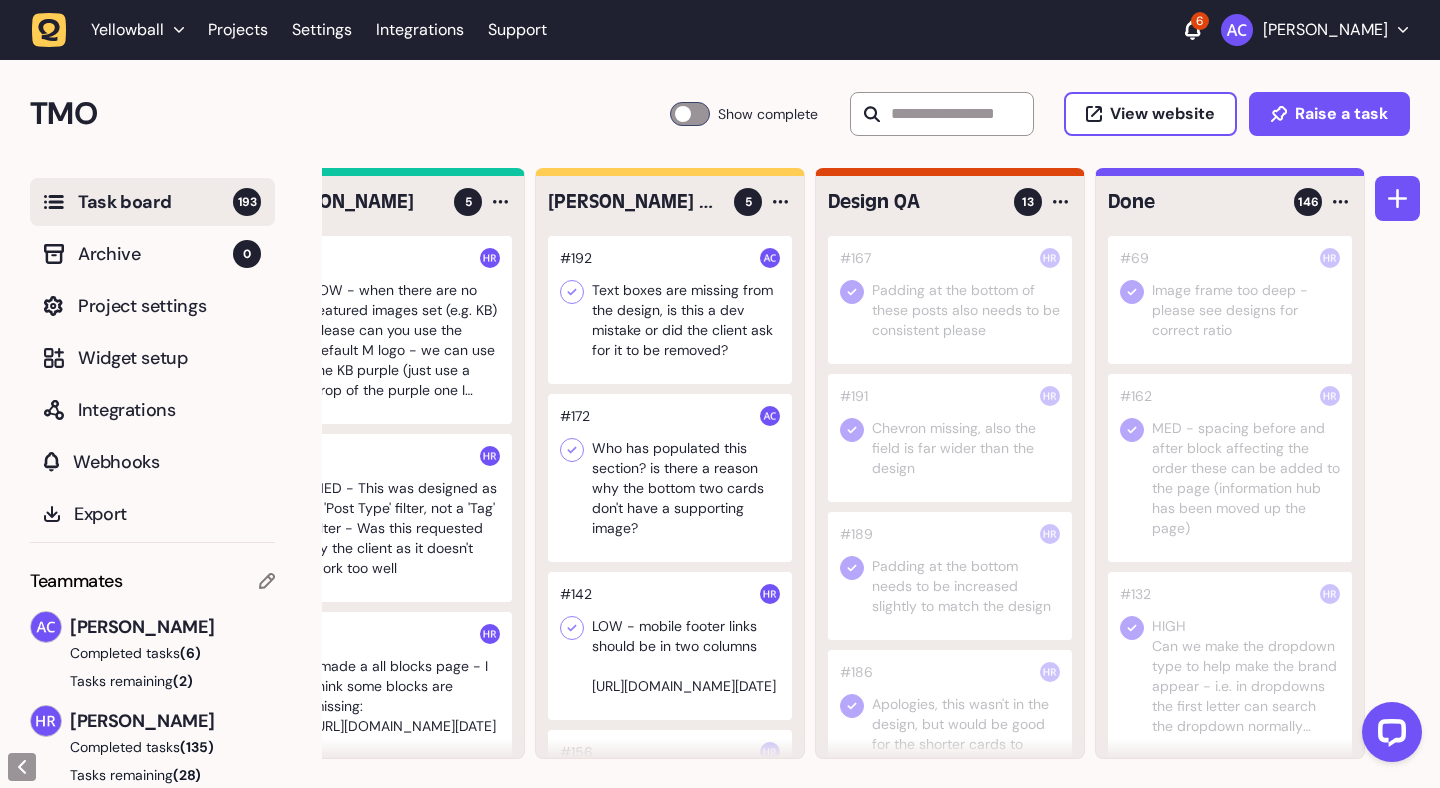click 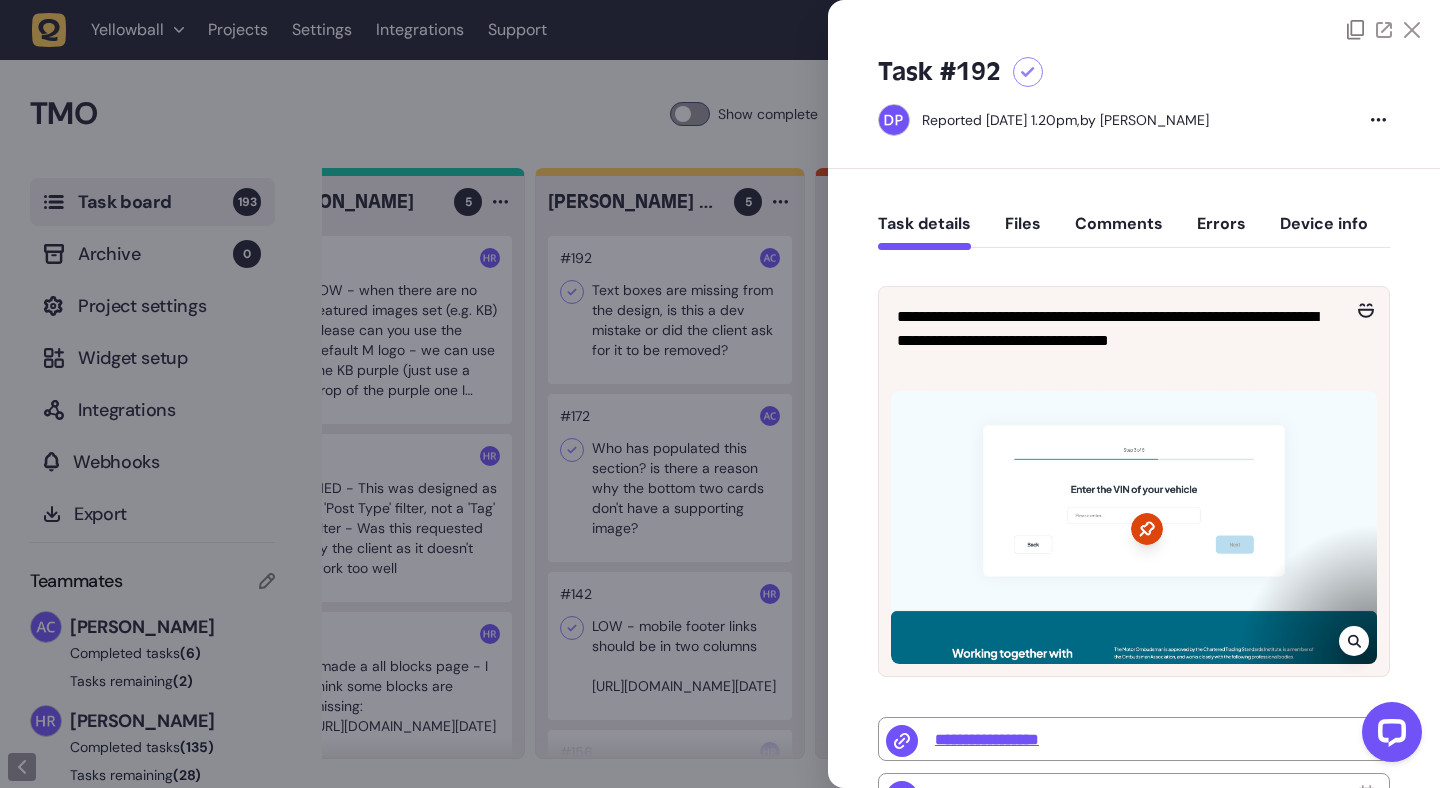 click on "Comments" 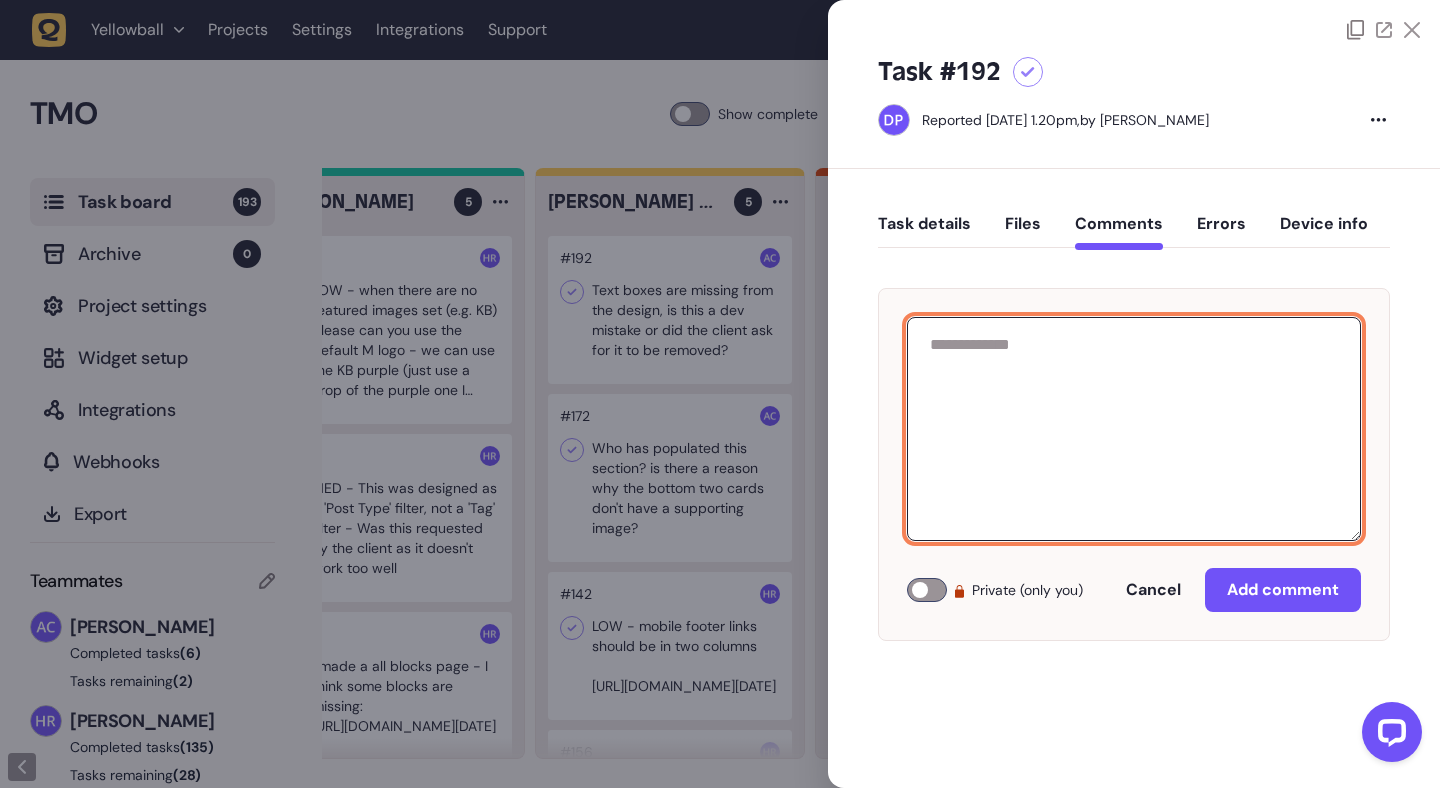 click 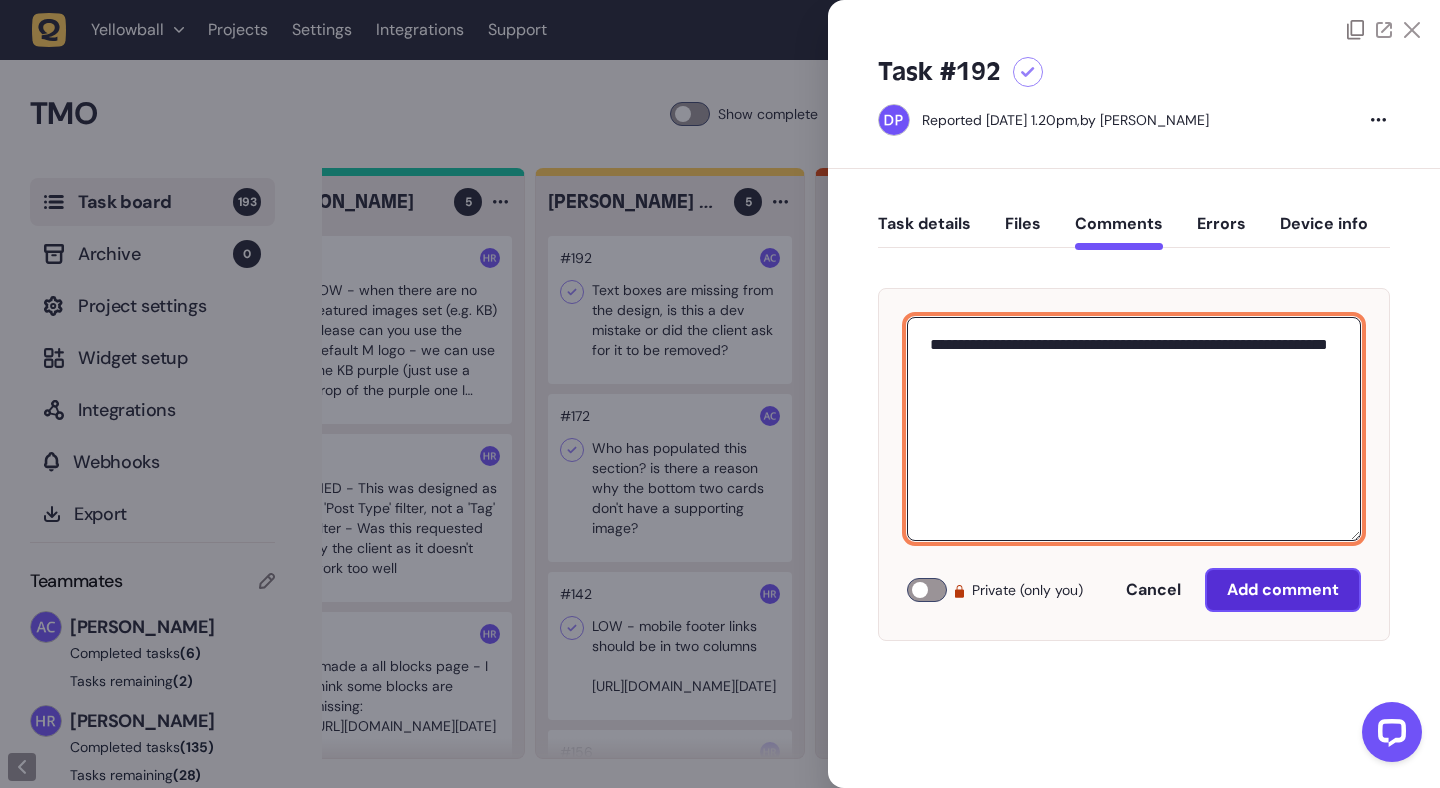 type on "**********" 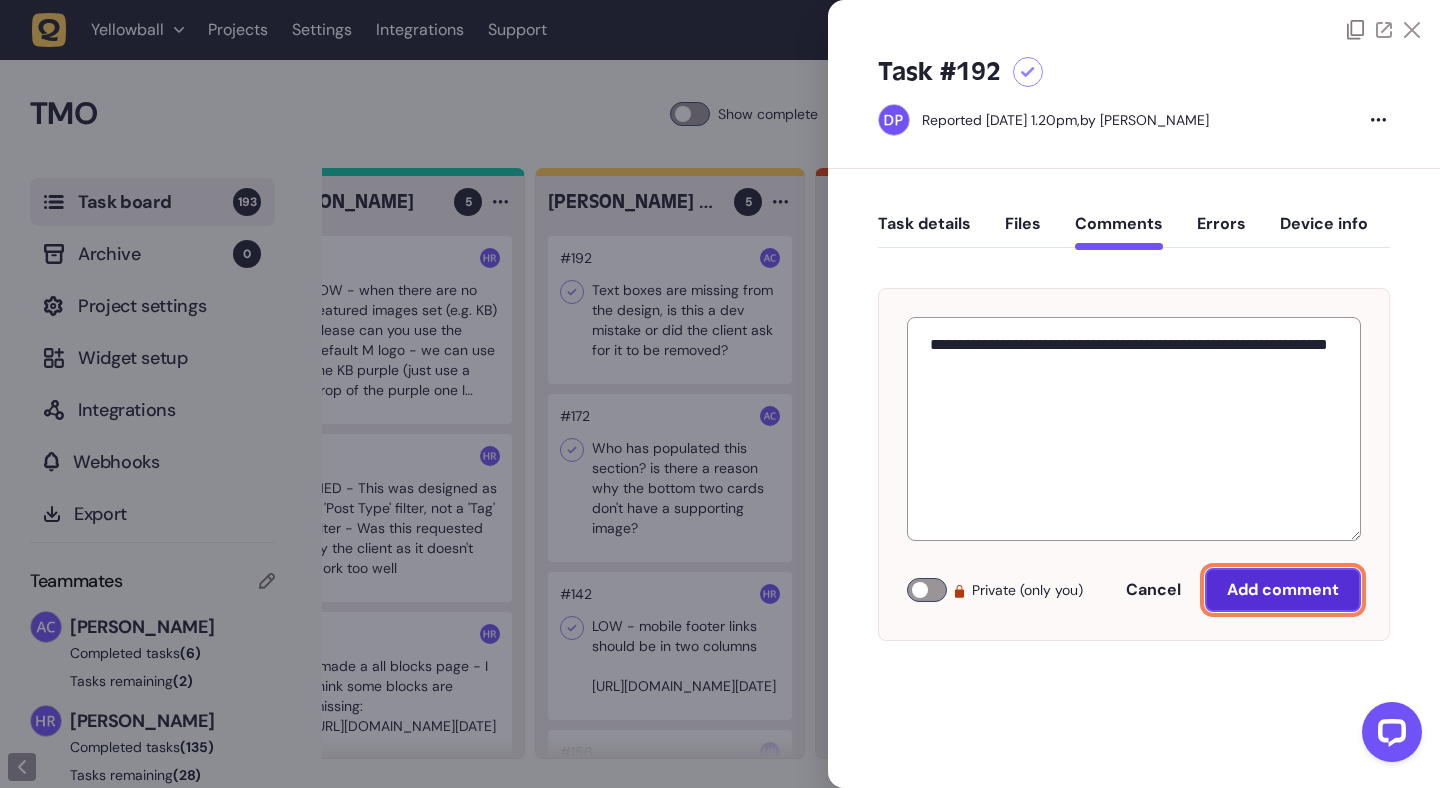click on "Add comment" 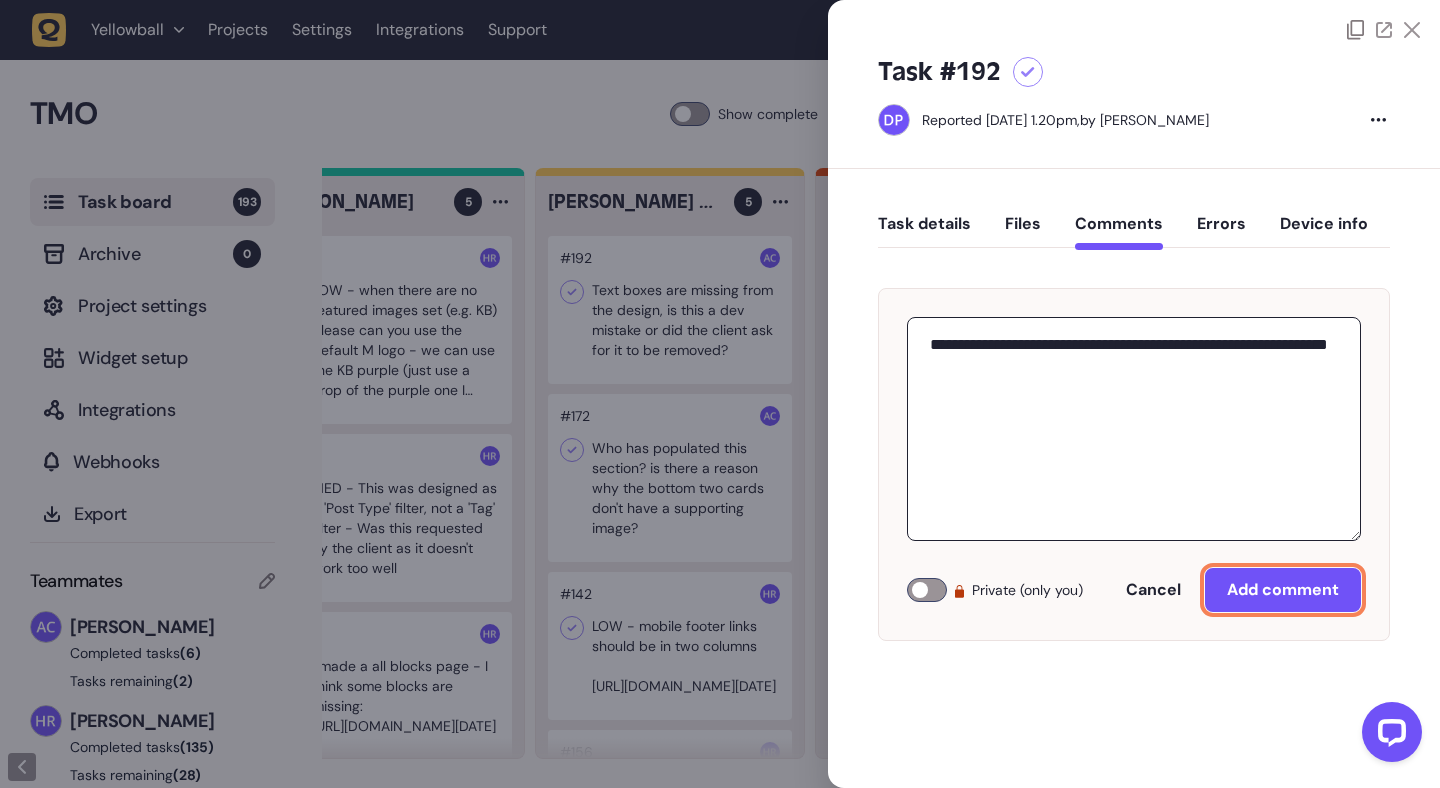 type 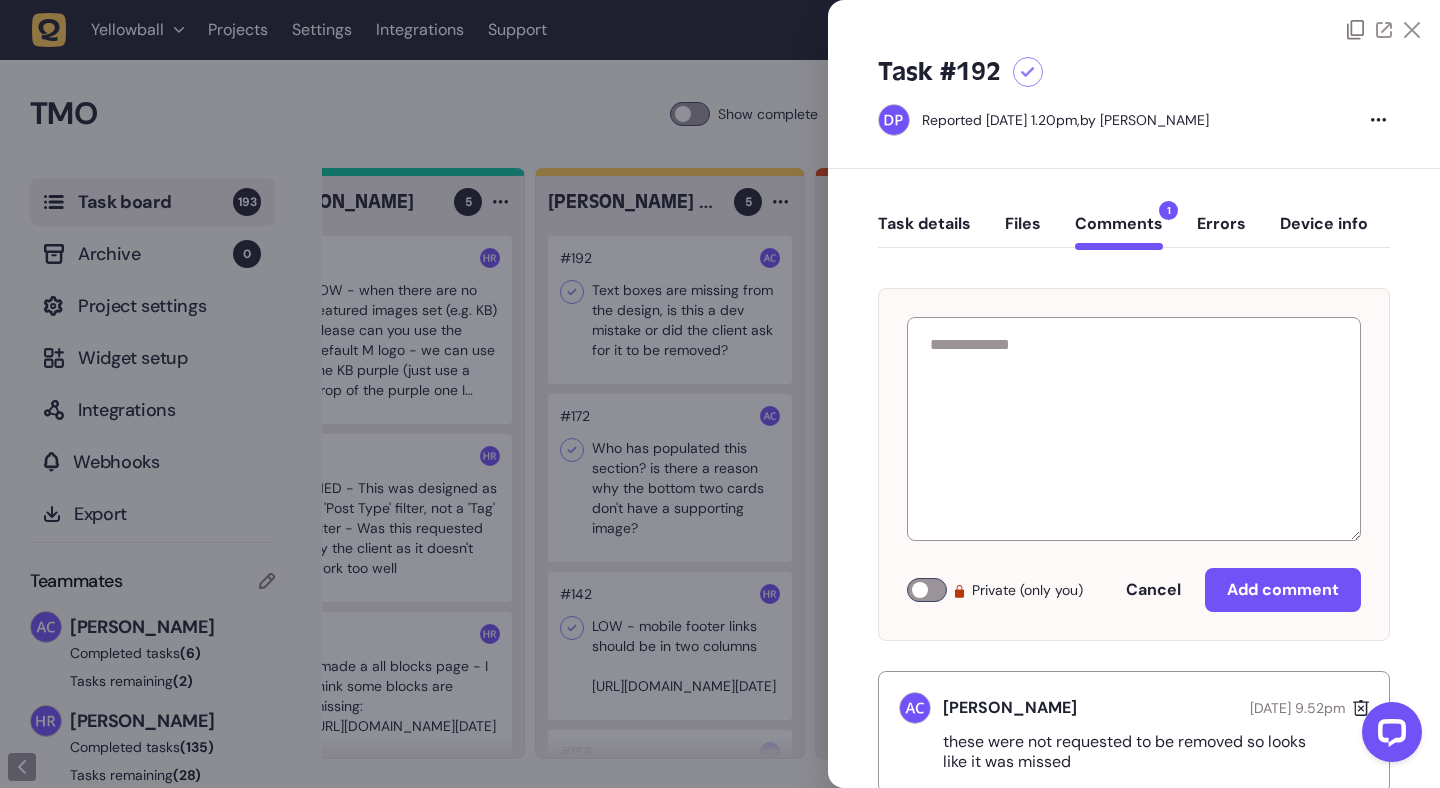 click 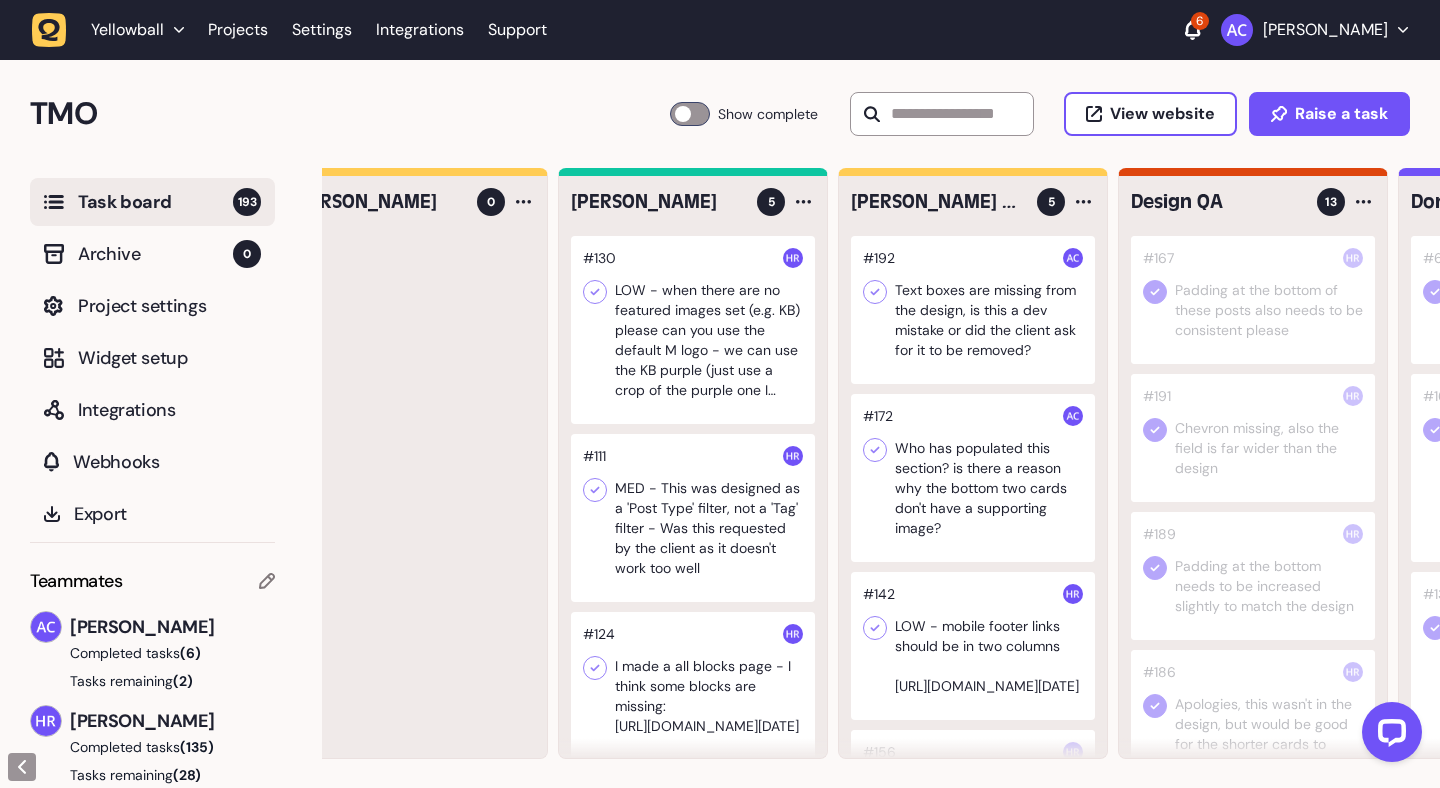 scroll, scrollTop: 0, scrollLeft: 316, axis: horizontal 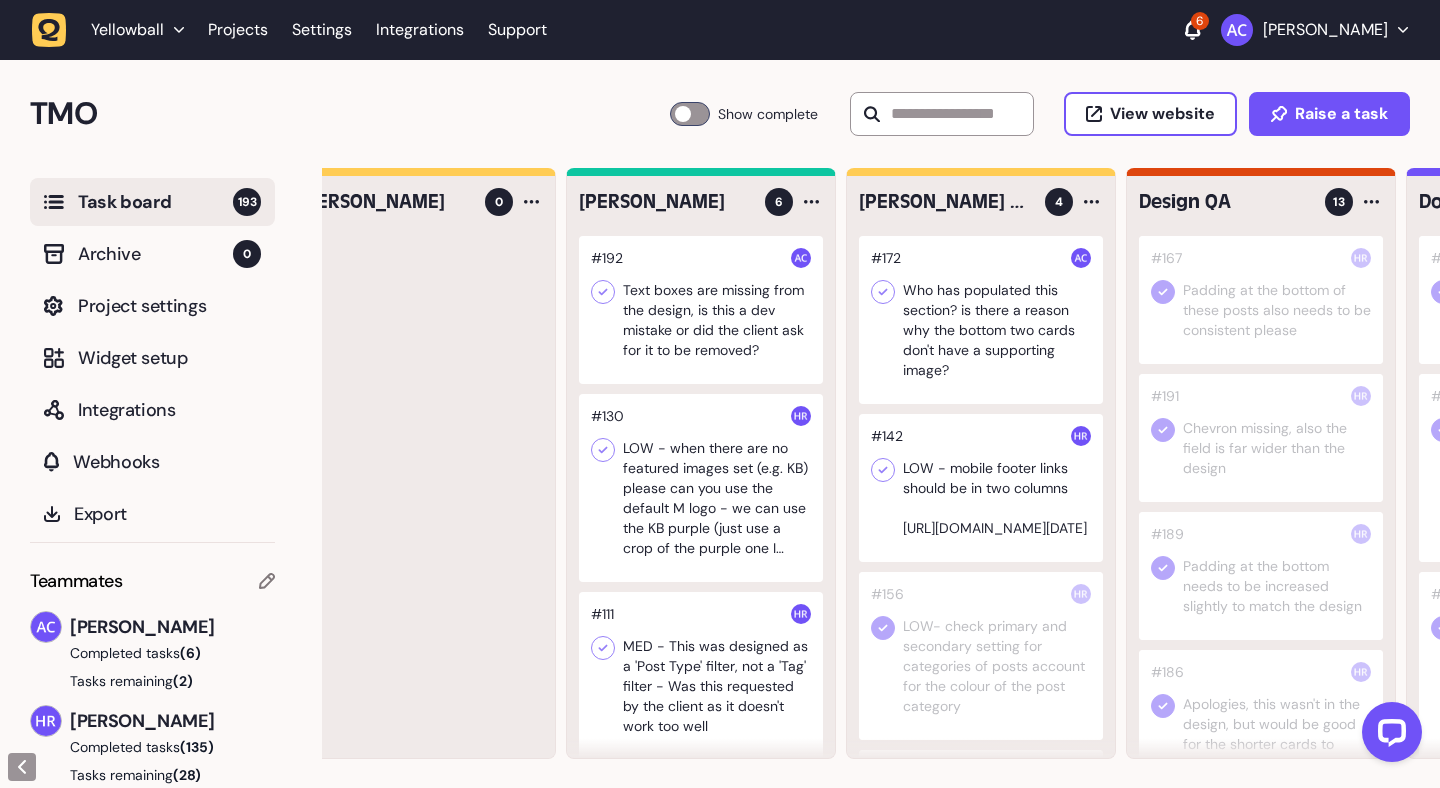 click 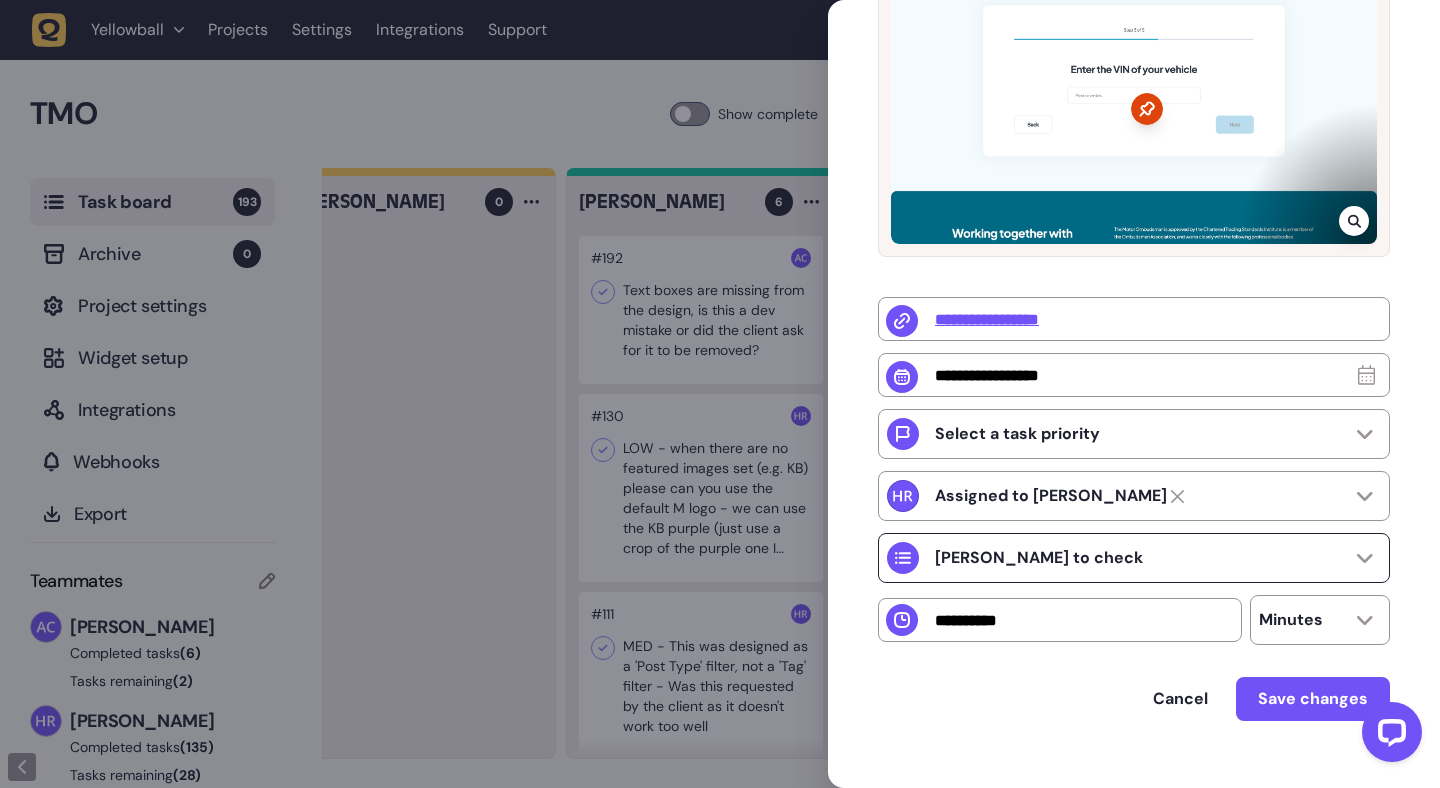 scroll, scrollTop: 432, scrollLeft: 0, axis: vertical 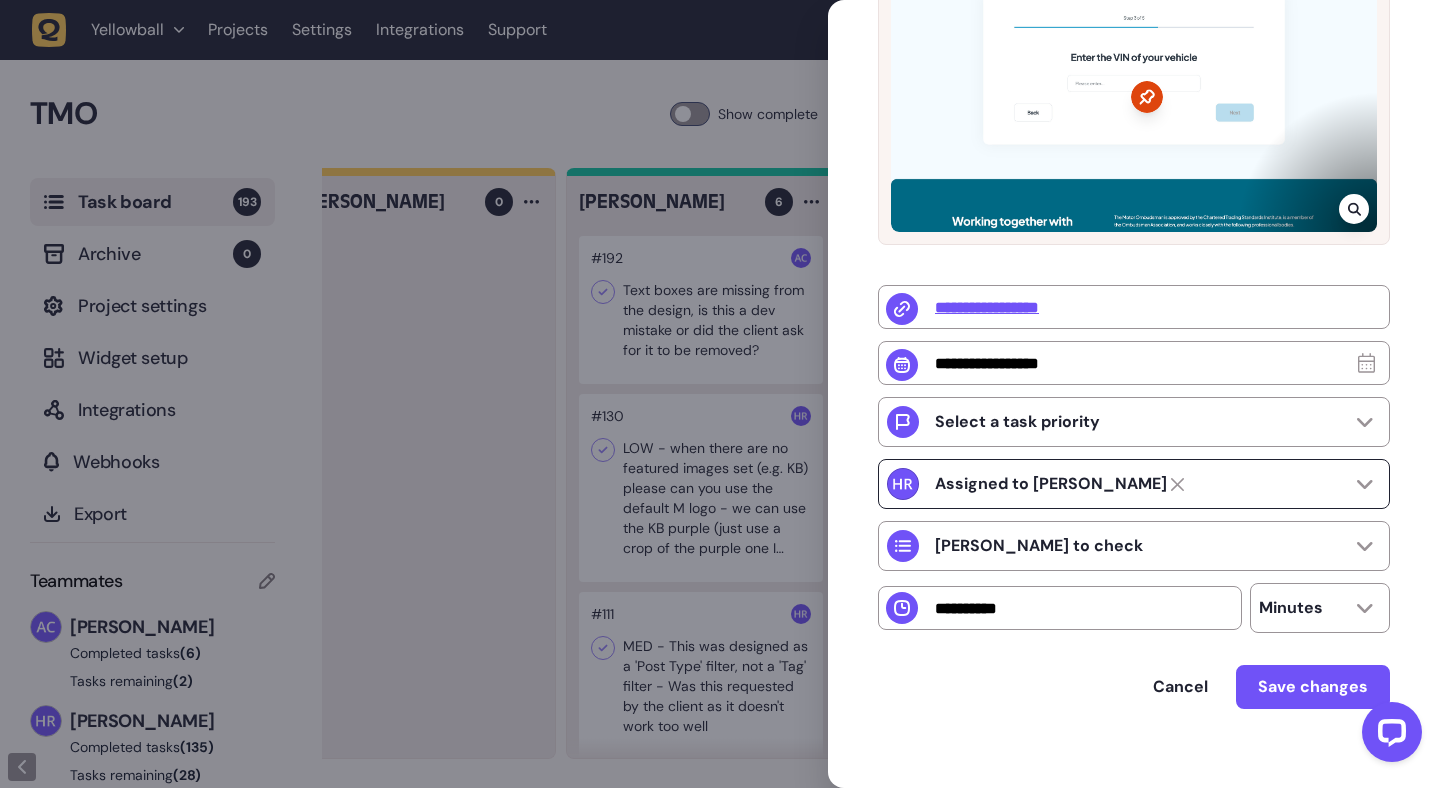 click on "Assigned to [PERSON_NAME]" 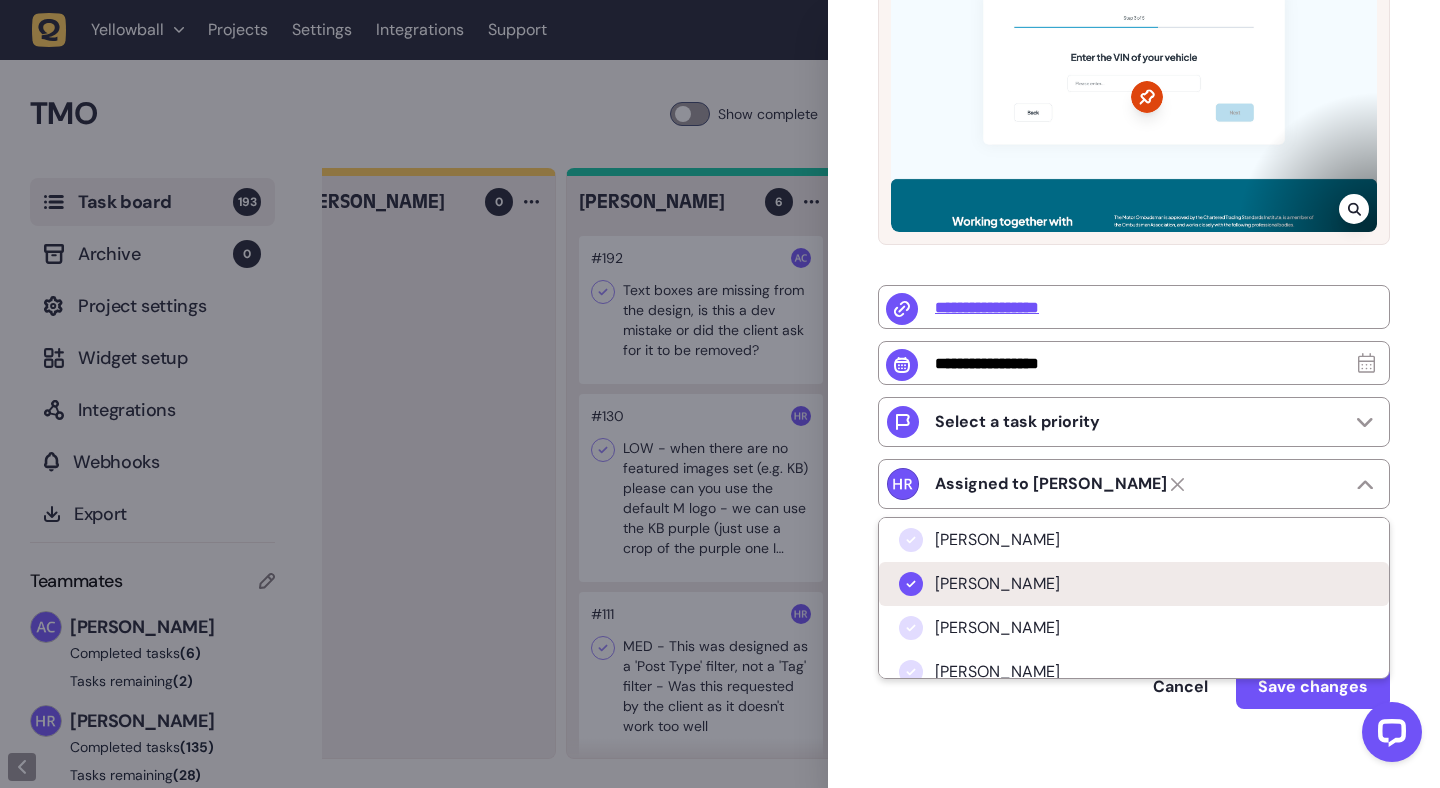 click on "[PERSON_NAME]" 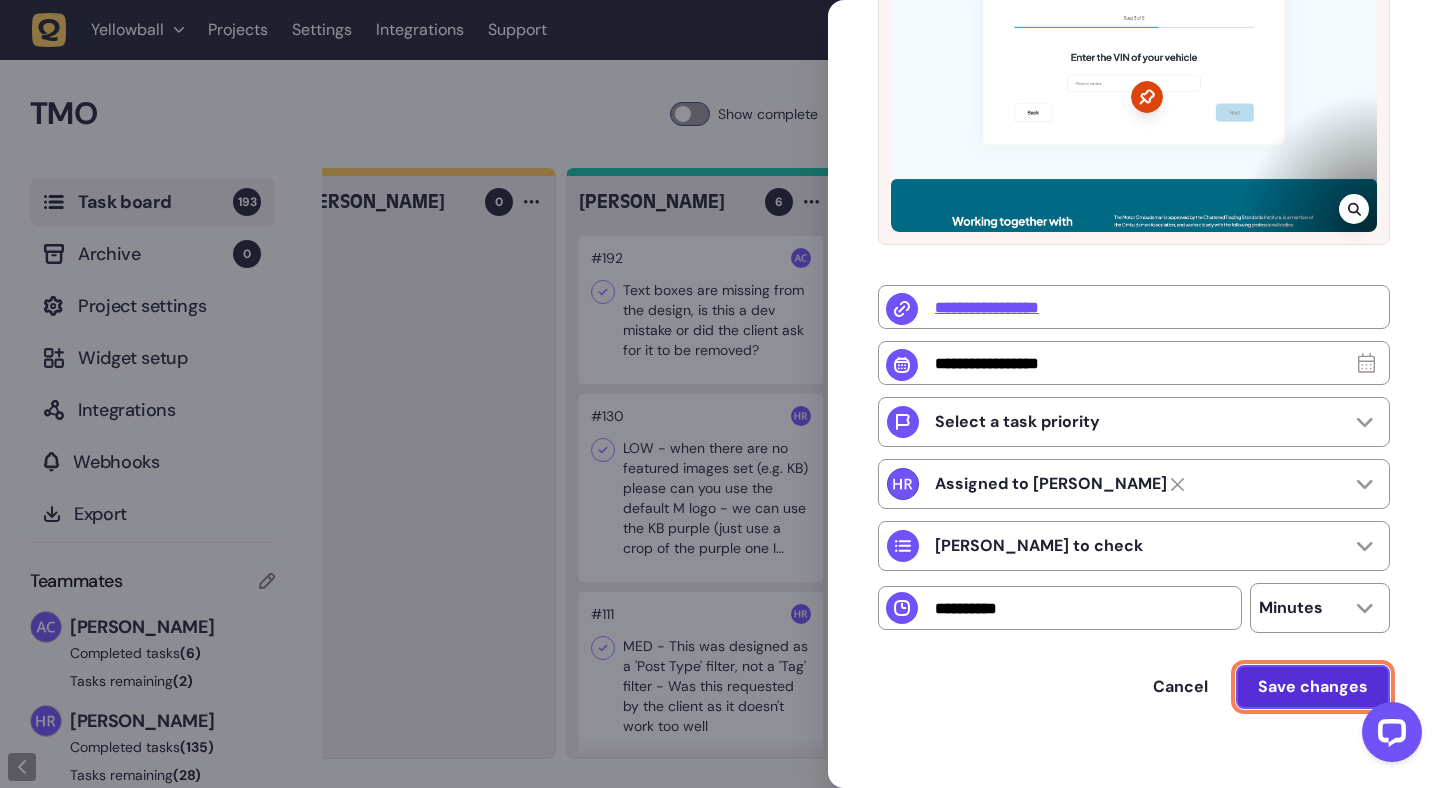 click on "Save changes" 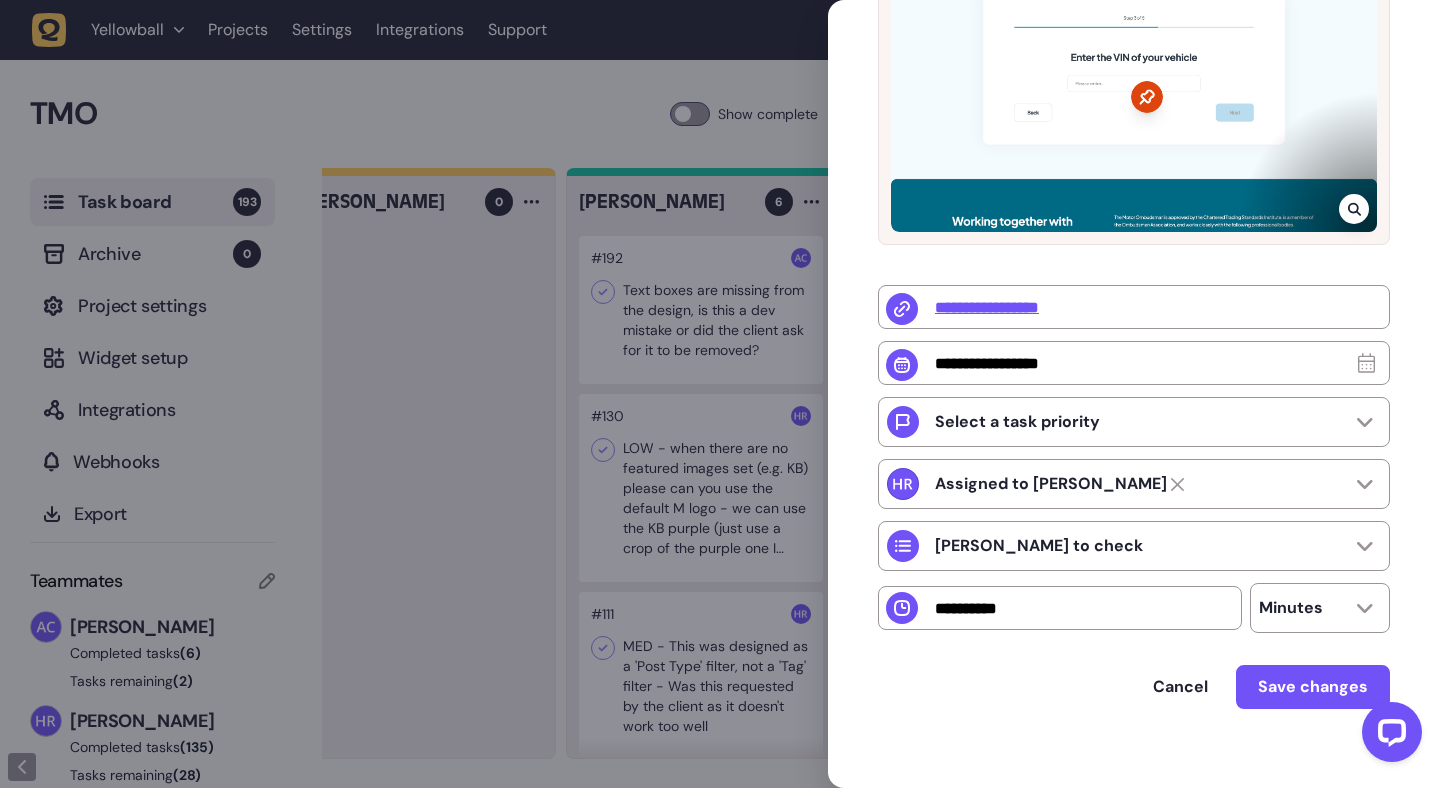 scroll, scrollTop: 0, scrollLeft: 0, axis: both 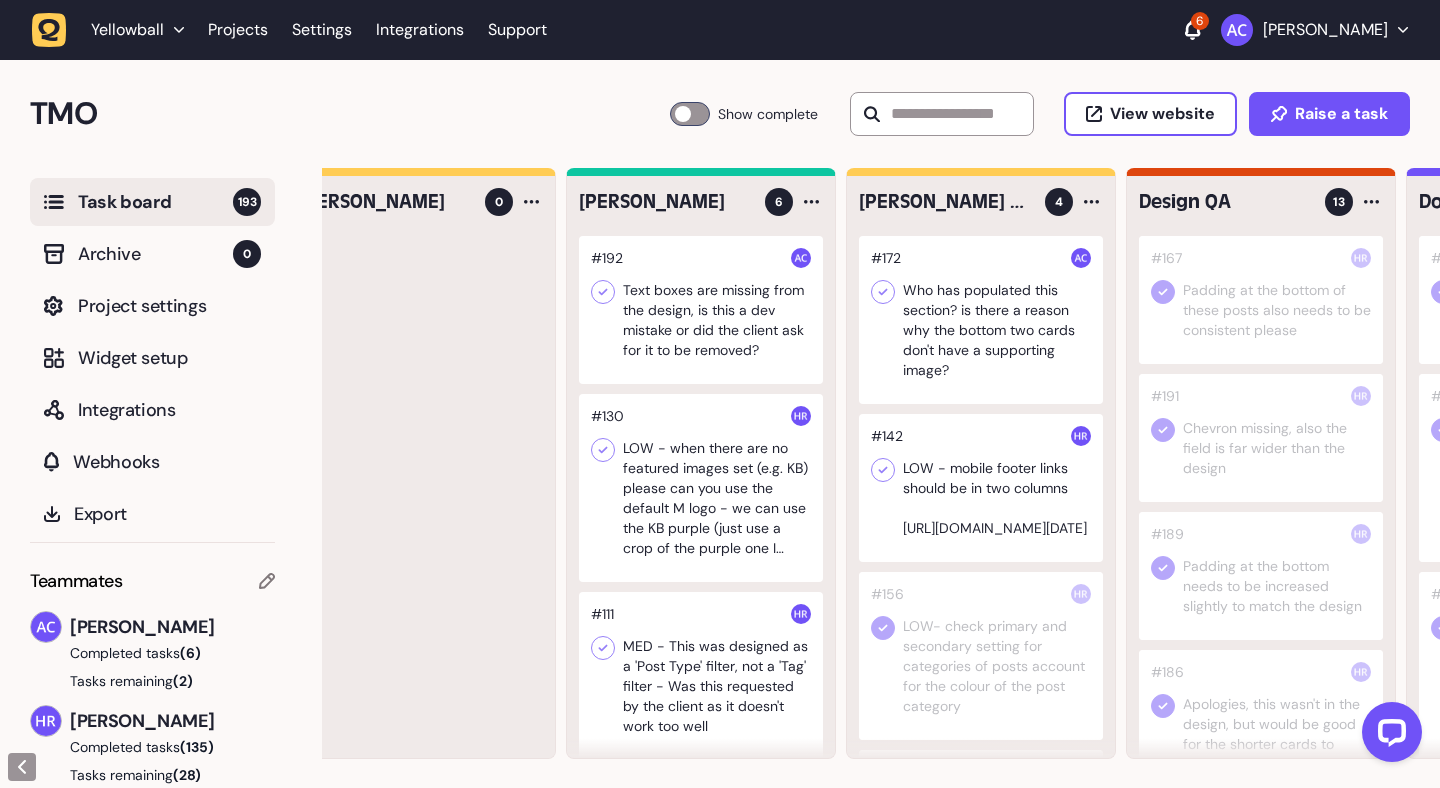 click 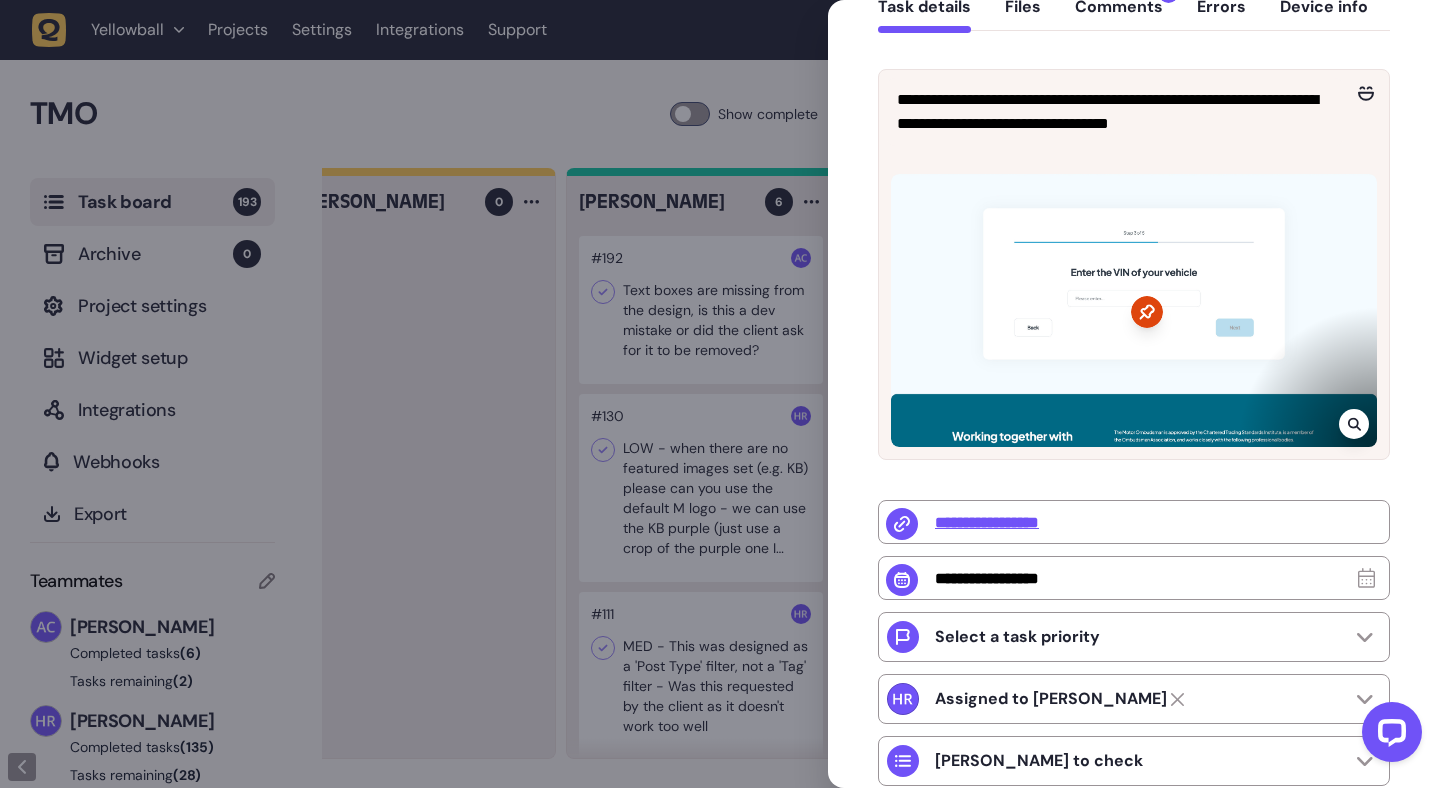 scroll, scrollTop: 458, scrollLeft: 0, axis: vertical 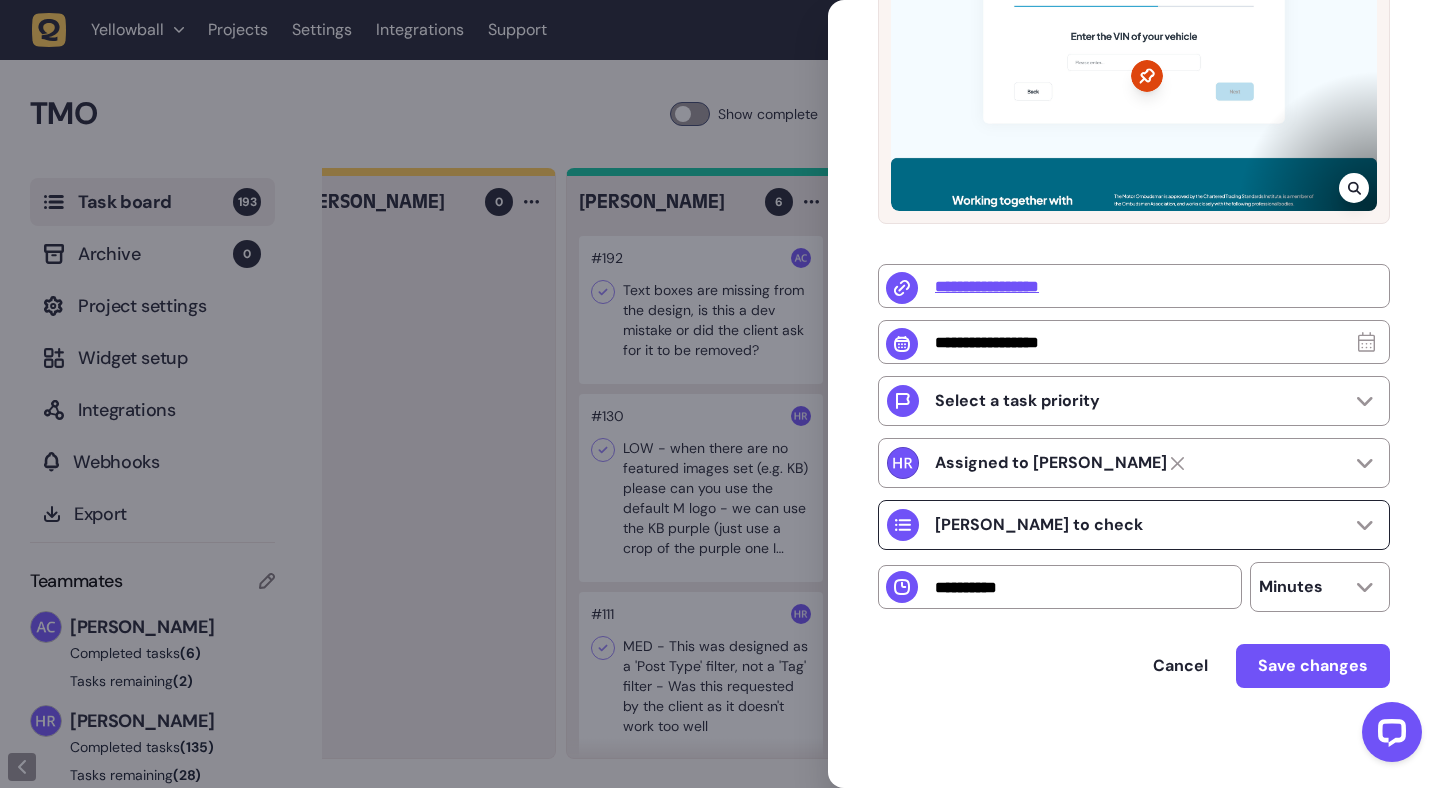 click on "[PERSON_NAME] to check" 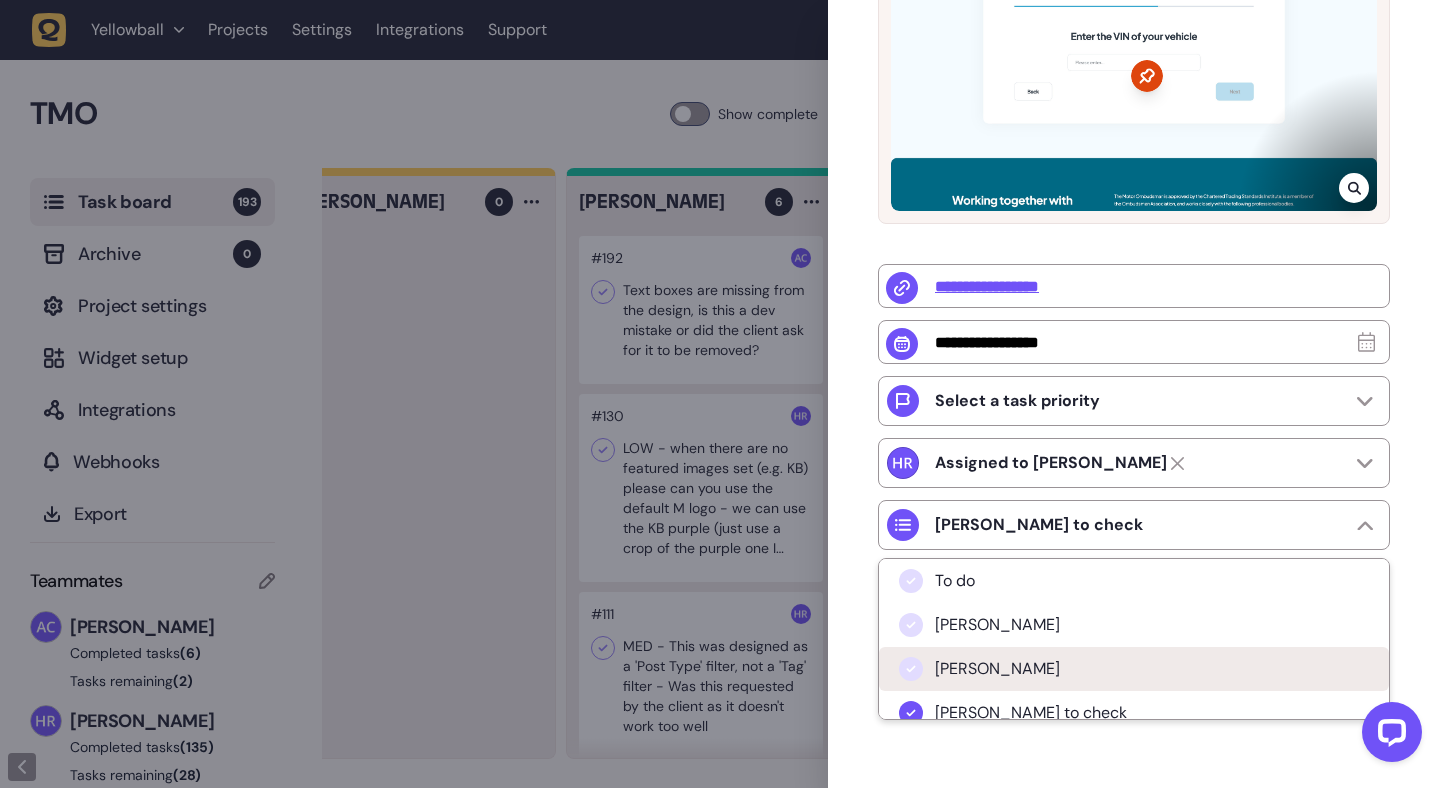 click on "[PERSON_NAME]" 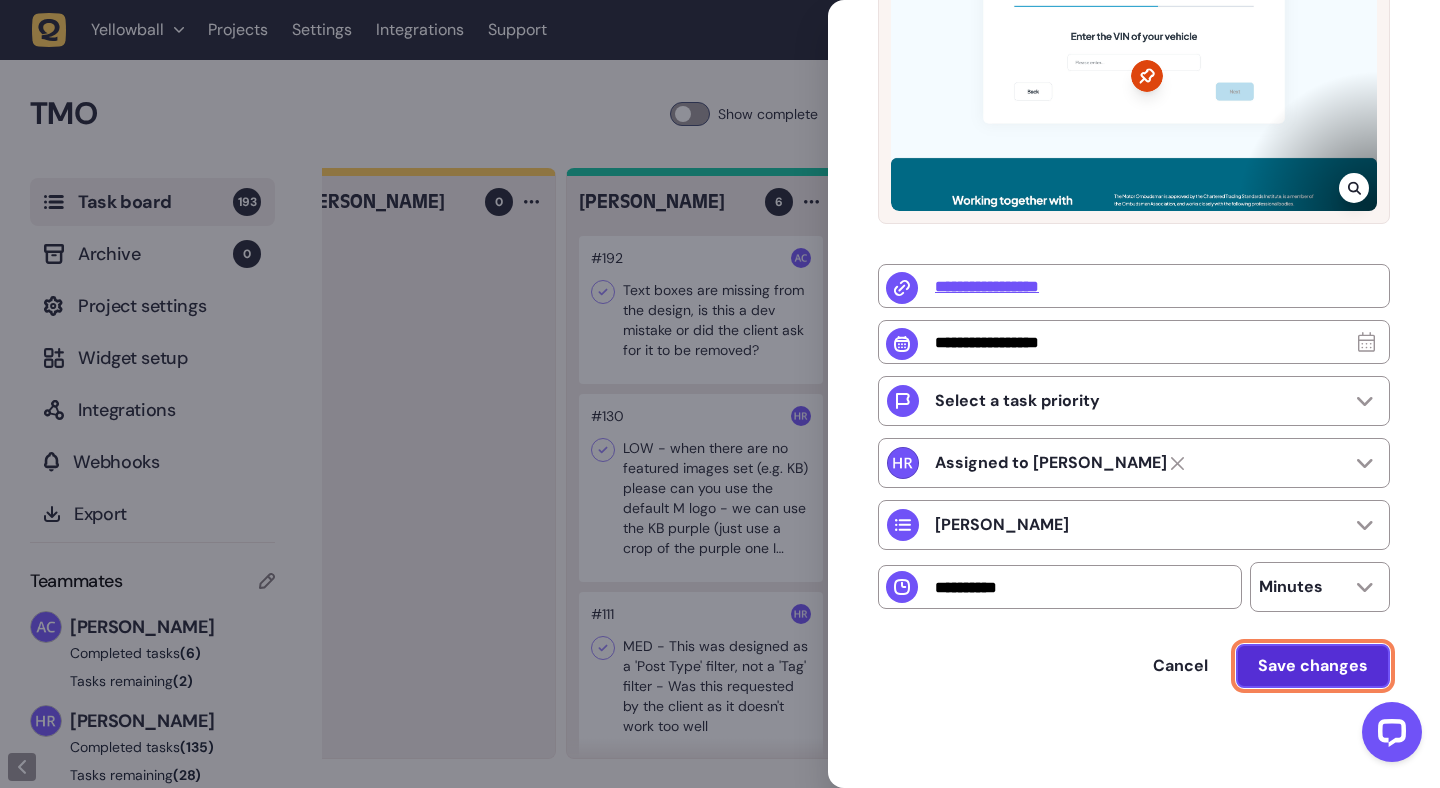 click on "Save changes" 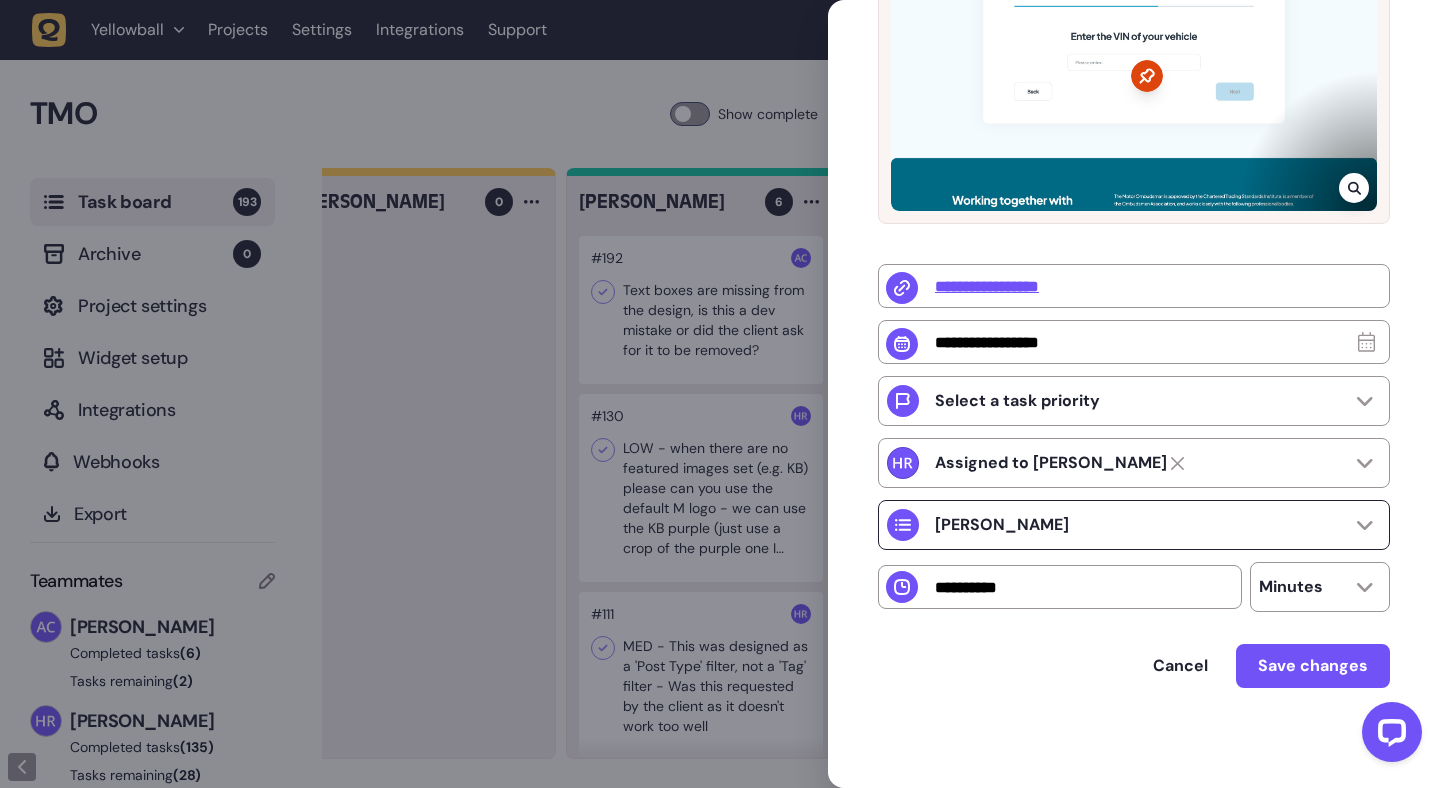 scroll, scrollTop: 0, scrollLeft: 0, axis: both 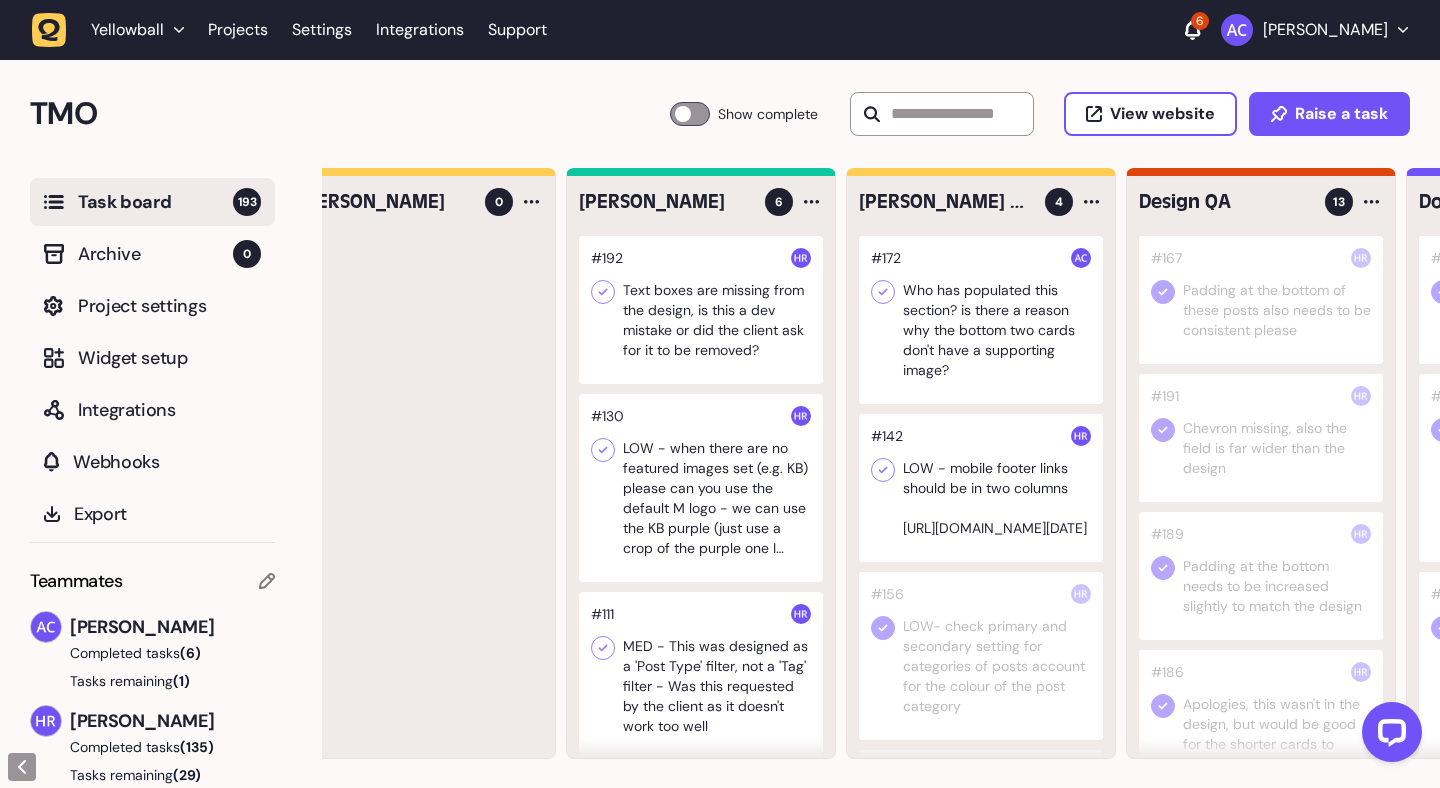 click 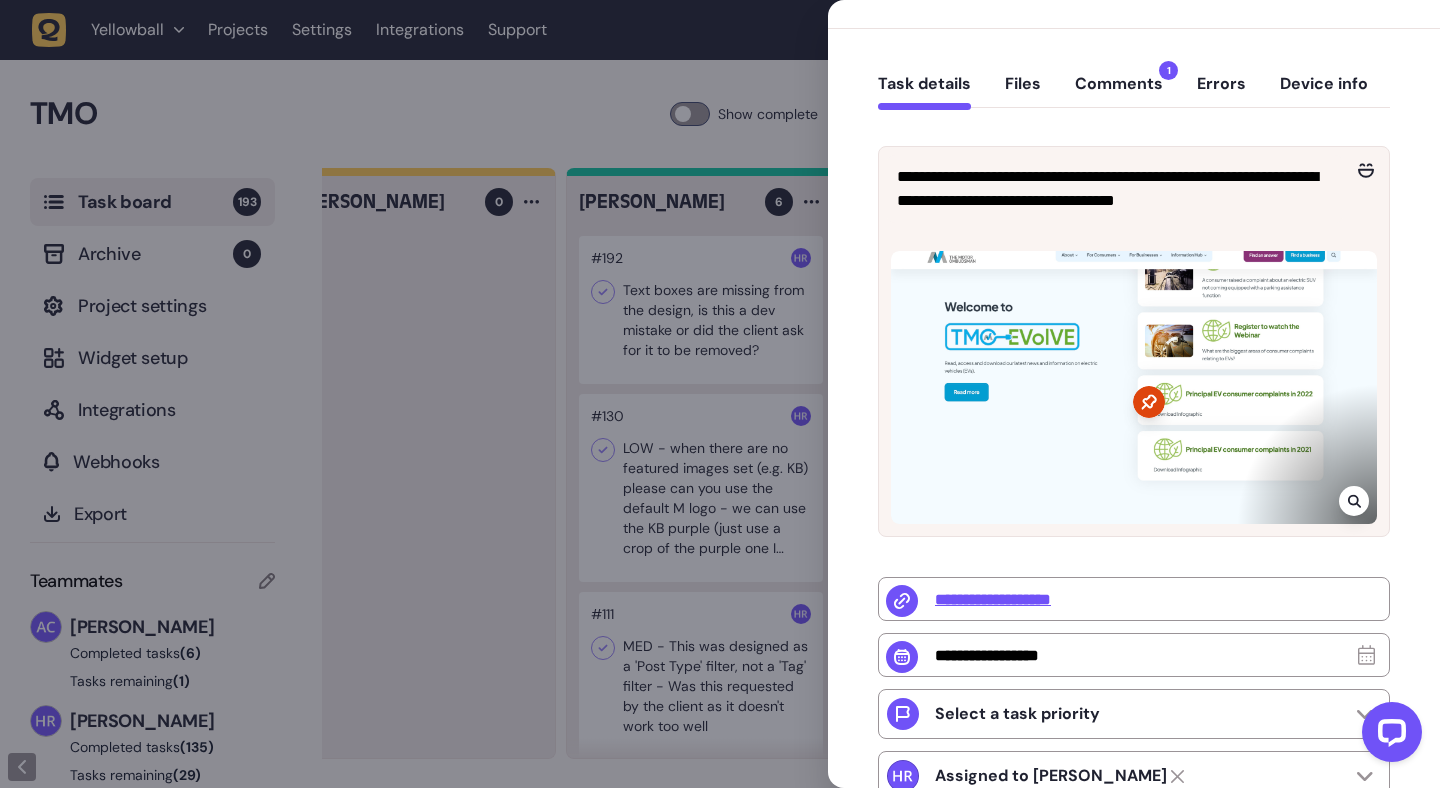 scroll, scrollTop: 180, scrollLeft: 0, axis: vertical 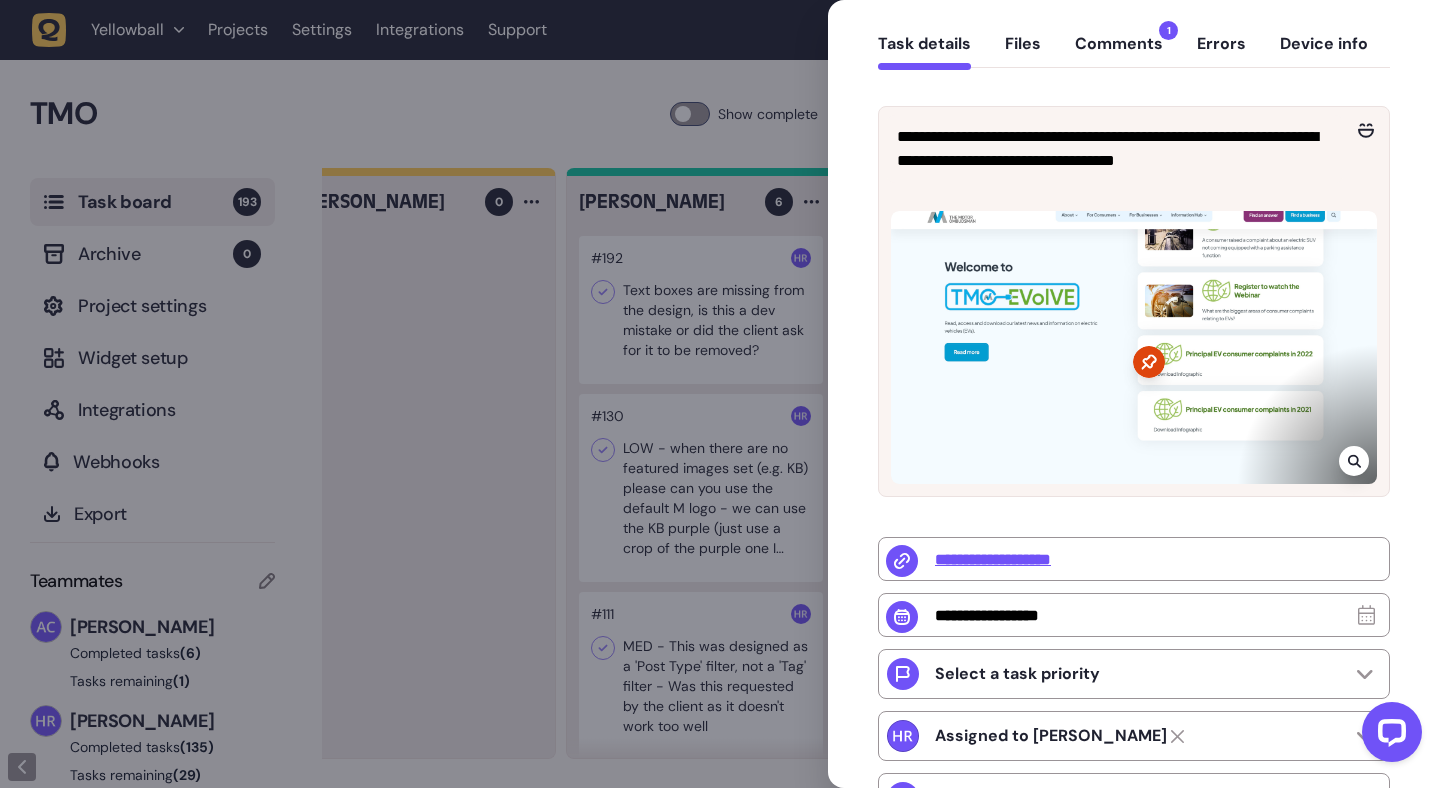 click on "Task details   Files   Comments  1  Errors   Device info" 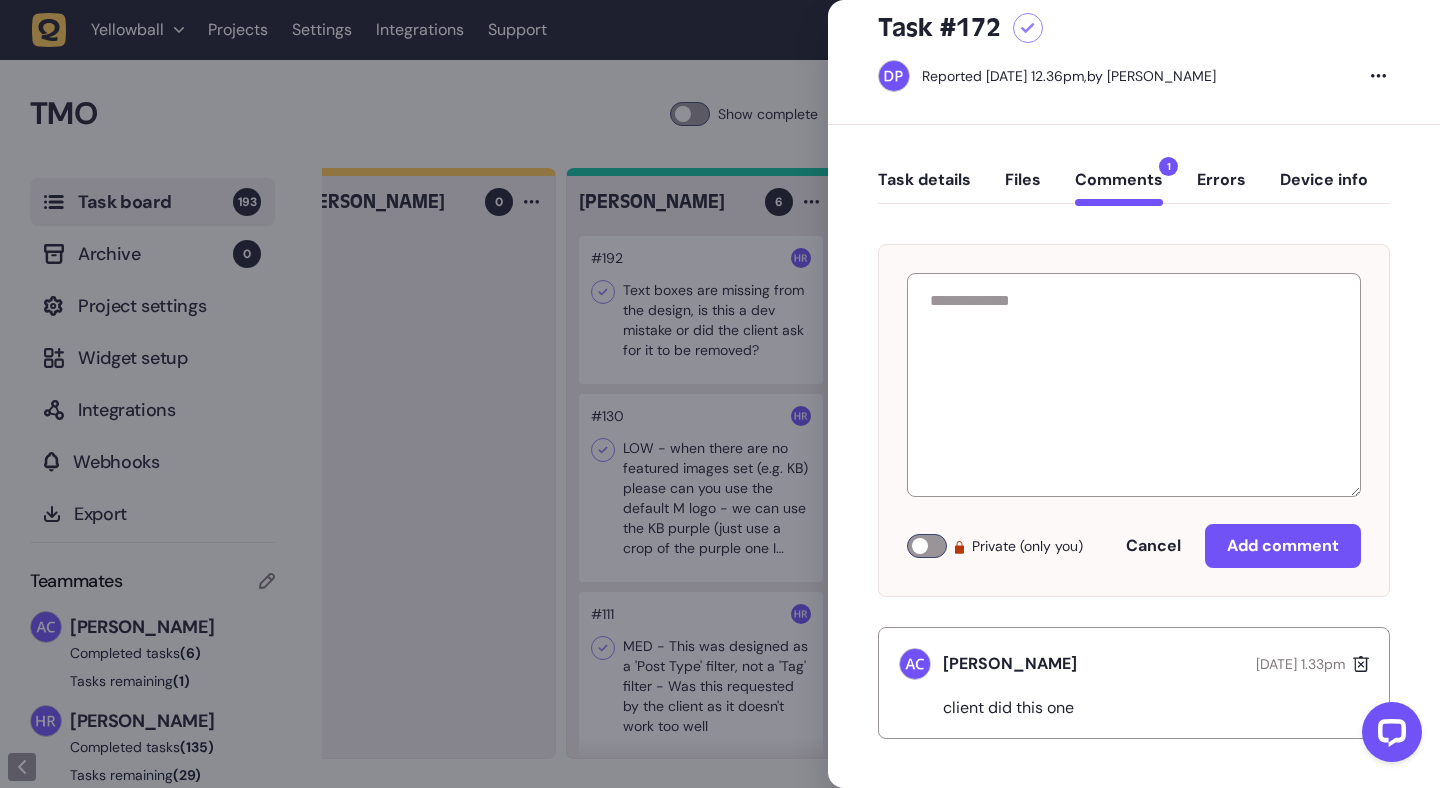 click on "Task details" 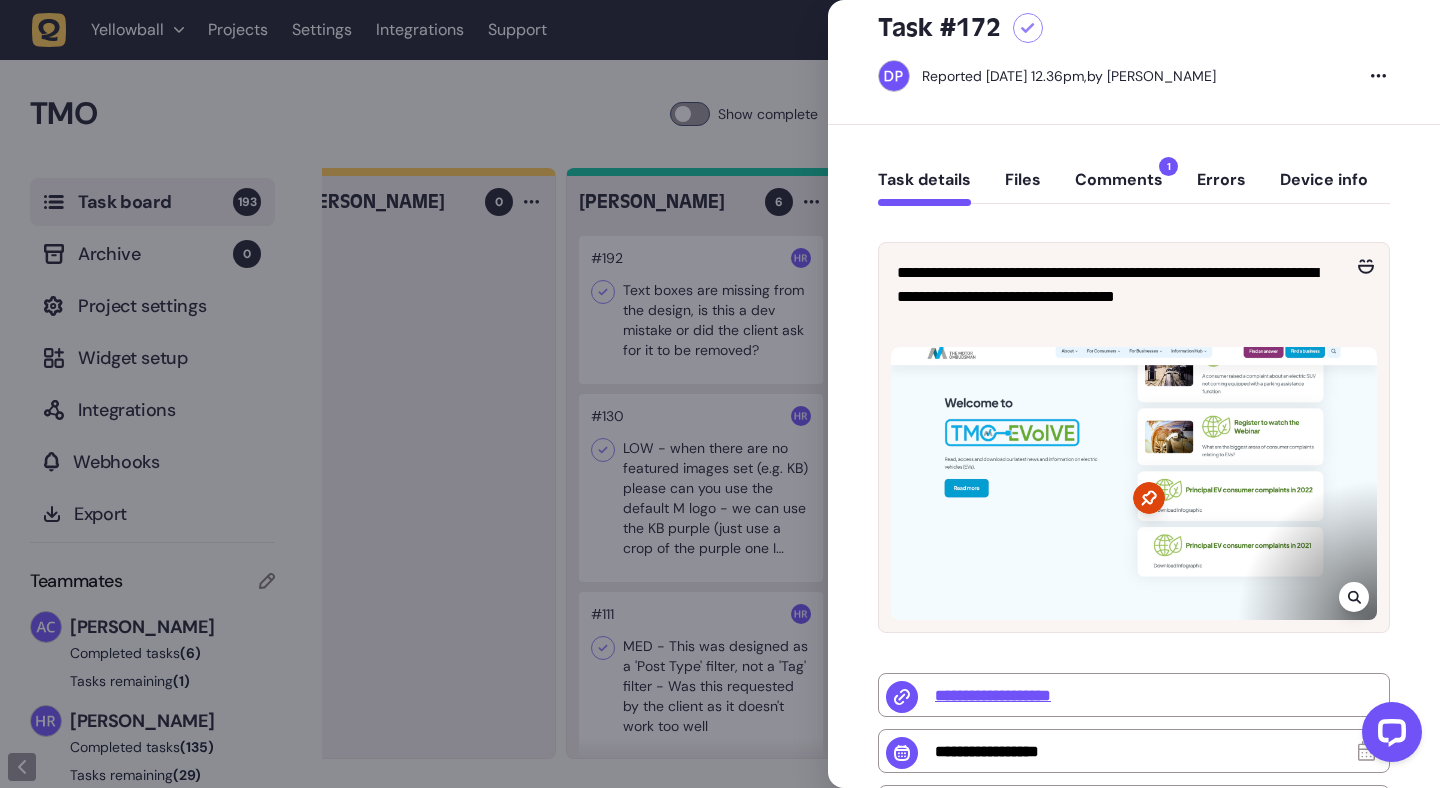 click 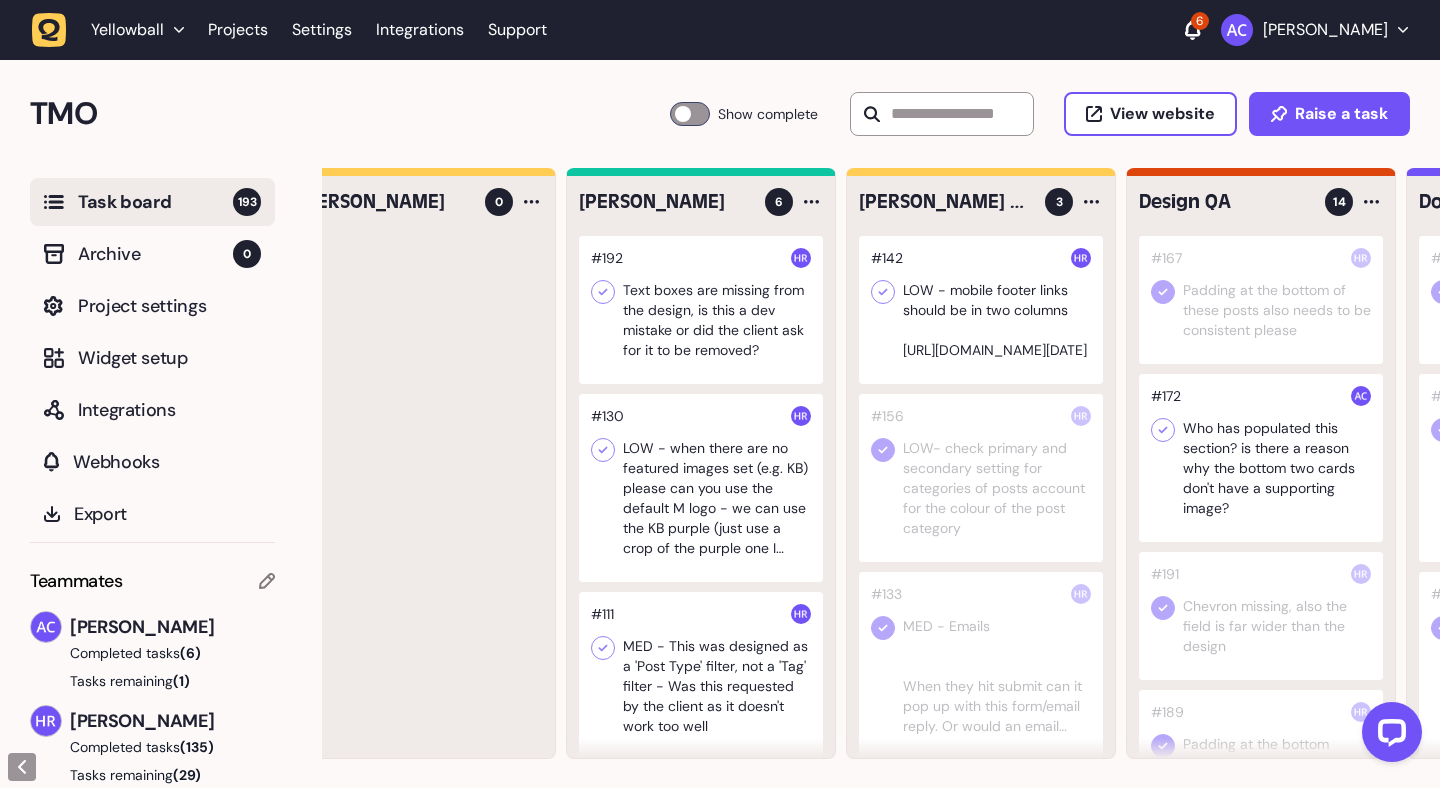 click 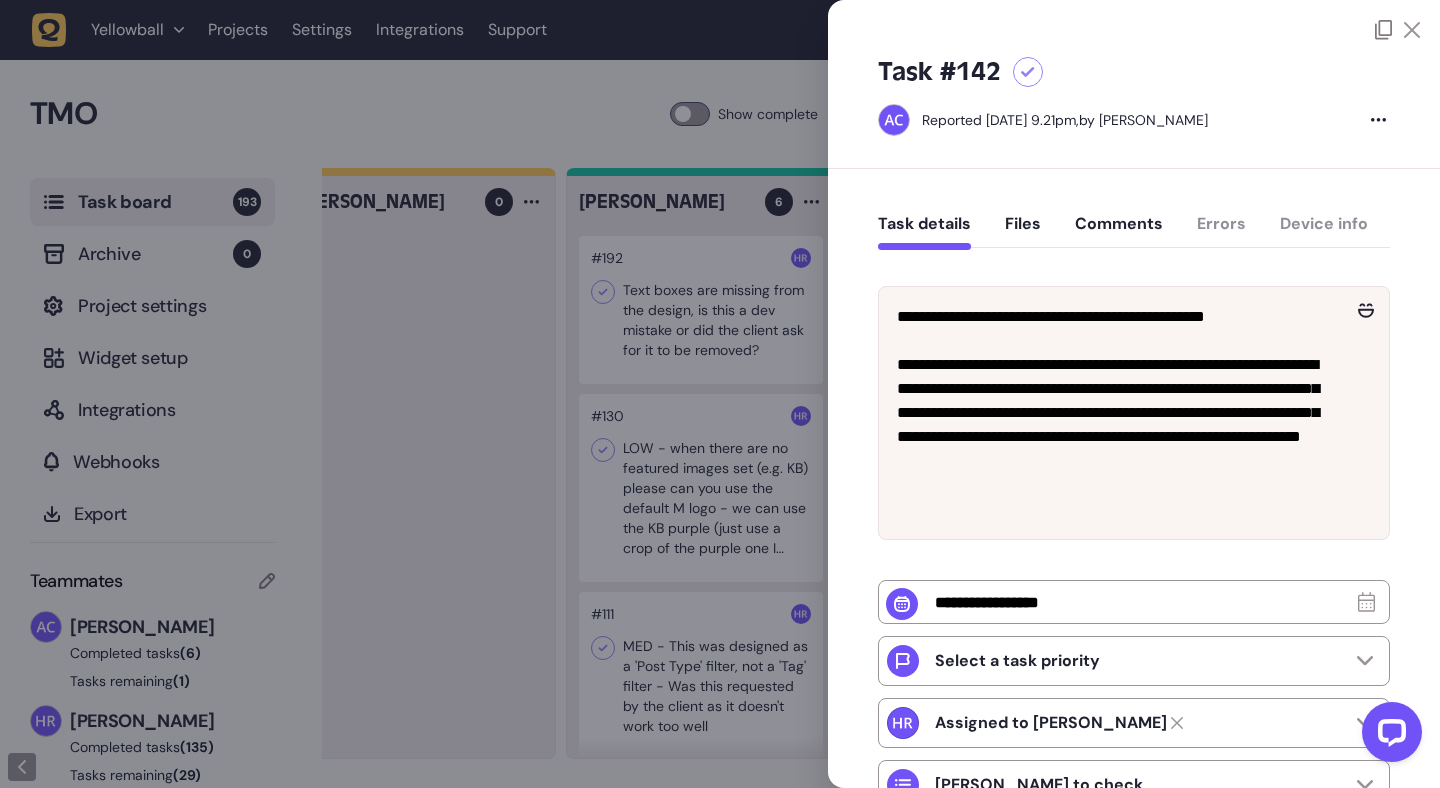 click 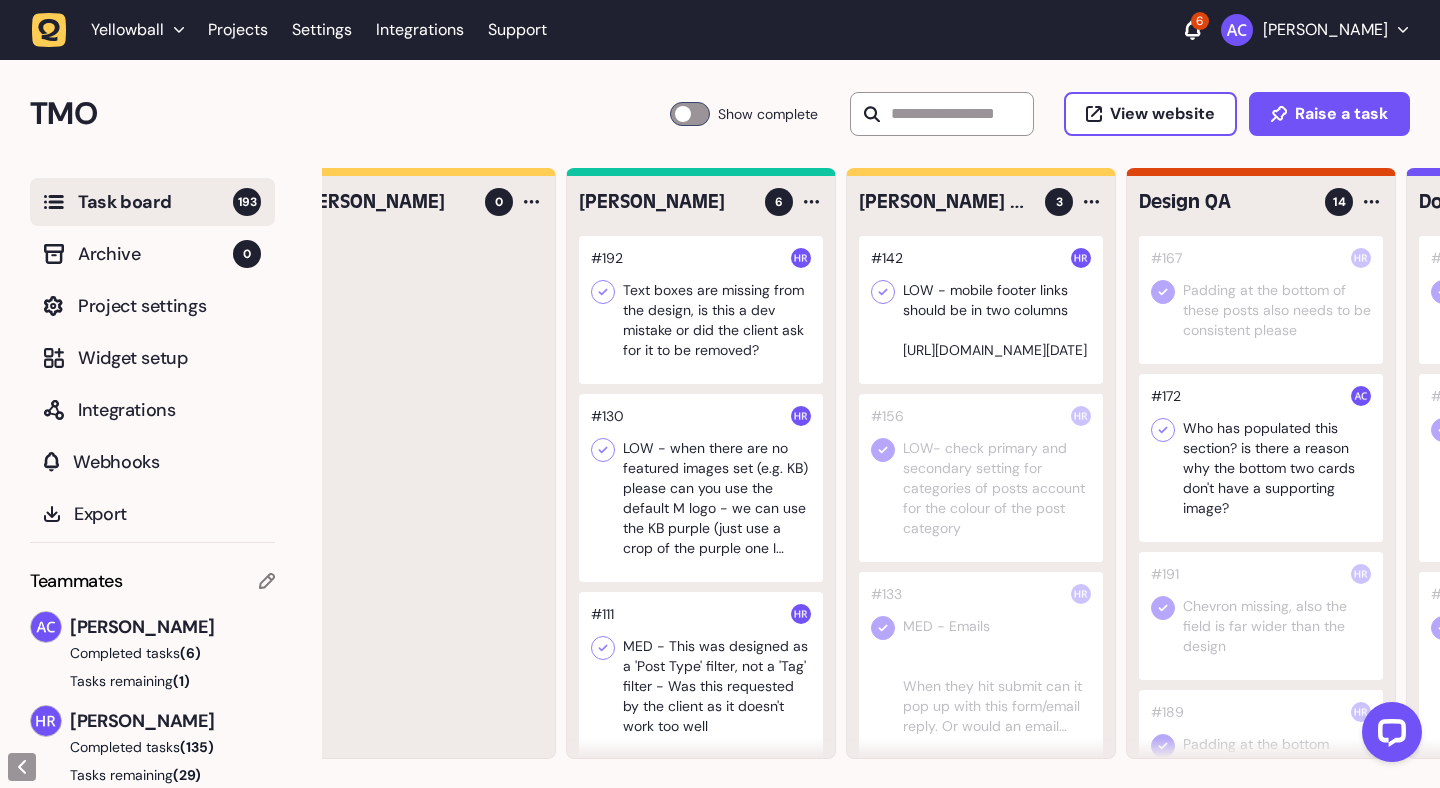 click 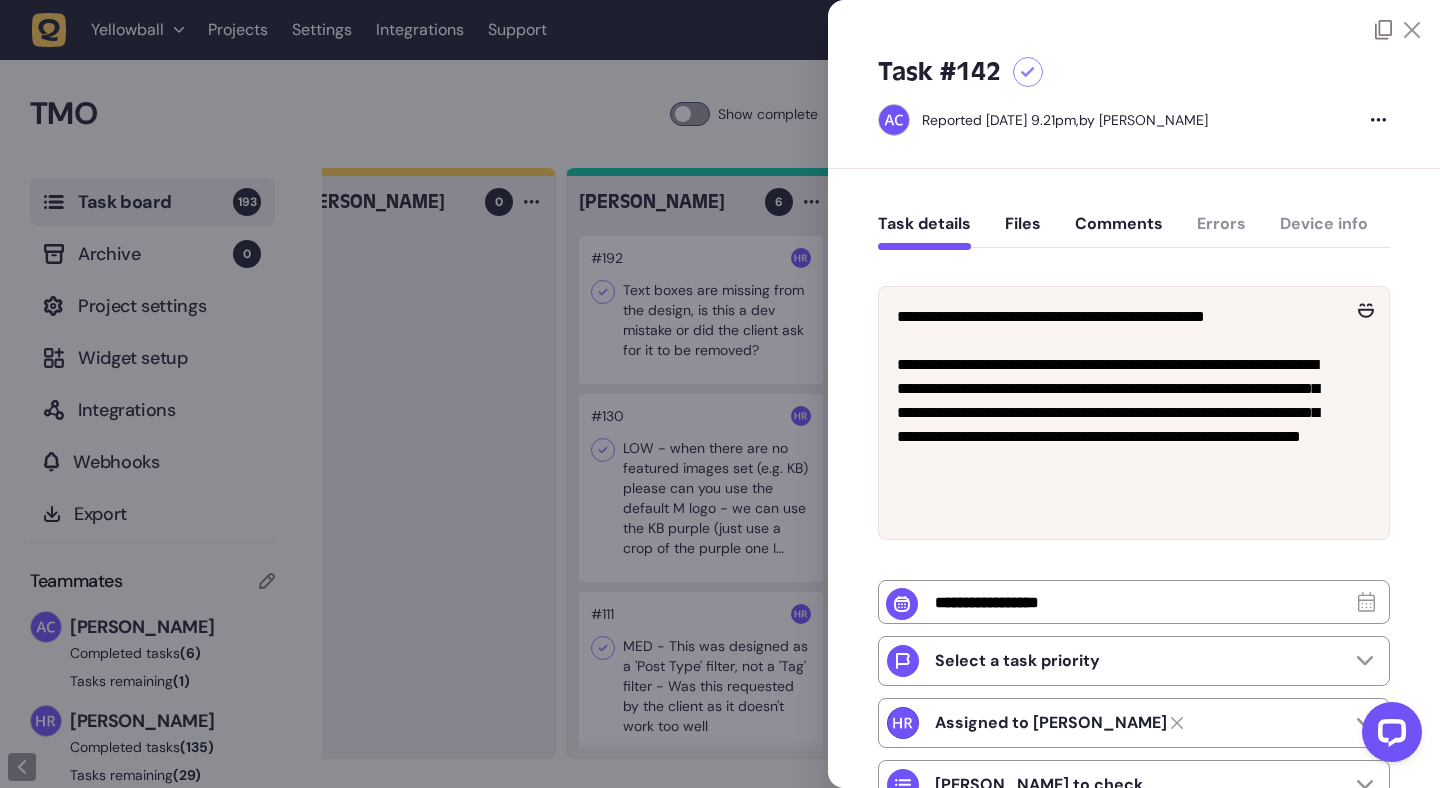 click 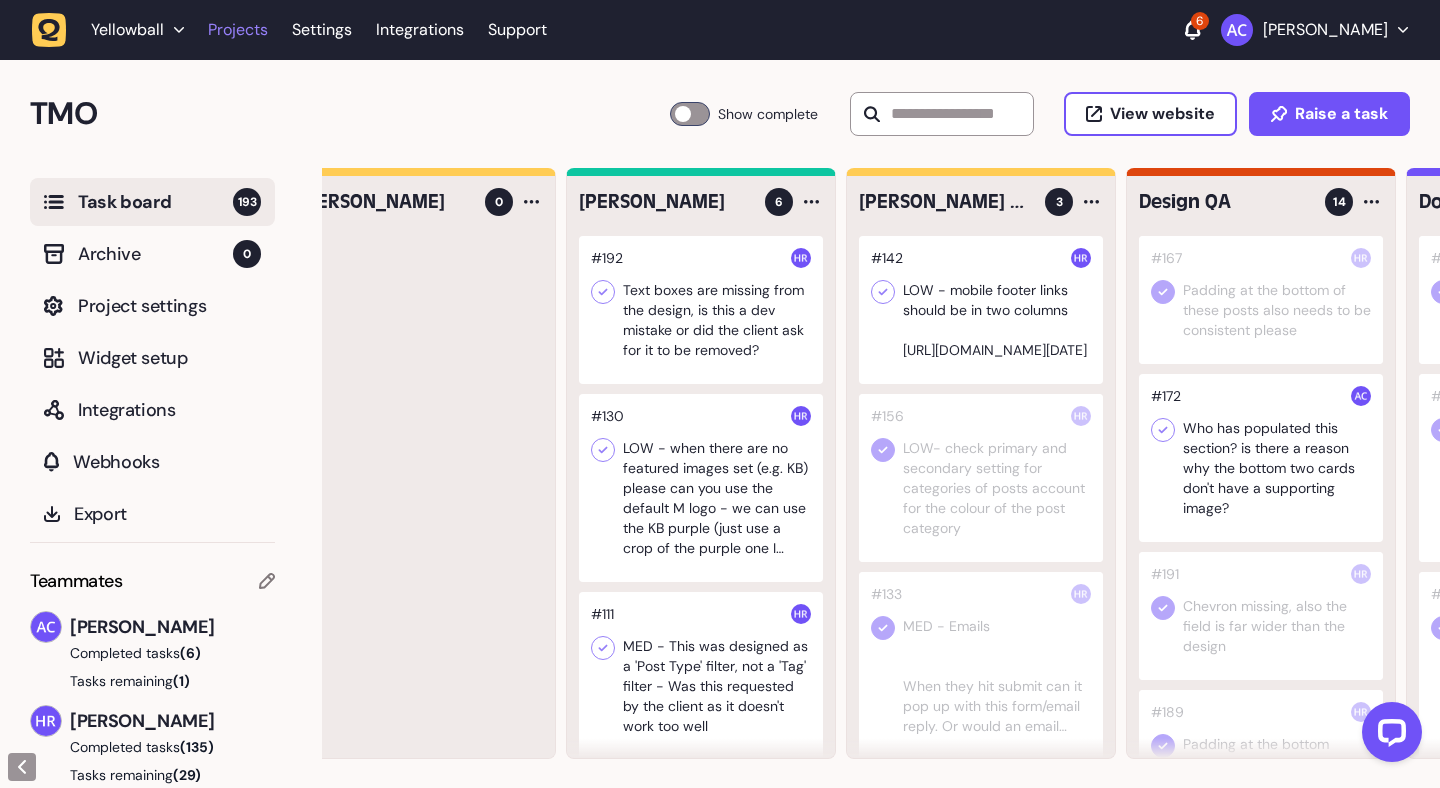 click on "Projects" 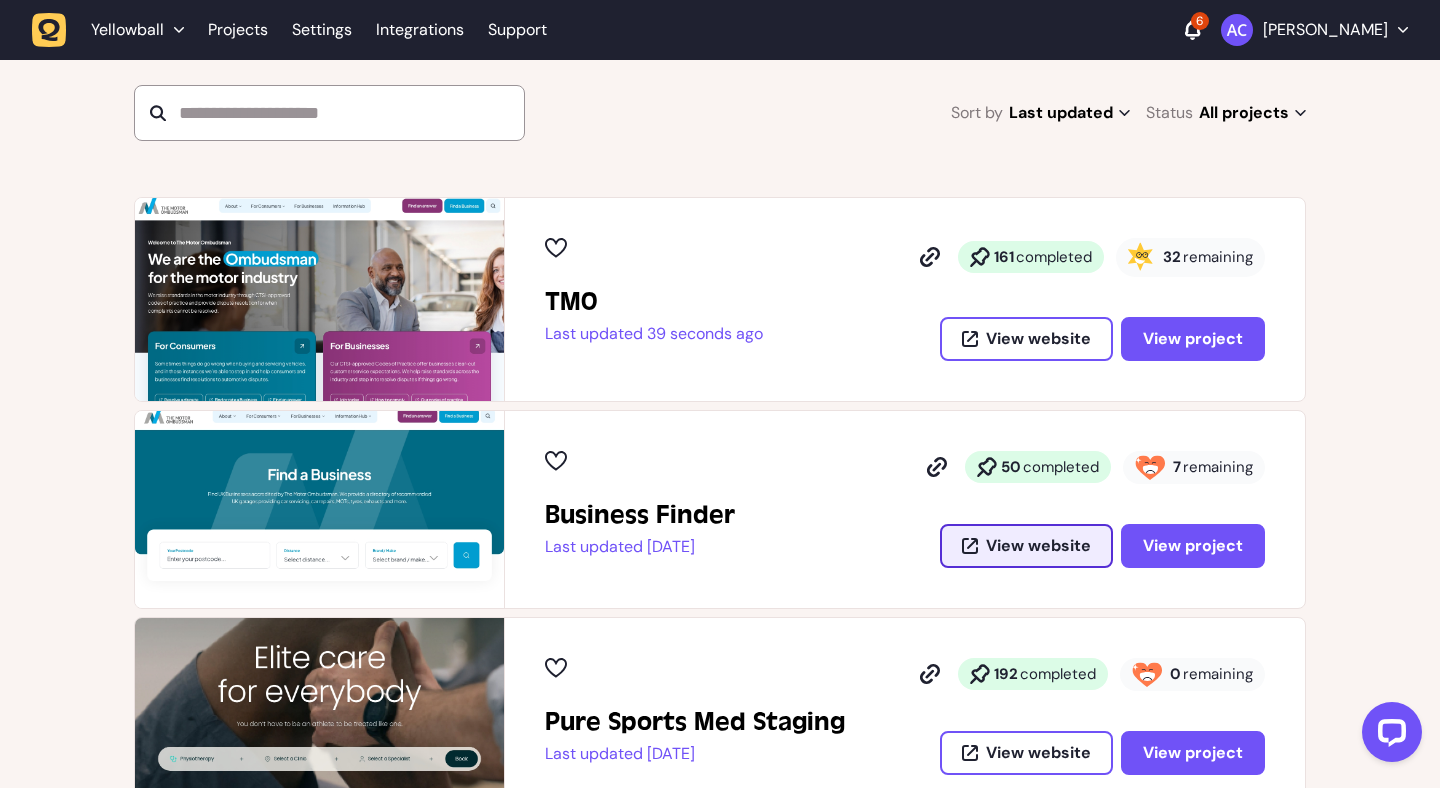 scroll, scrollTop: 362, scrollLeft: 0, axis: vertical 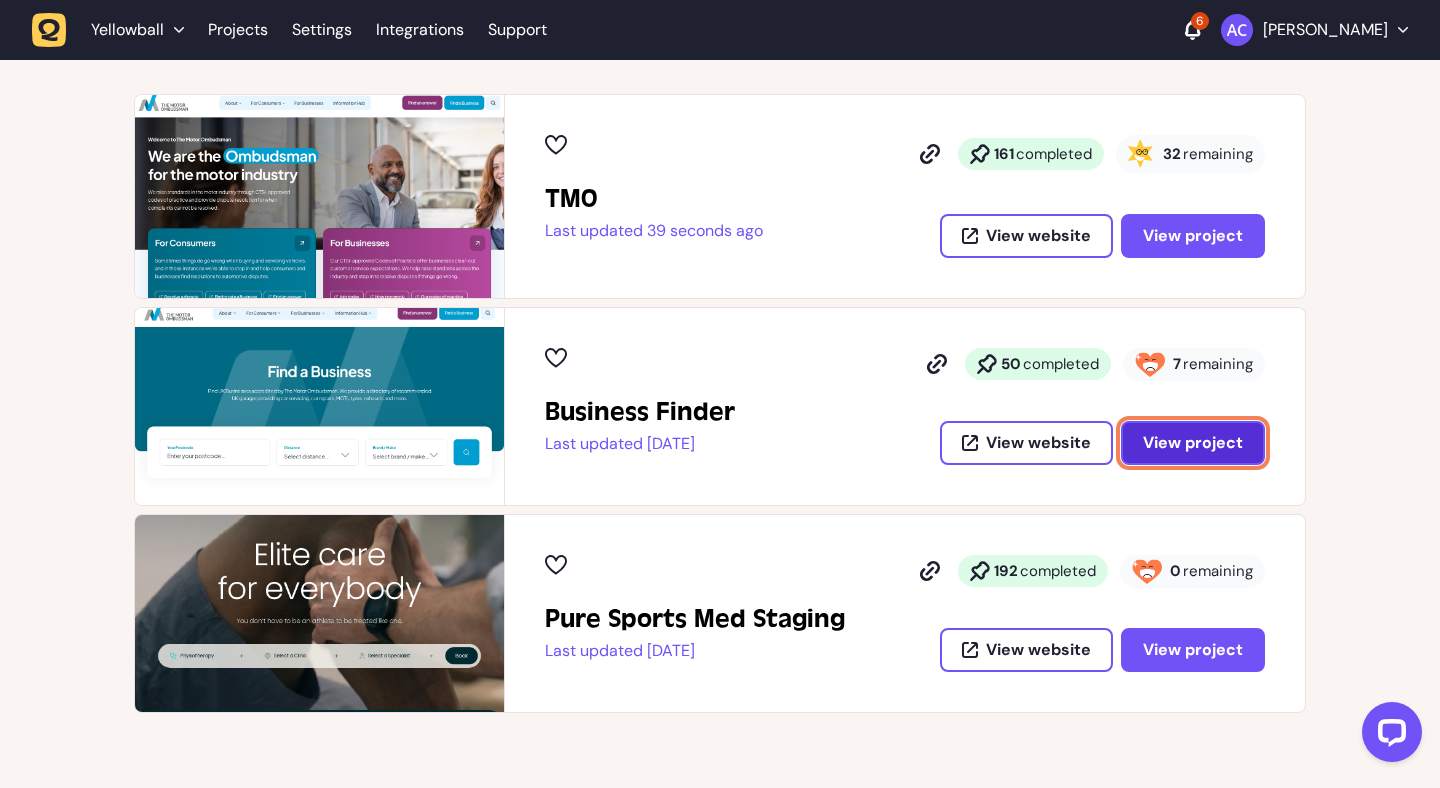 click on "View project" 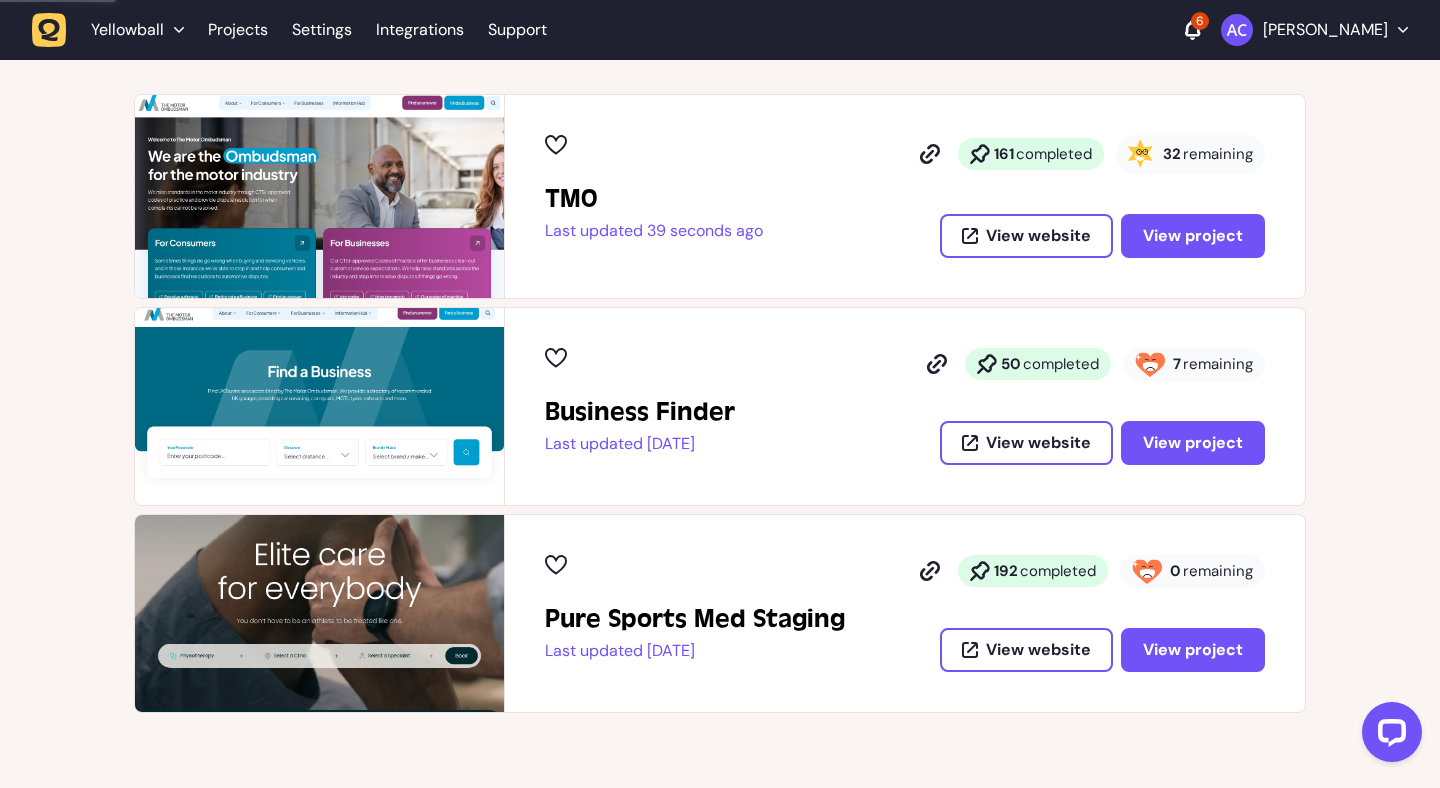 scroll, scrollTop: 0, scrollLeft: 0, axis: both 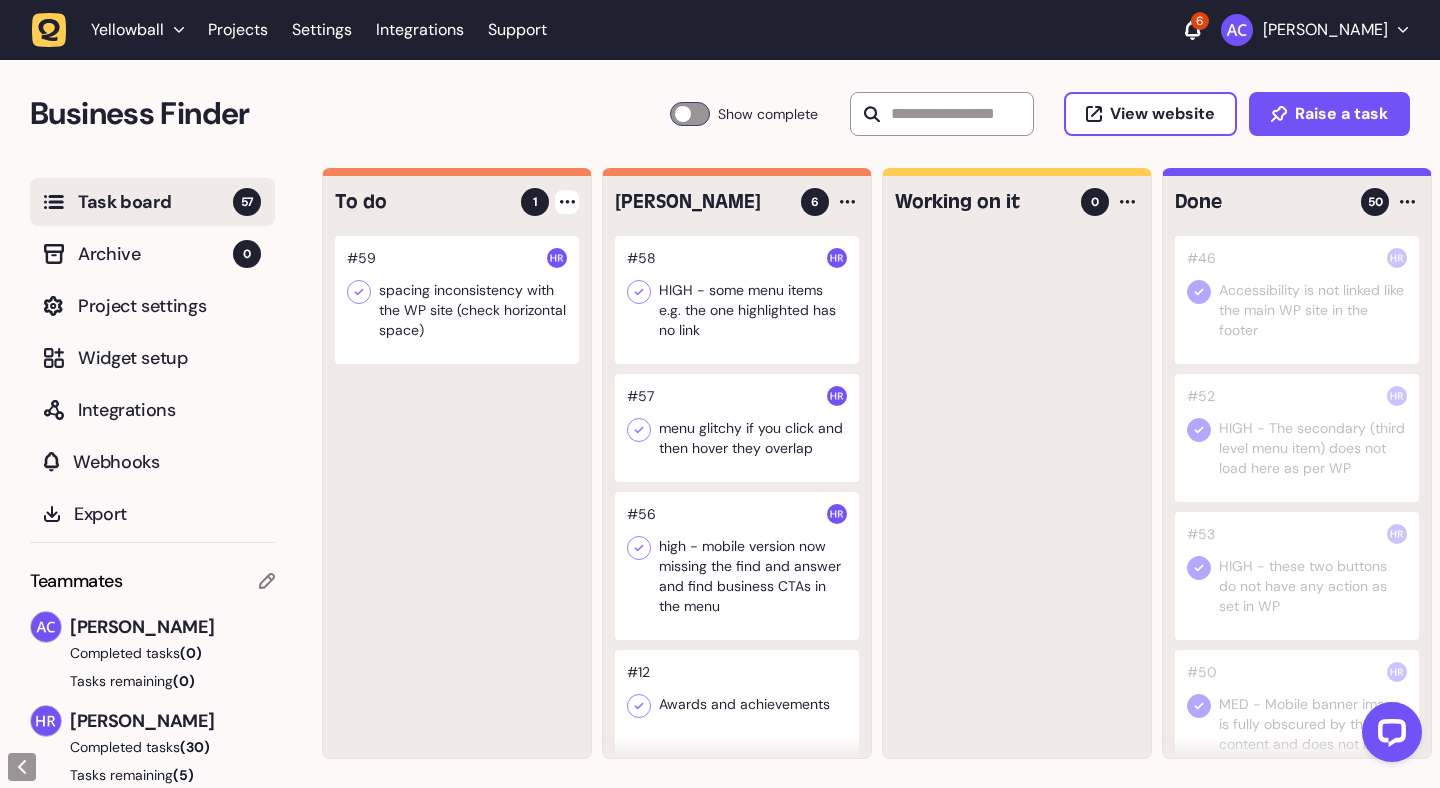 click 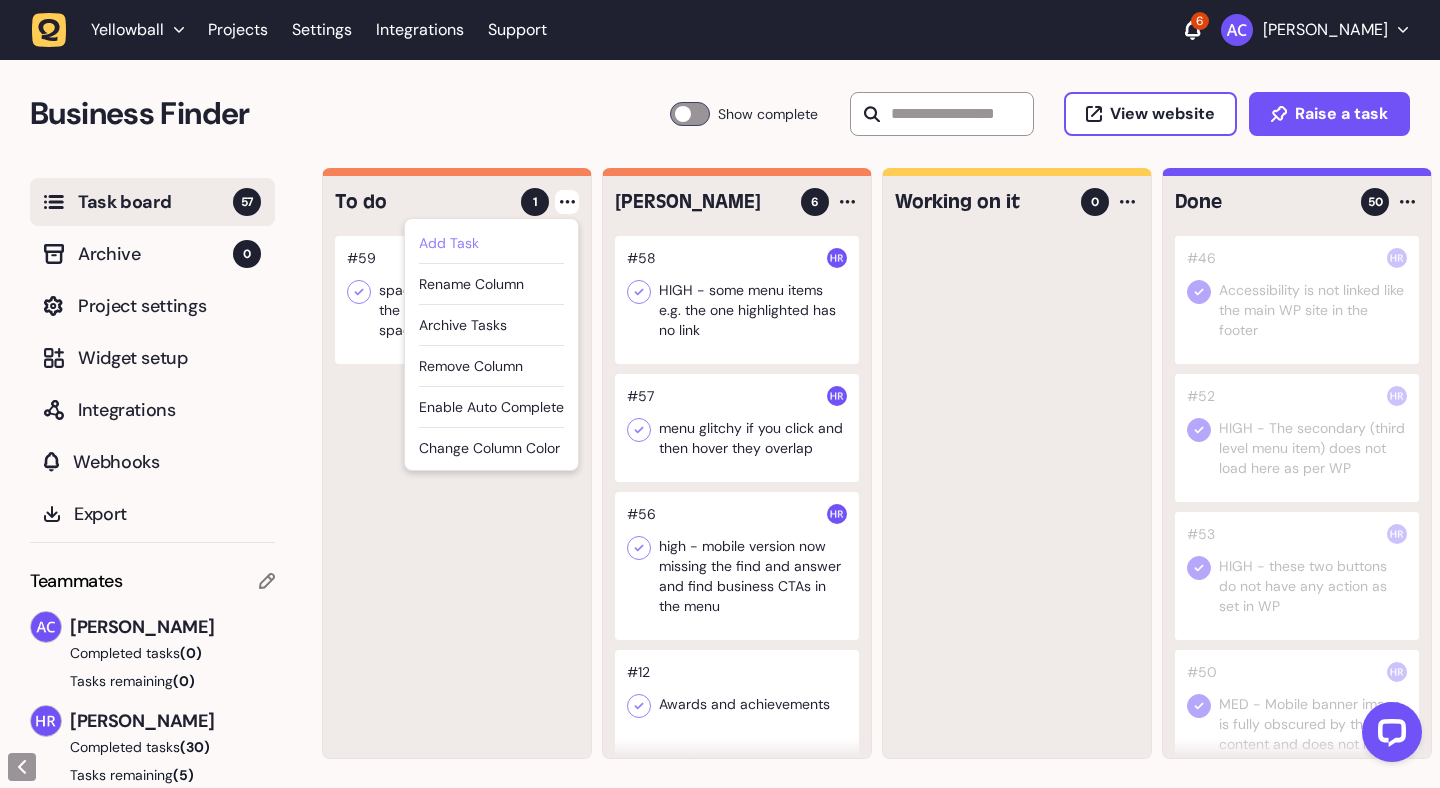 click on "Add Task" 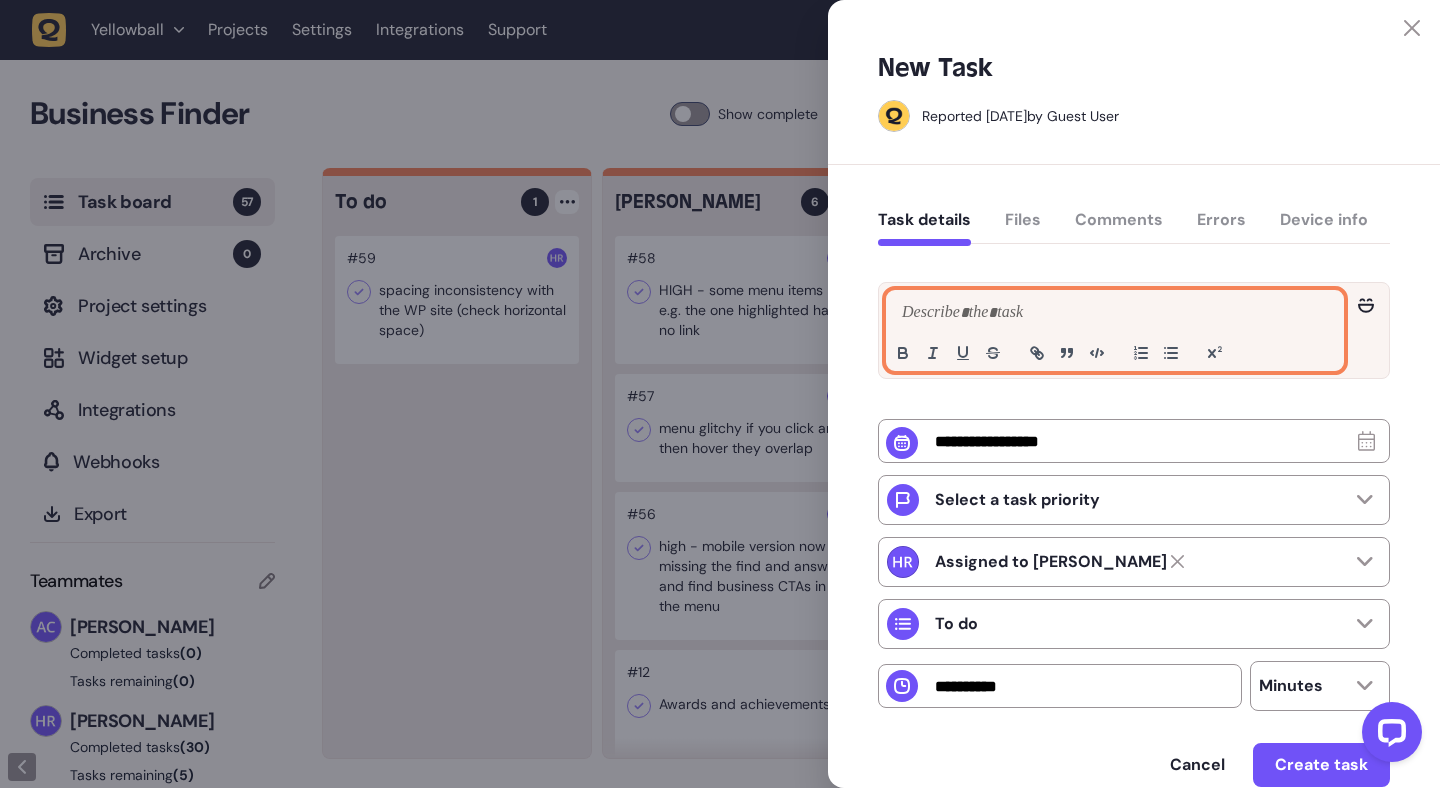 click 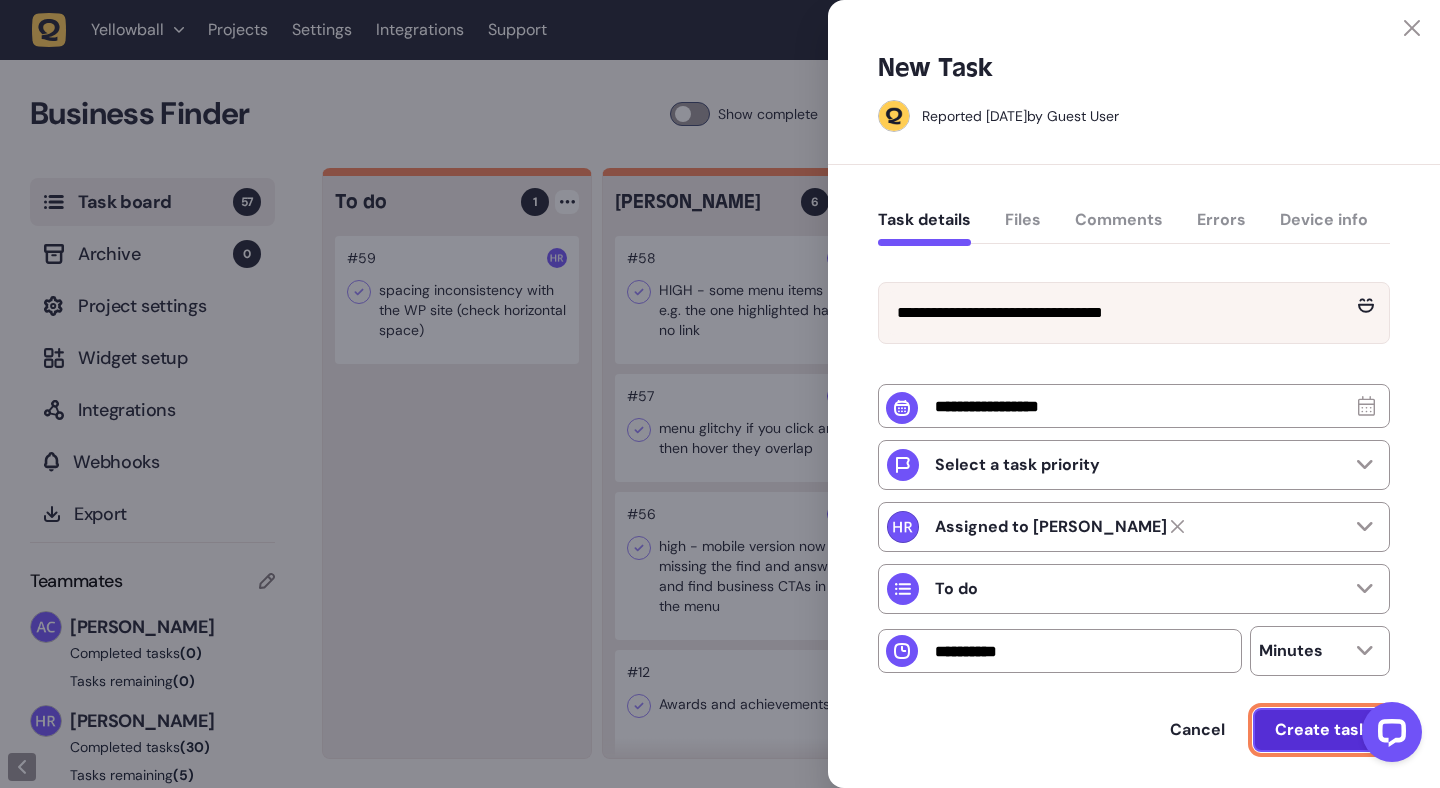 click on "Create task" 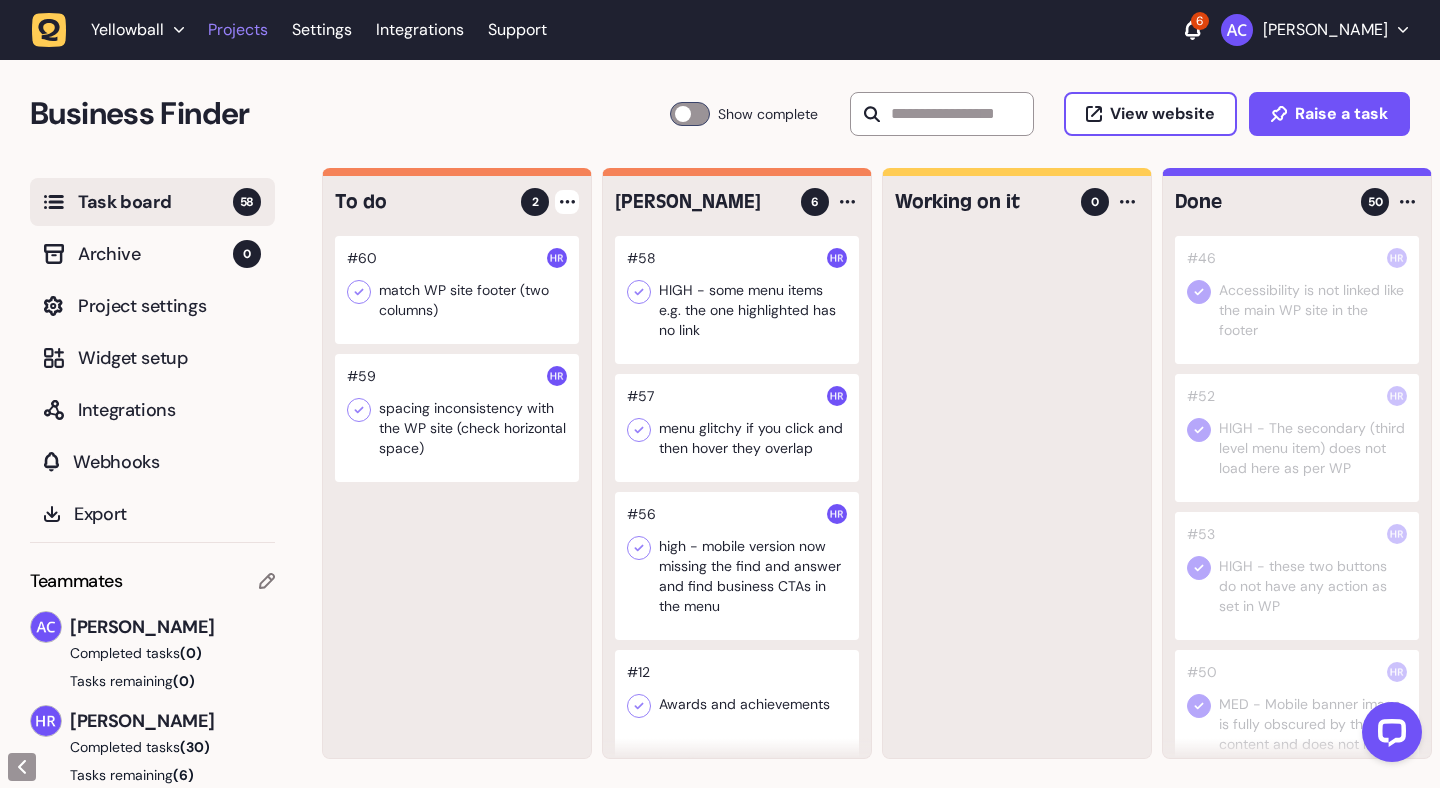 click on "Projects" 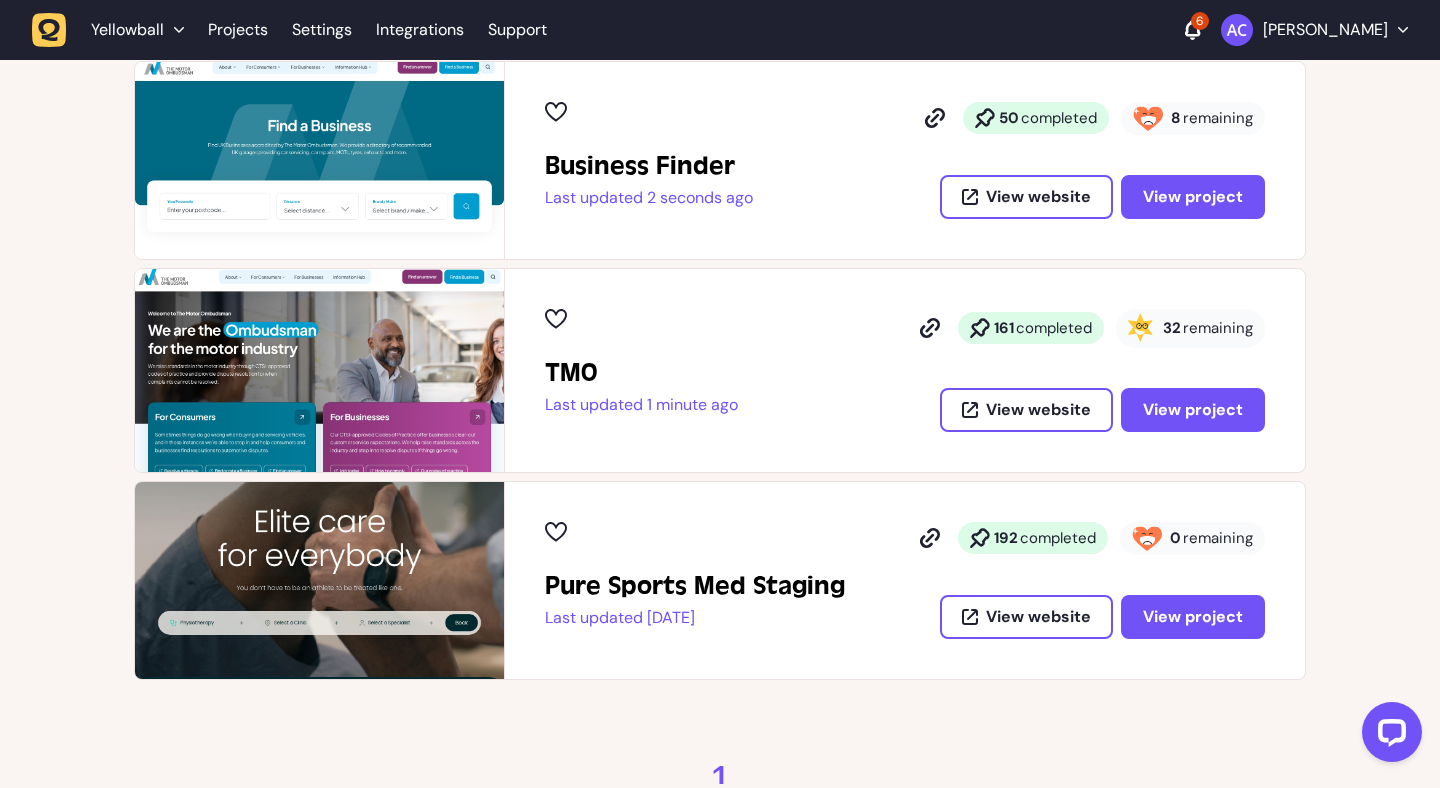 scroll, scrollTop: 496, scrollLeft: 0, axis: vertical 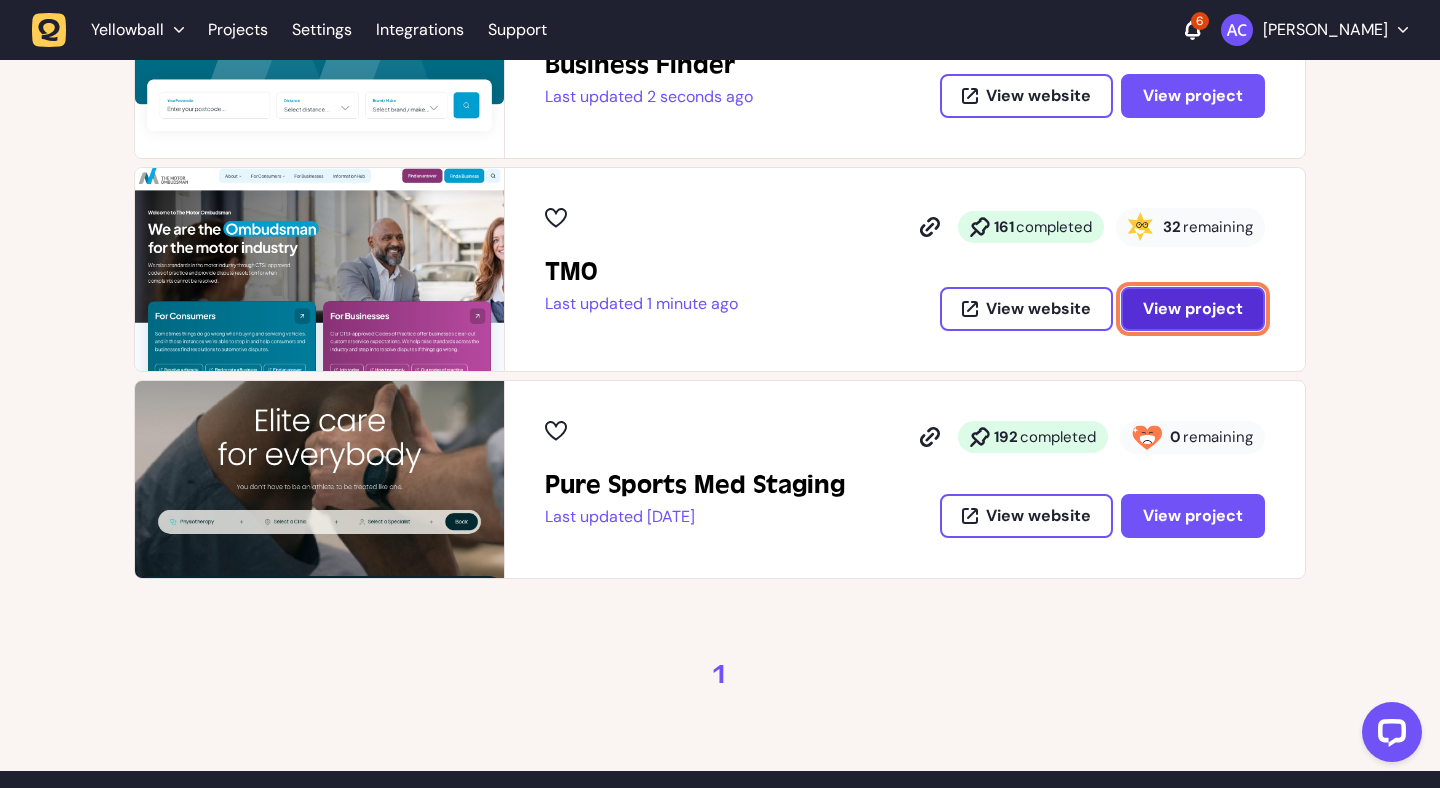 click on "View project" 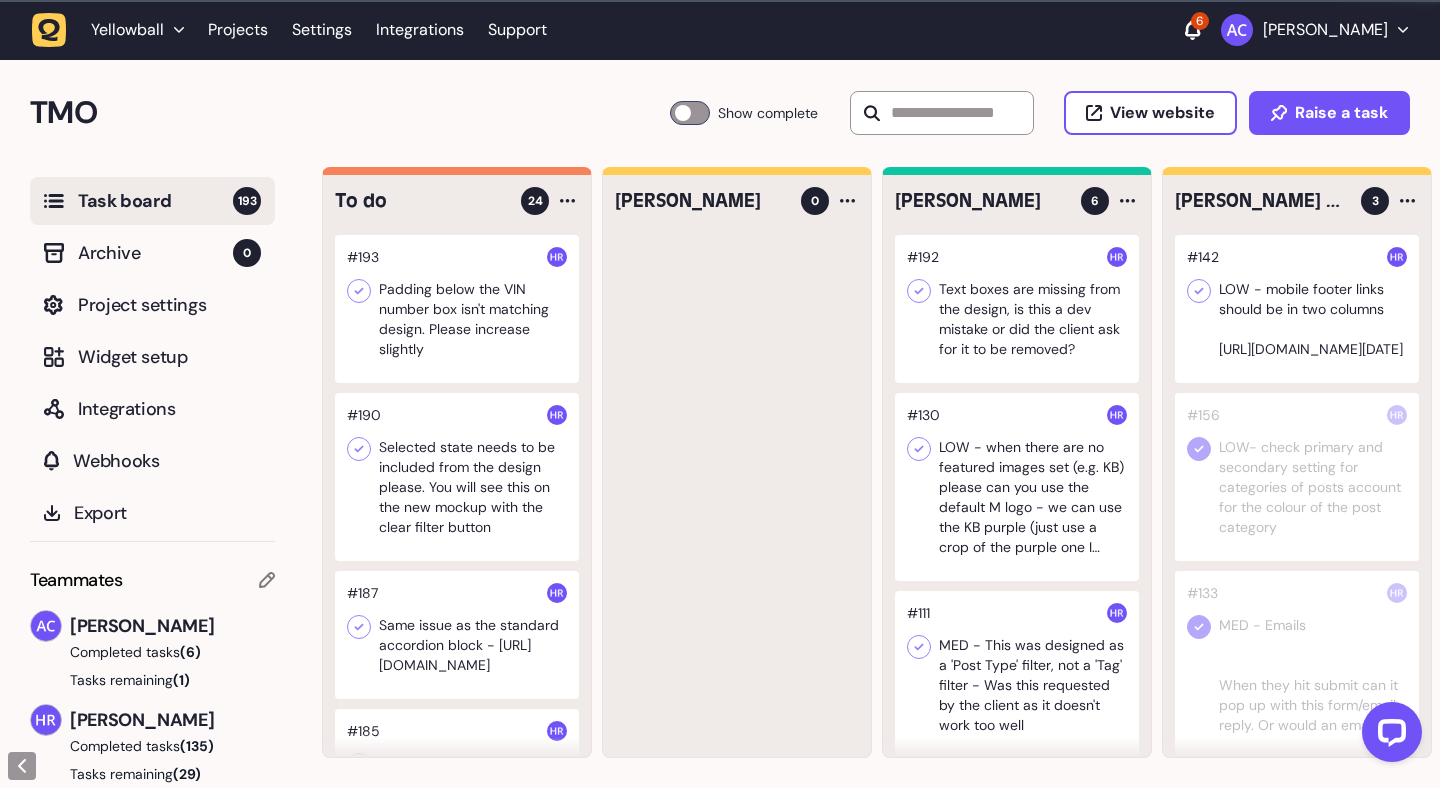 scroll, scrollTop: 0, scrollLeft: 0, axis: both 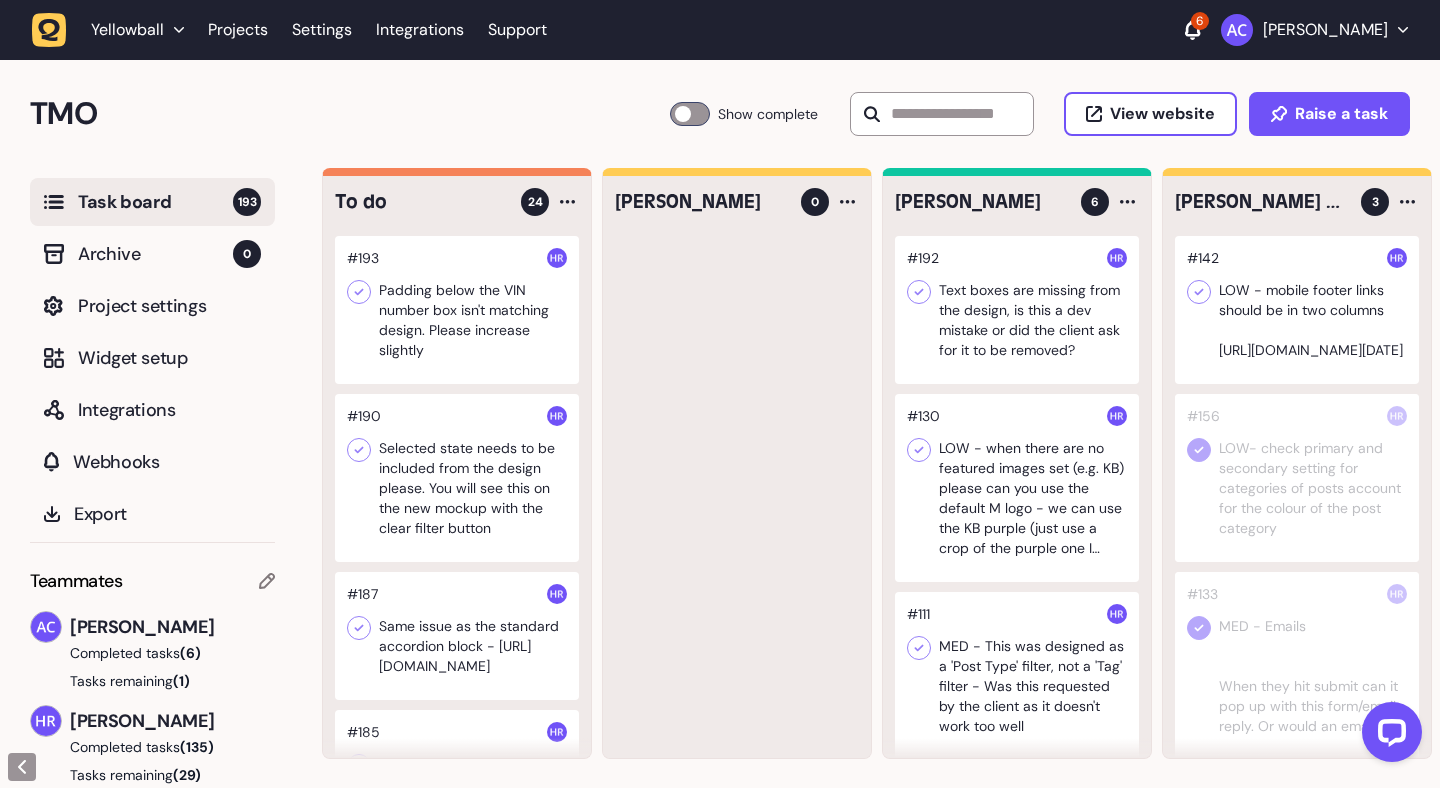 click 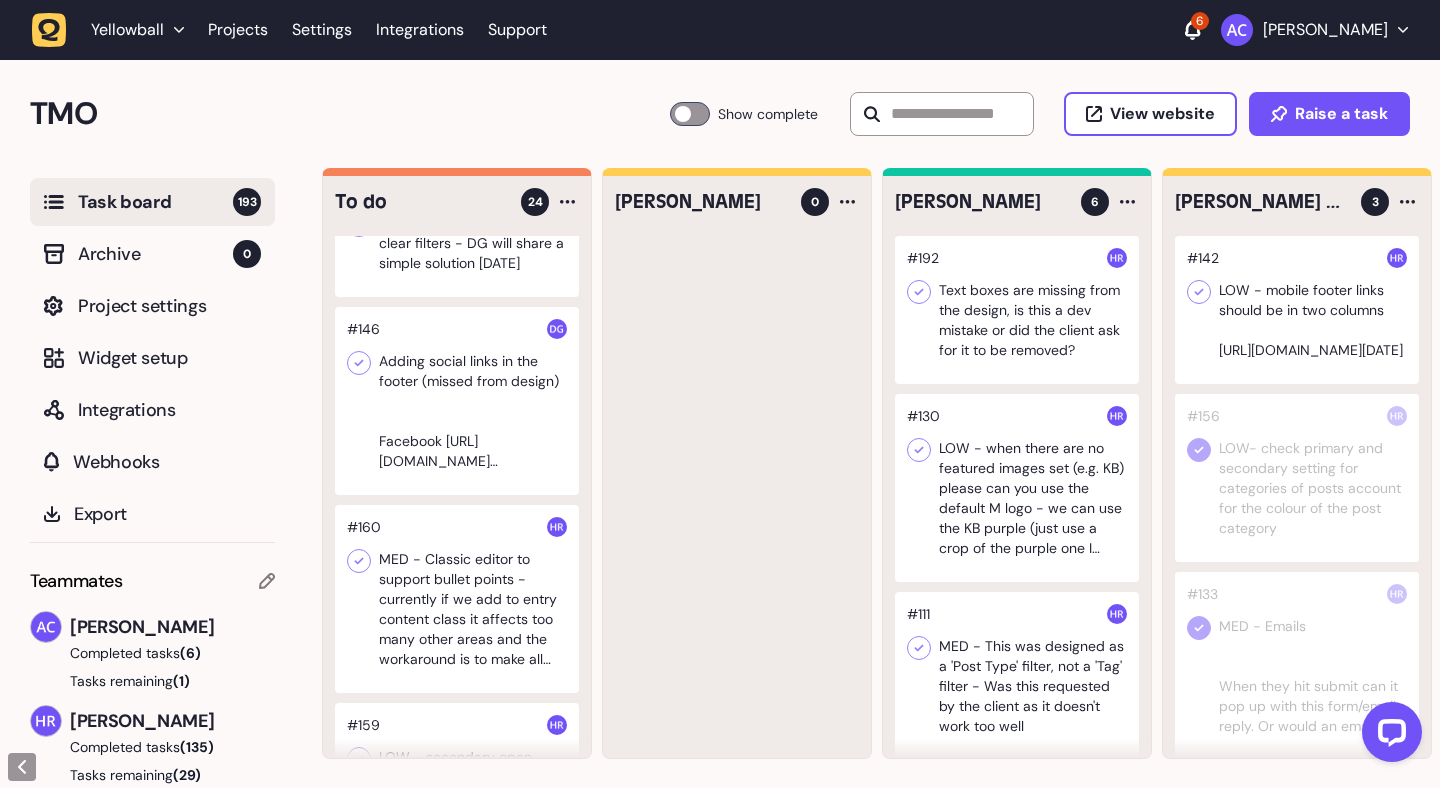 scroll, scrollTop: 3239, scrollLeft: 0, axis: vertical 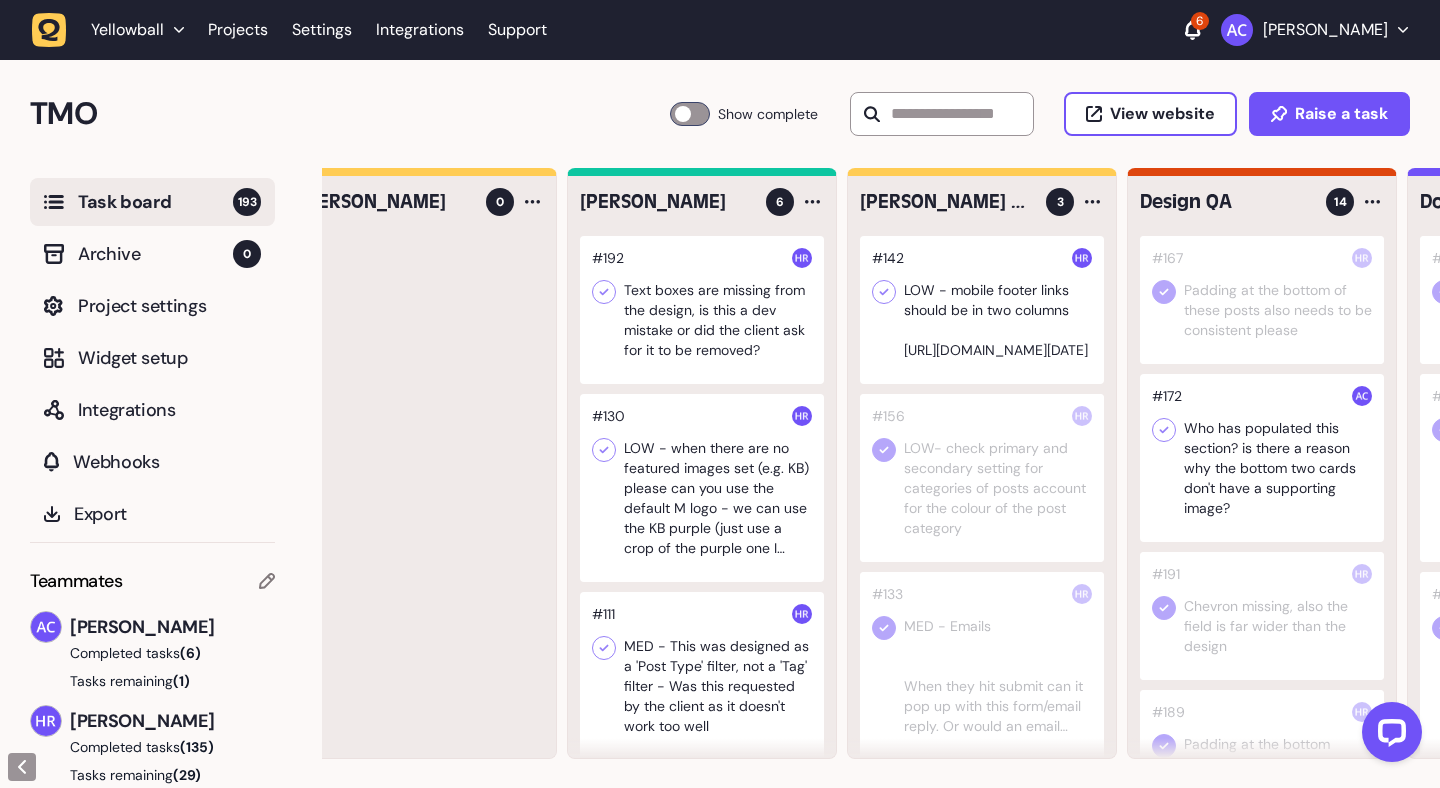 click 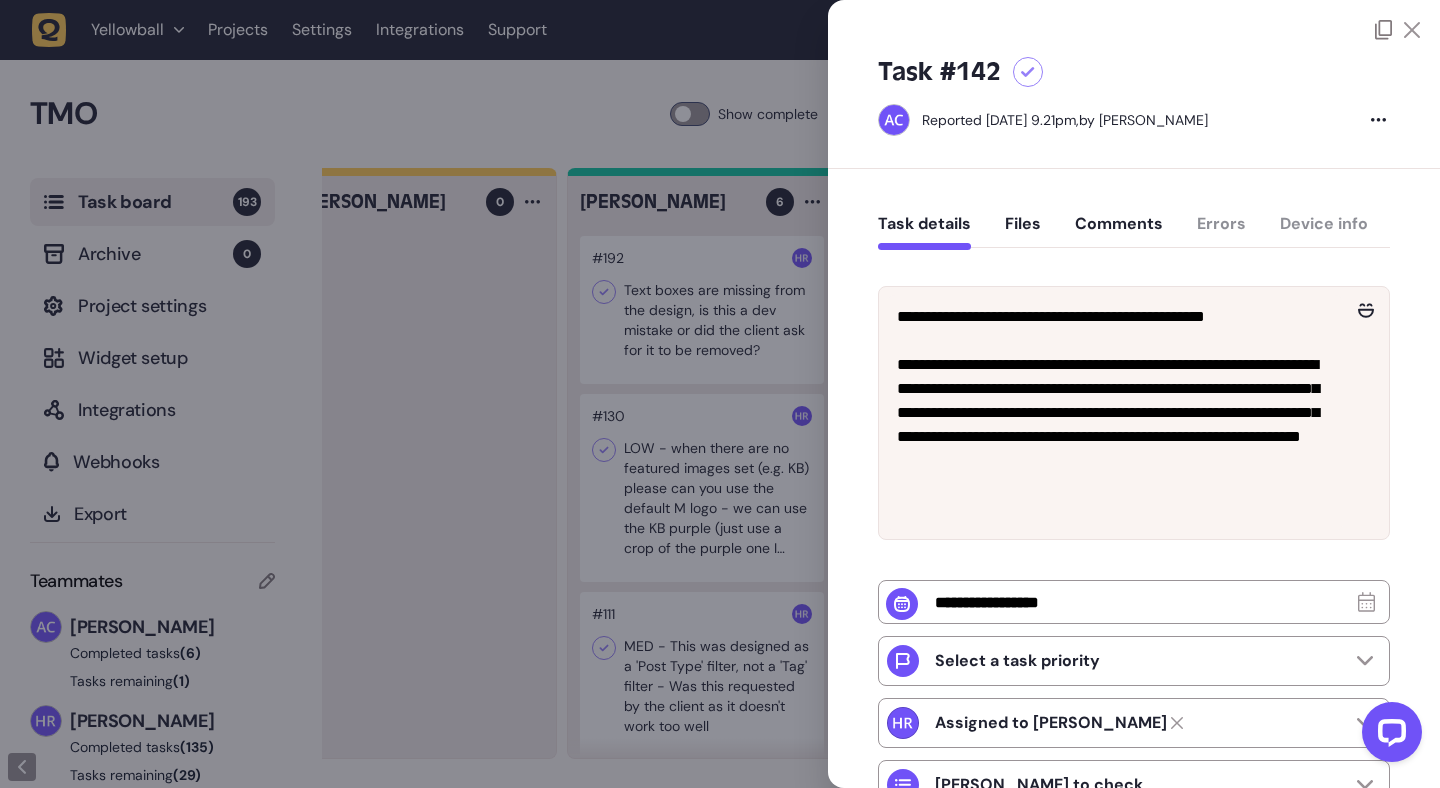 click 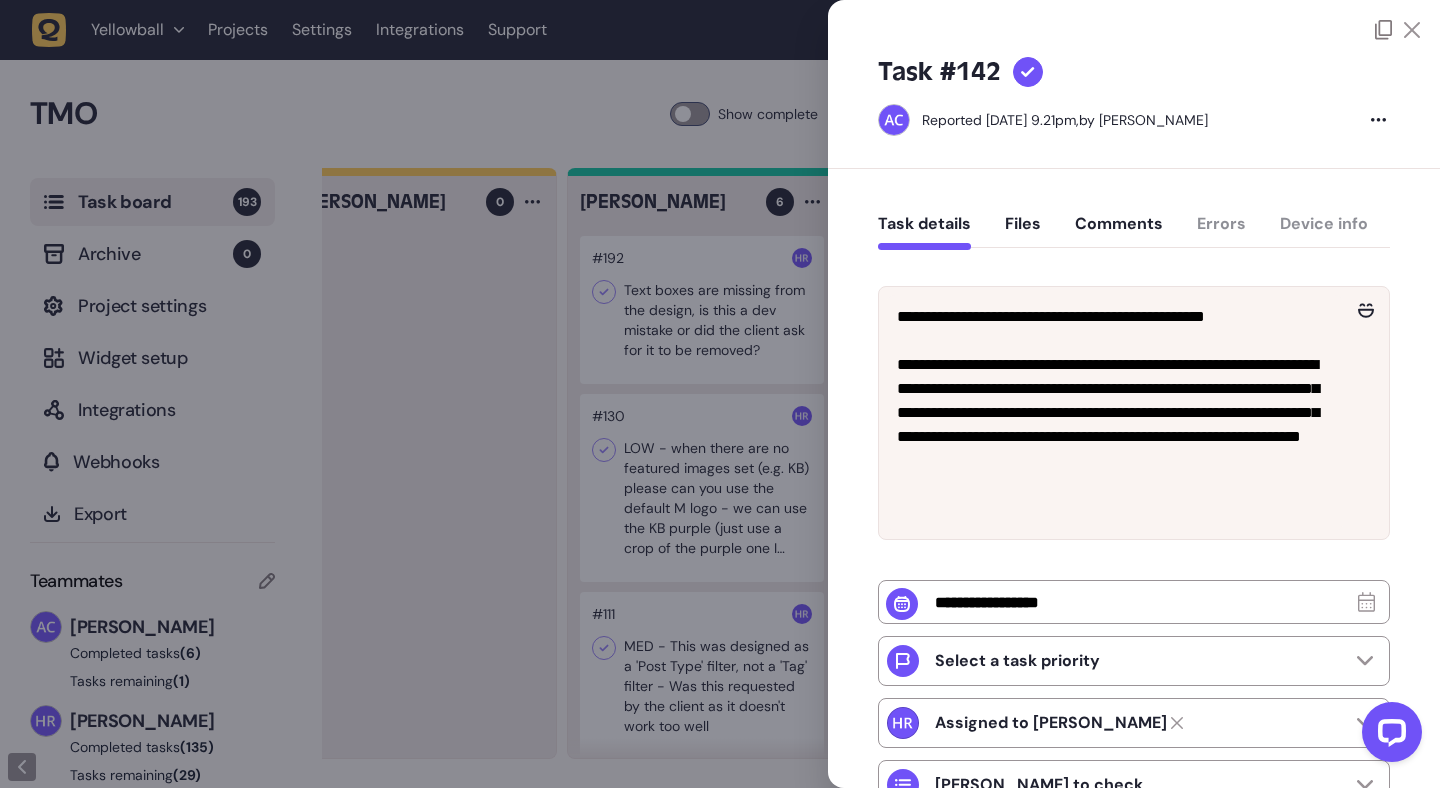click 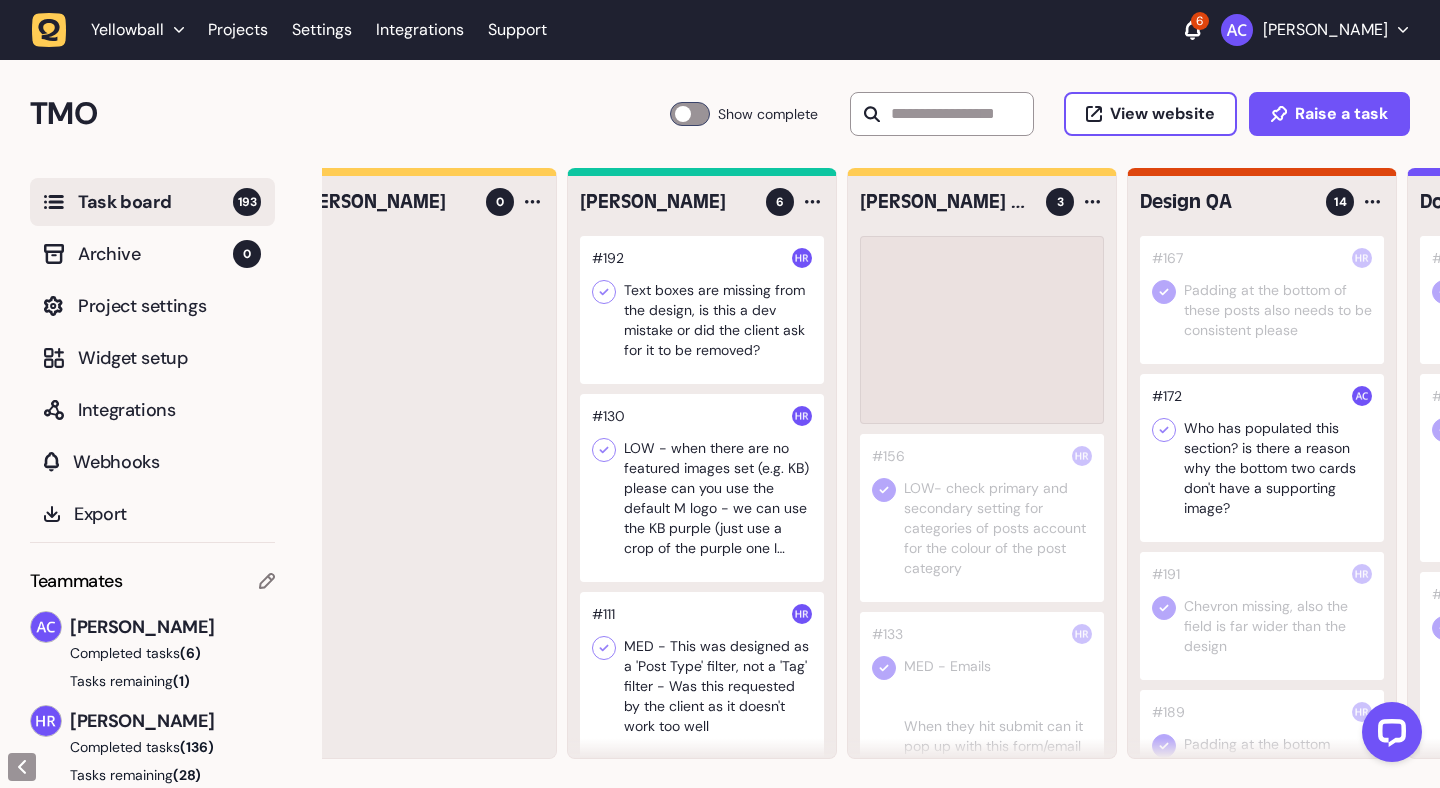 type 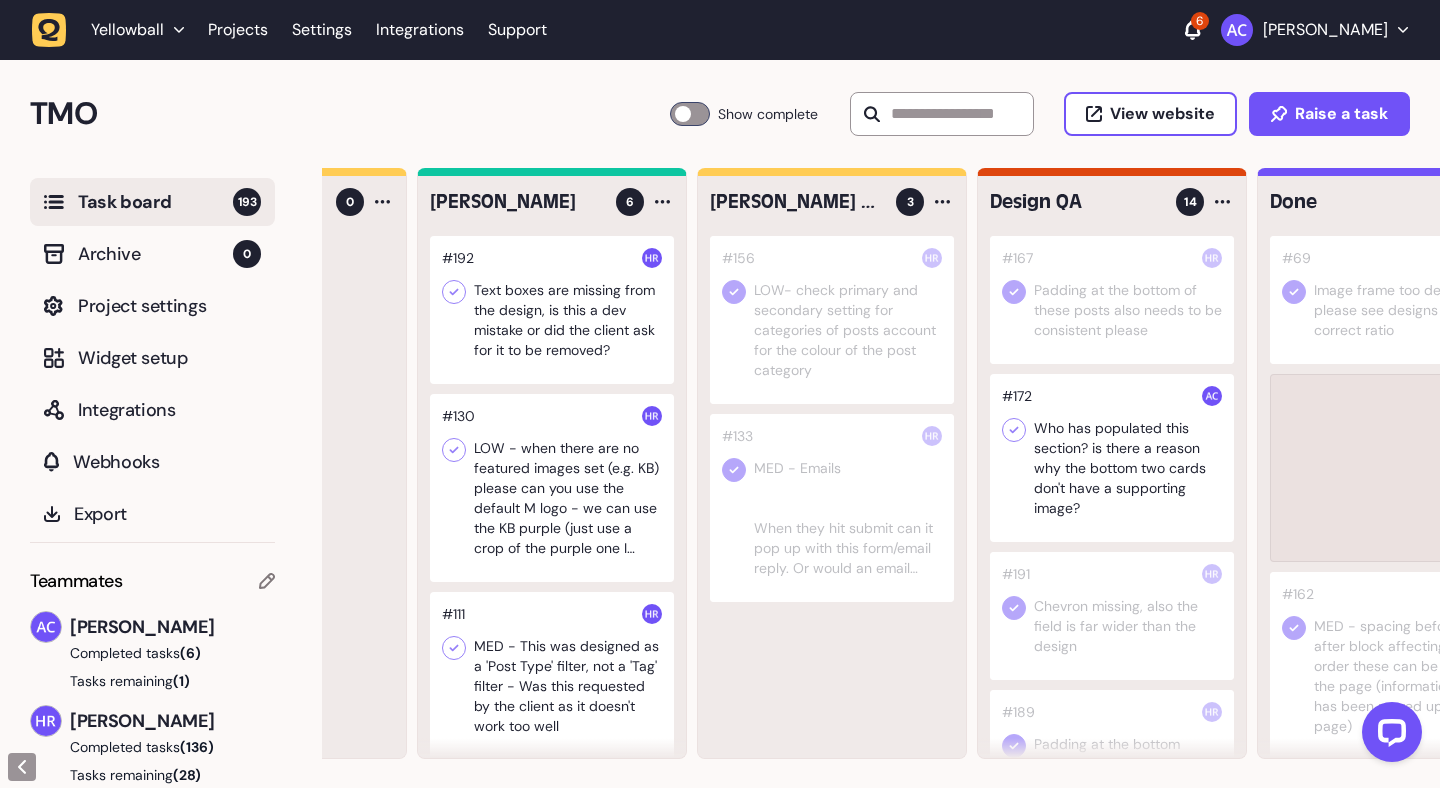 scroll, scrollTop: 0, scrollLeft: 505, axis: horizontal 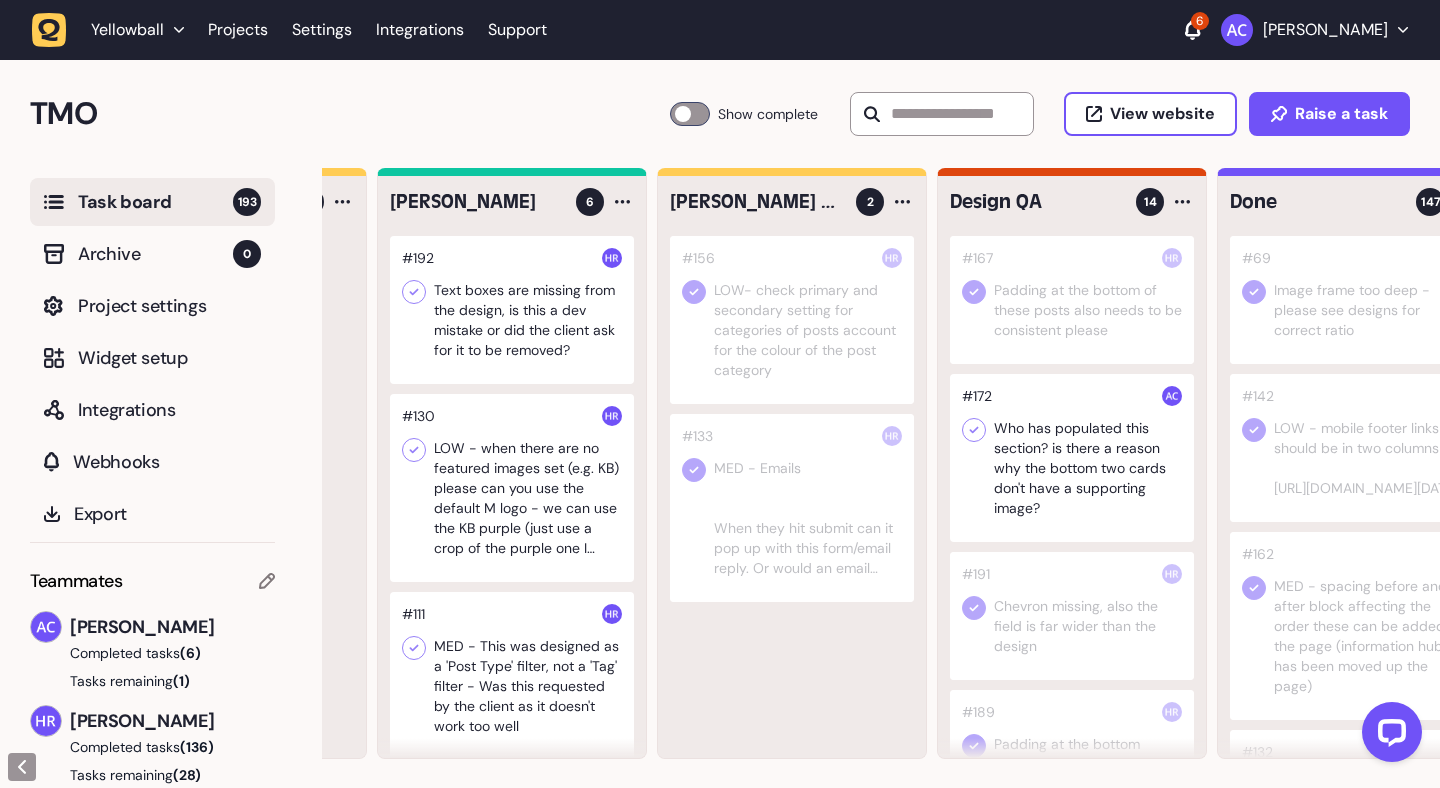 click 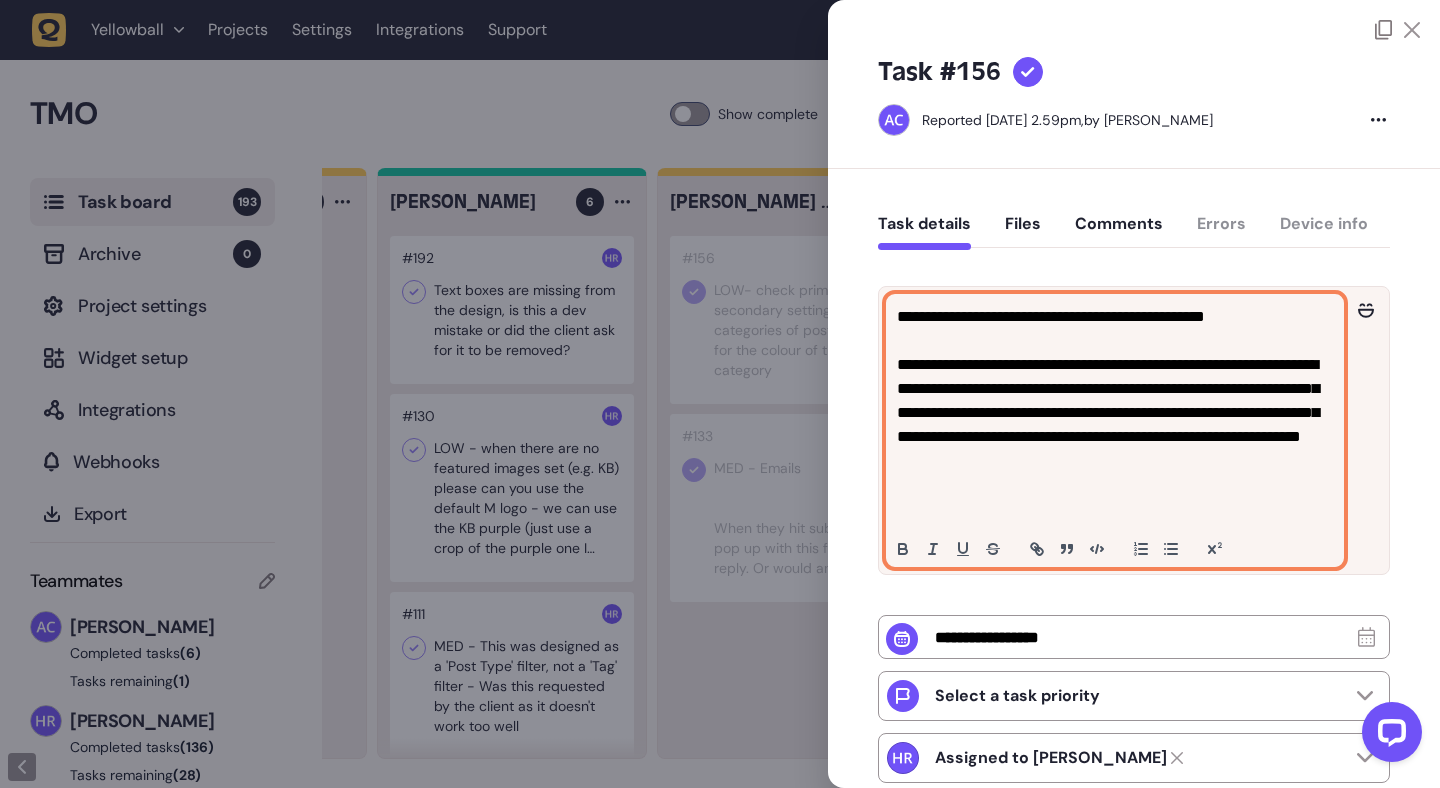 click on "**********" 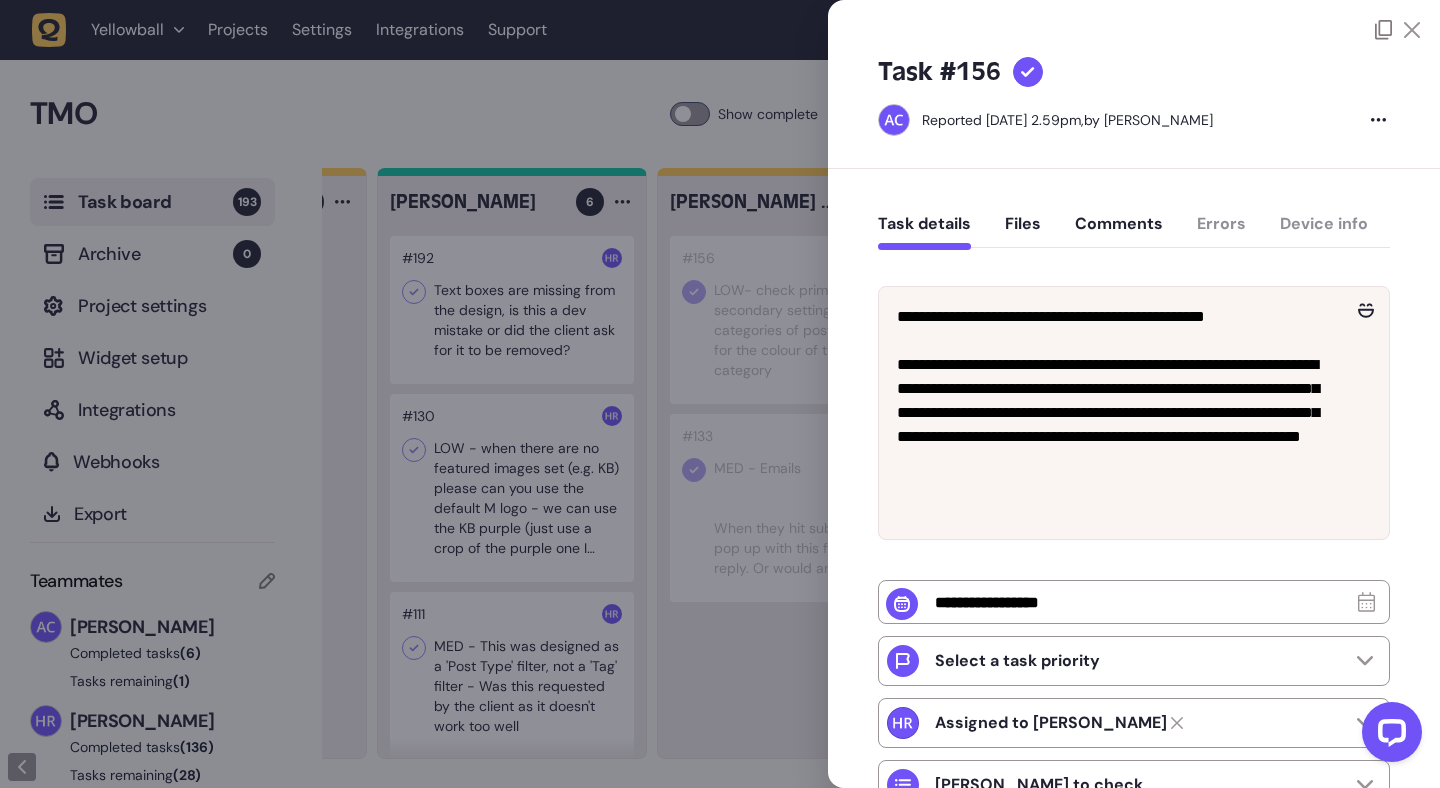 click 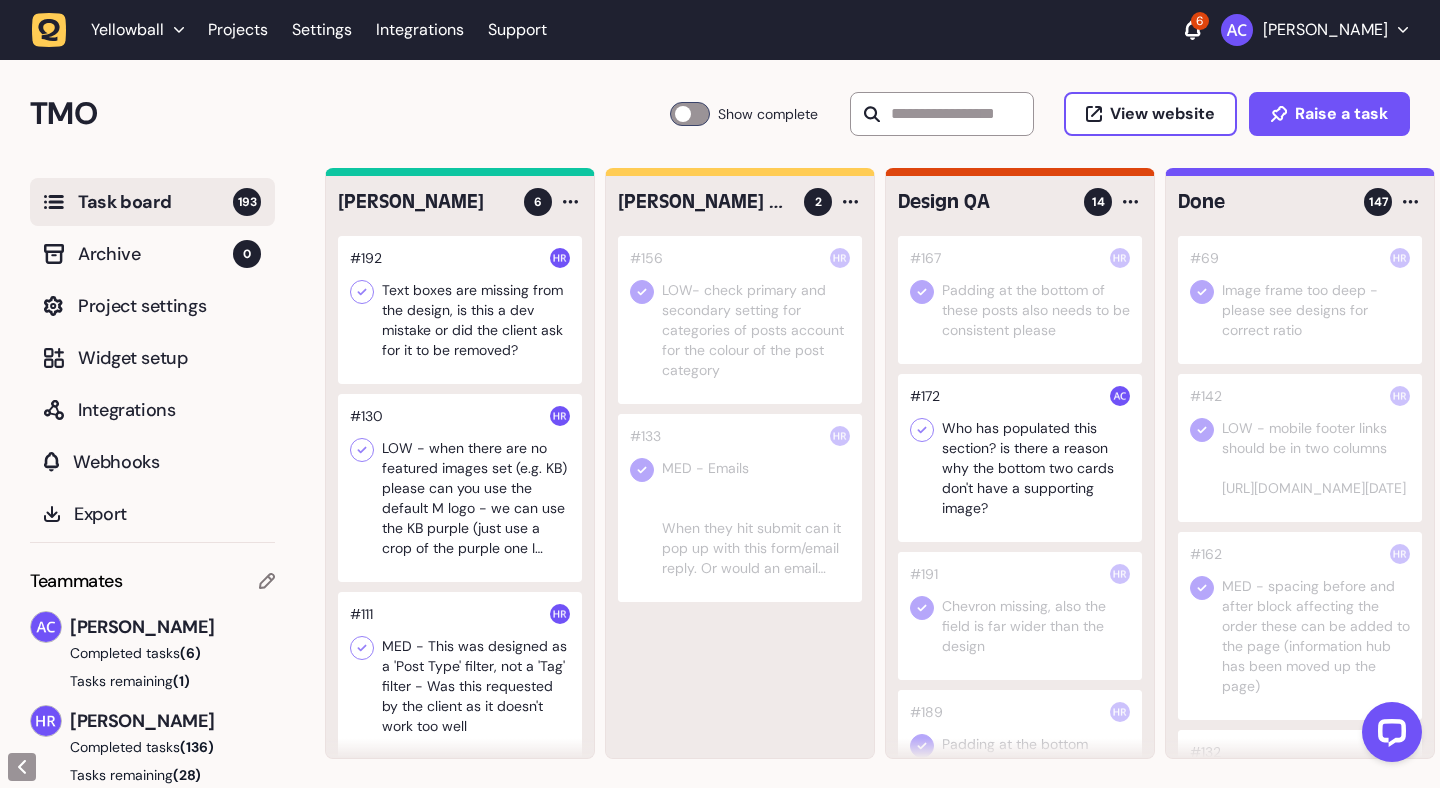 scroll, scrollTop: 0, scrollLeft: 627, axis: horizontal 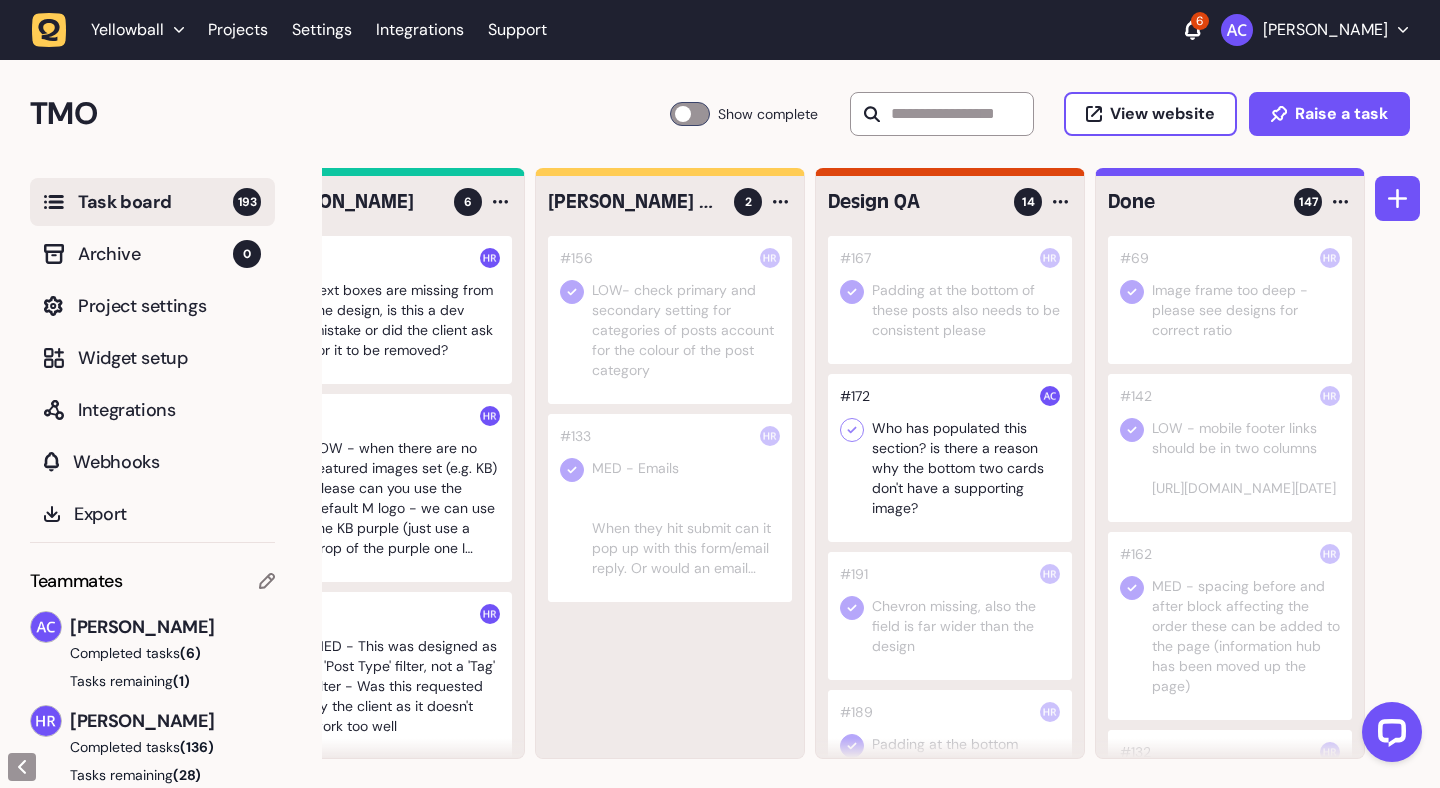 click 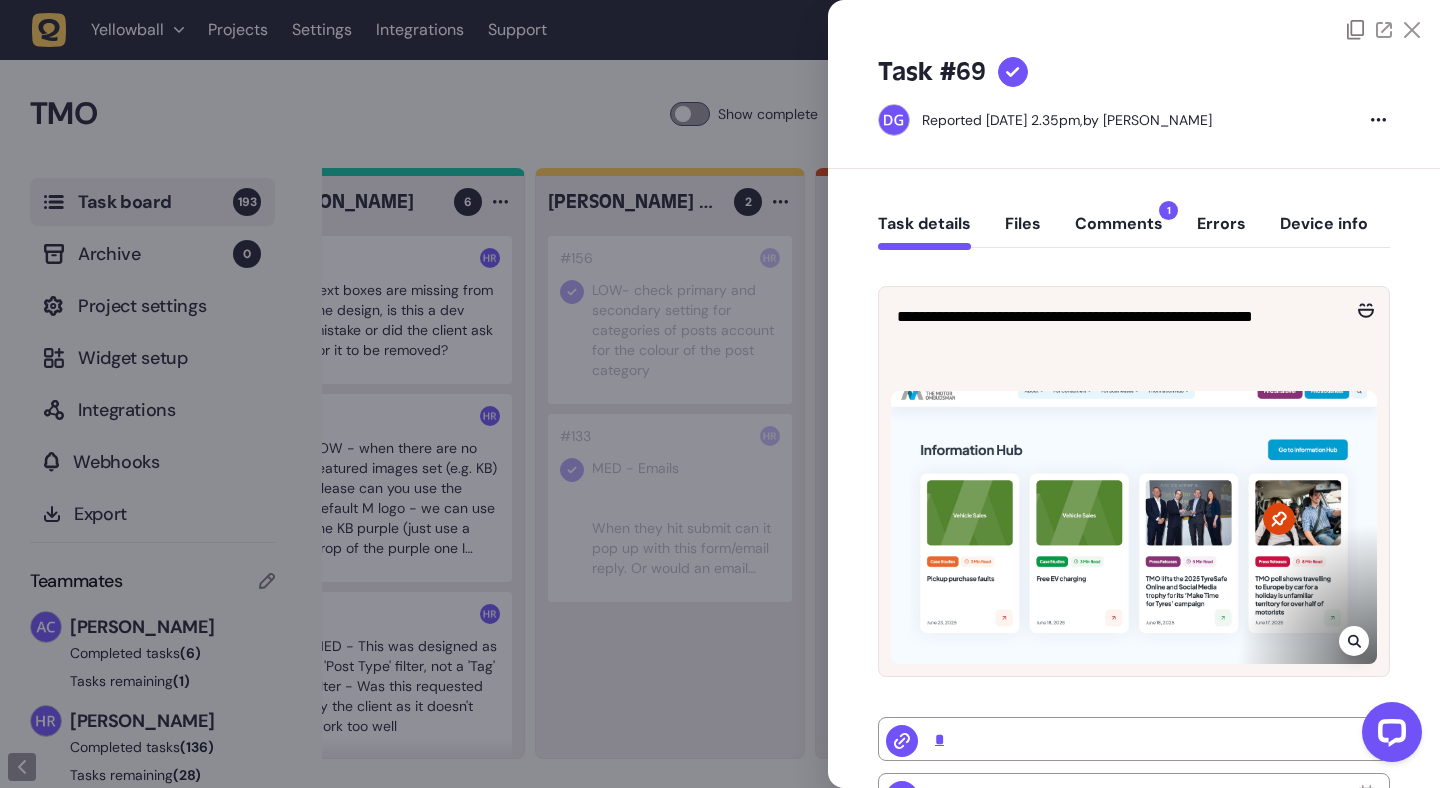 click on "Comments  1" 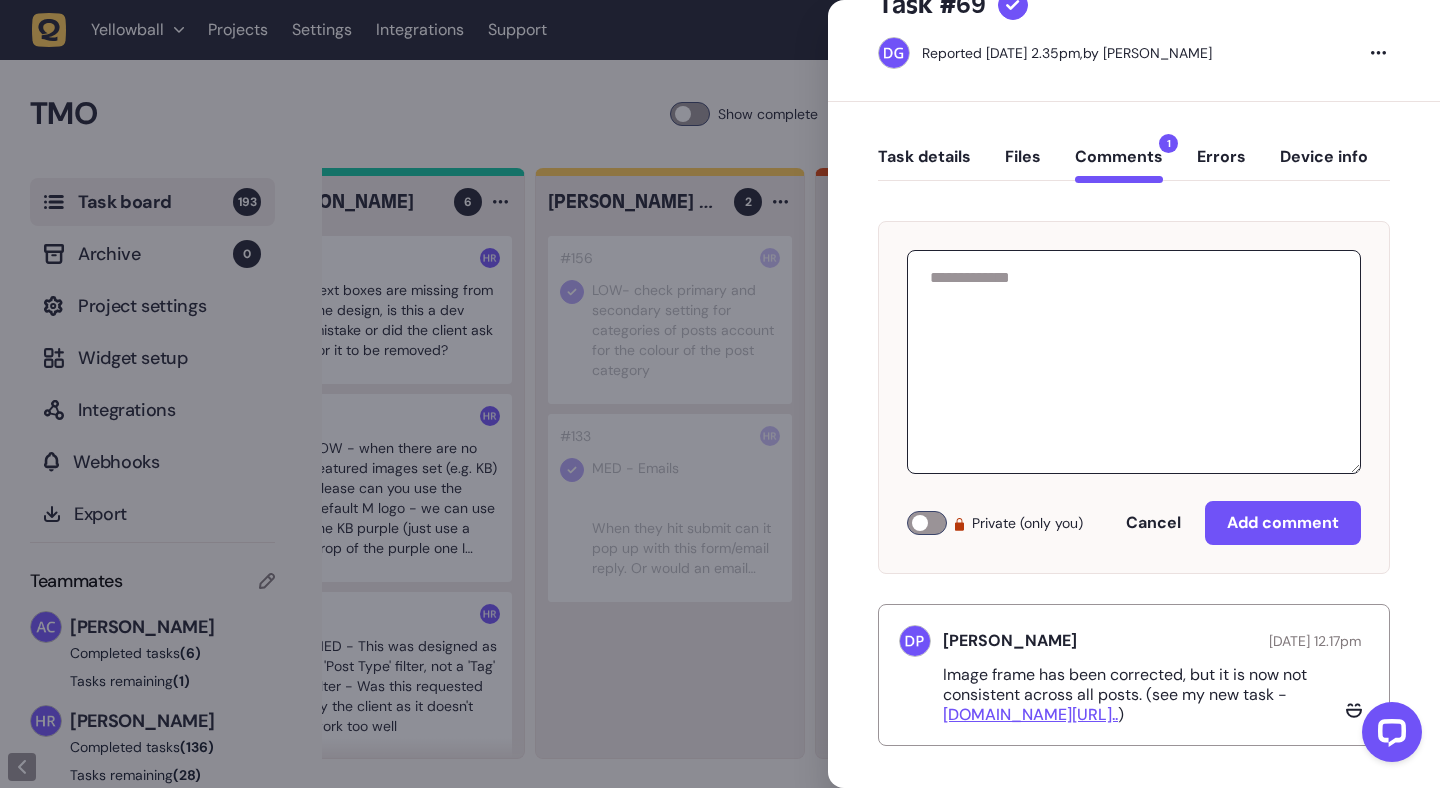 scroll, scrollTop: 74, scrollLeft: 0, axis: vertical 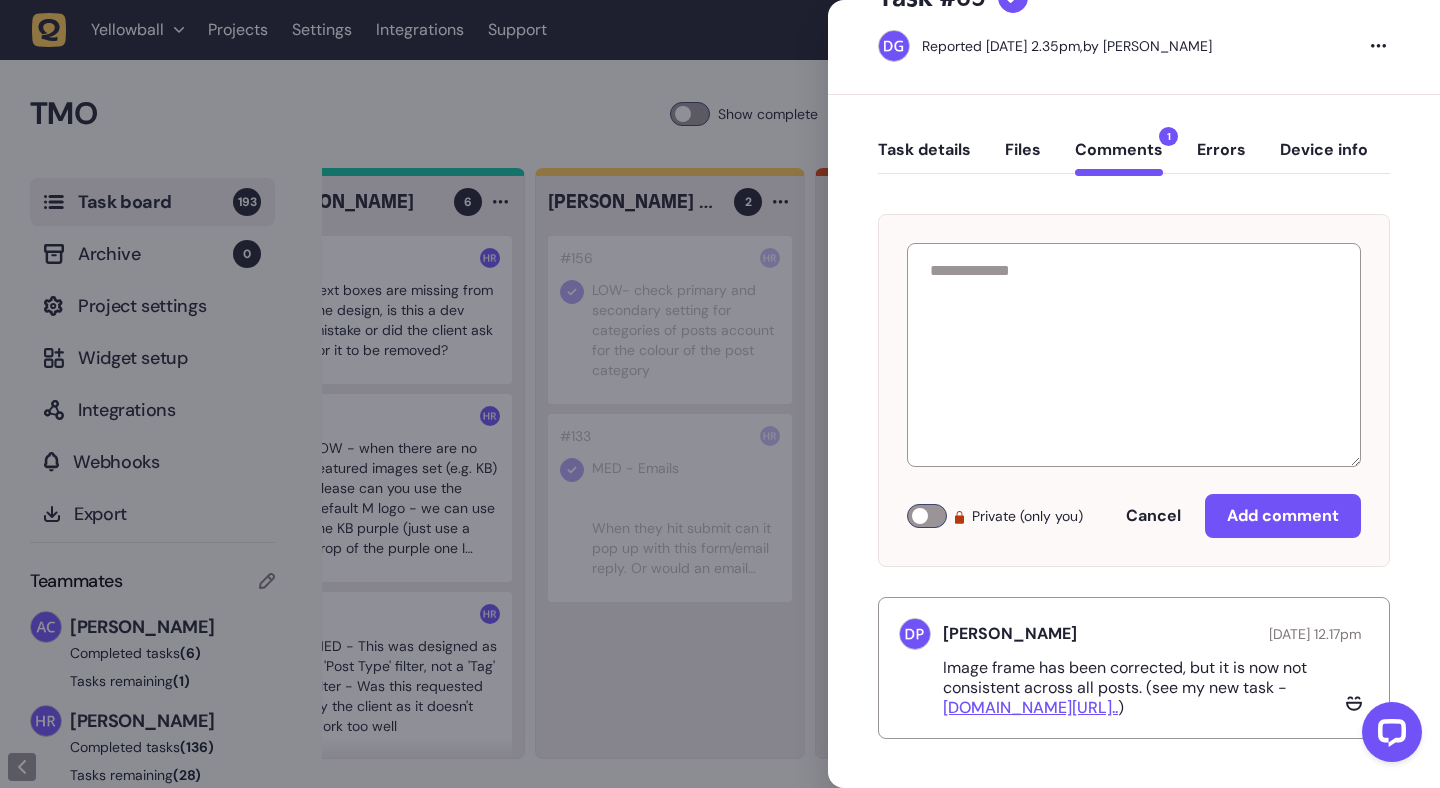 click 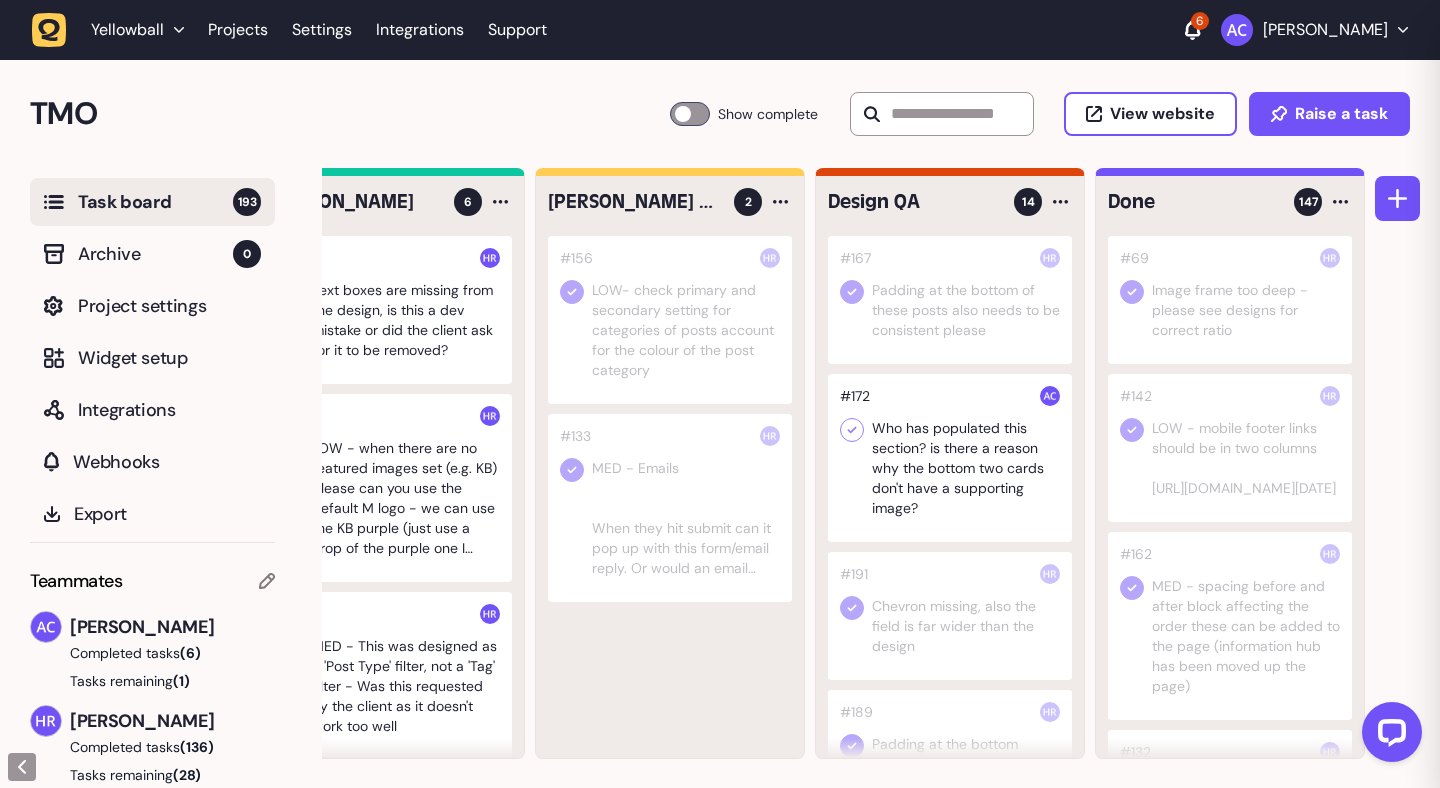 scroll, scrollTop: 0, scrollLeft: 0, axis: both 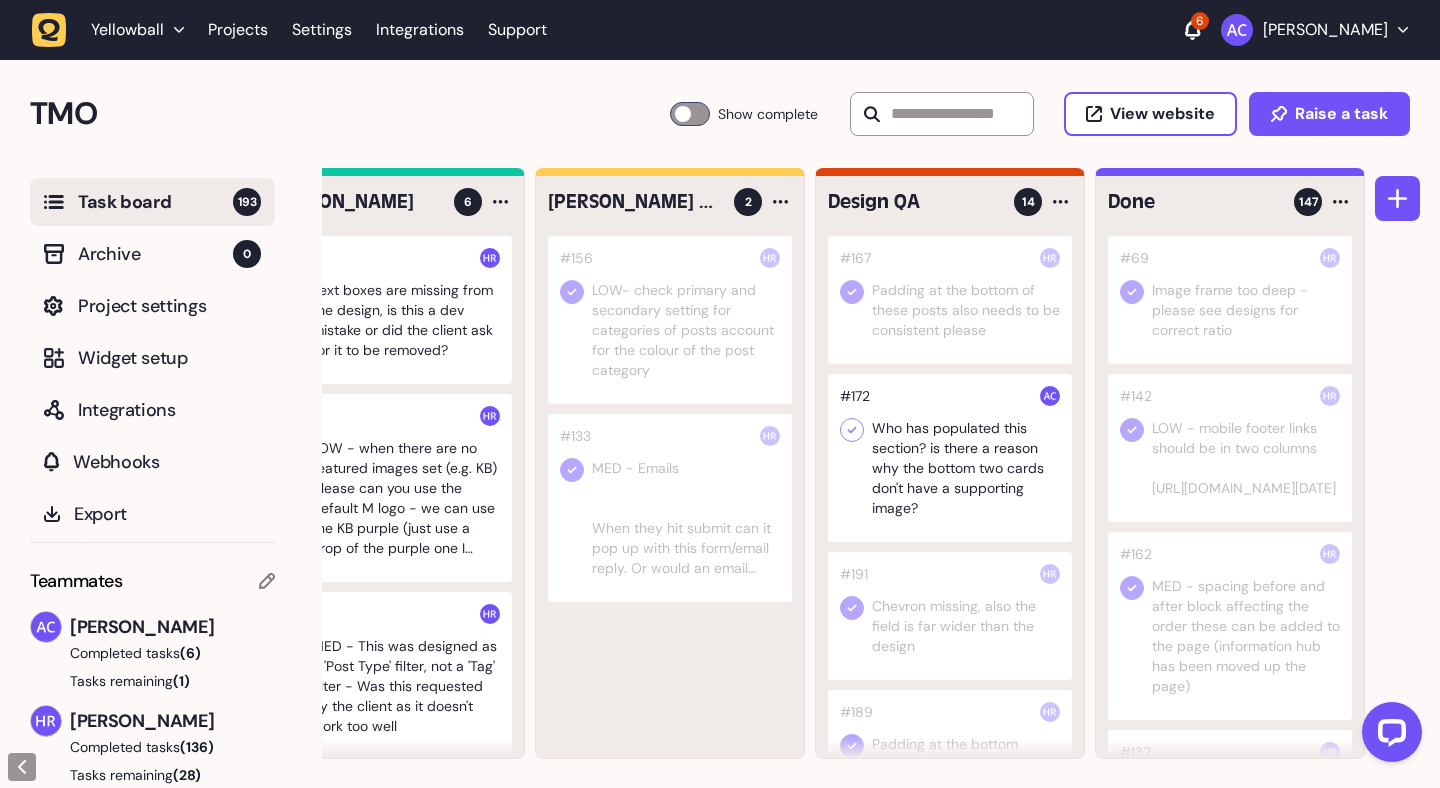 click 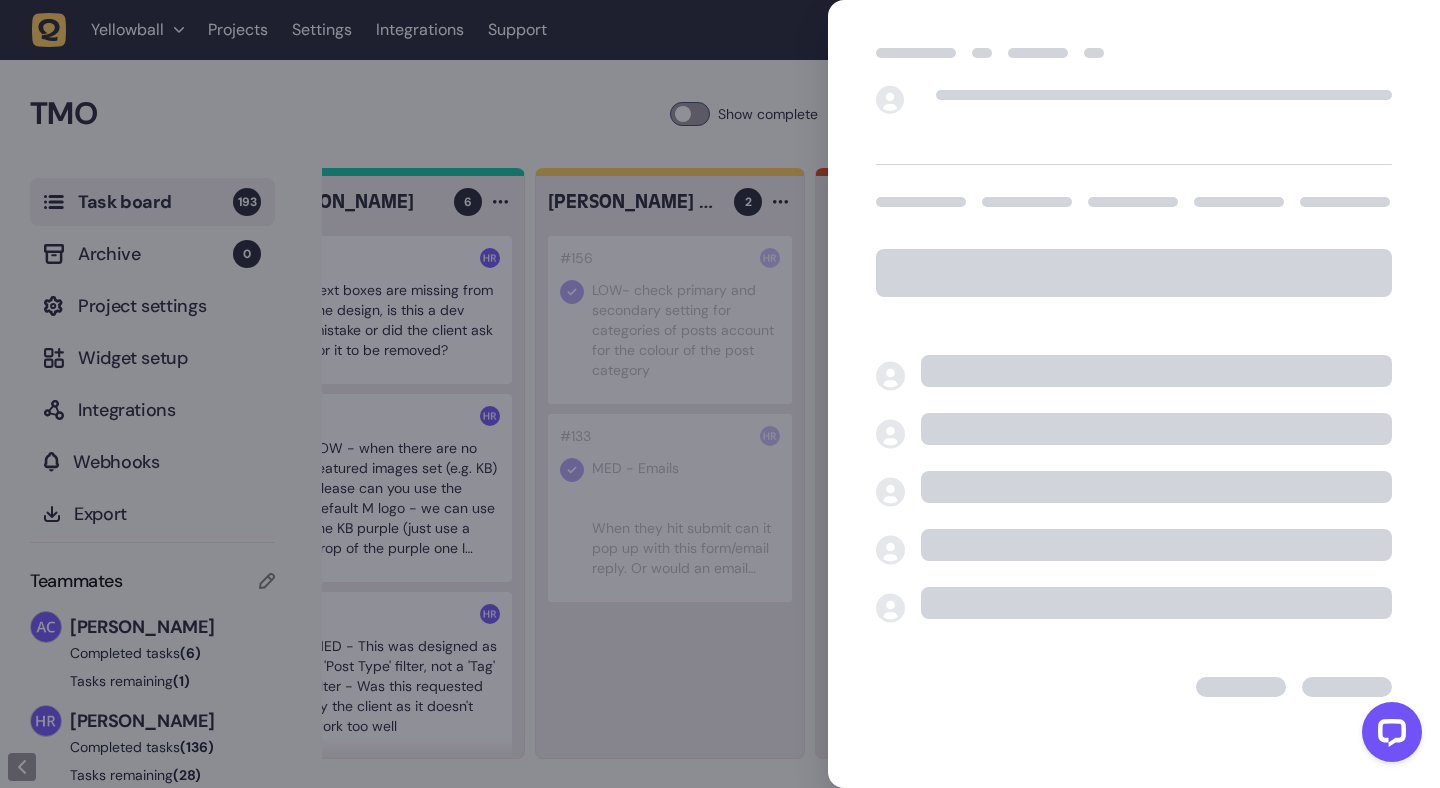 click 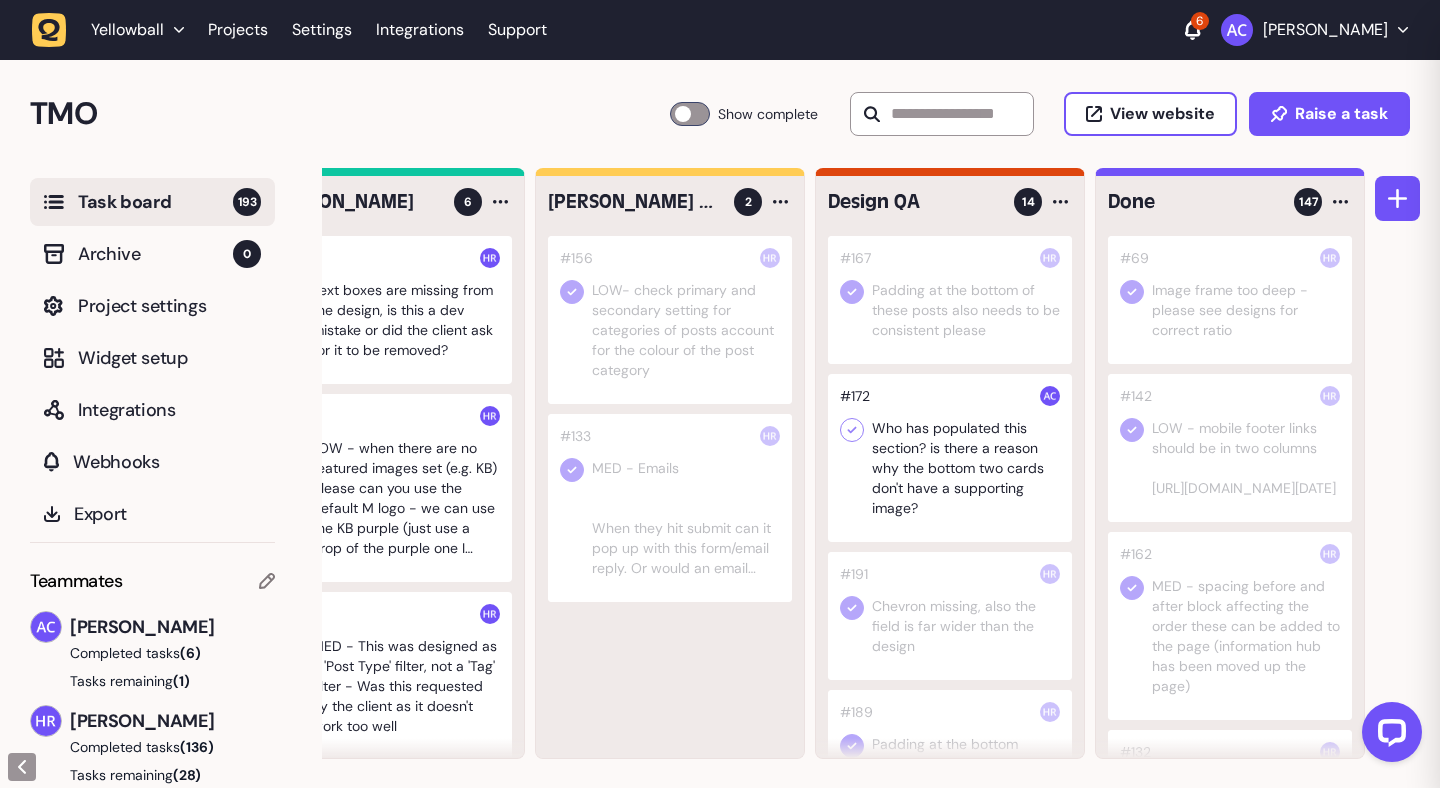click 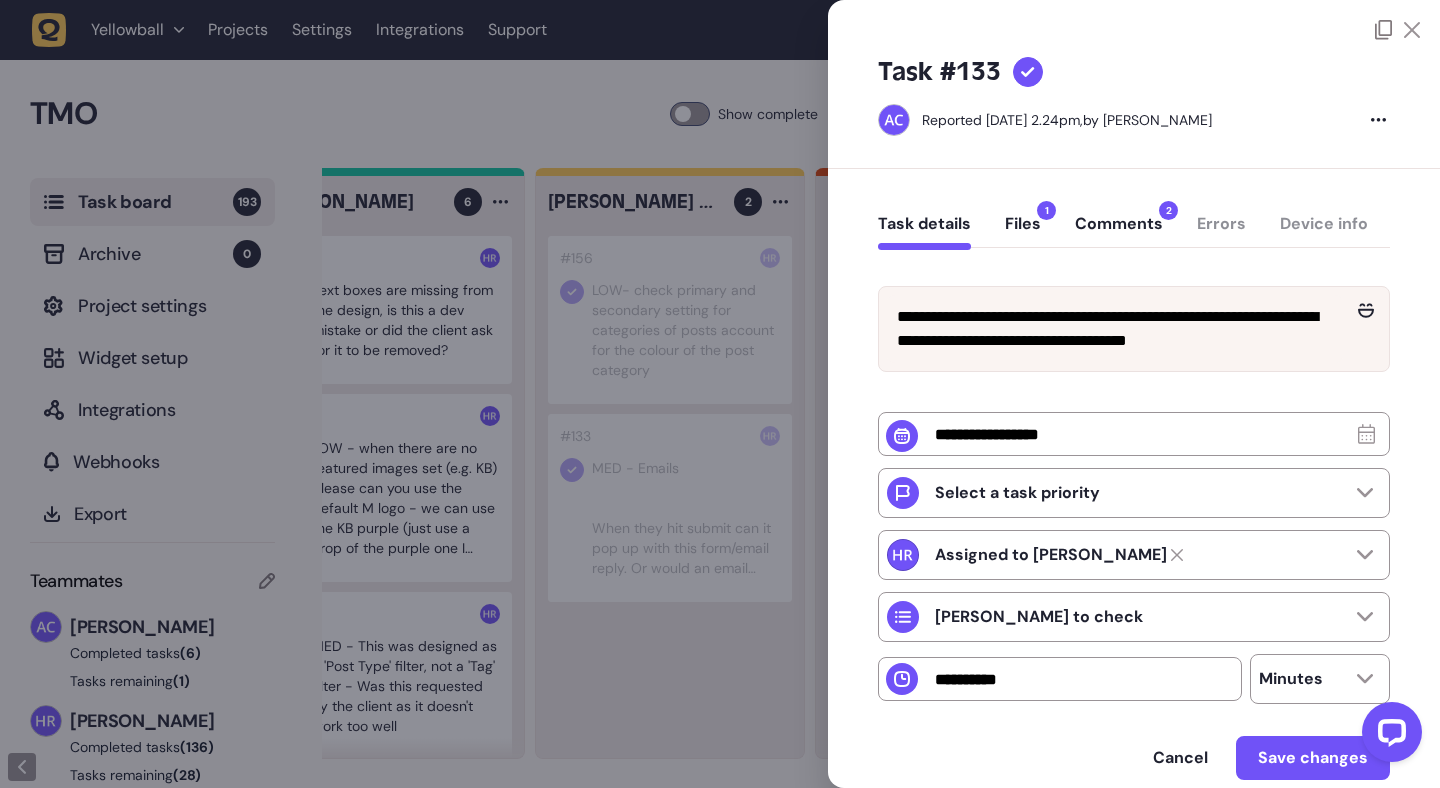 click 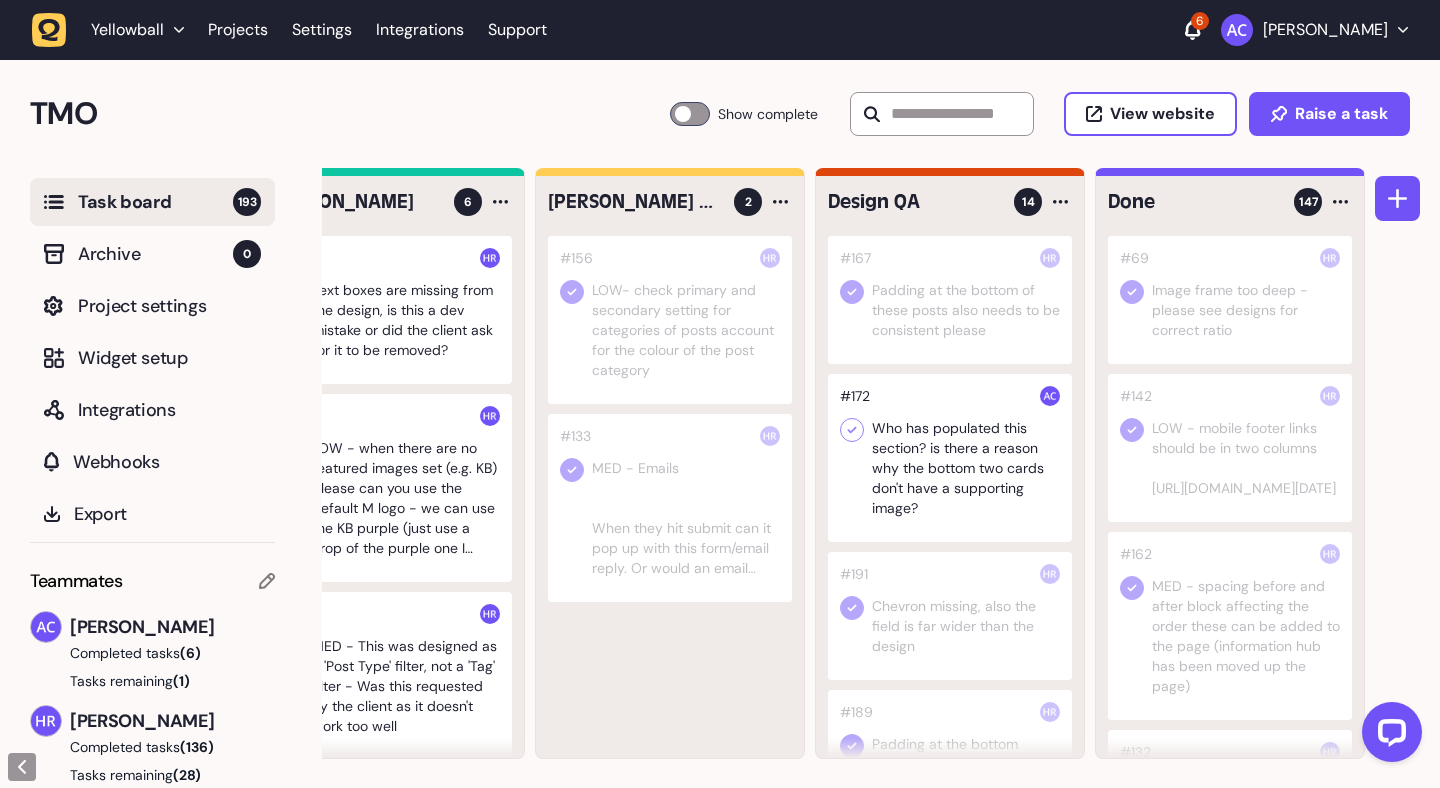 click 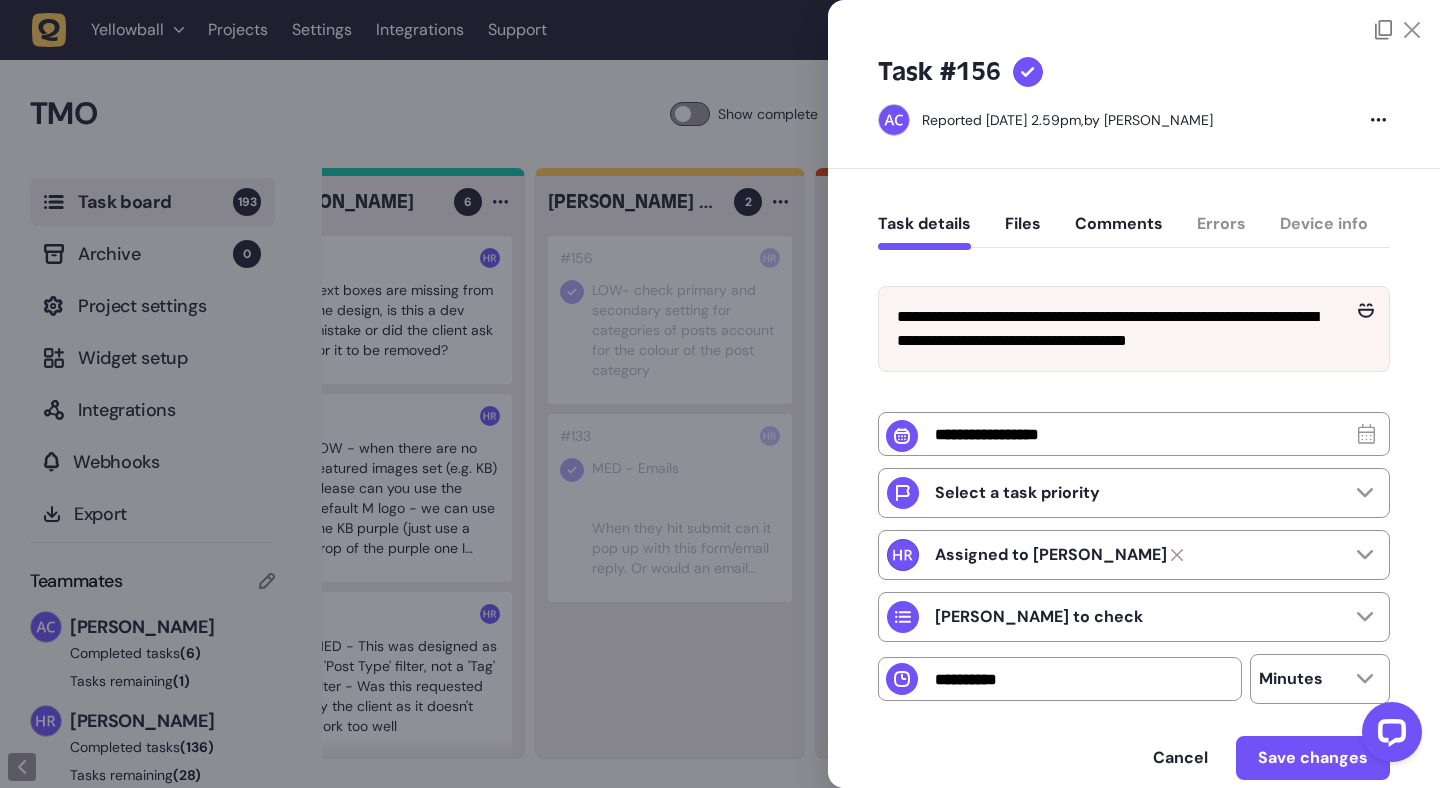 click 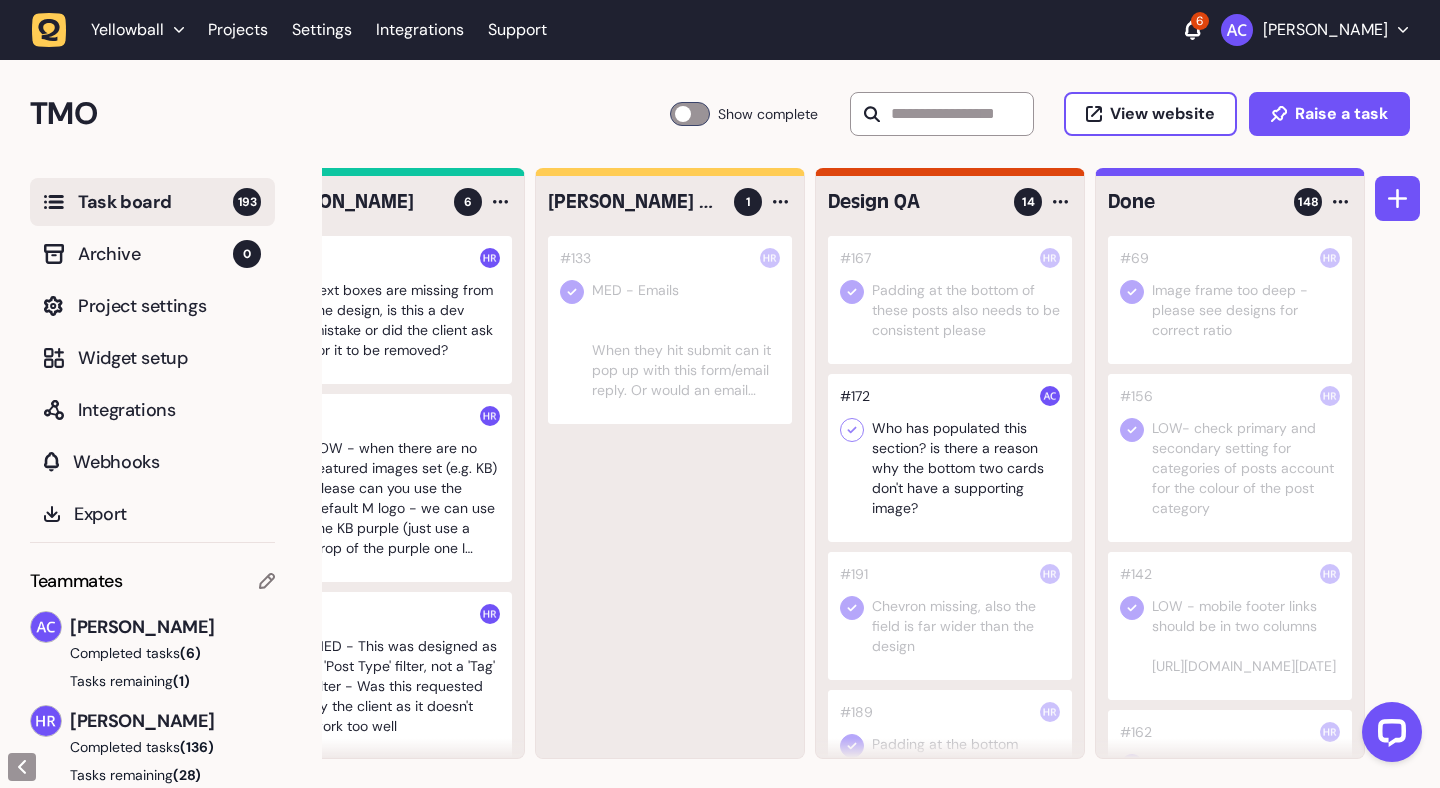 click 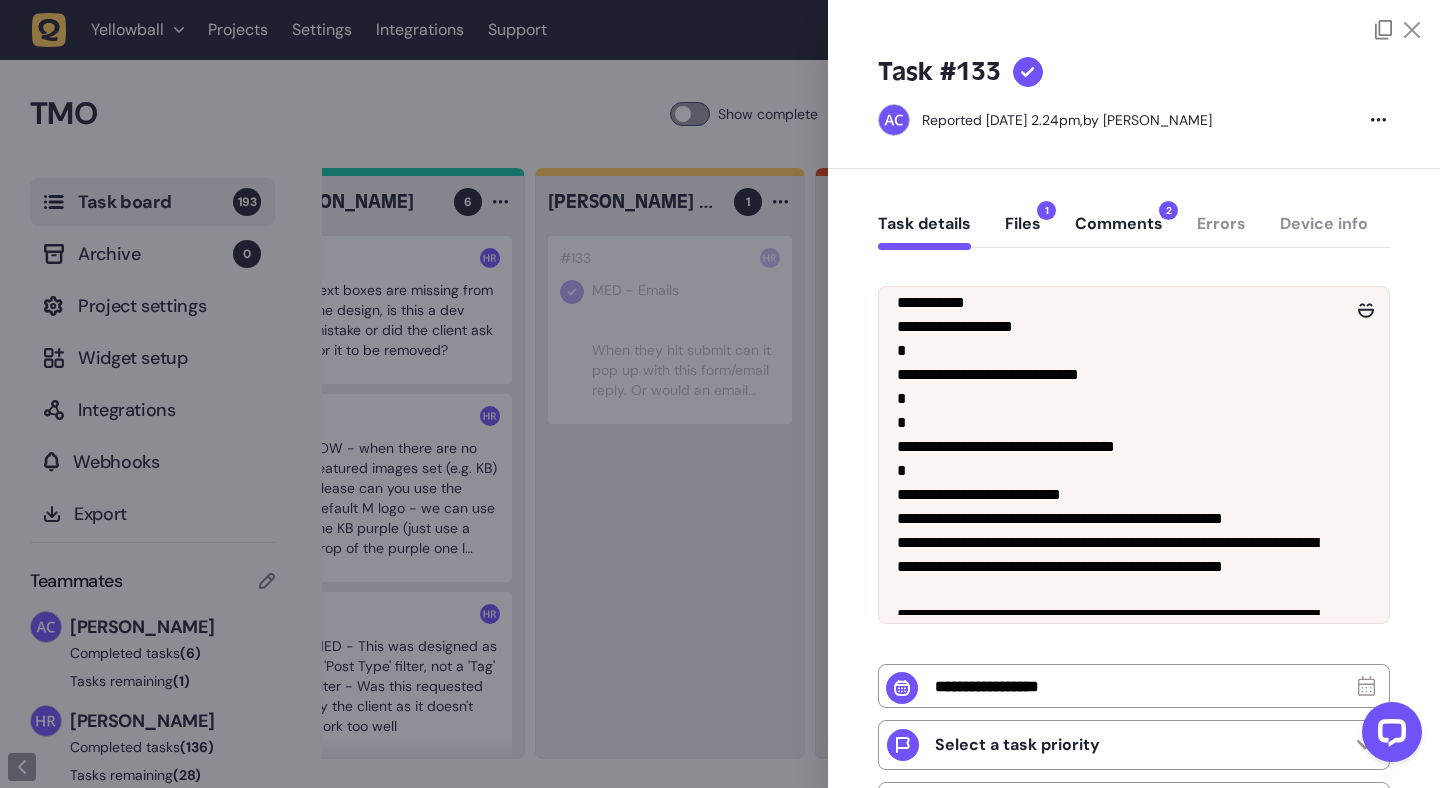 scroll, scrollTop: 516, scrollLeft: 0, axis: vertical 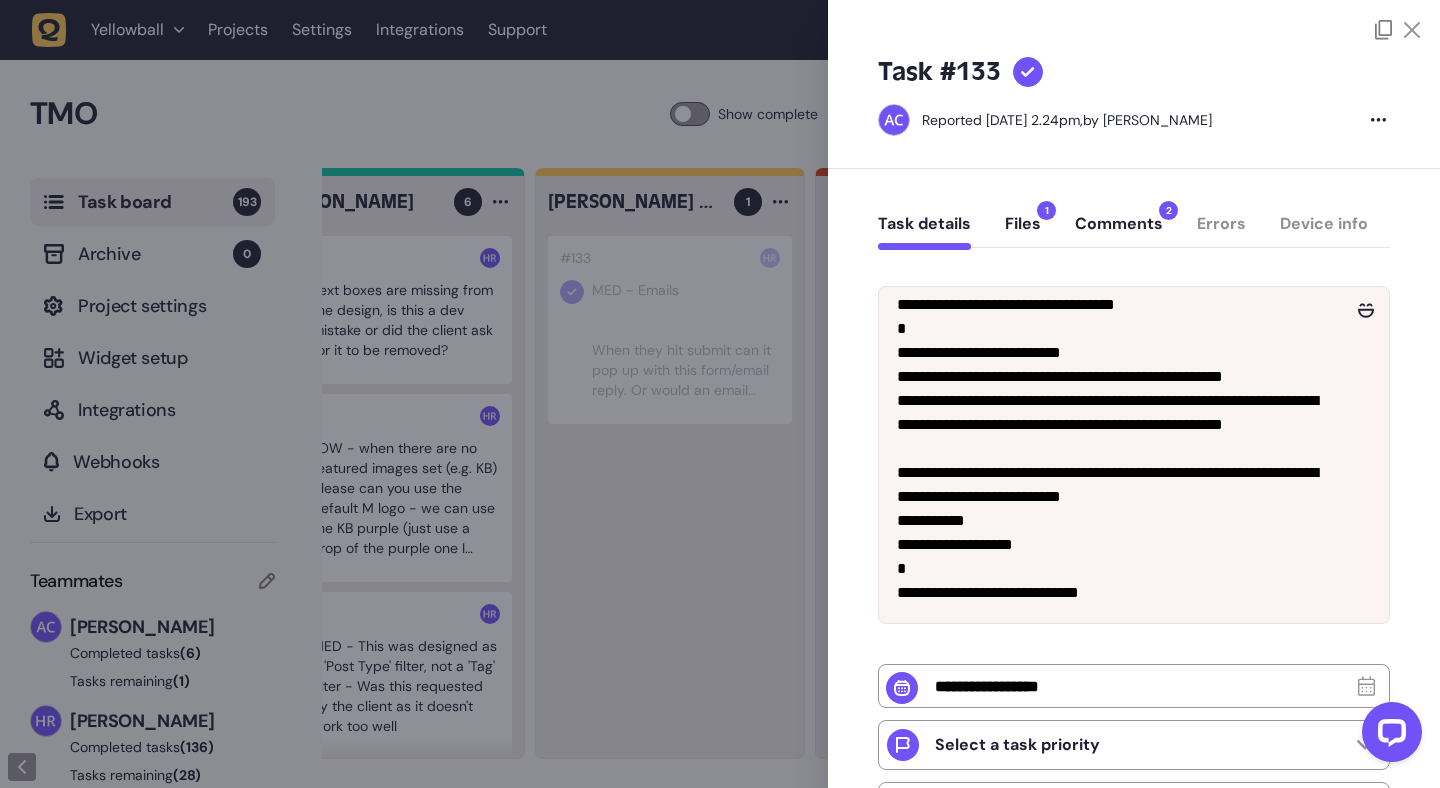 click 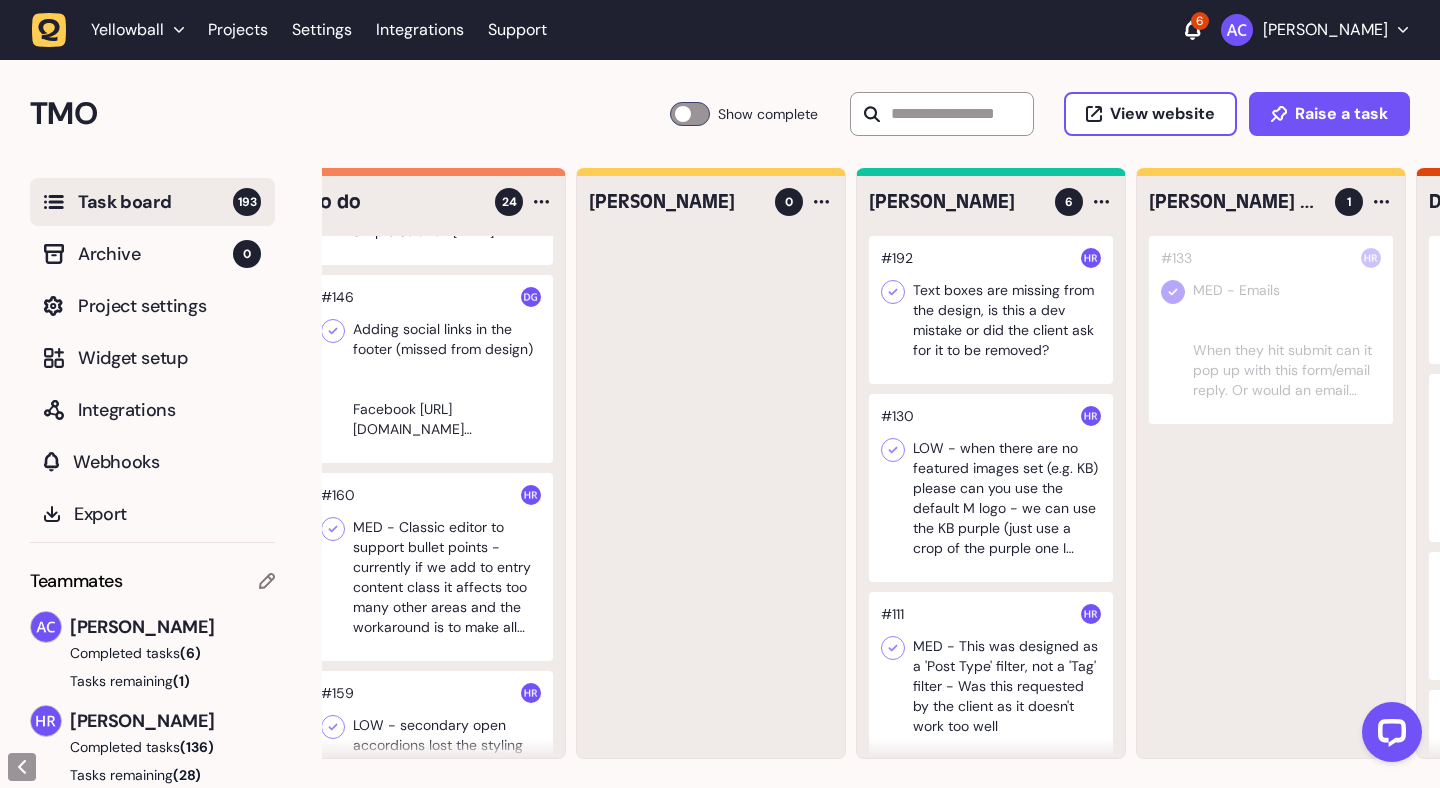 scroll, scrollTop: 0, scrollLeft: 0, axis: both 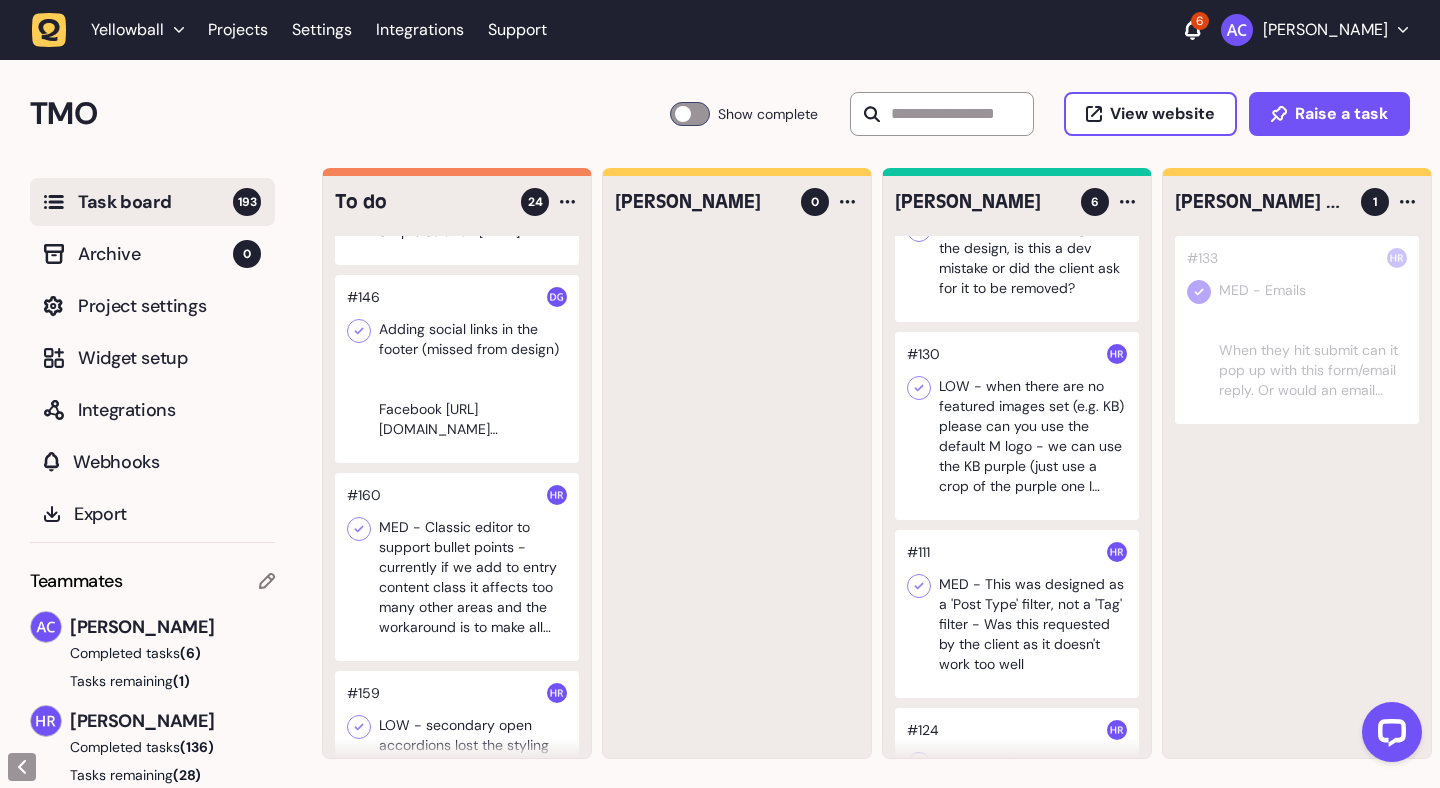 click 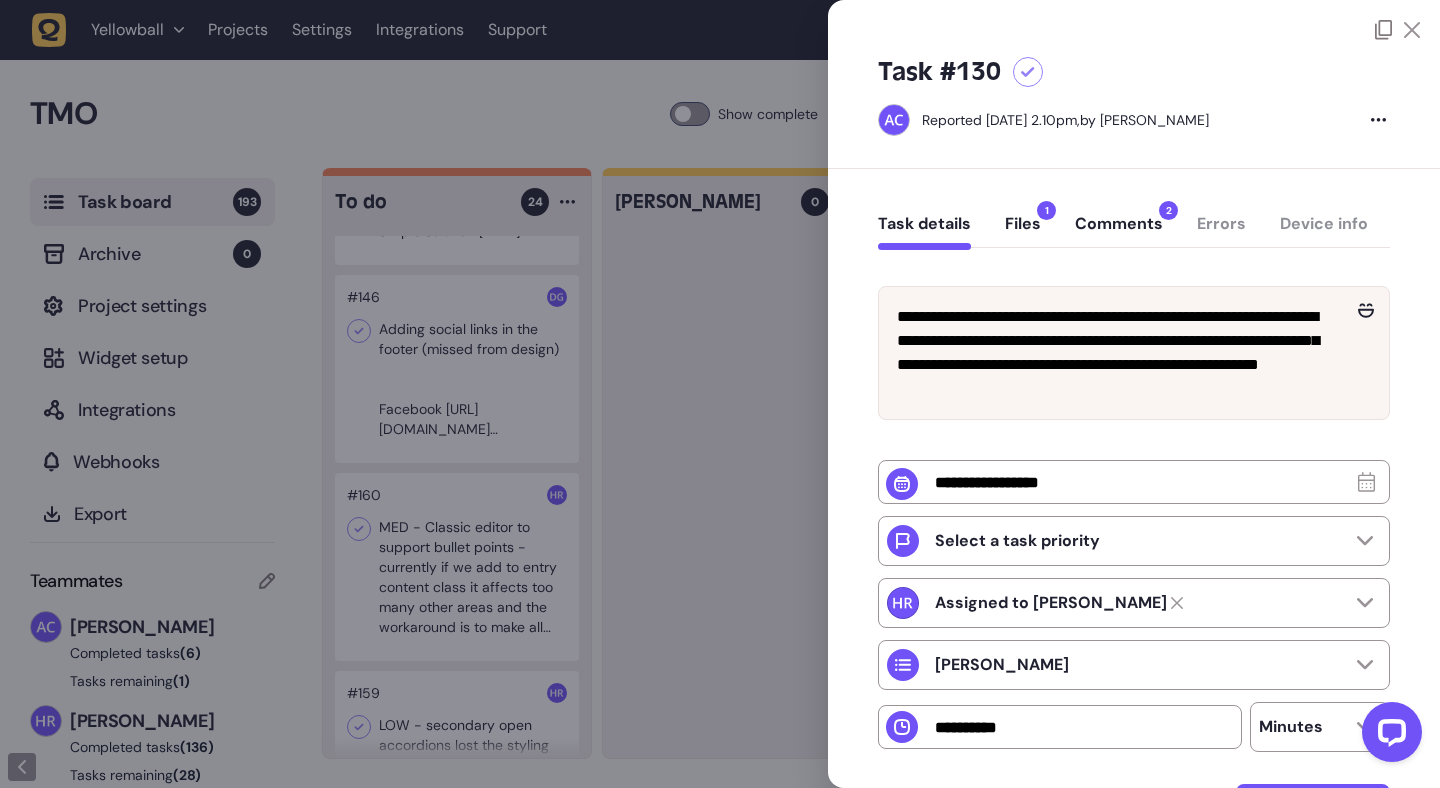 click on "Comments  2" 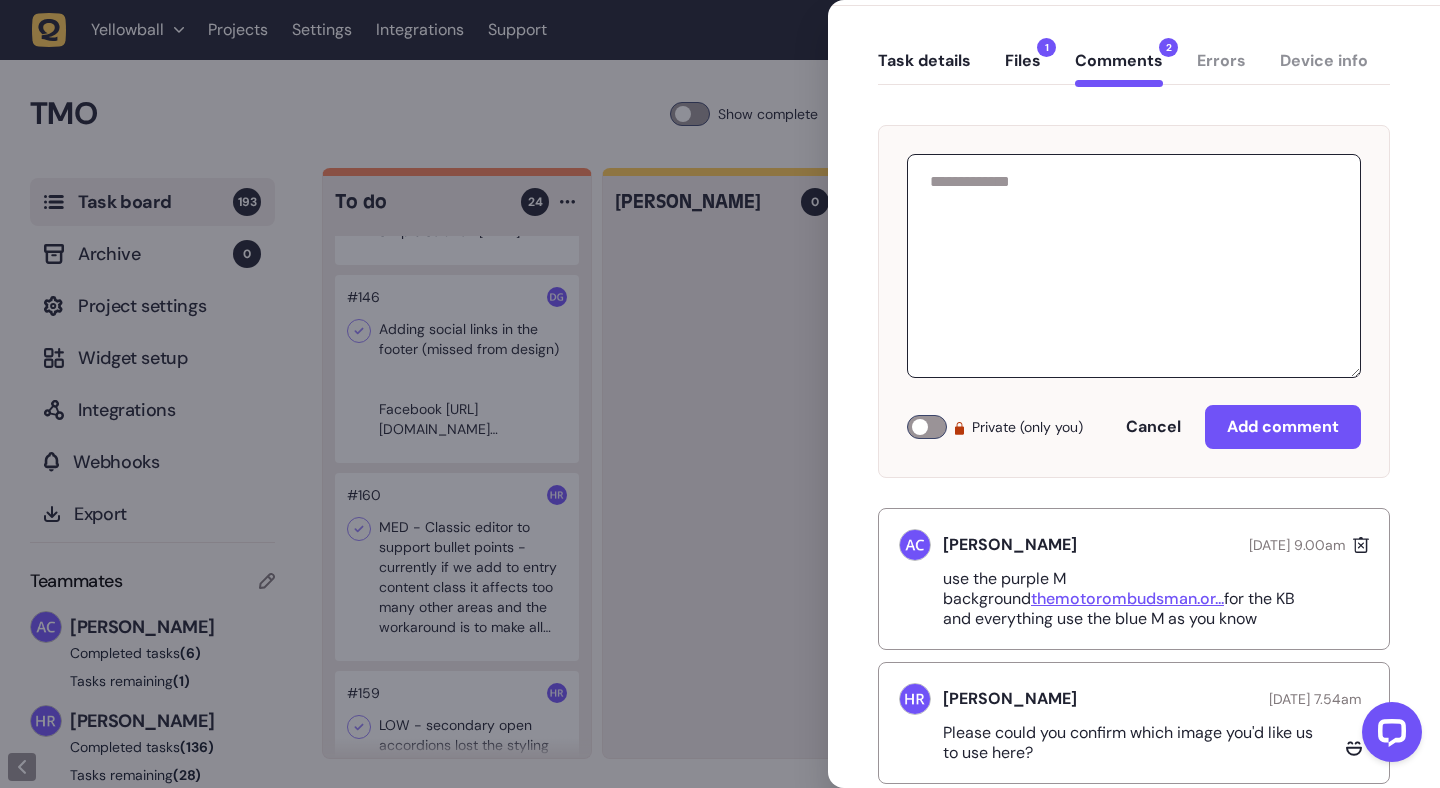 scroll, scrollTop: 208, scrollLeft: 0, axis: vertical 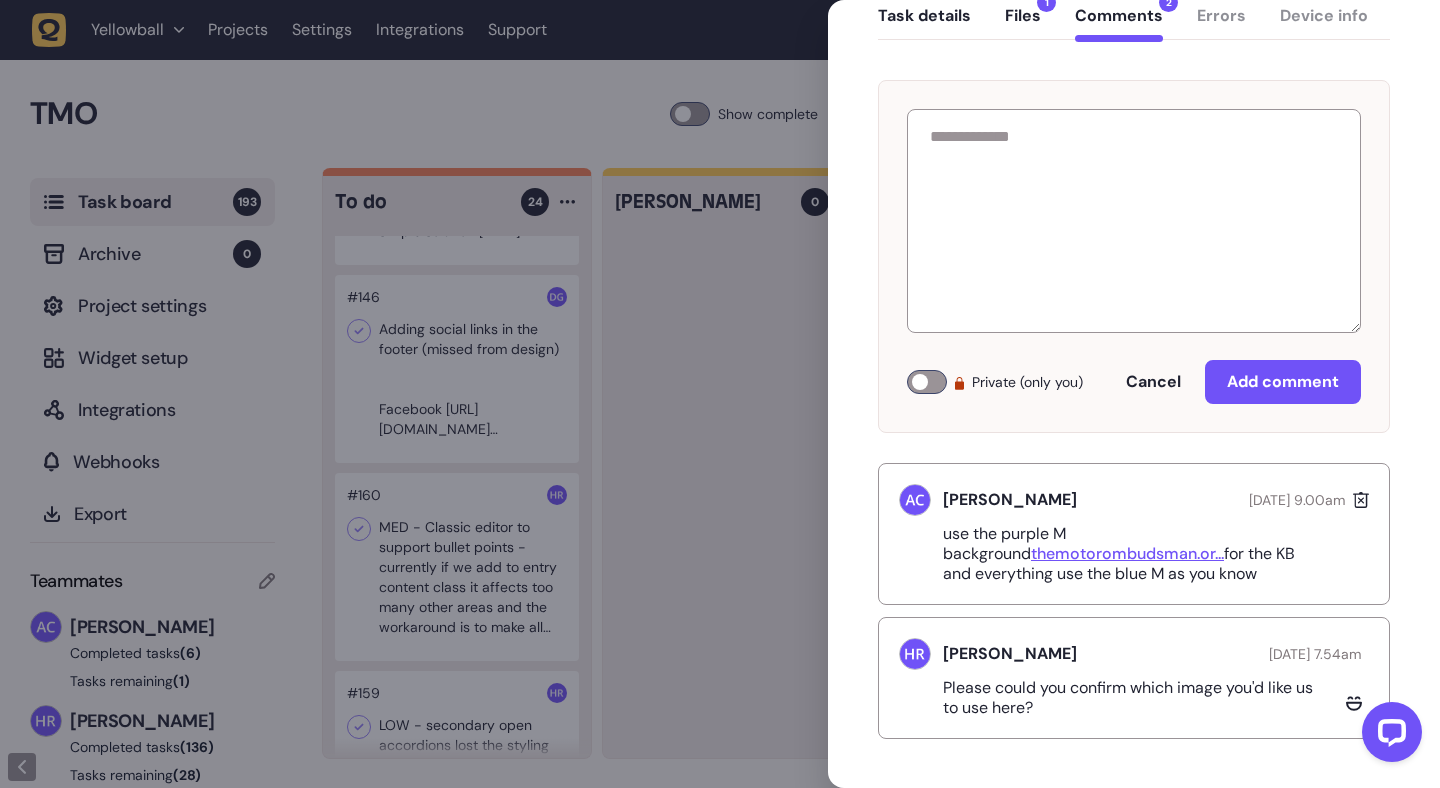 click on "themotorombudsman.or..." 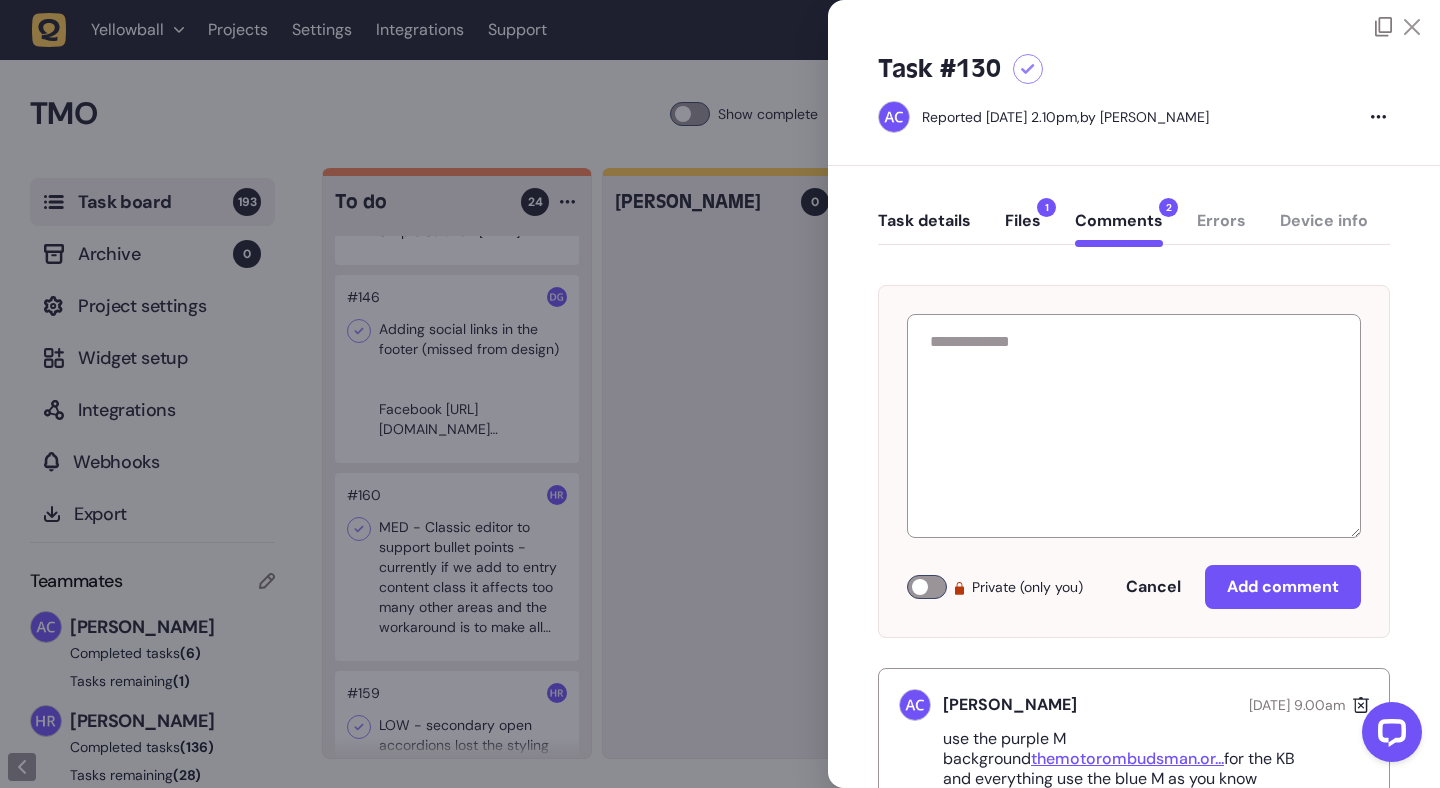 scroll, scrollTop: 0, scrollLeft: 0, axis: both 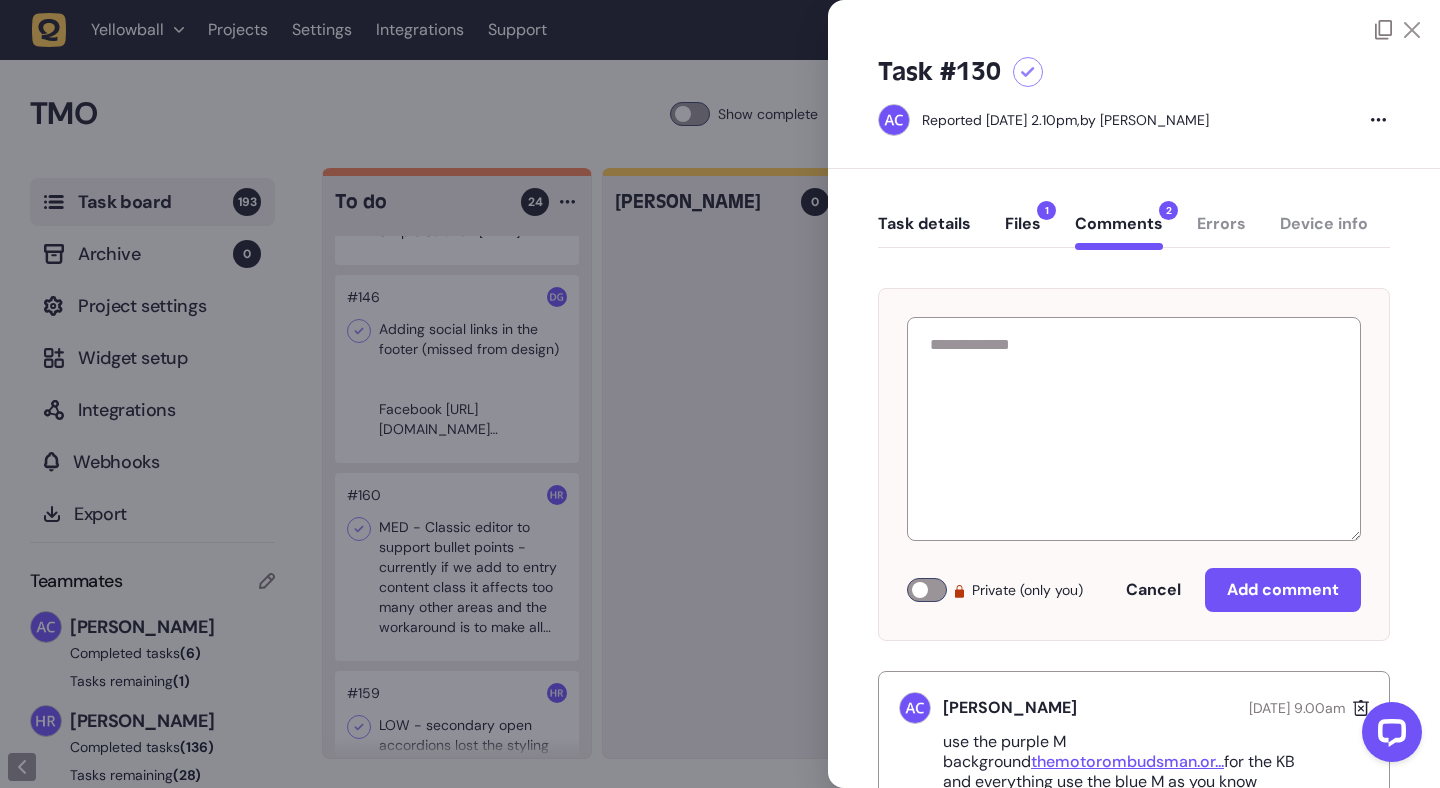 click on "Task details" 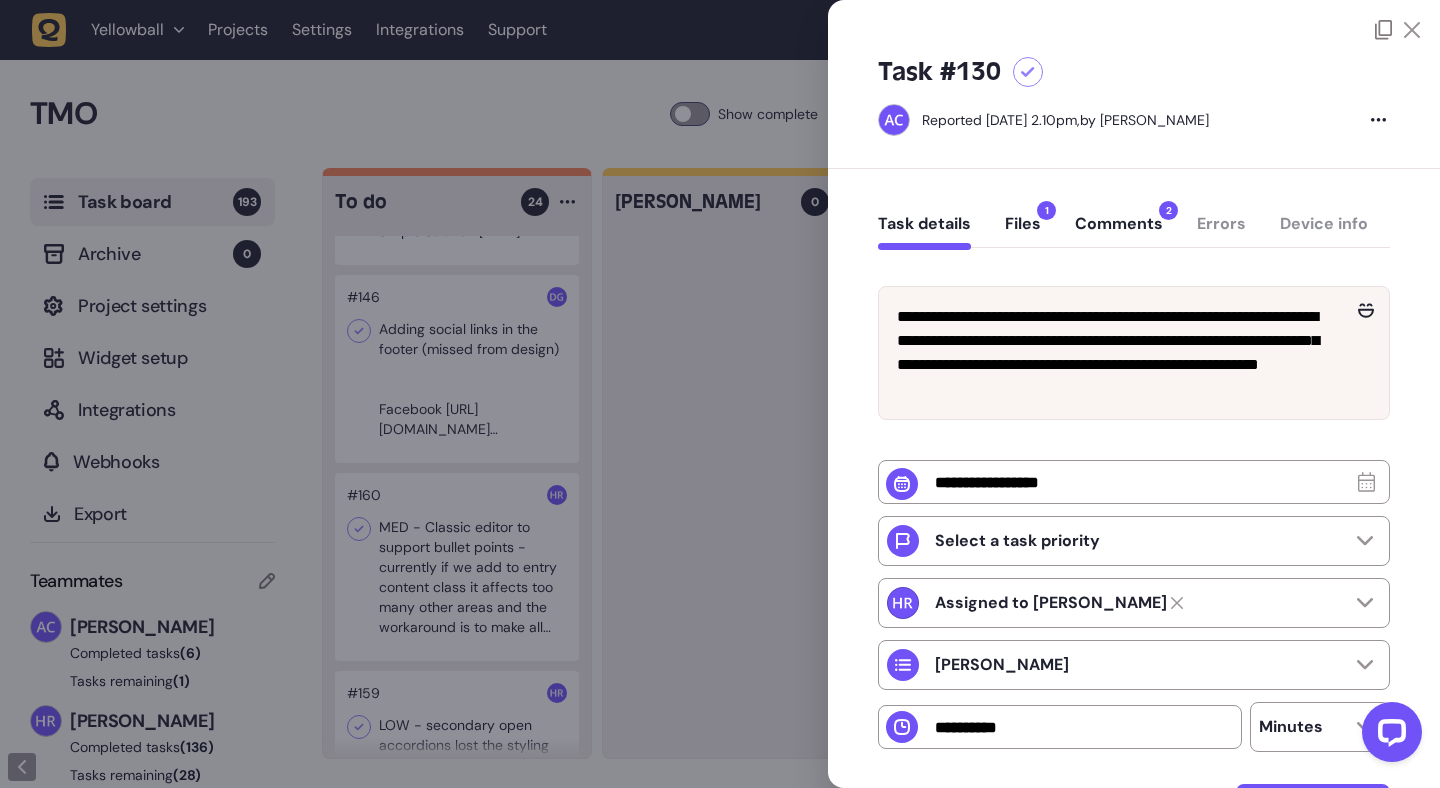 click on "Comments  2" 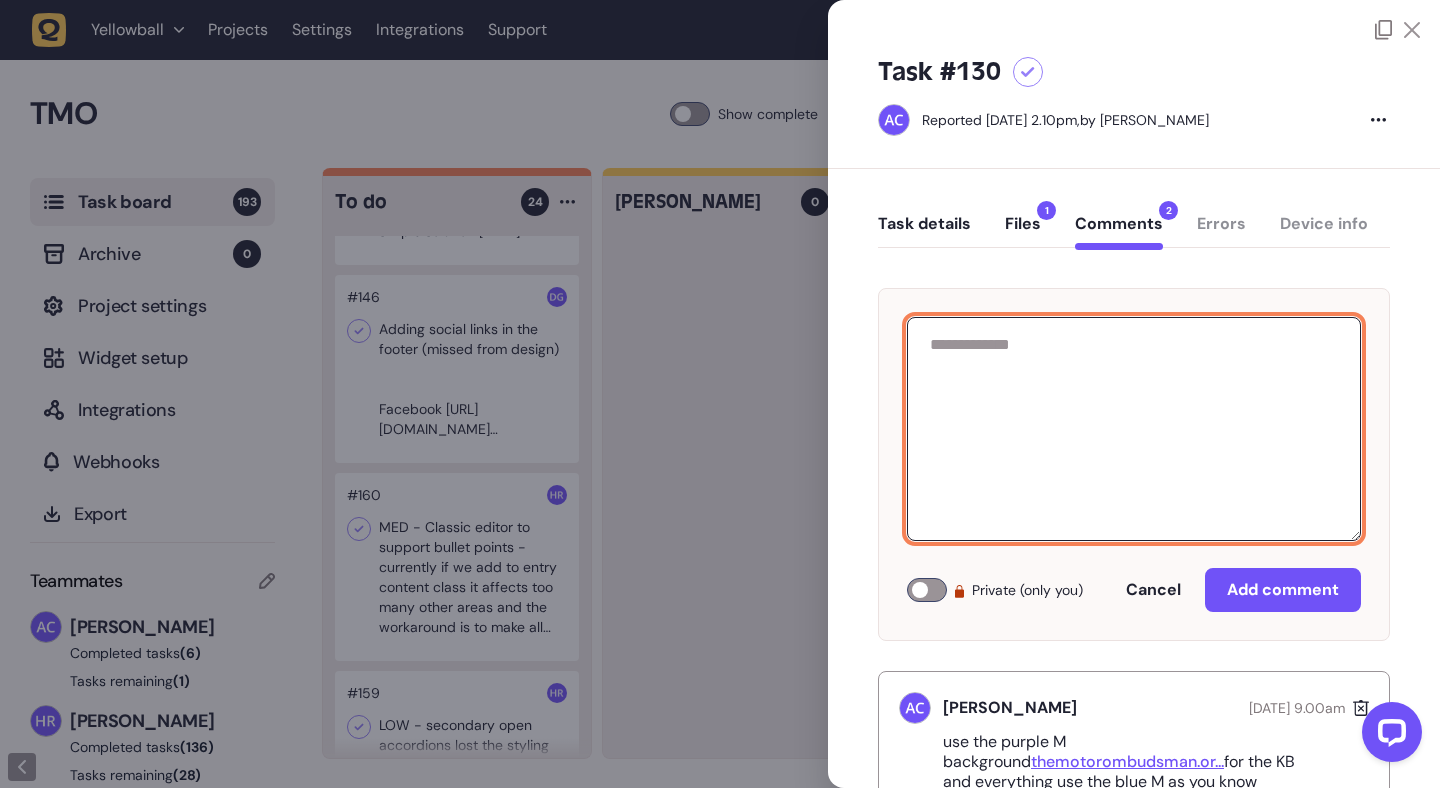 click 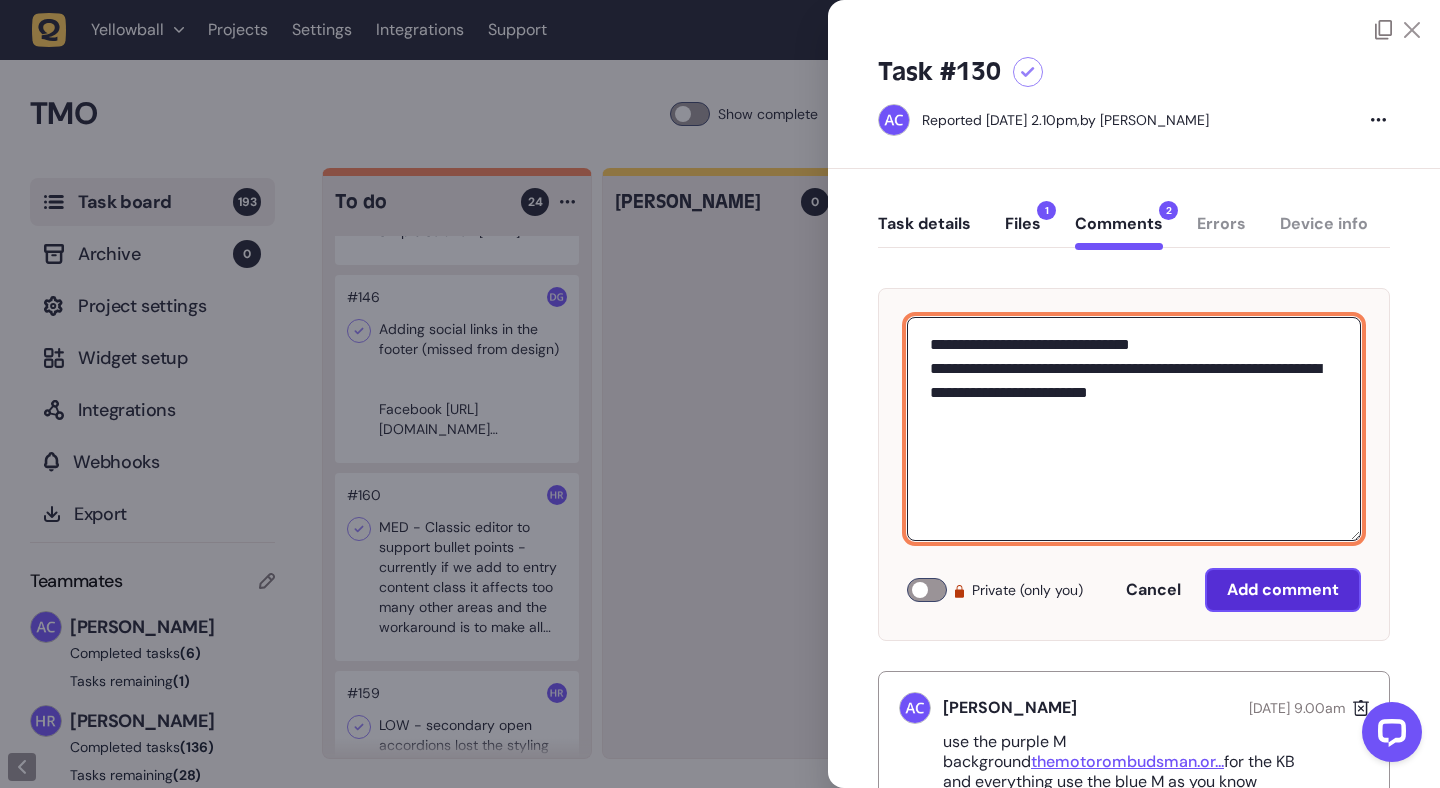 type on "**********" 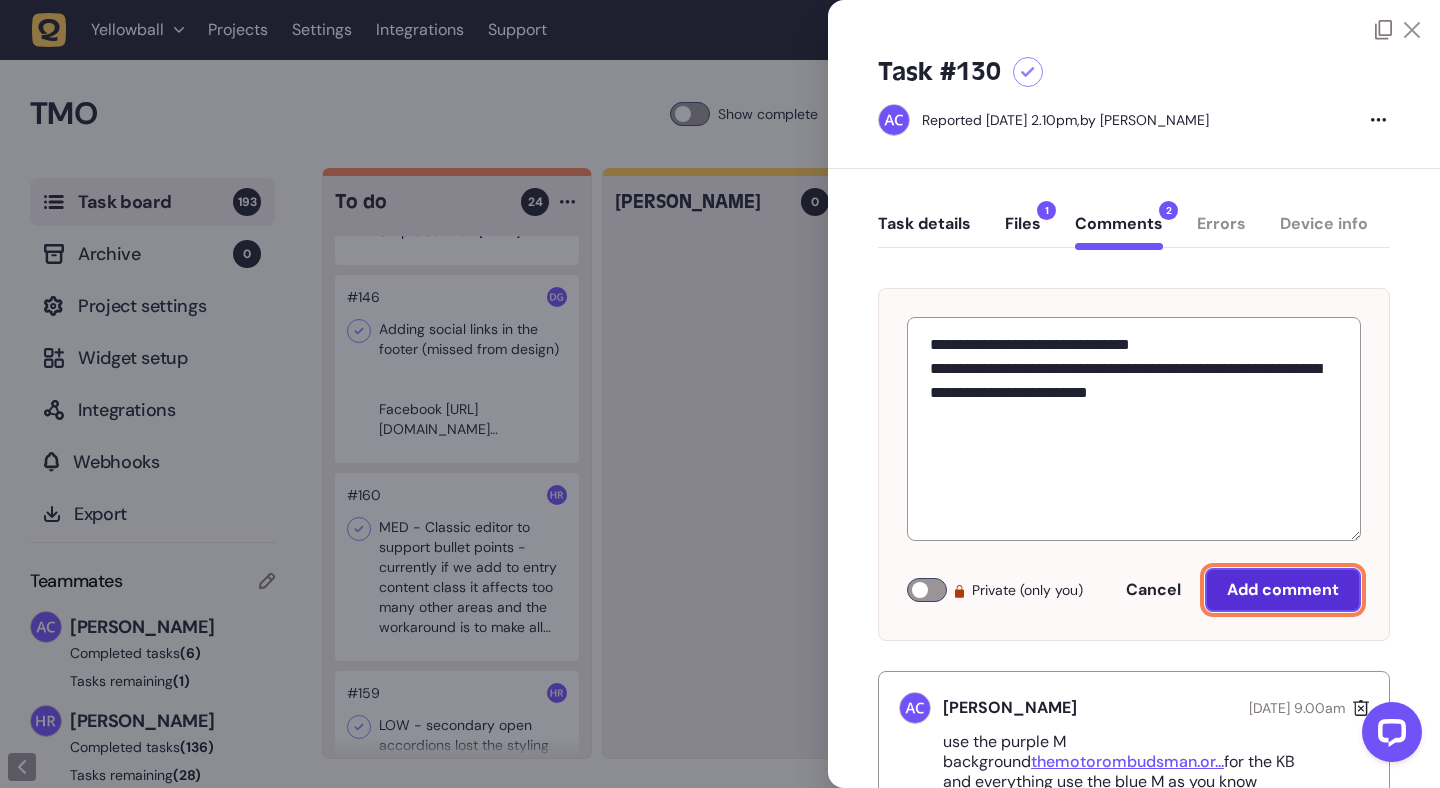 click on "Add comment" 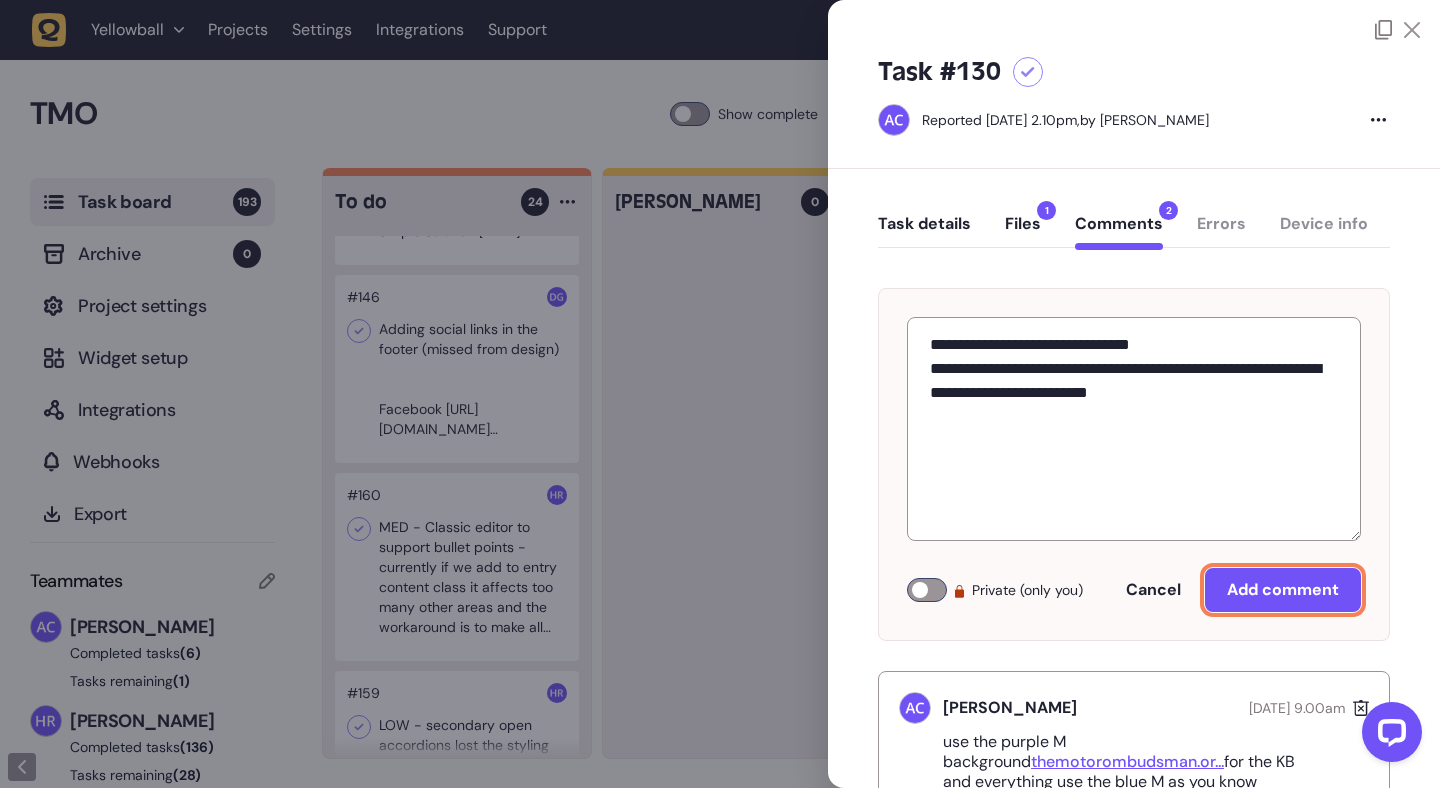 type 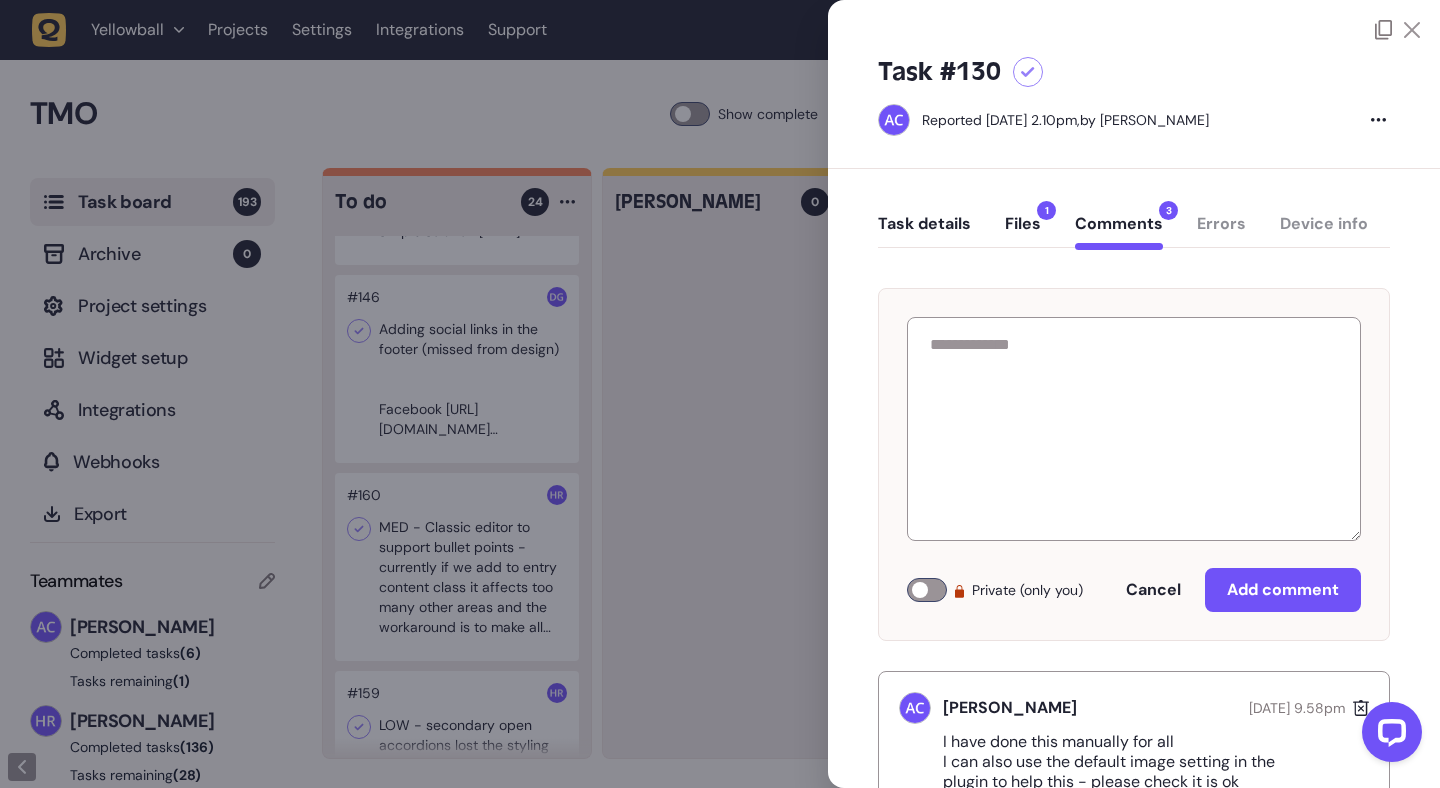 click 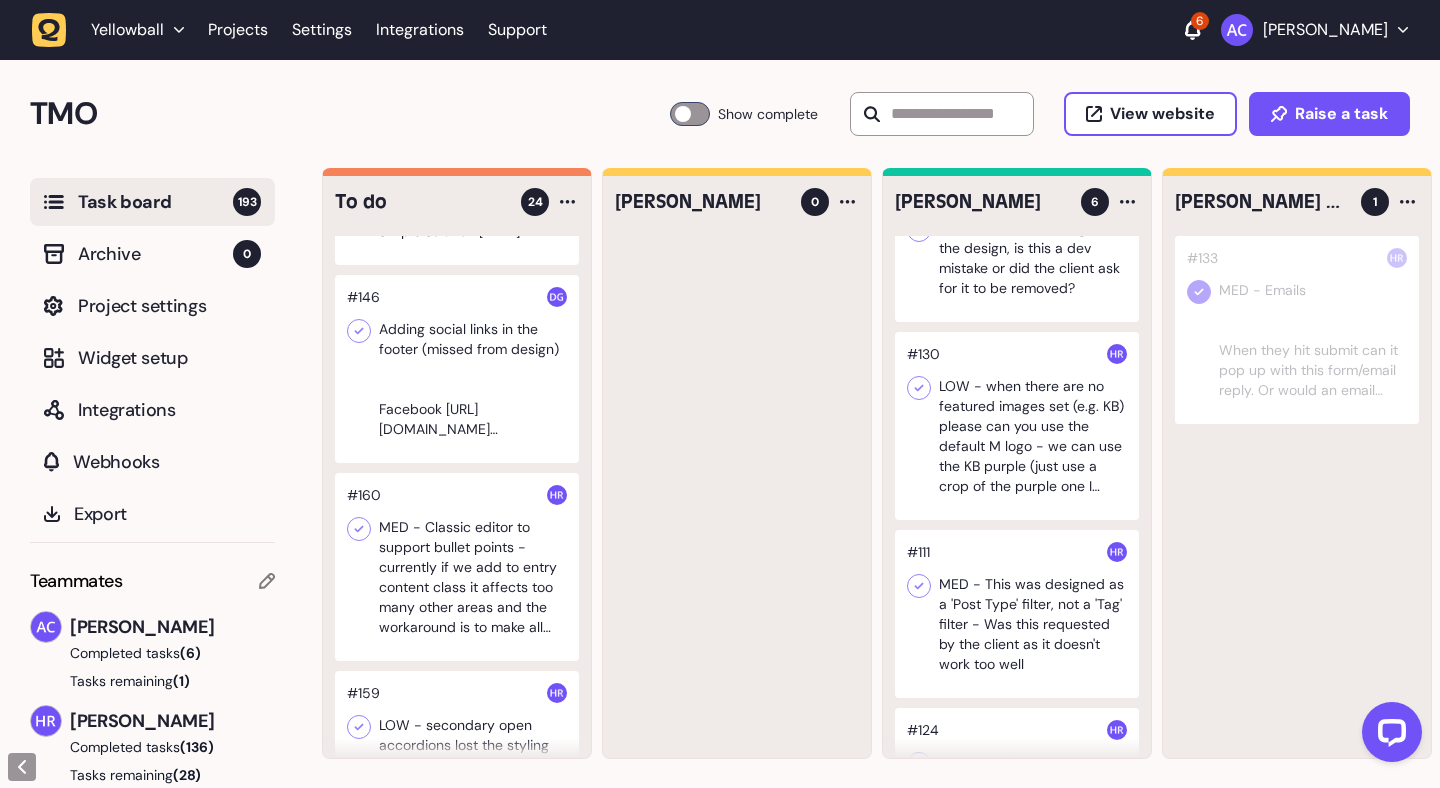 click 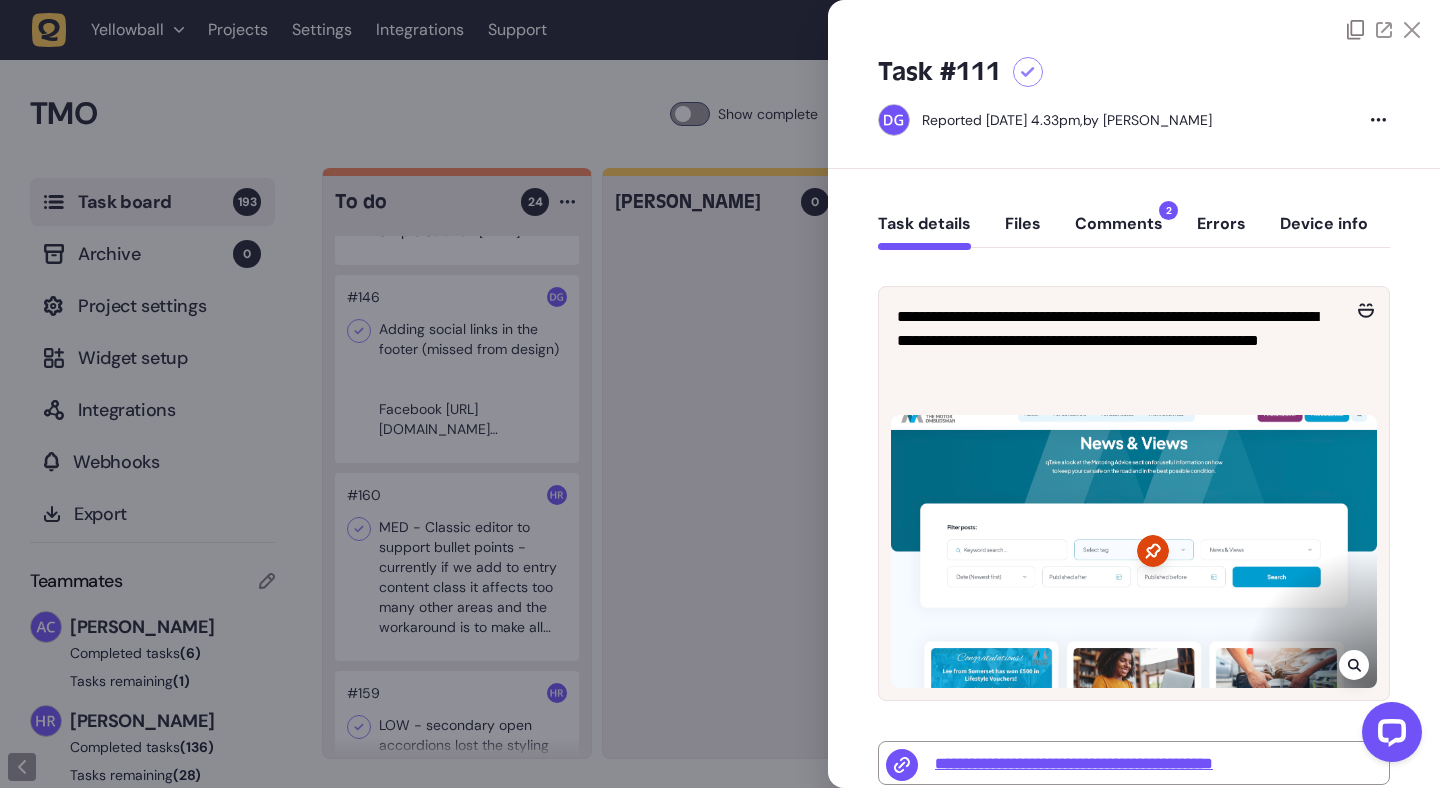 click 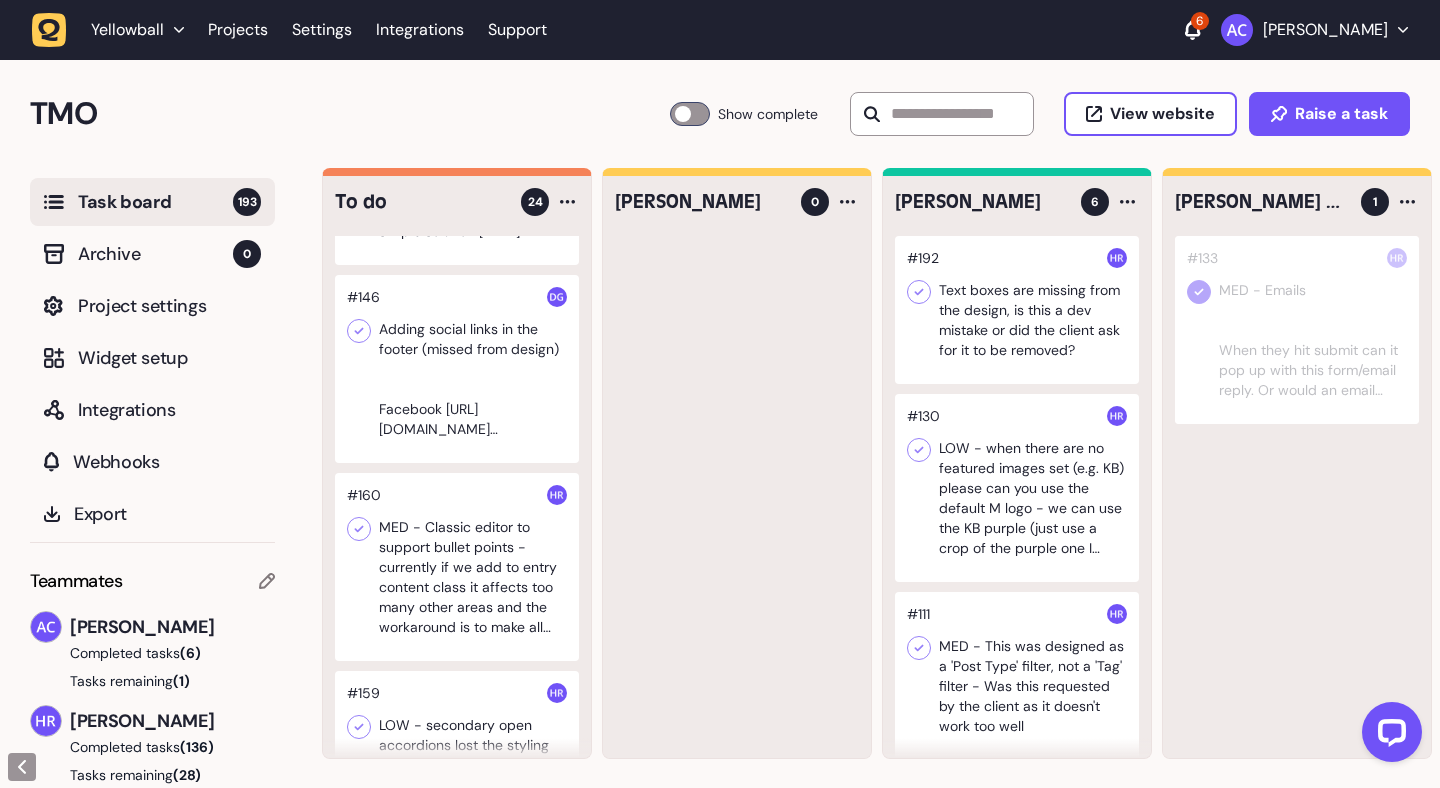 scroll, scrollTop: 608, scrollLeft: 0, axis: vertical 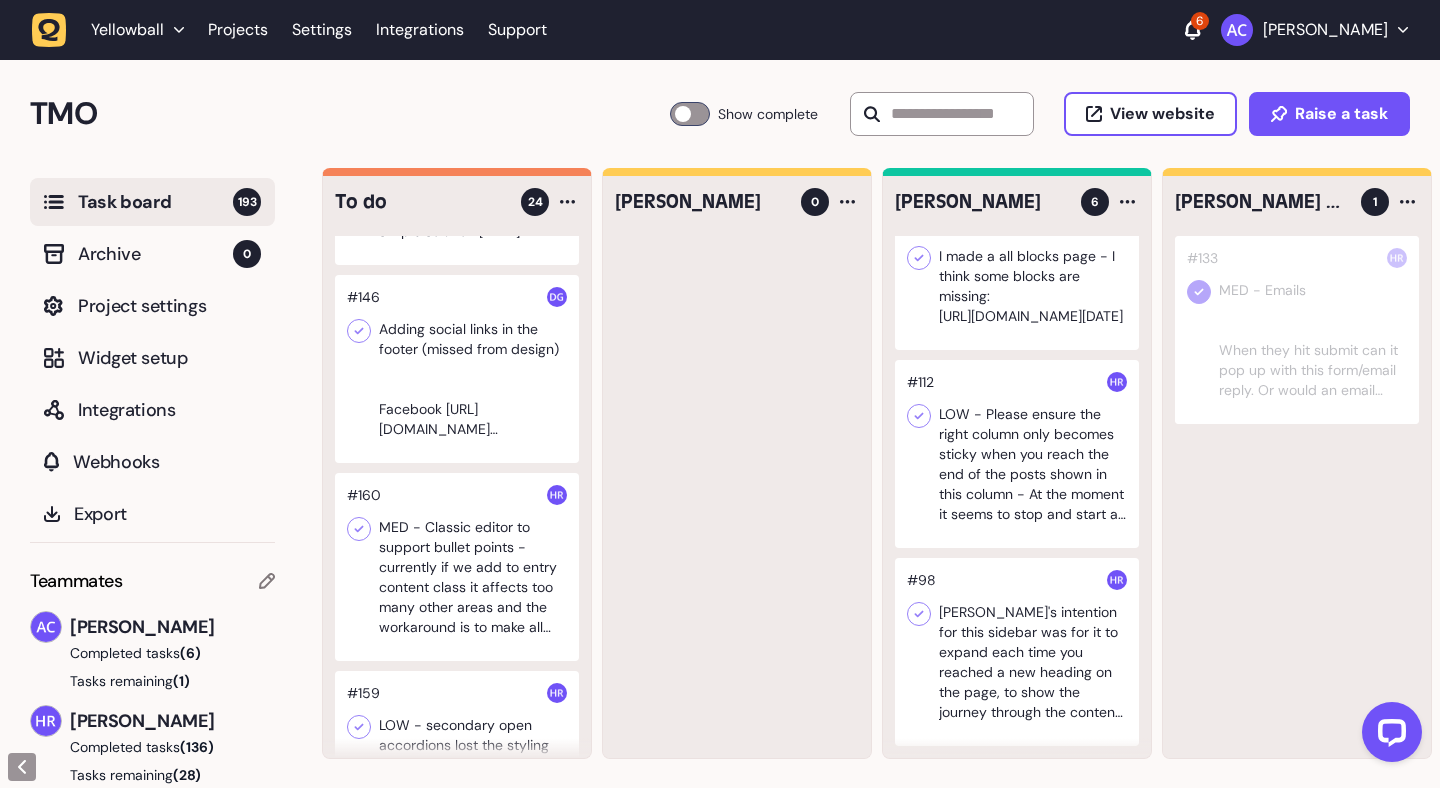 click 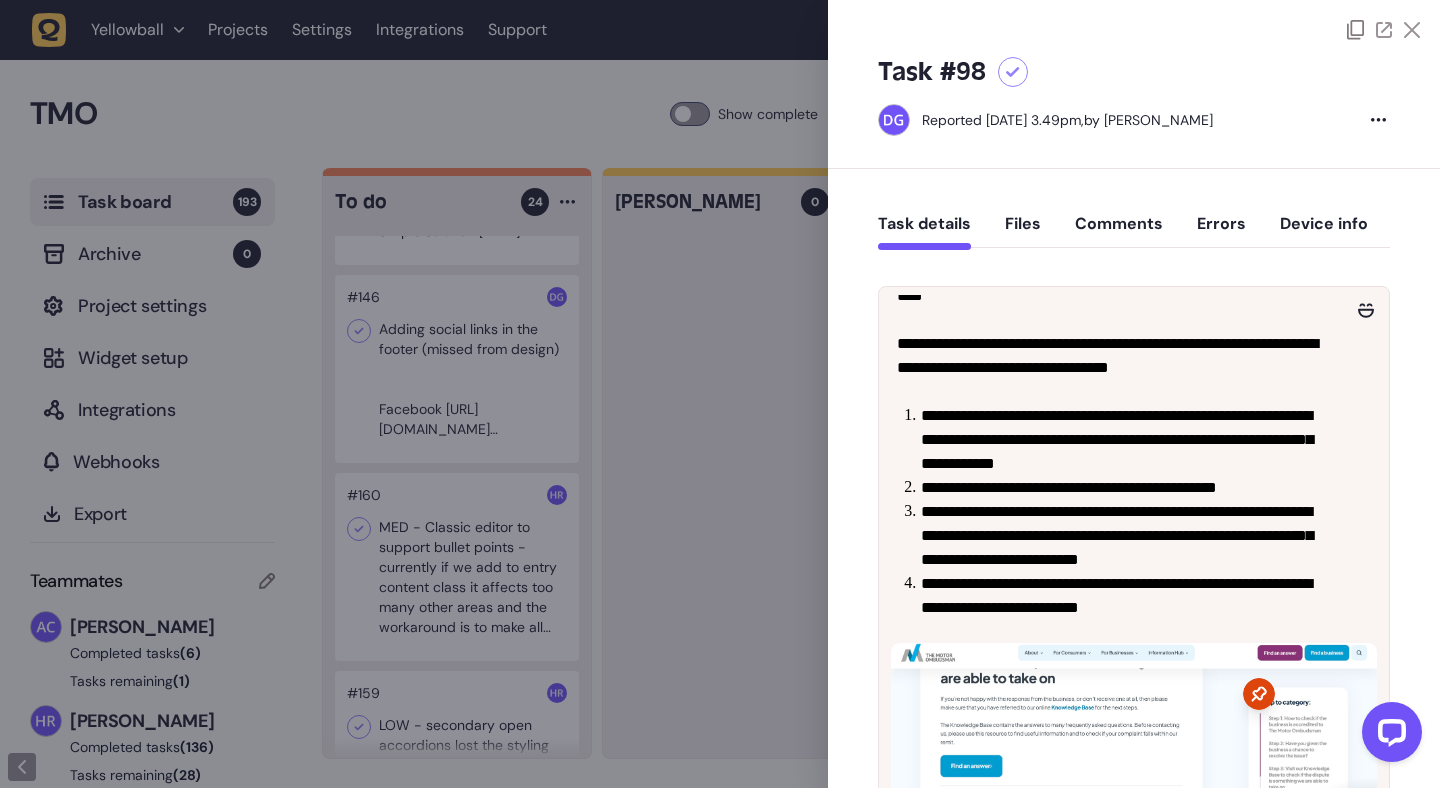 scroll, scrollTop: 84, scrollLeft: 0, axis: vertical 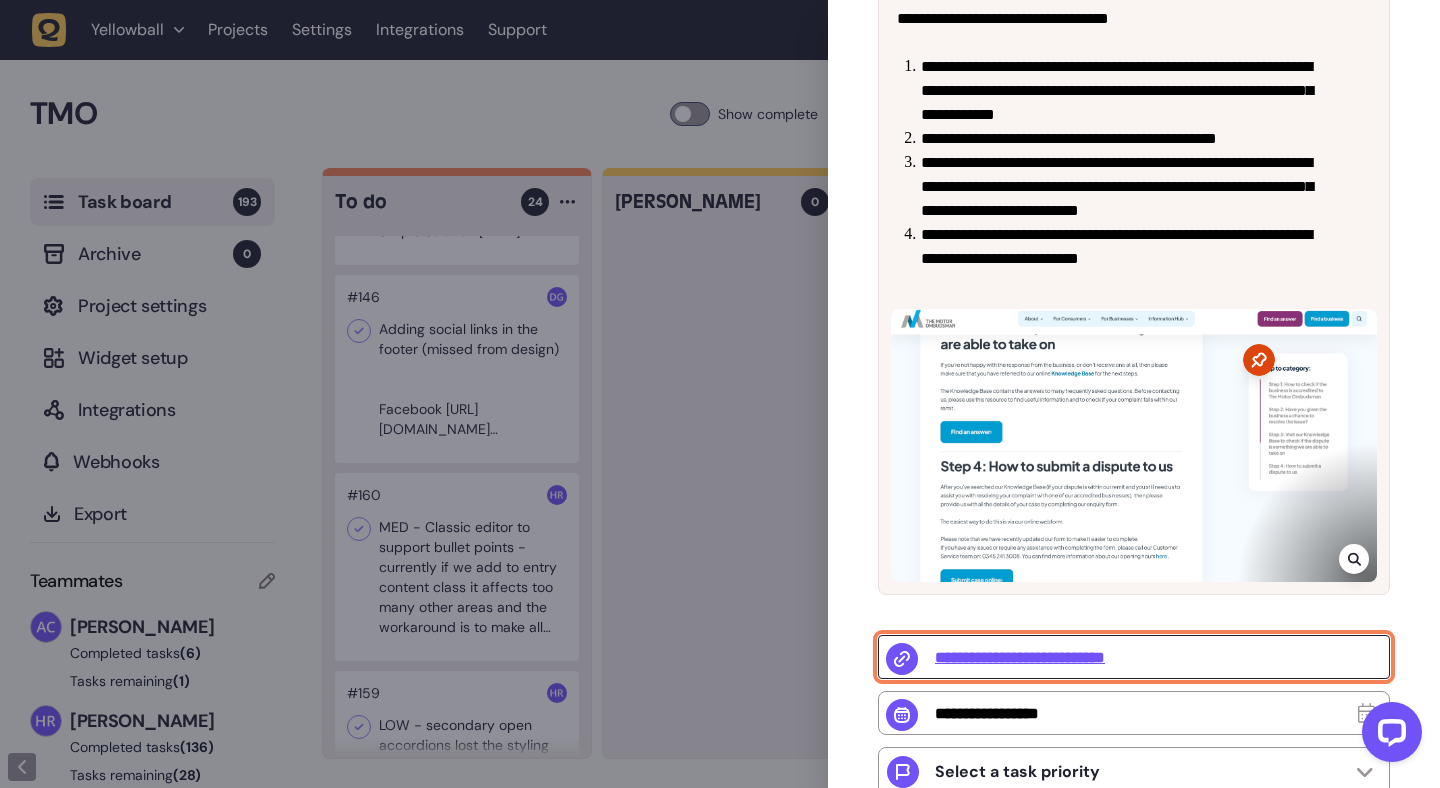 click on "**********" 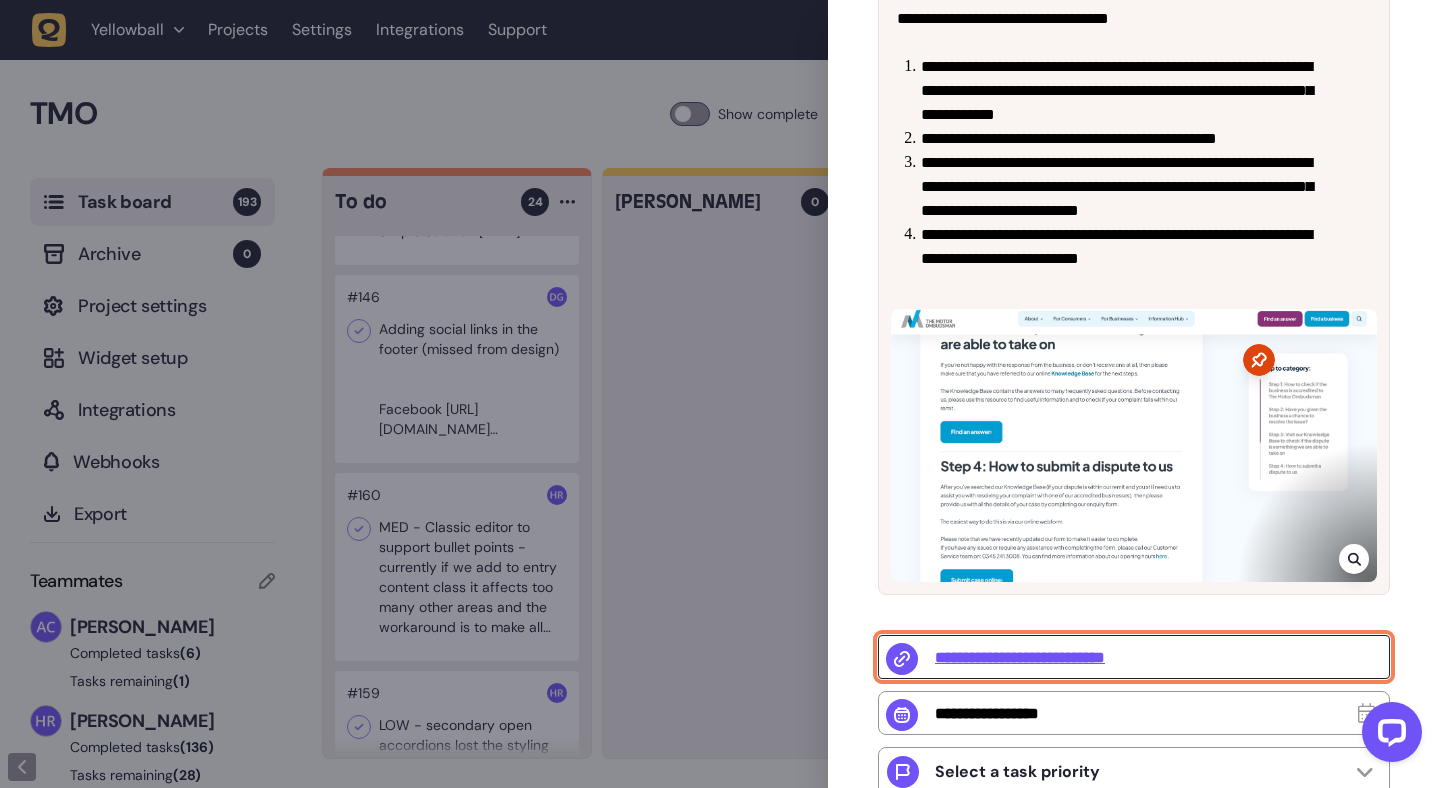 scroll, scrollTop: 0, scrollLeft: 0, axis: both 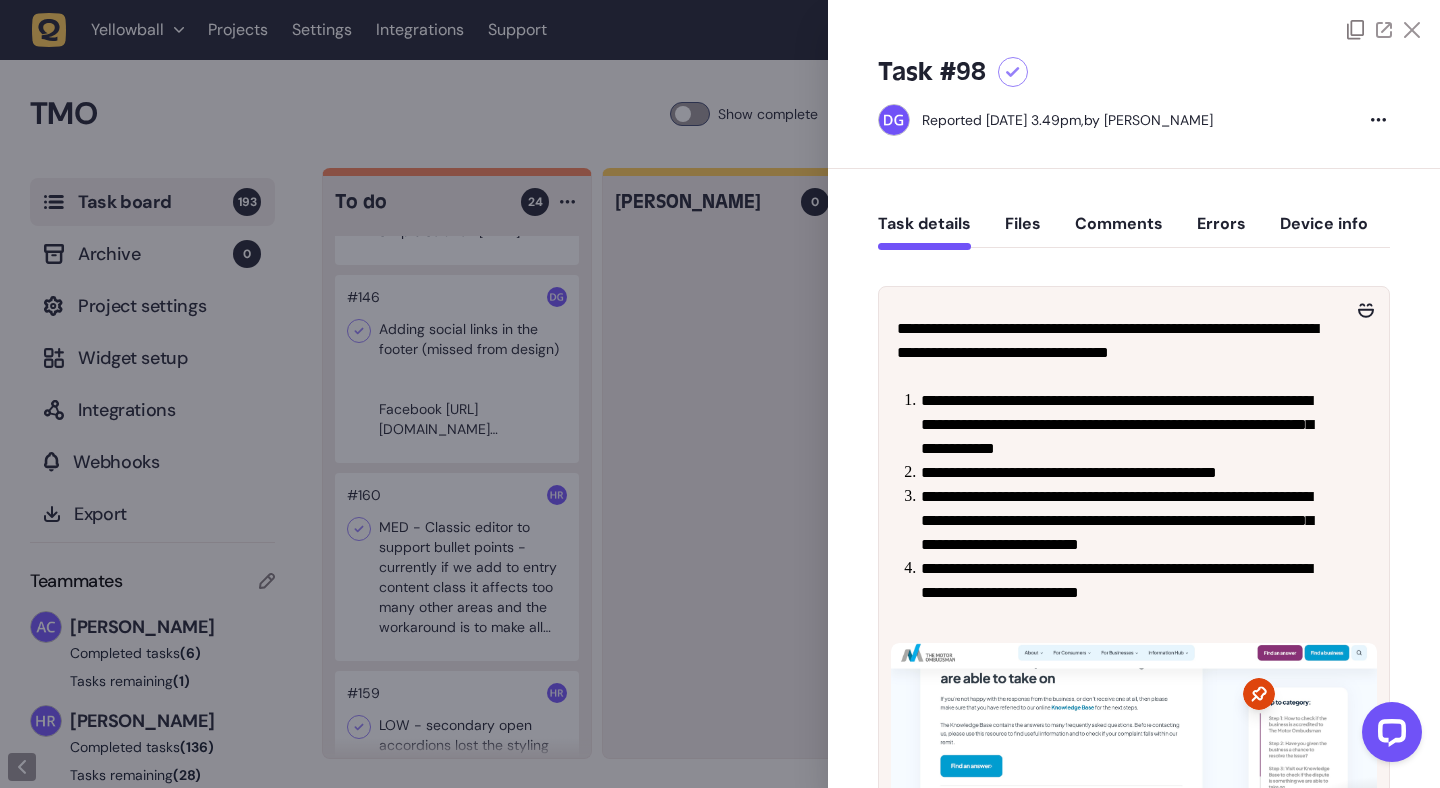 click on "Comments" 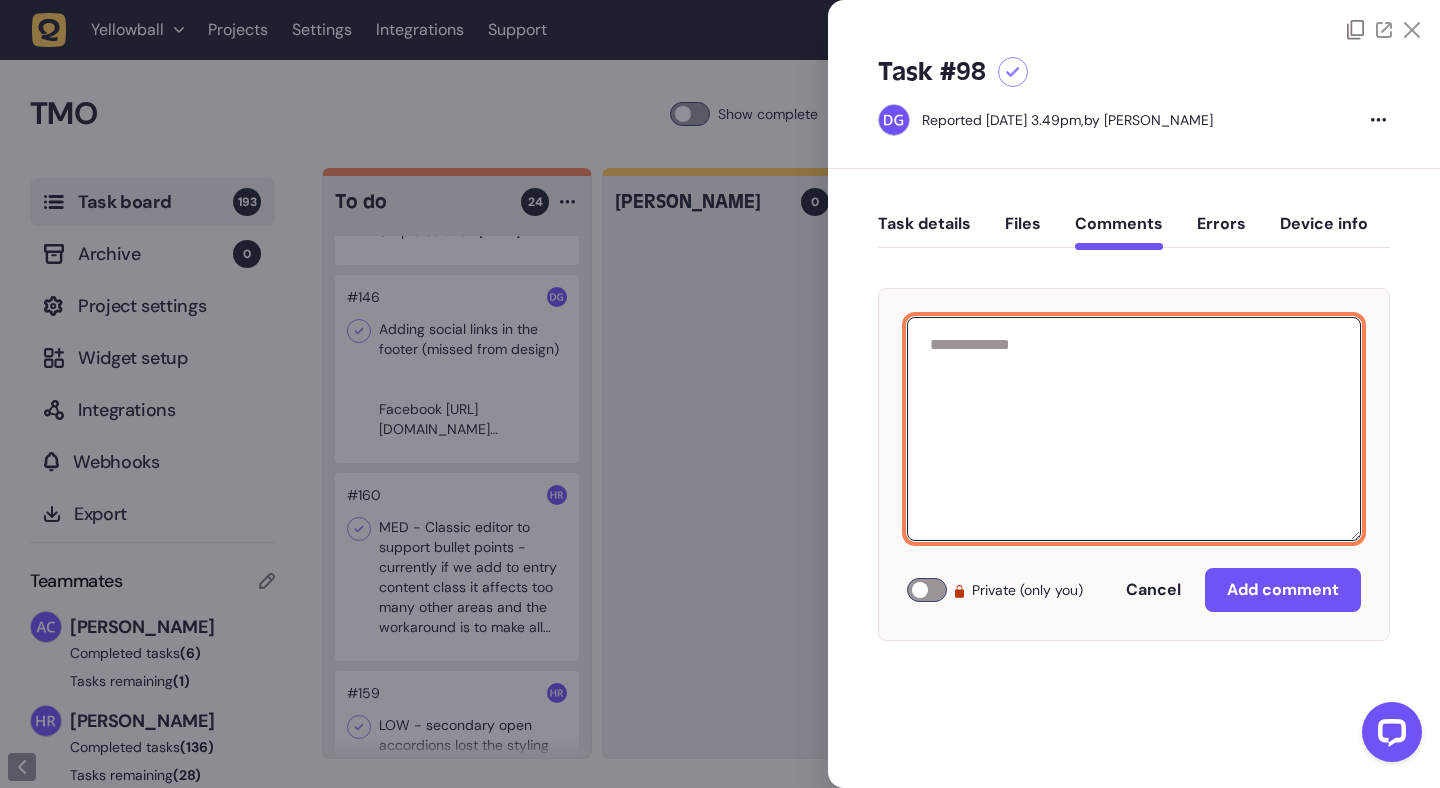 click 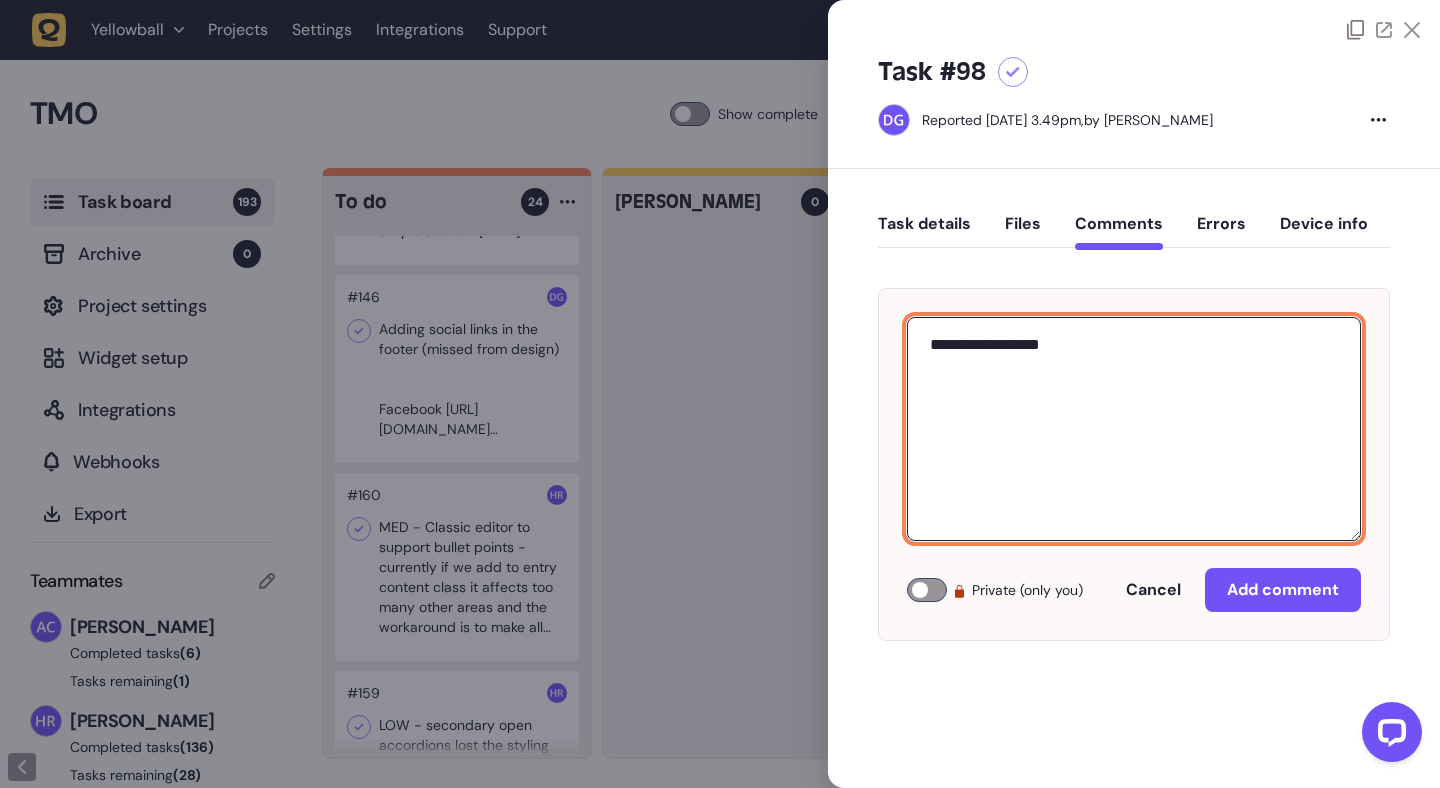 paste on "**********" 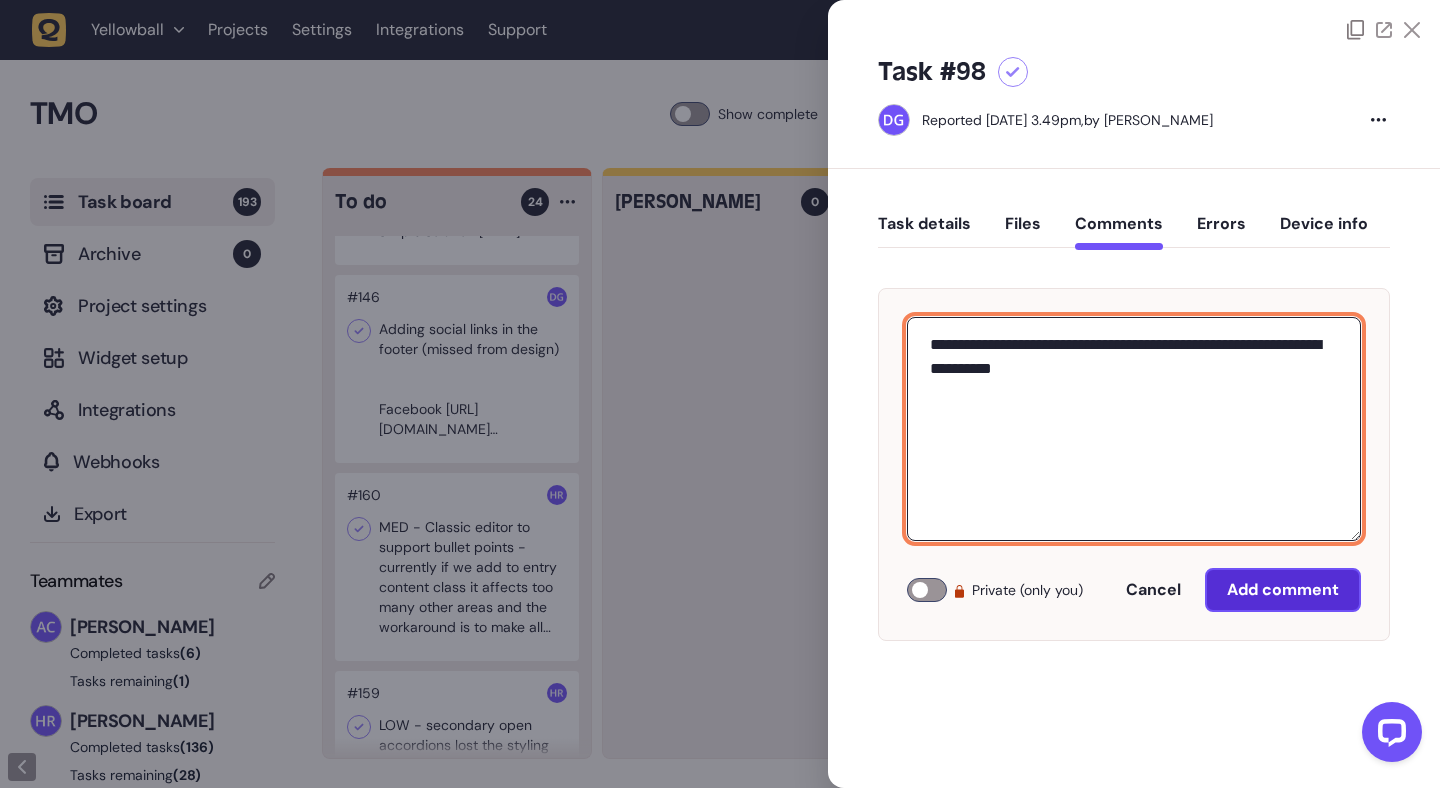 type on "**********" 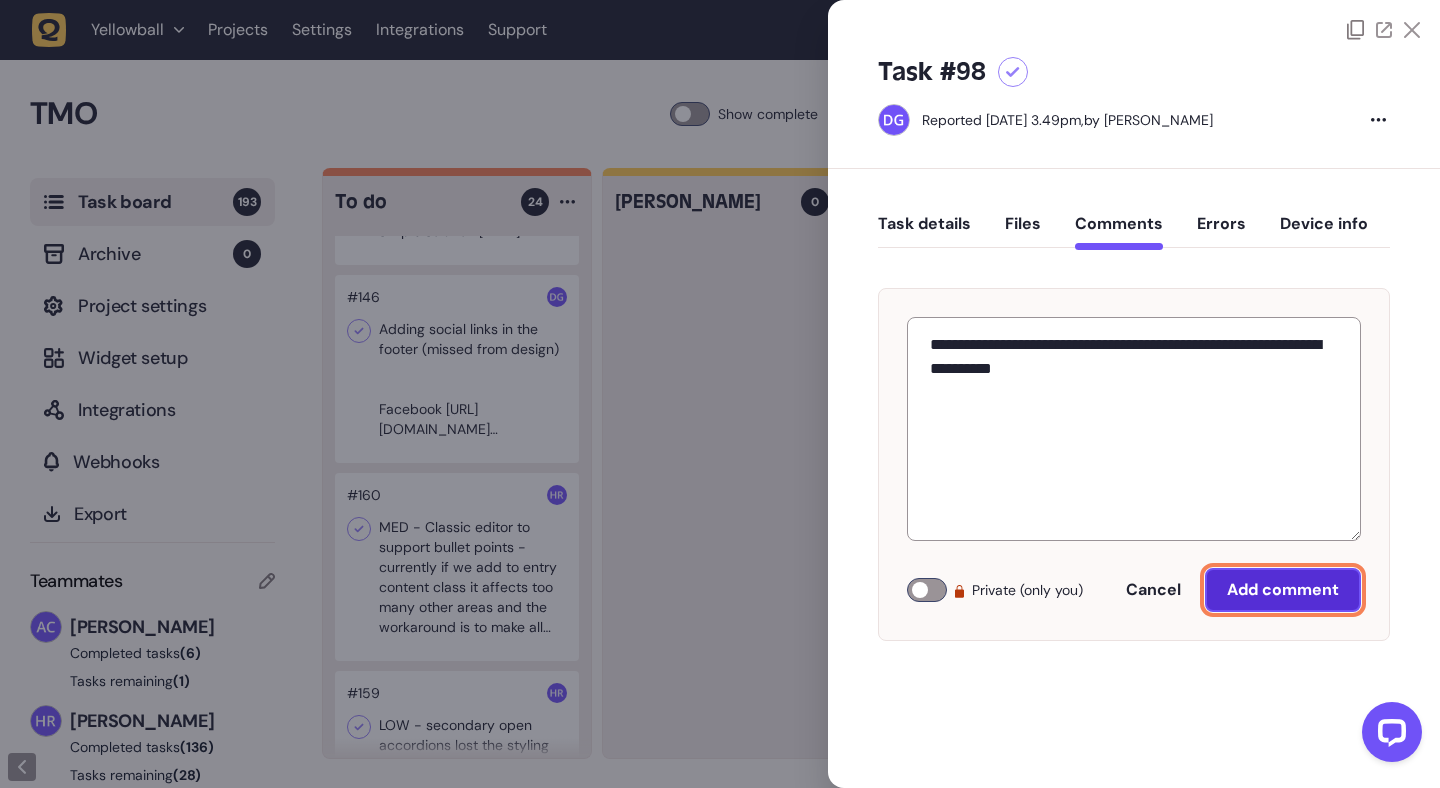 click on "Add comment" 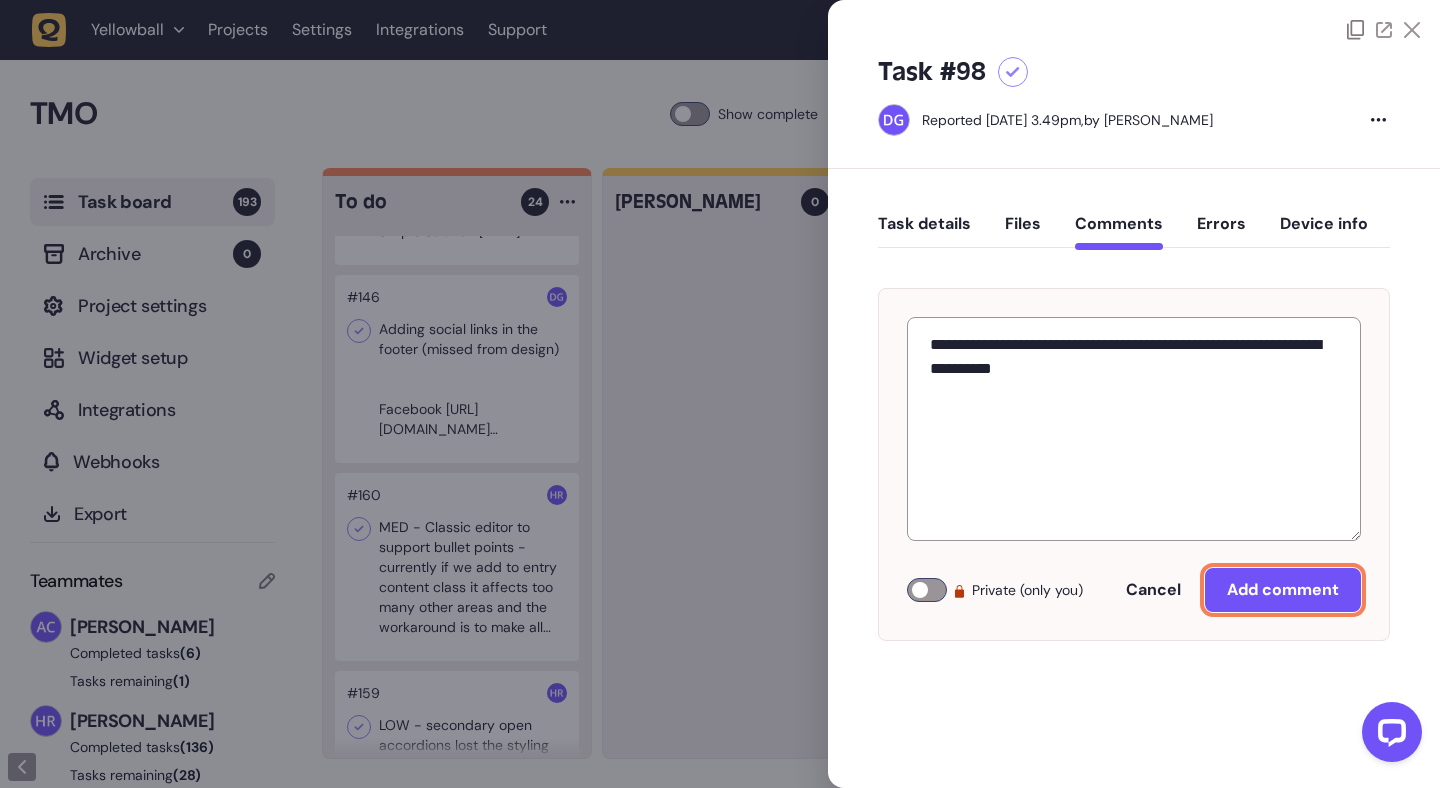 type 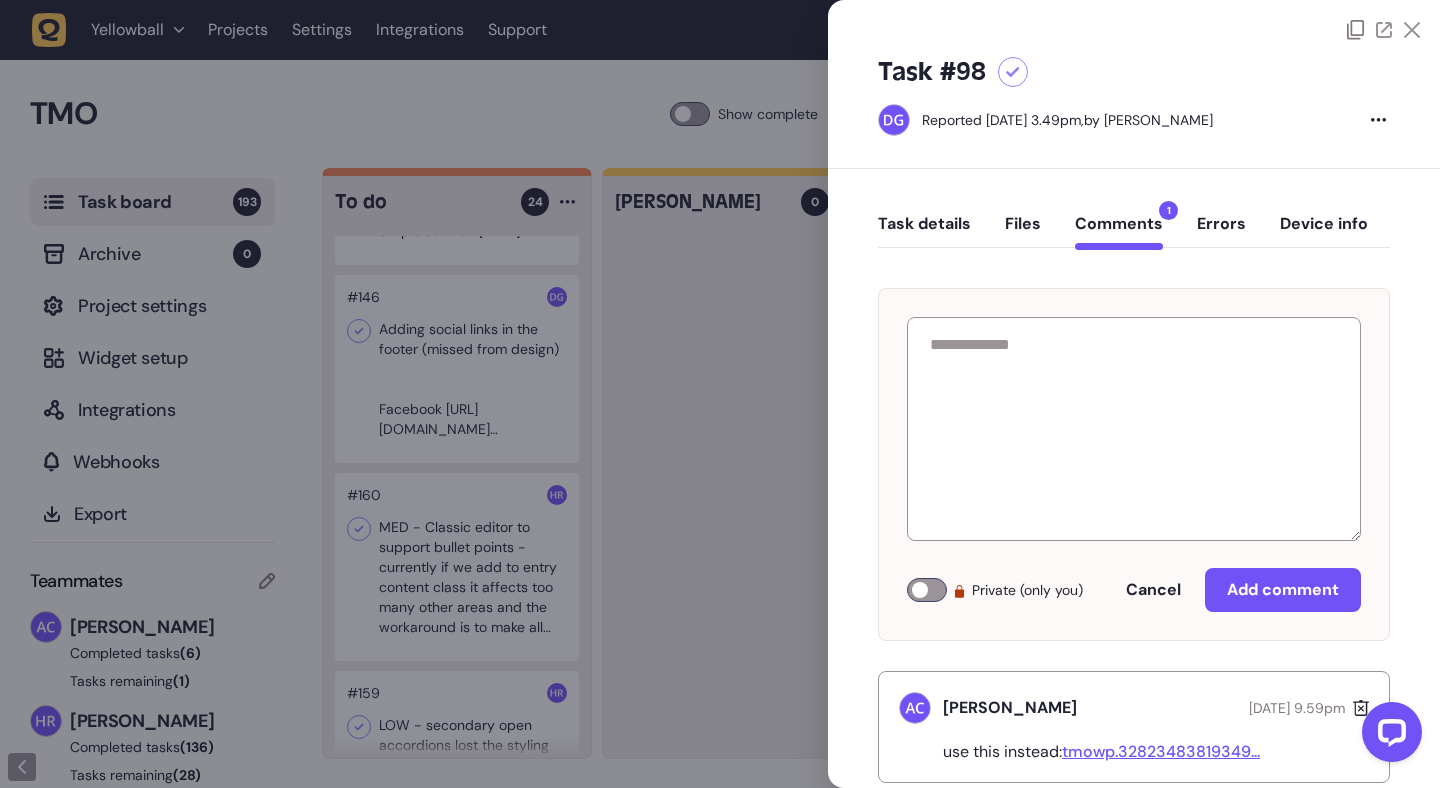 click 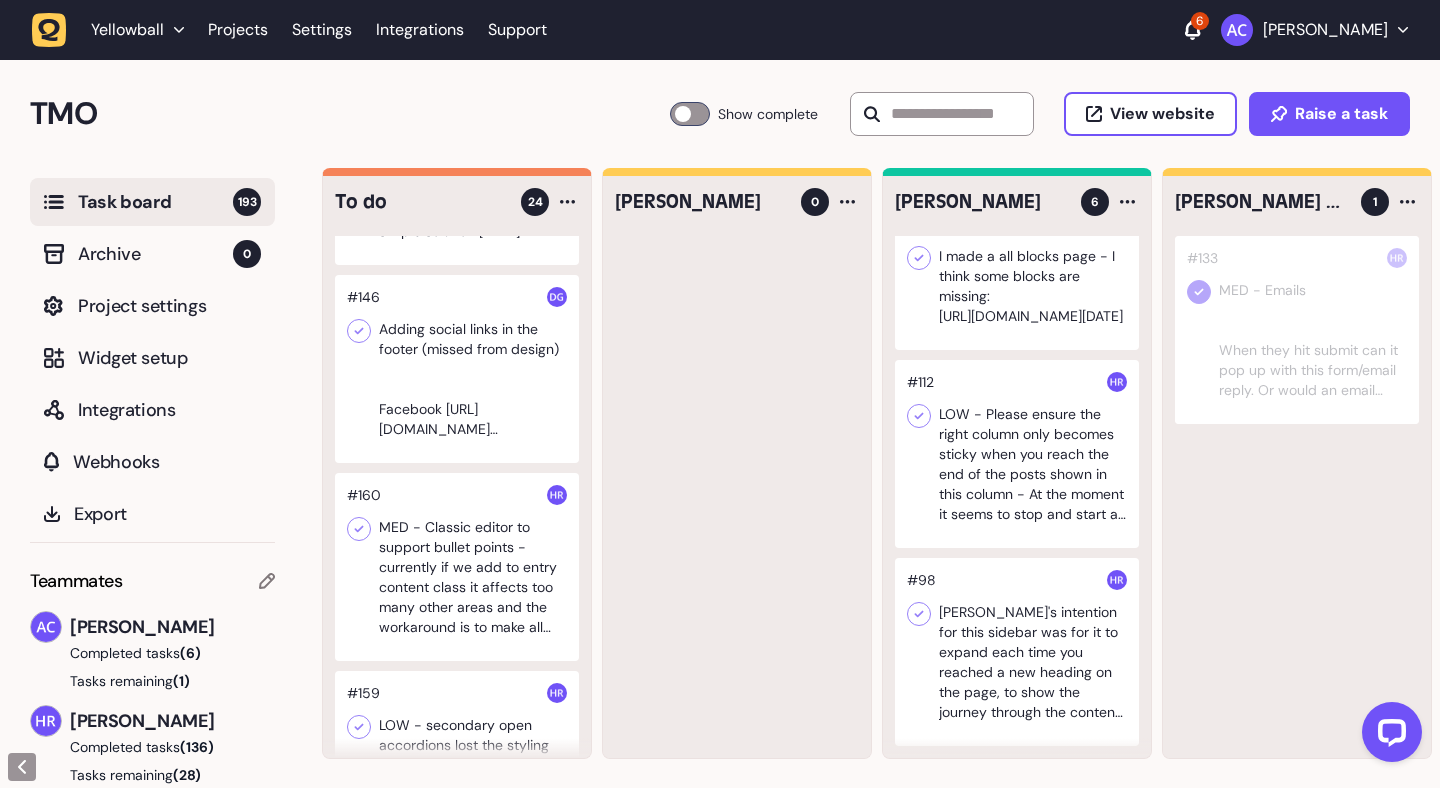 scroll, scrollTop: 1, scrollLeft: 0, axis: vertical 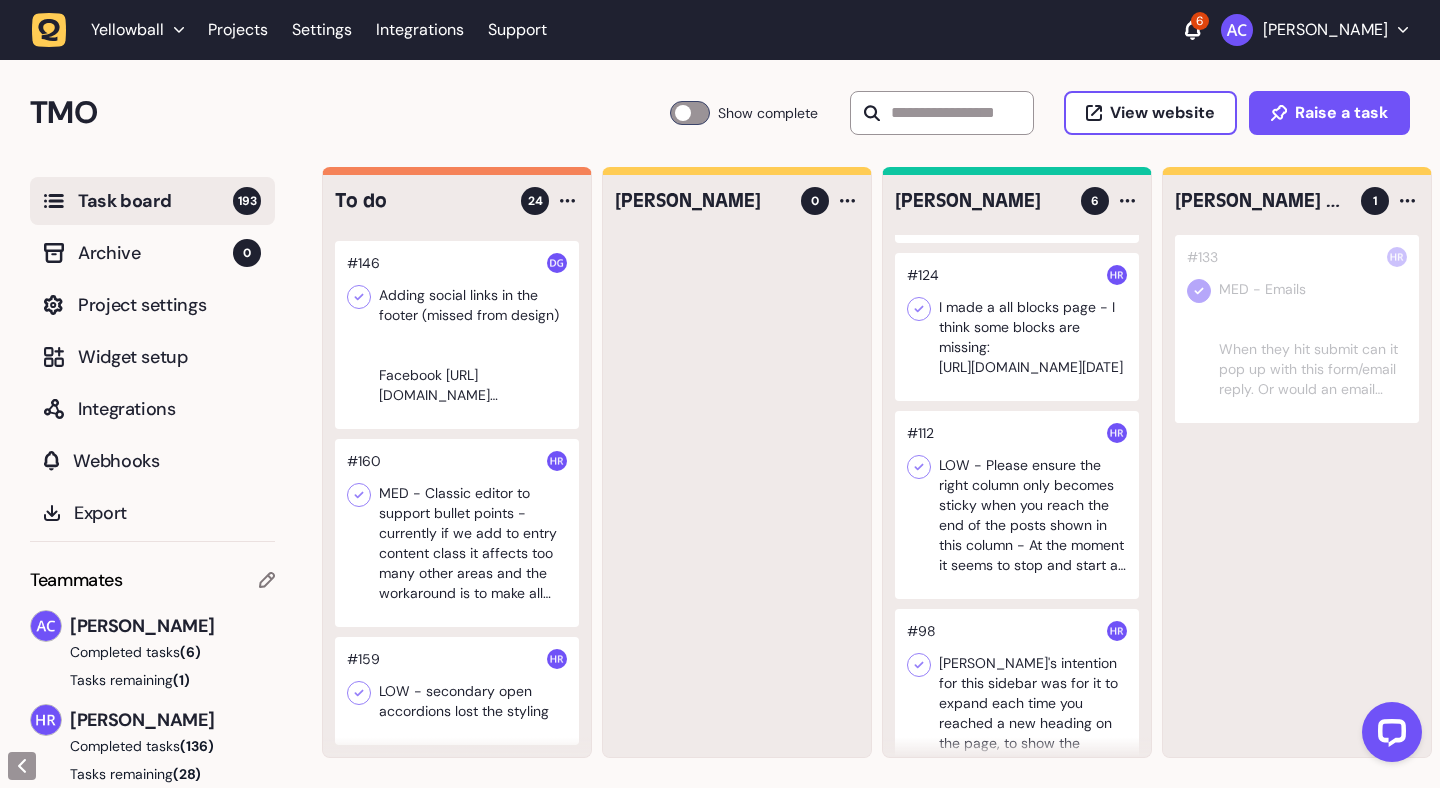 click 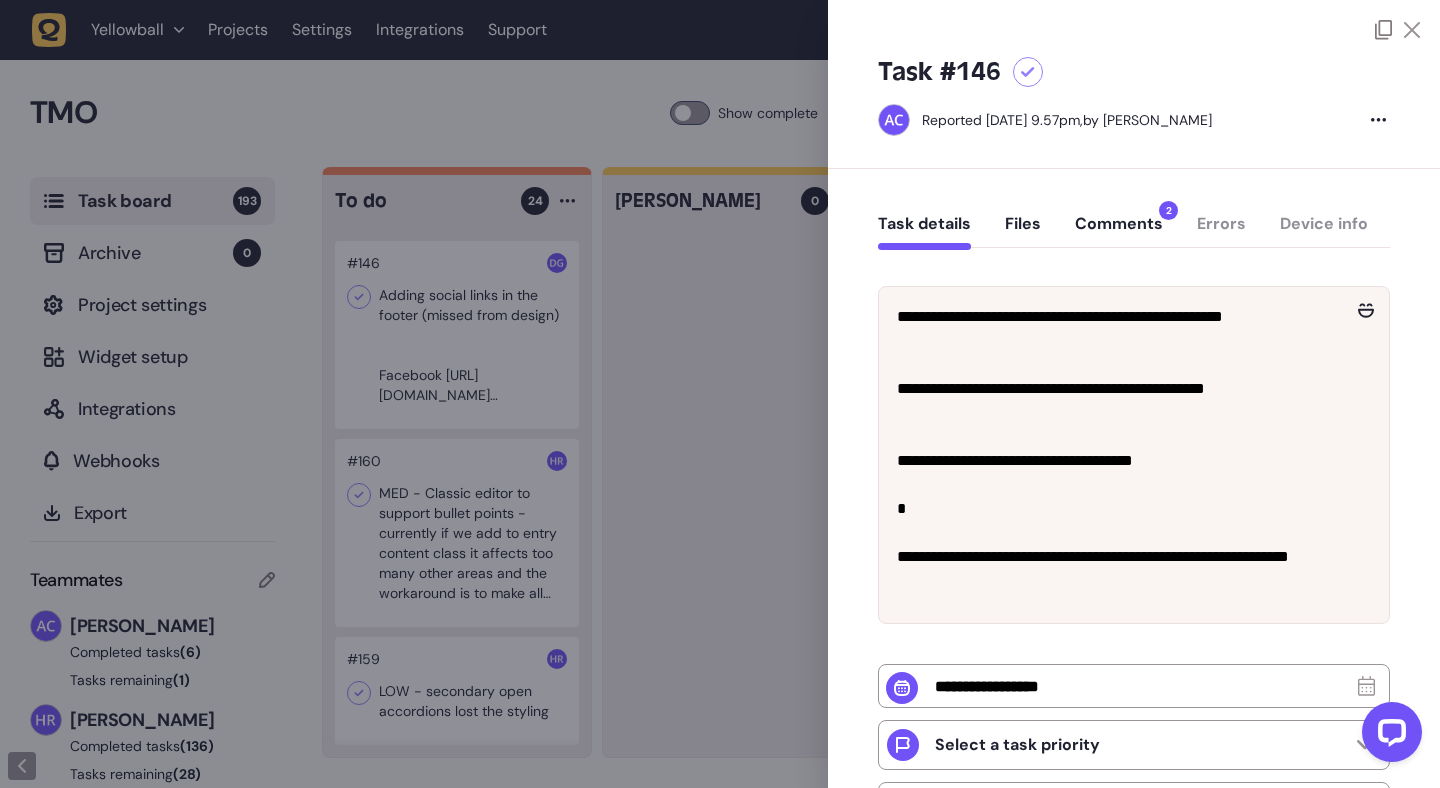 click 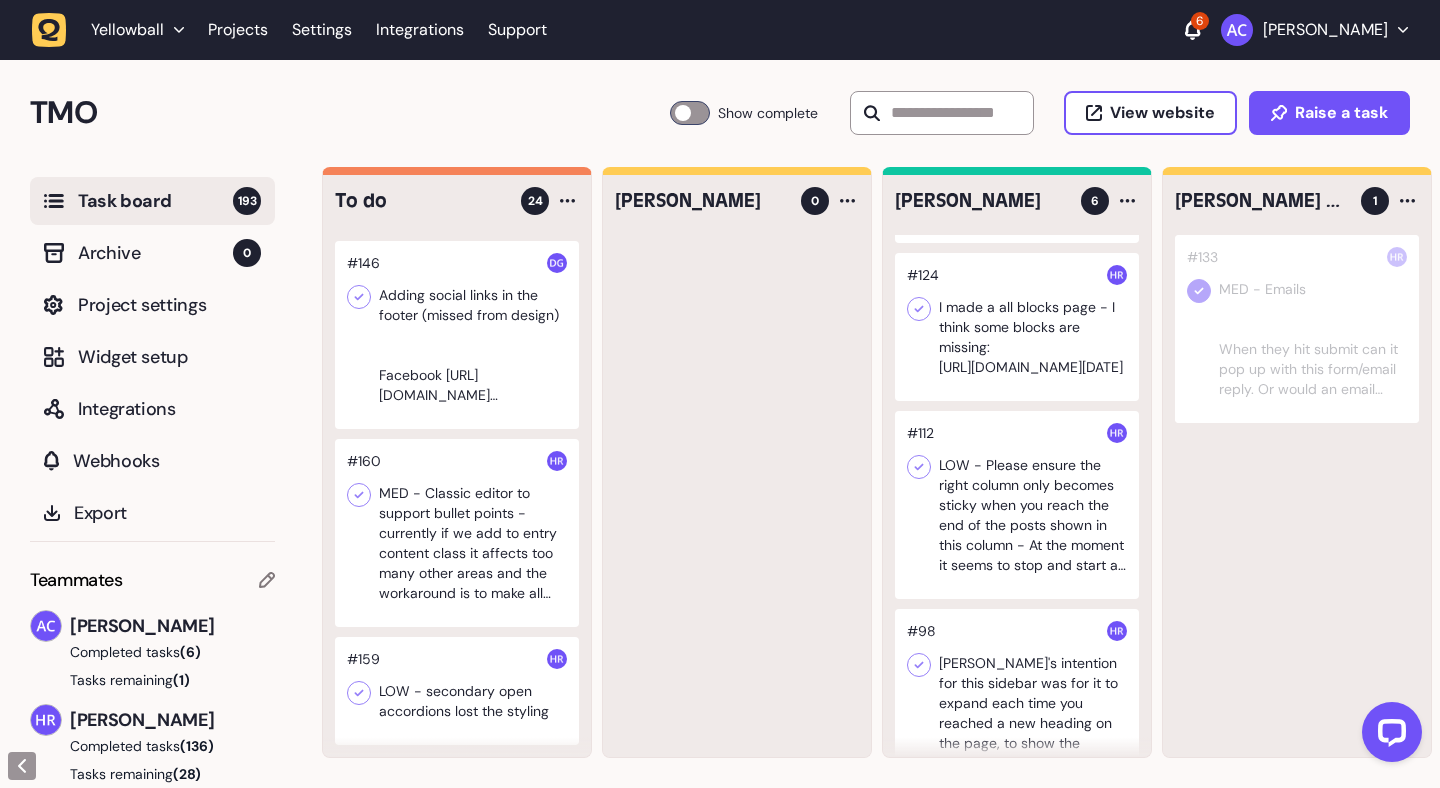 click 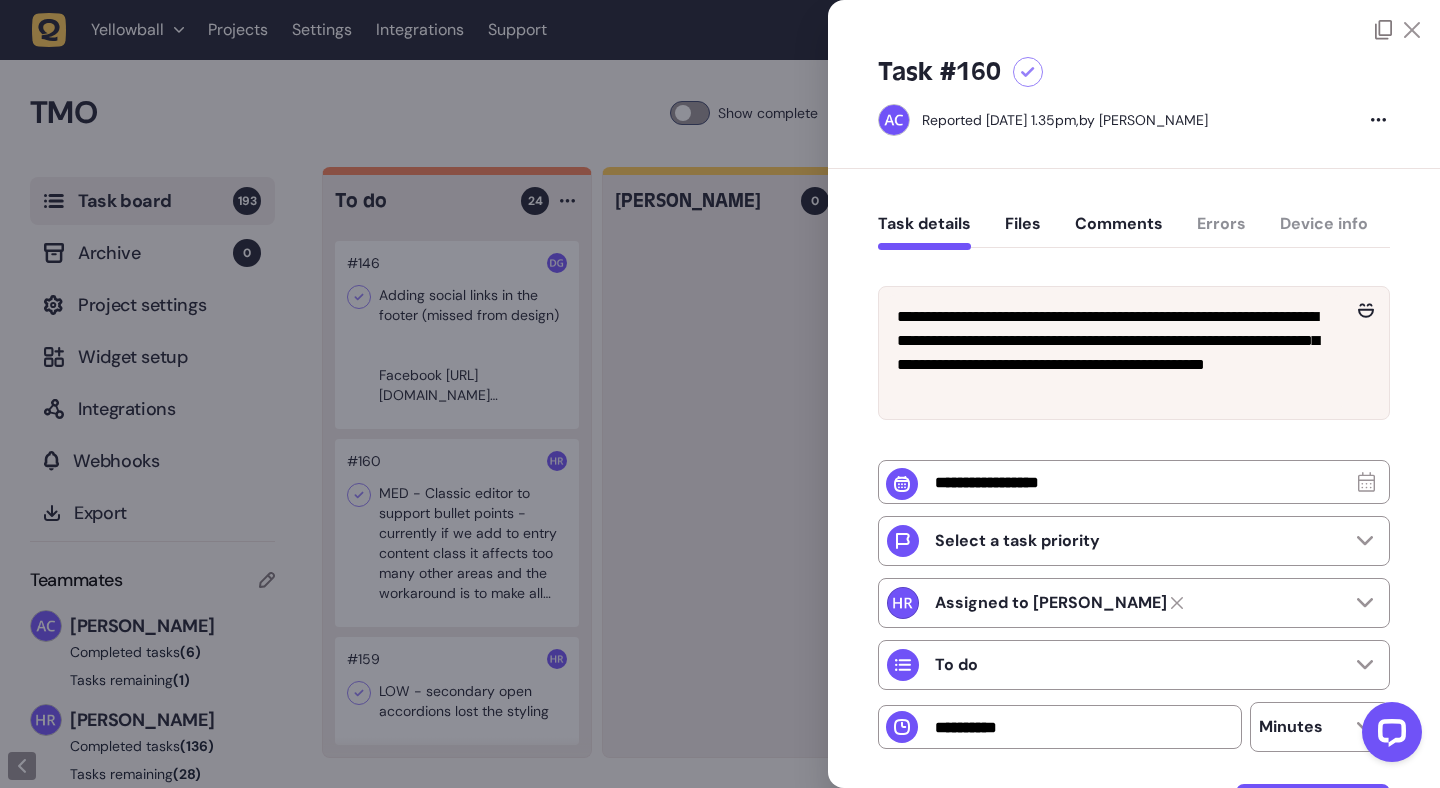 click 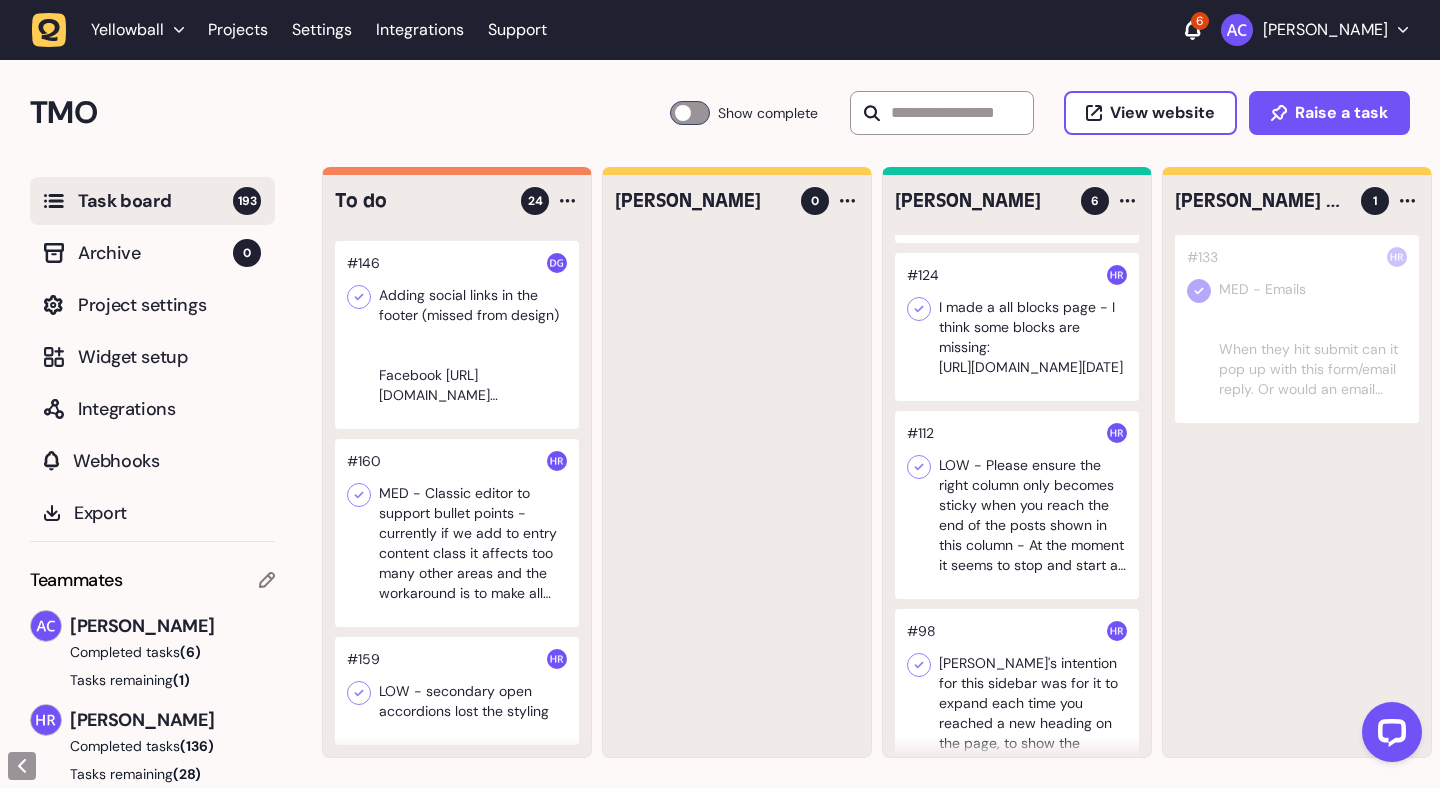 click 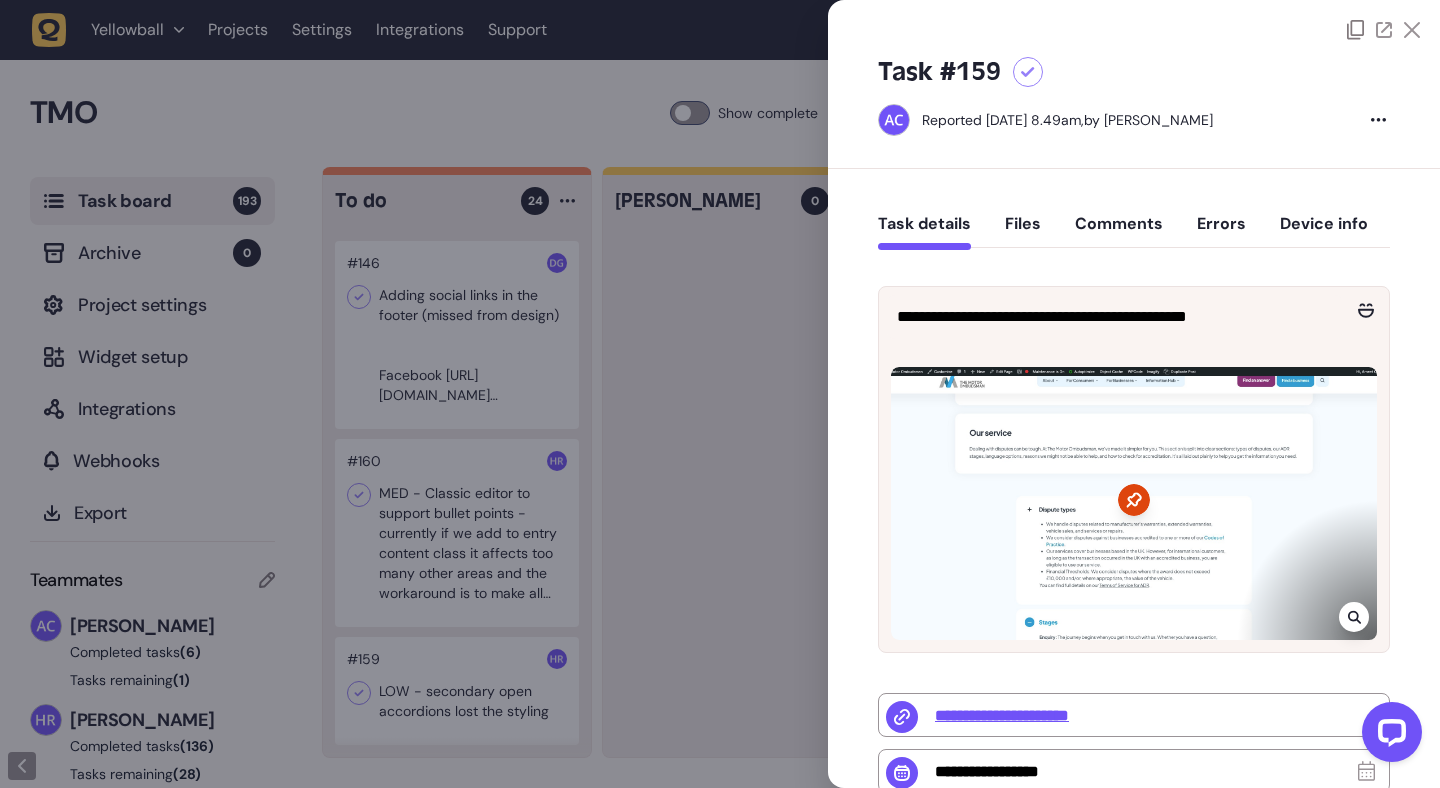 click 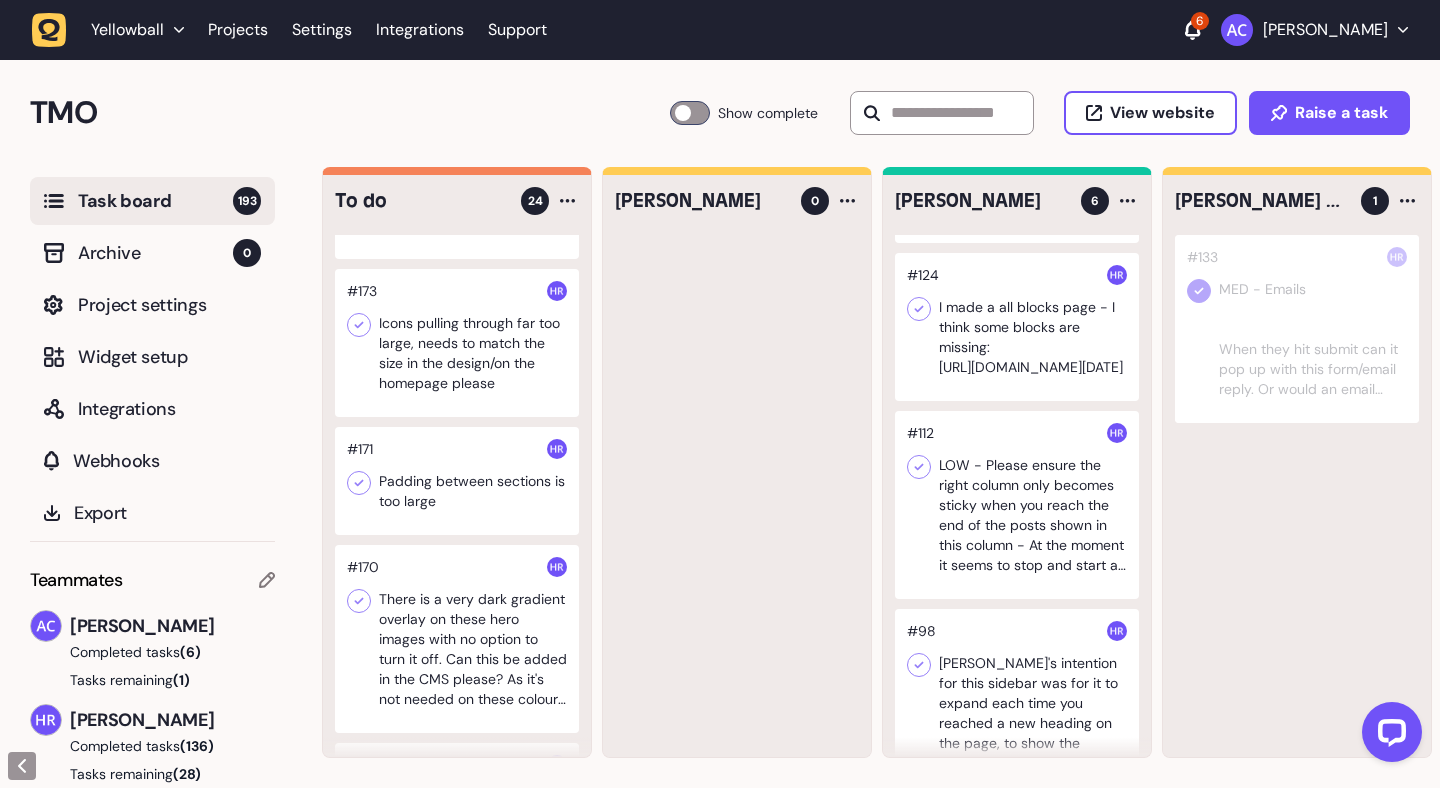 scroll, scrollTop: 1978, scrollLeft: 0, axis: vertical 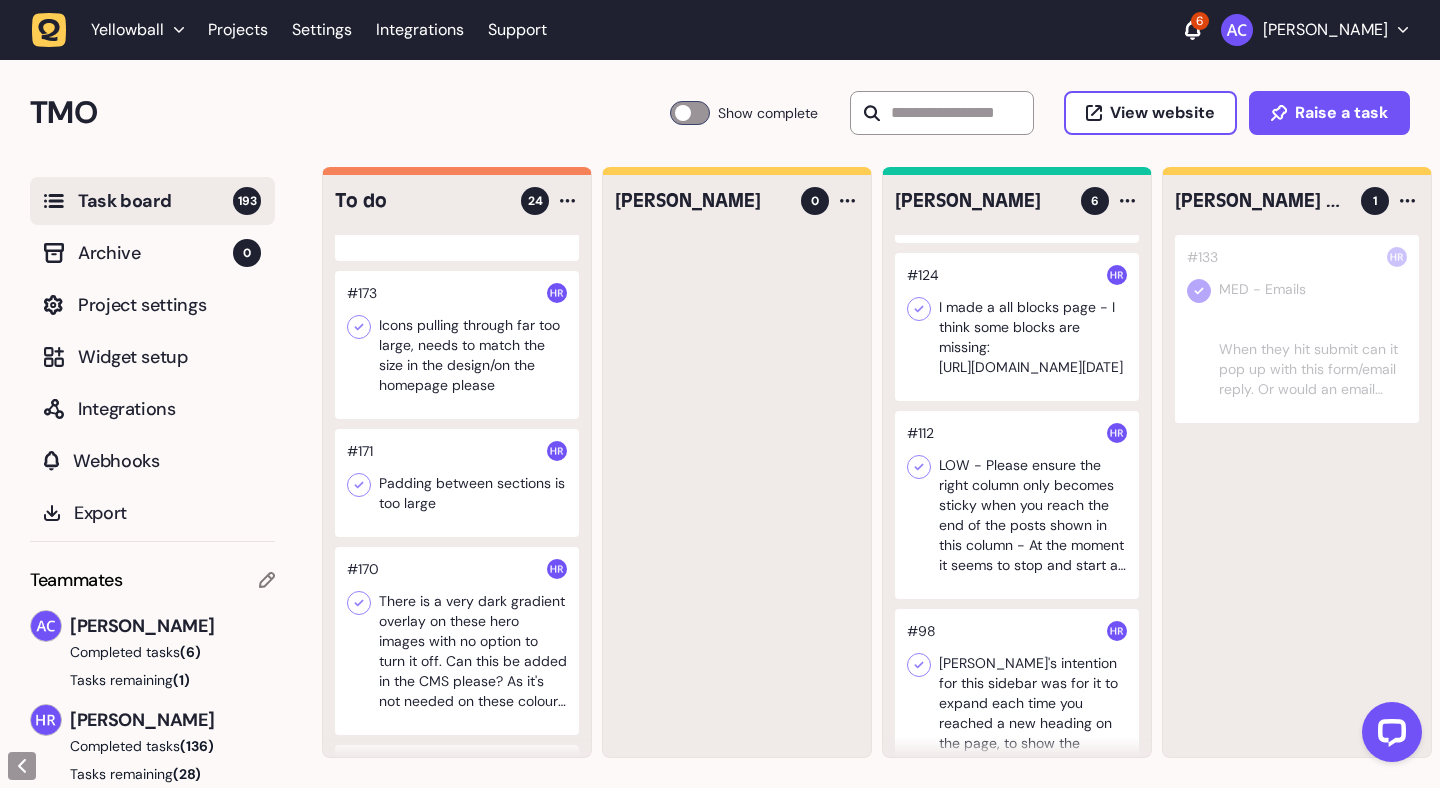 click 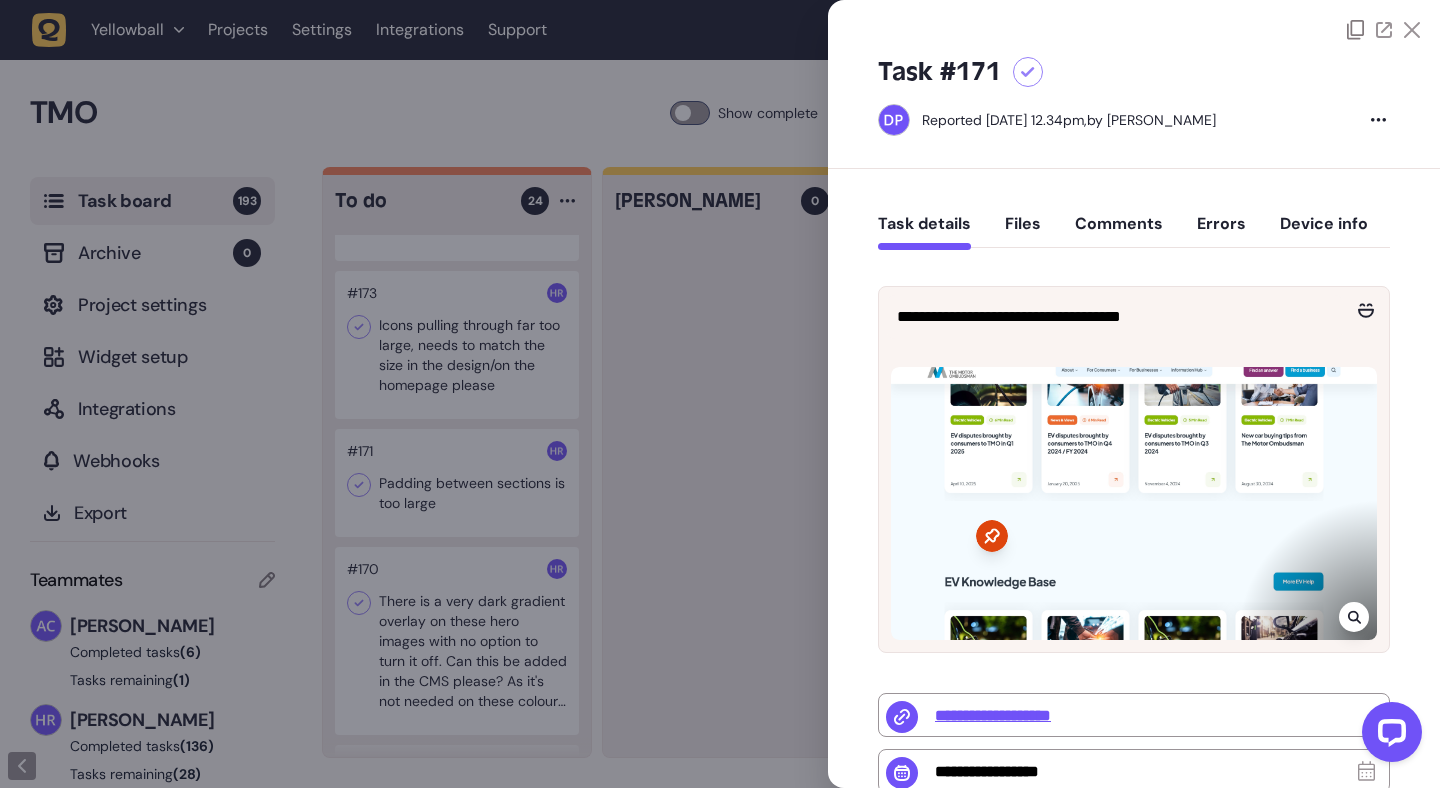 click 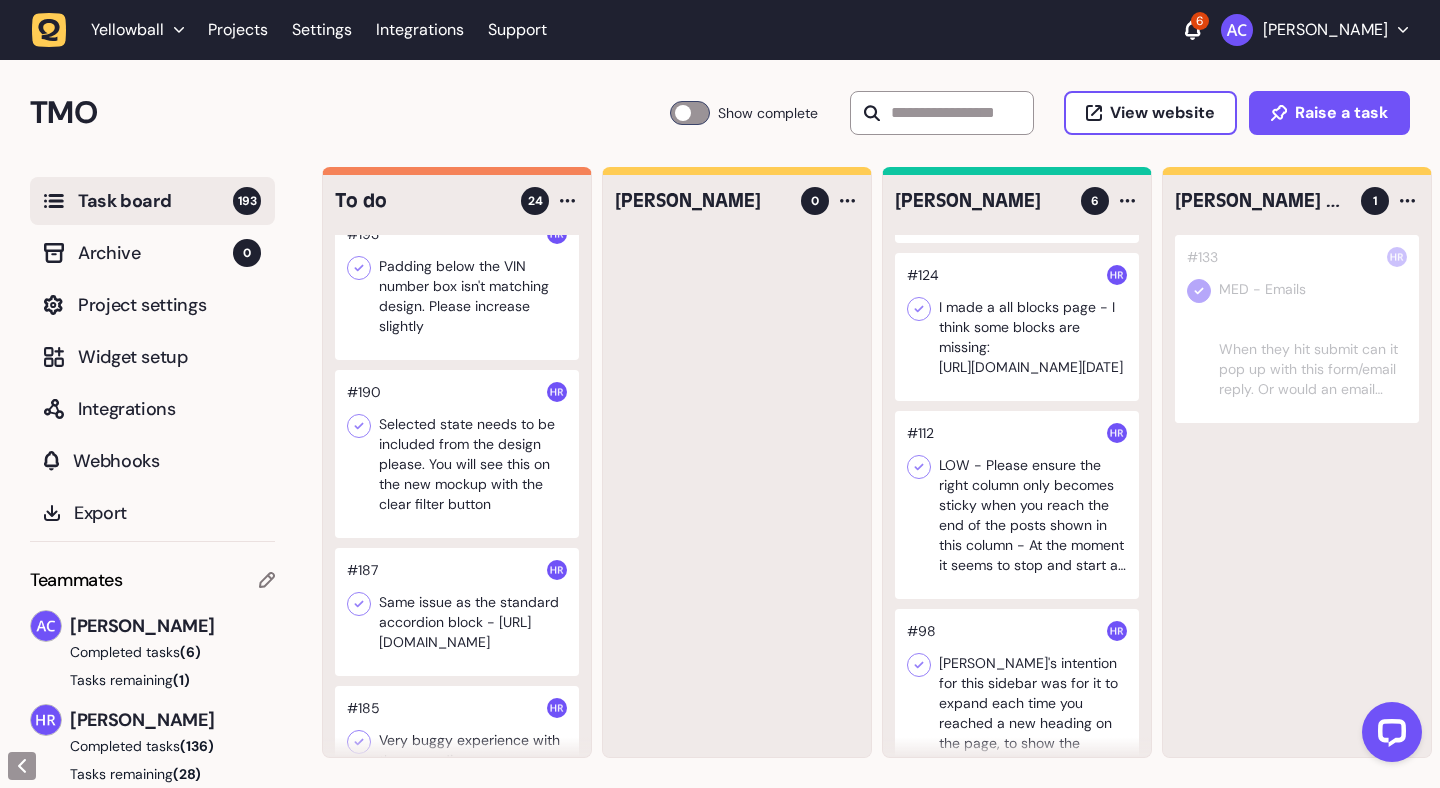 scroll, scrollTop: 0, scrollLeft: 0, axis: both 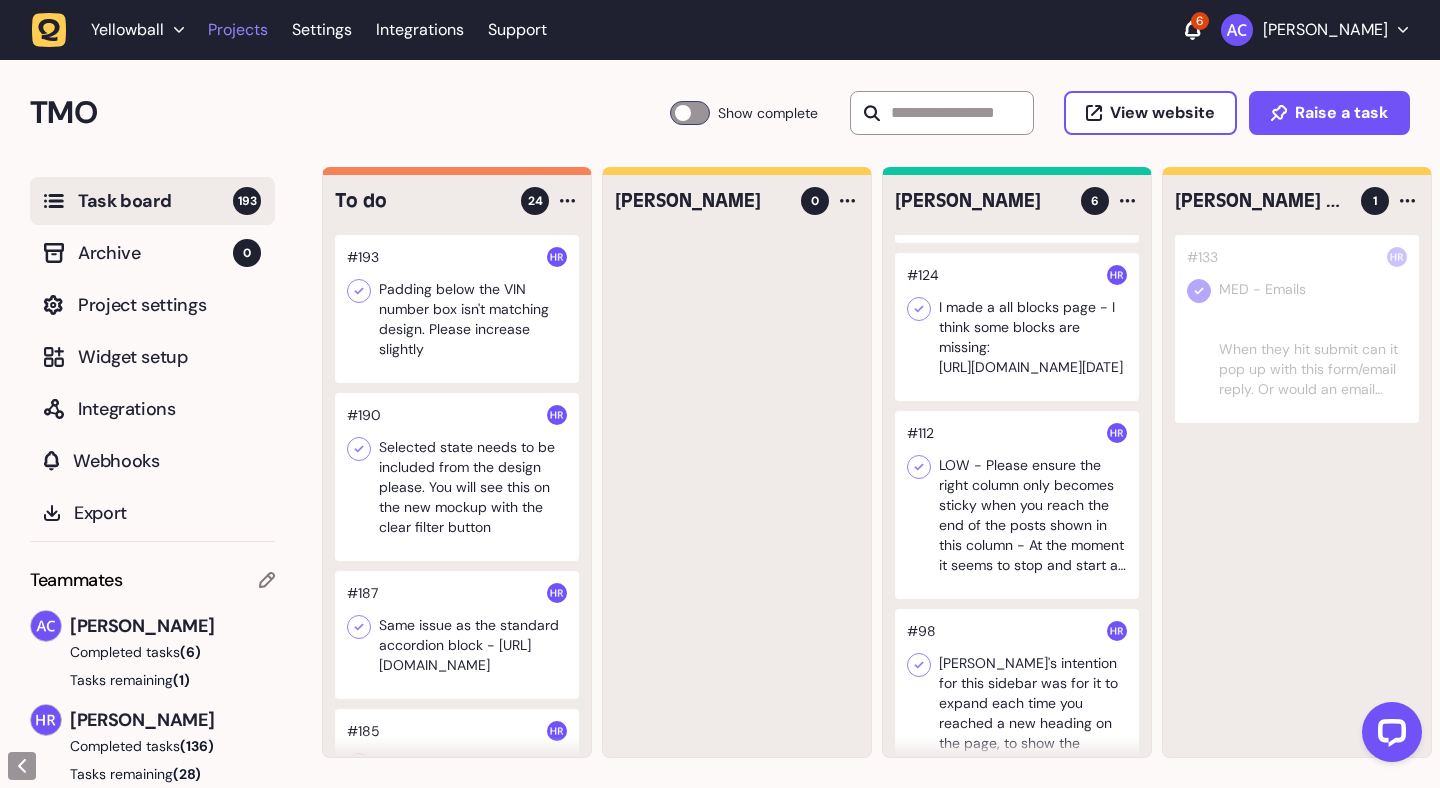 click on "Projects" 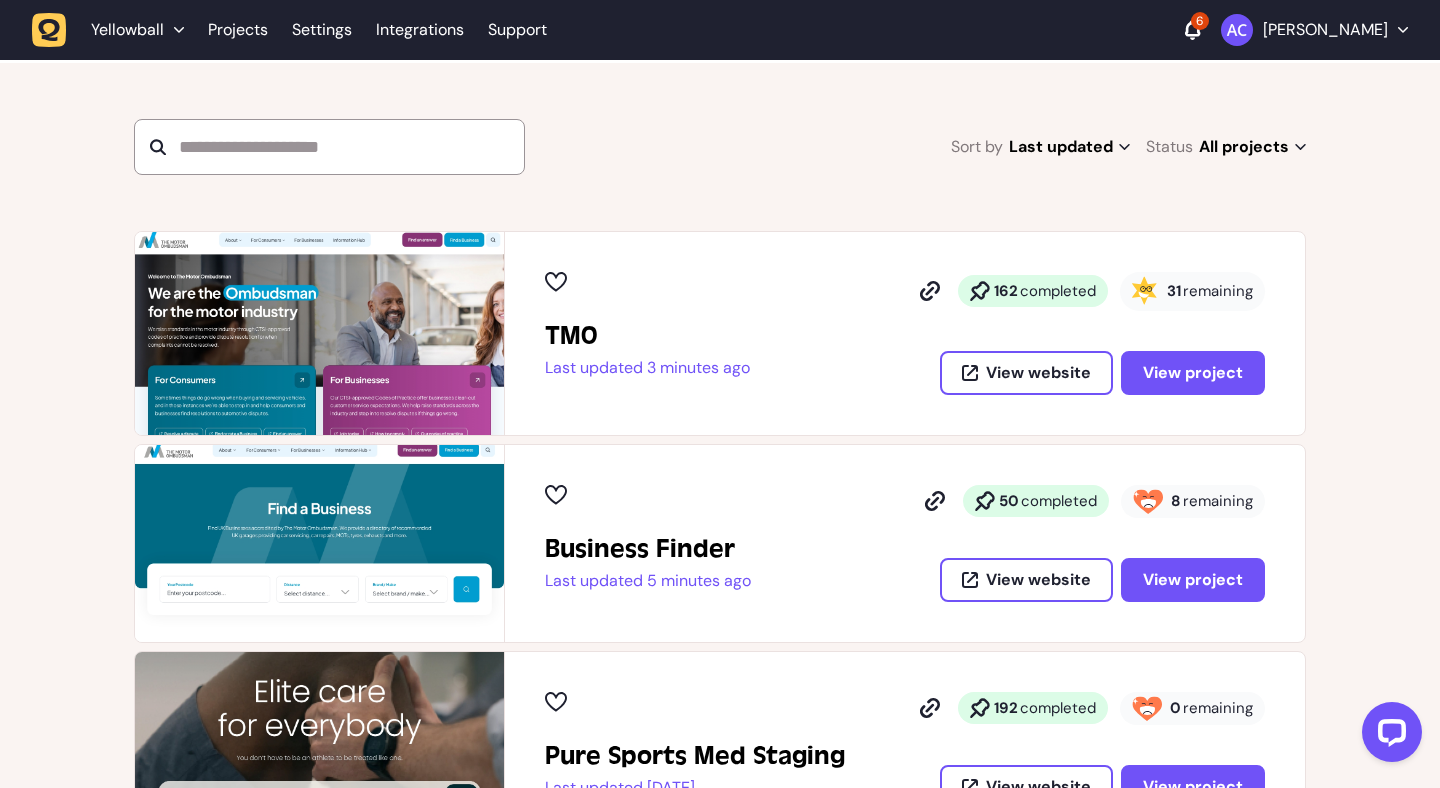 scroll, scrollTop: 255, scrollLeft: 0, axis: vertical 